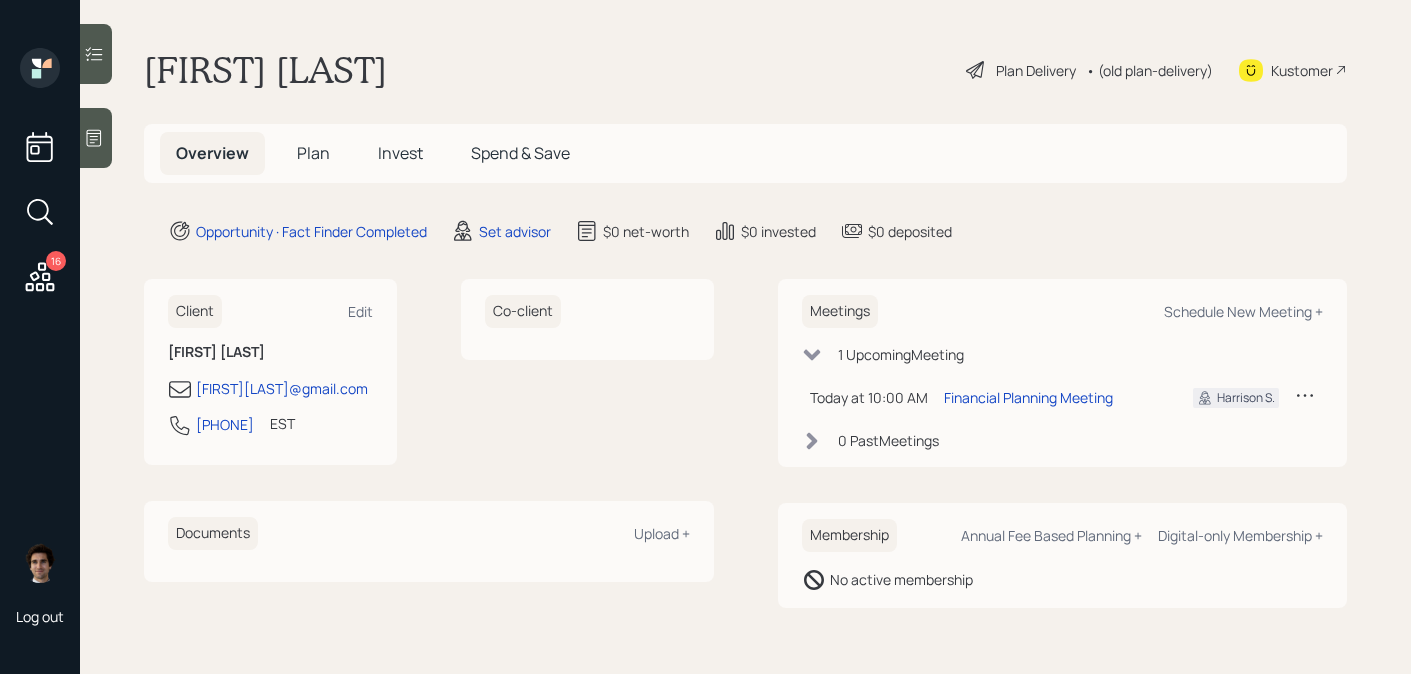 scroll, scrollTop: 0, scrollLeft: 0, axis: both 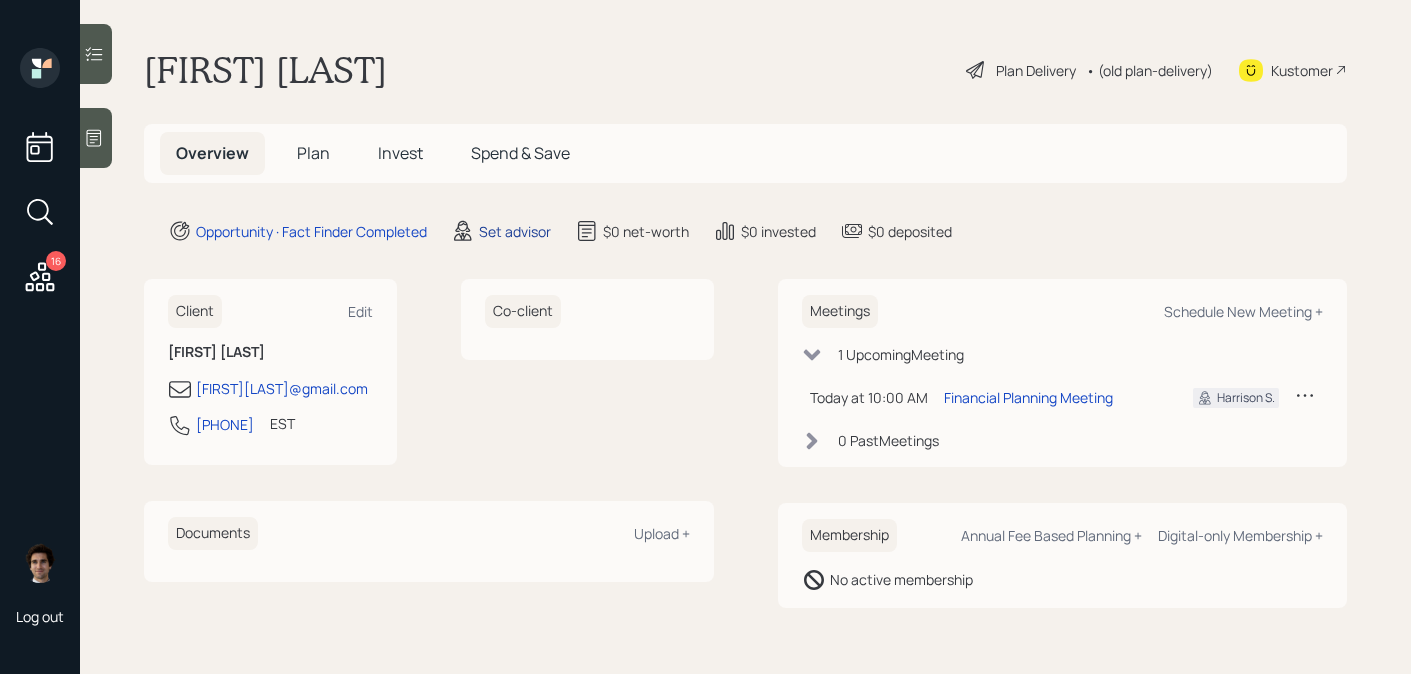 click on "Set advisor" at bounding box center [515, 231] 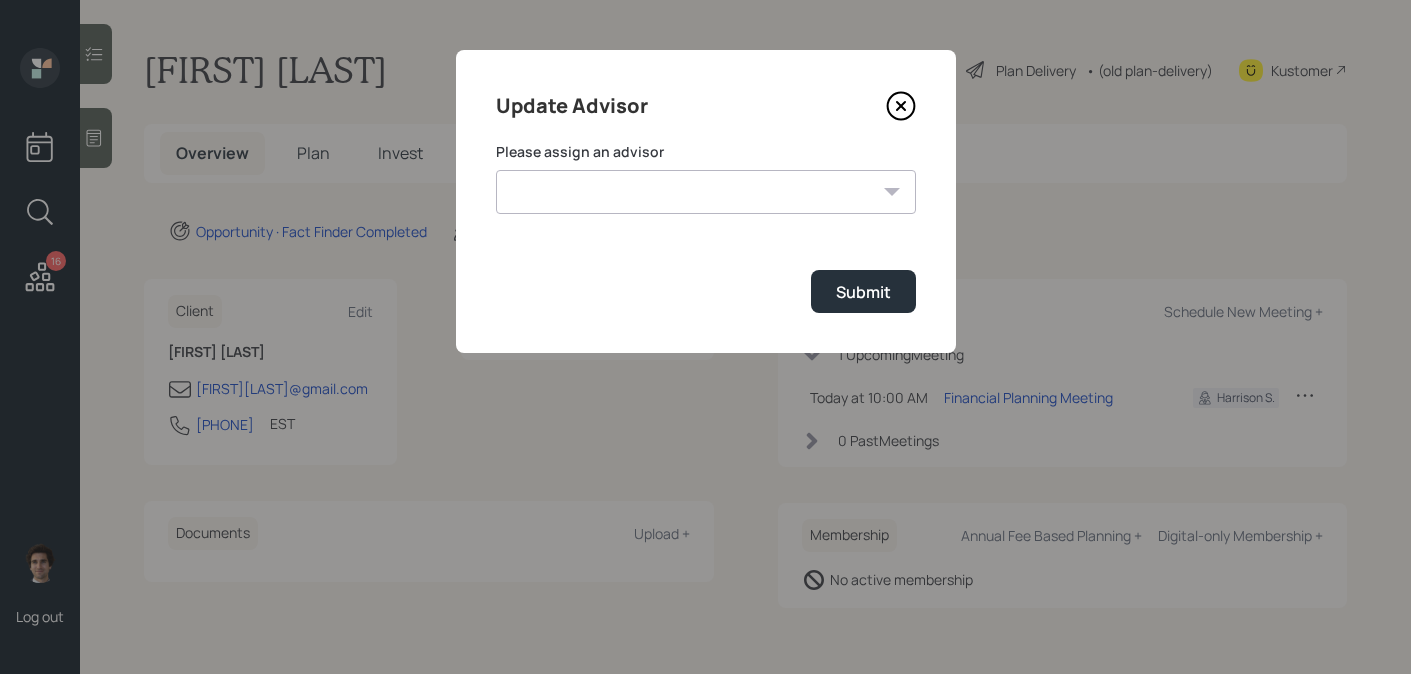 click on "Jonah Coleman Tyler End Michael Russo Treva Nostdahl Eric Schwartz James DiStasi Hunter Neumayer Sami Boghos Harrison Schaefer" at bounding box center (706, 192) 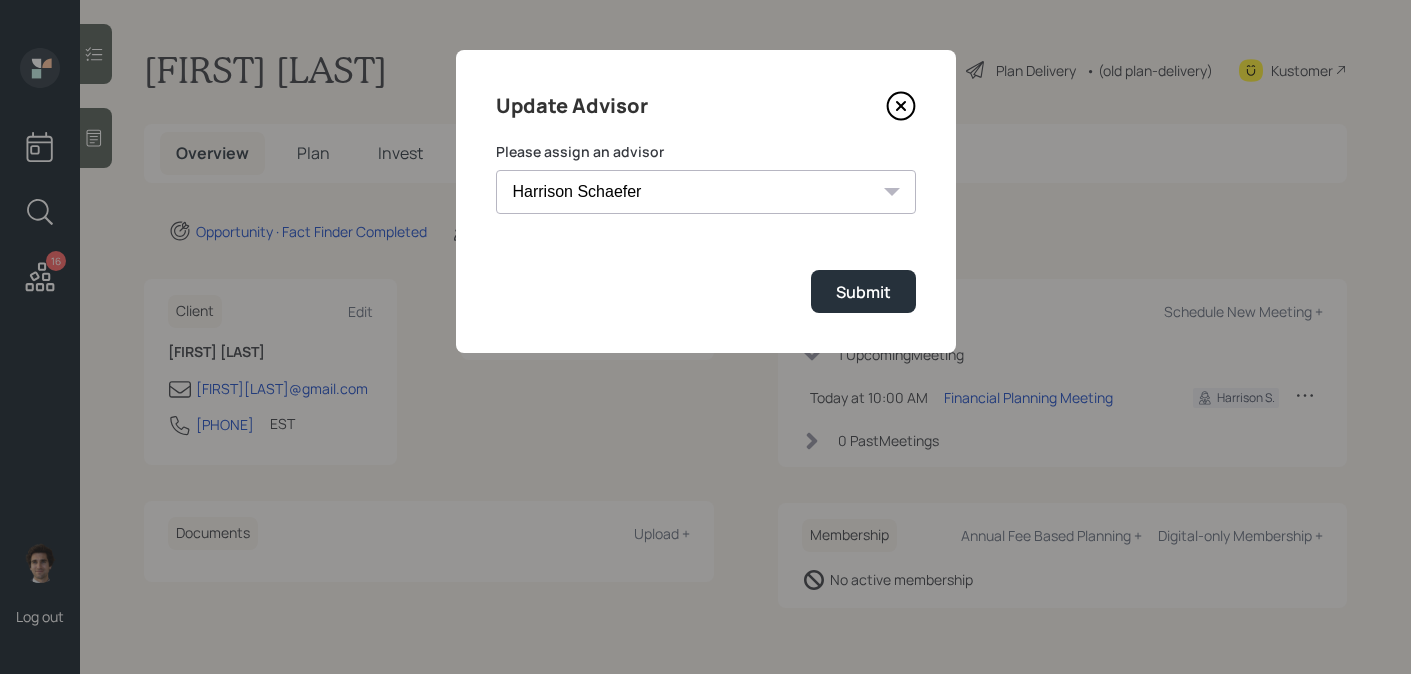 click on "Update Advisor Please assign an advisor Jonah Coleman Tyler End Michael Russo Treva Nostdahl Eric Schwartz James DiStasi Hunter Neumayer Sami Boghos Harrison Schaefer Submit" at bounding box center [706, 201] 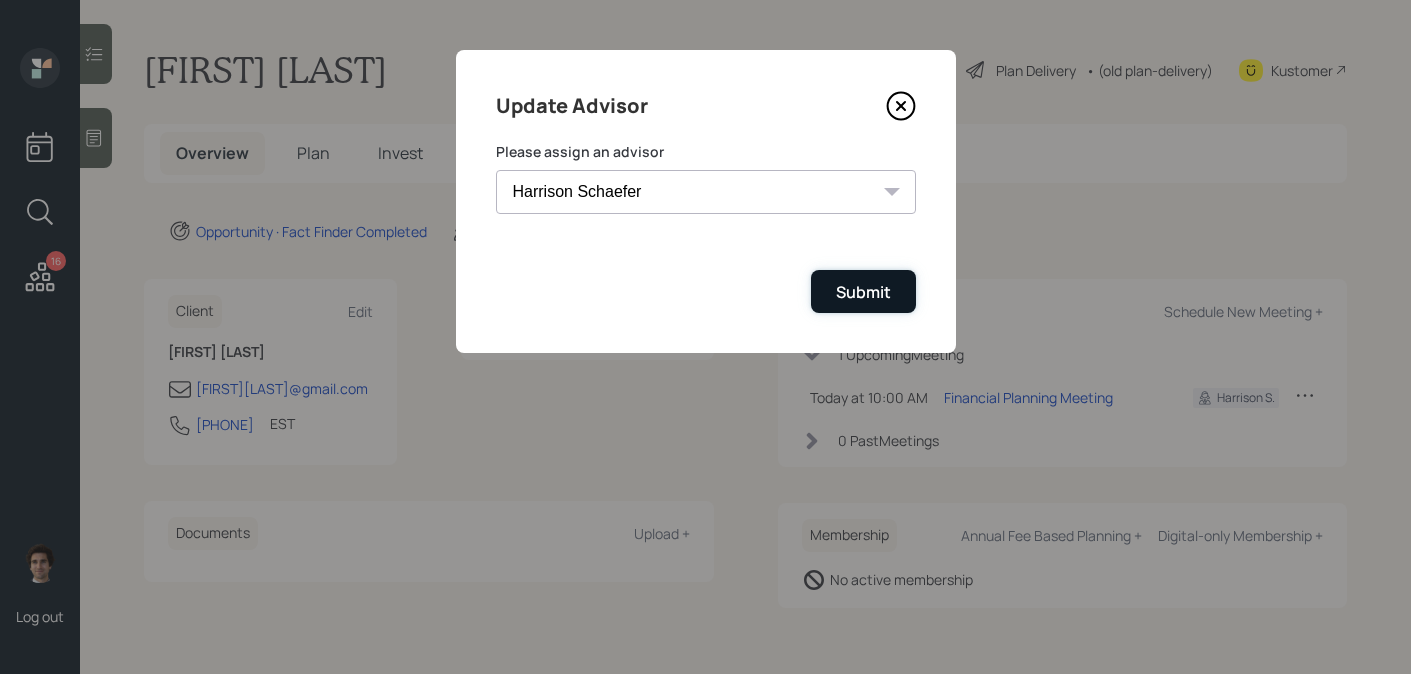 click on "Submit" at bounding box center [863, 291] 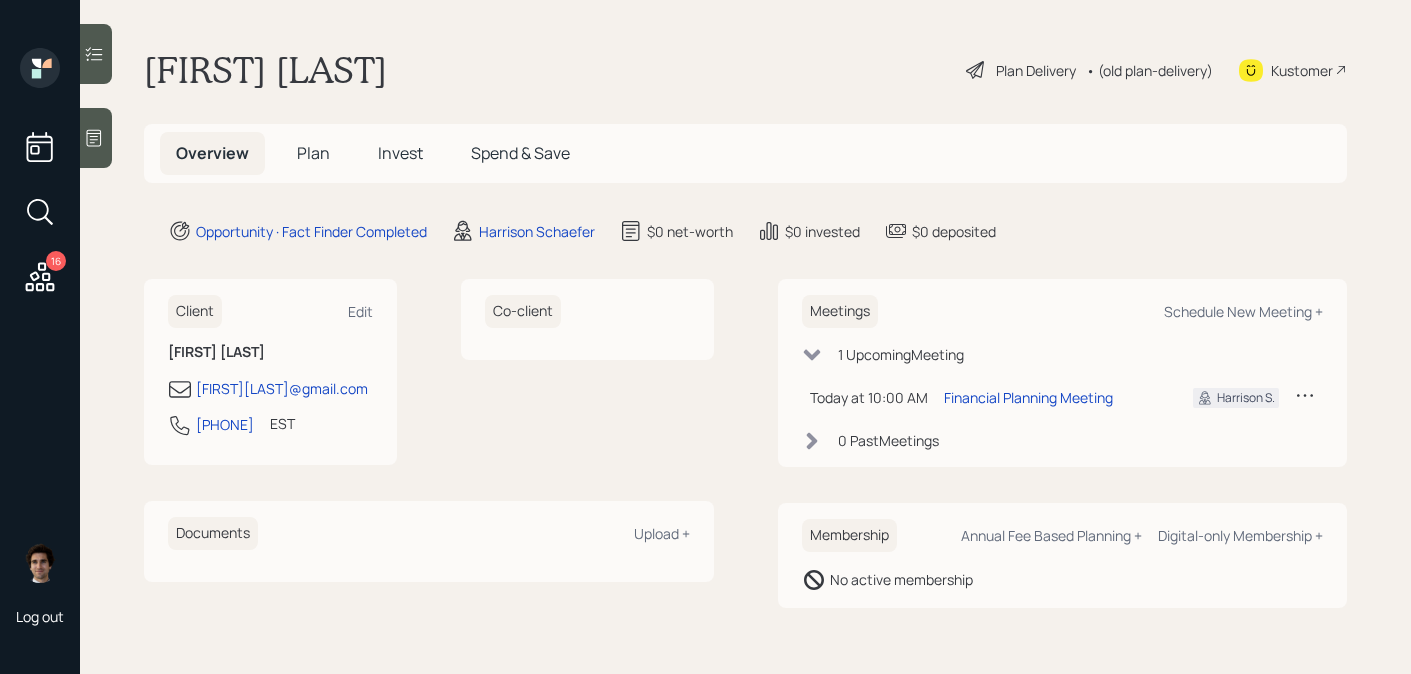 click at bounding box center [96, 138] 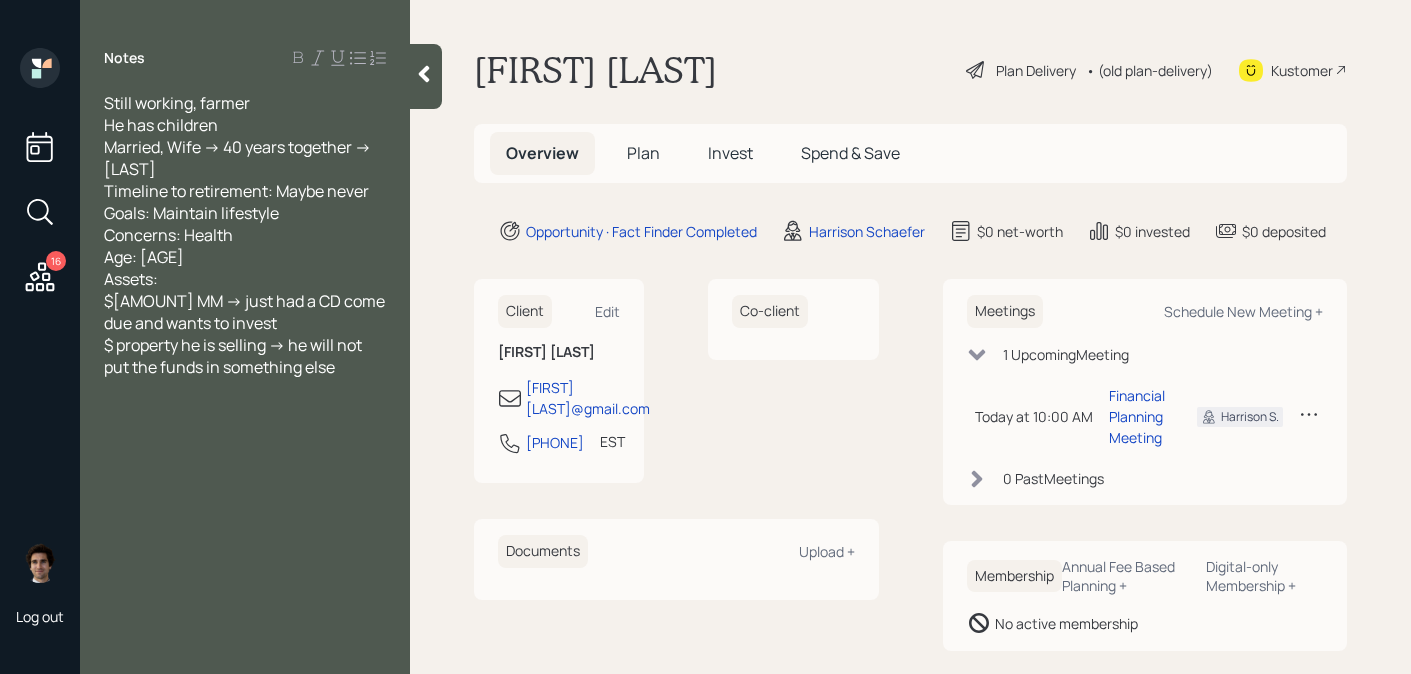 click 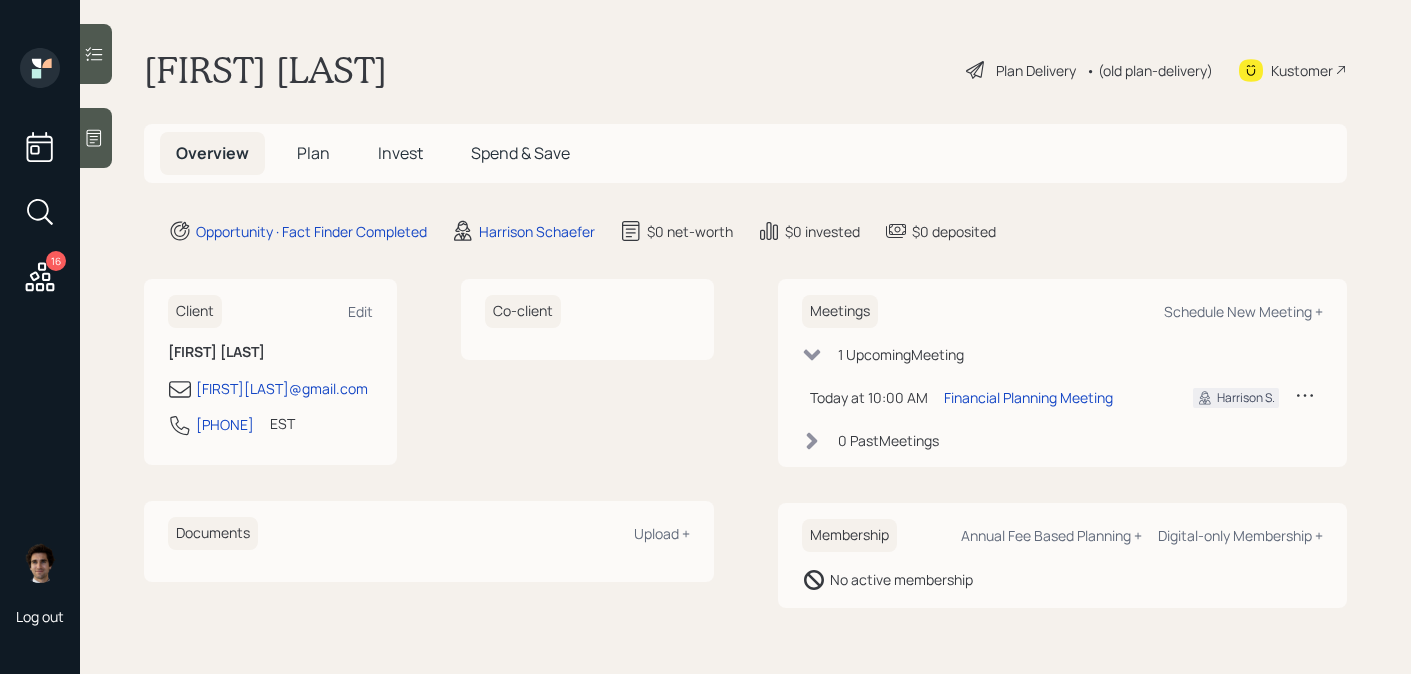 click on "Kustomer" at bounding box center [1302, 70] 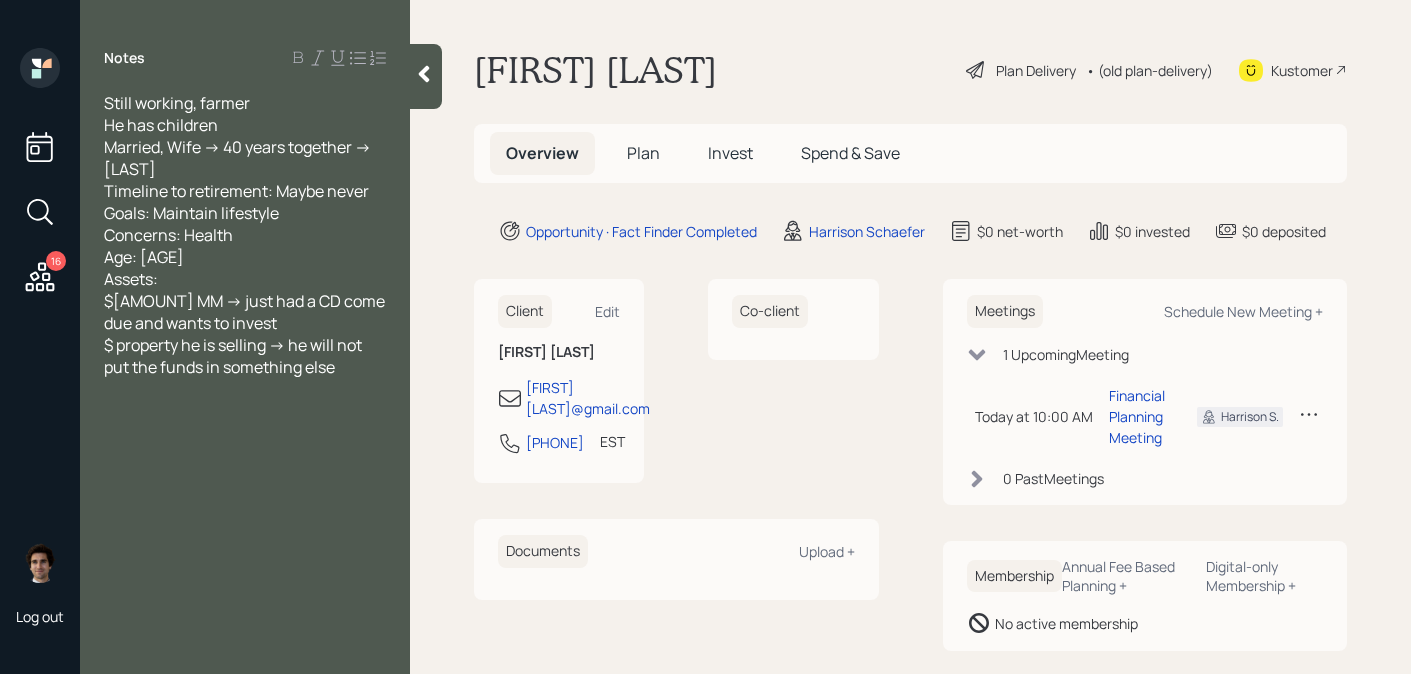 click on "Plan" at bounding box center [643, 153] 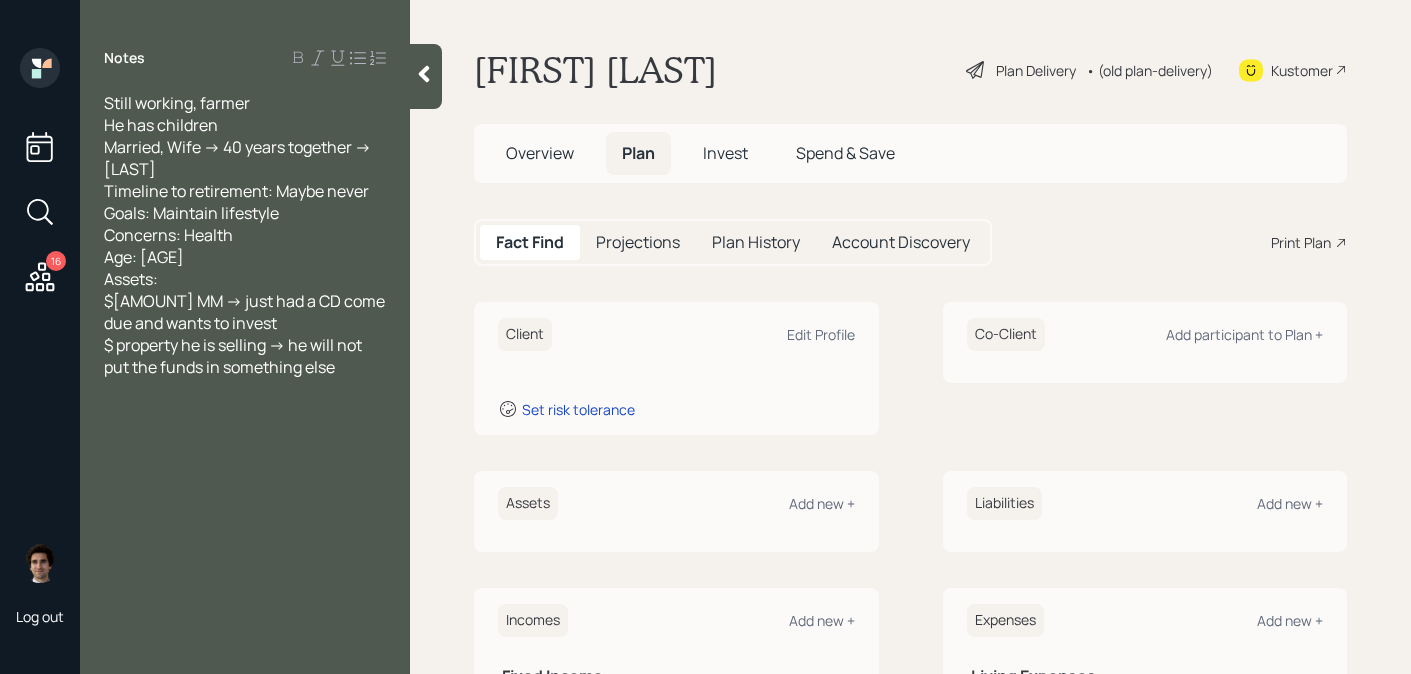 click 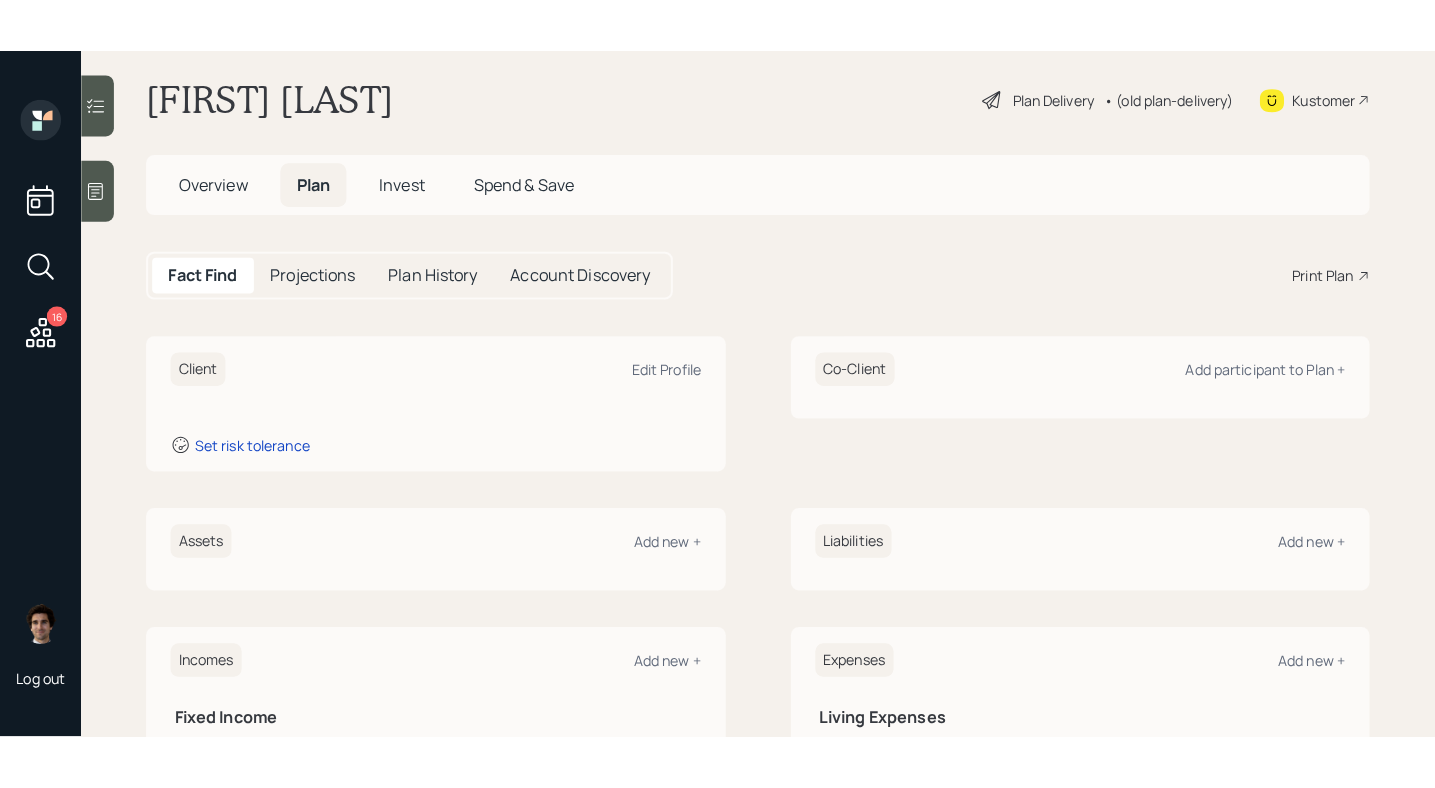 scroll, scrollTop: 0, scrollLeft: 0, axis: both 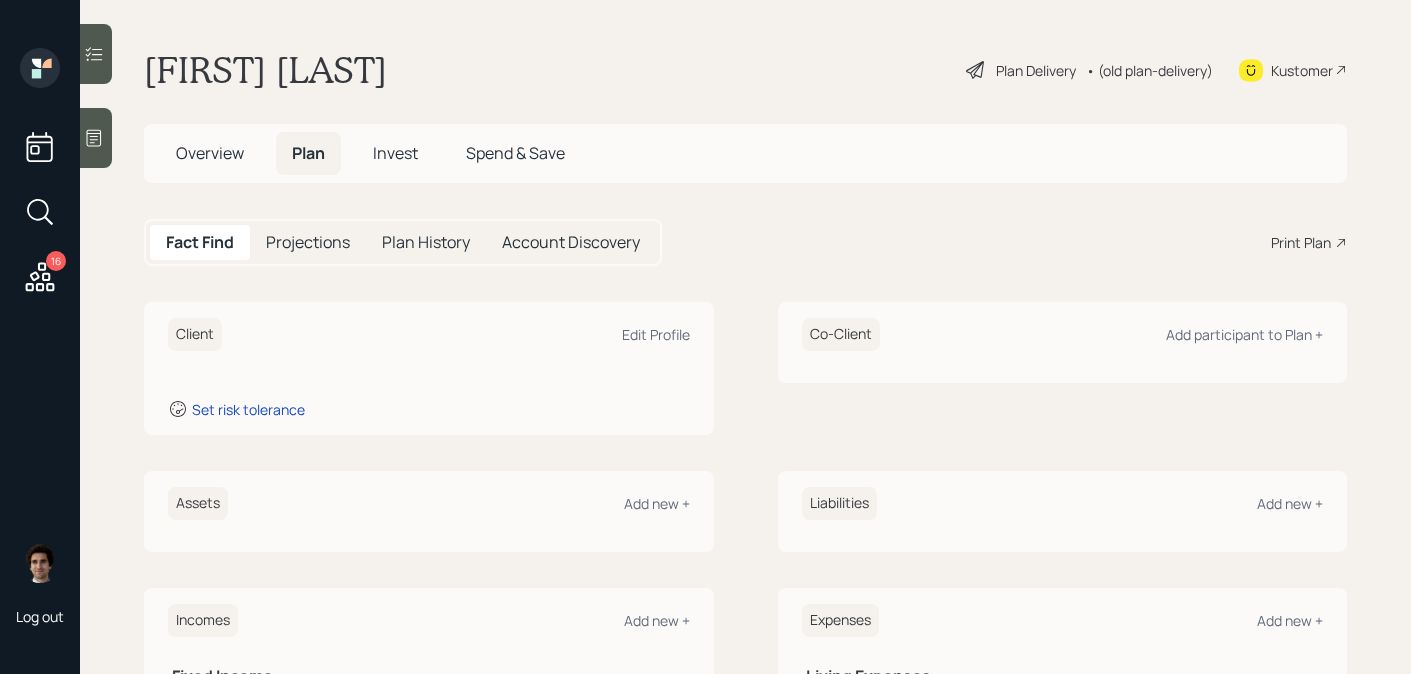 click on "Plan Delivery • (old plan-delivery) Kustomer Overview Plan Invest Spend & Save Fact Find Projections Plan History Account Discovery Print Plan Client Edit Profile Set risk tolerance Co-Client Add participant to Plan + Assets Add new + Liabilities Add new + Incomes Add new + Fixed Income Social Security Add Employment Full-time work Add Expenses Add new + Living Expenses Post Retirement Living Expense Add Pre Retirement Living Expense Add Healthcare Costs Post Retirement Healthcare Cost Add" at bounding box center [745, 337] 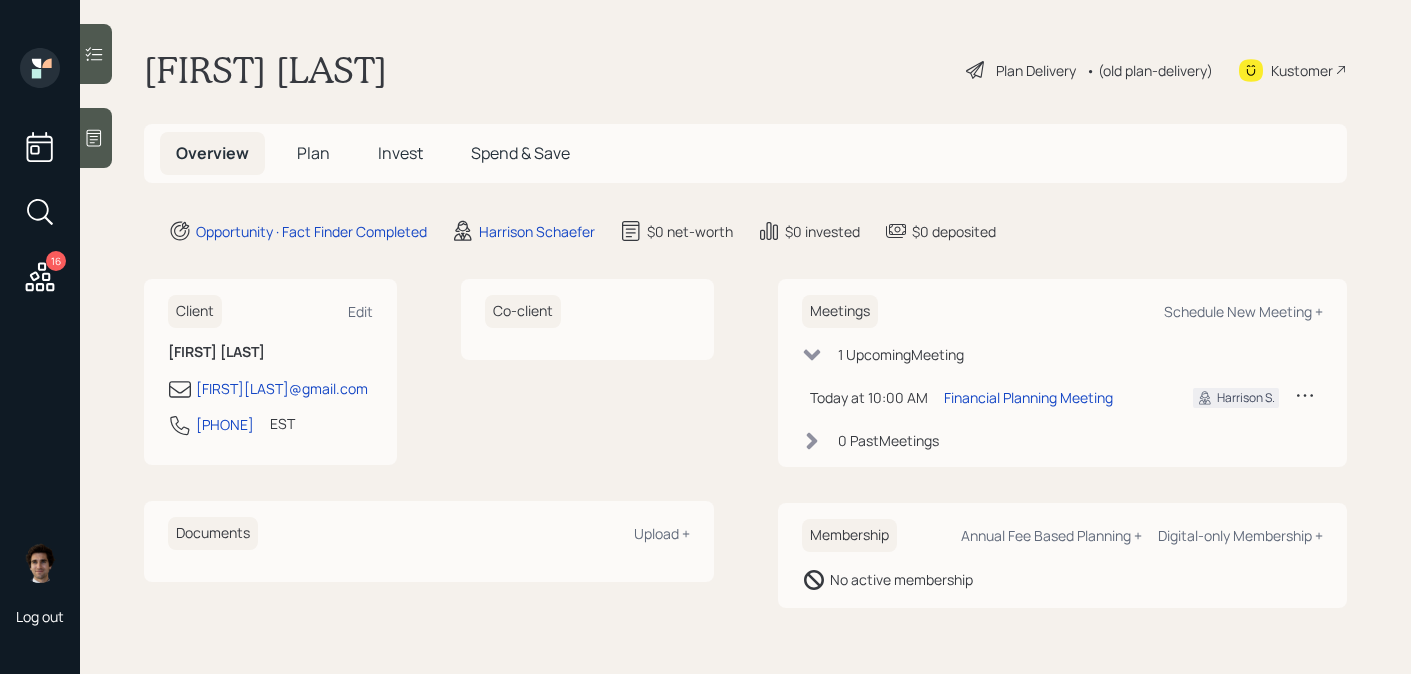 click on "Overview" at bounding box center (212, 153) 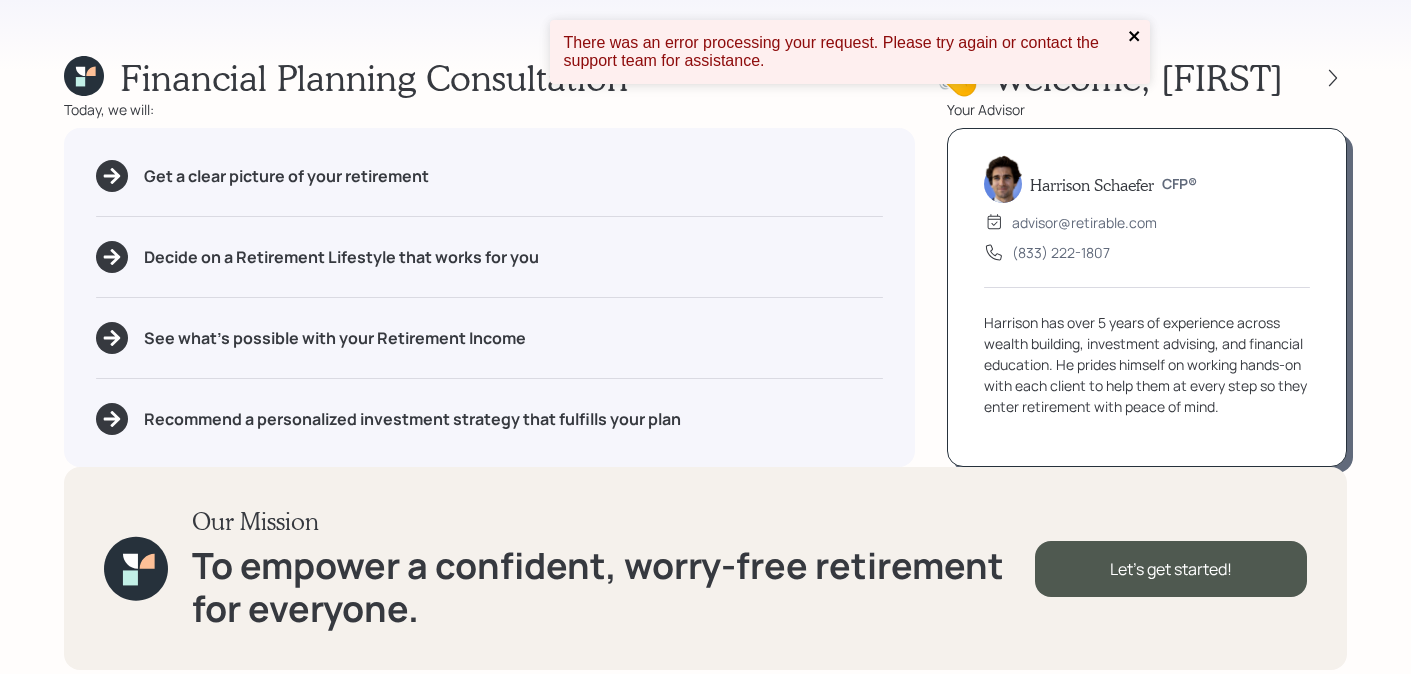 click 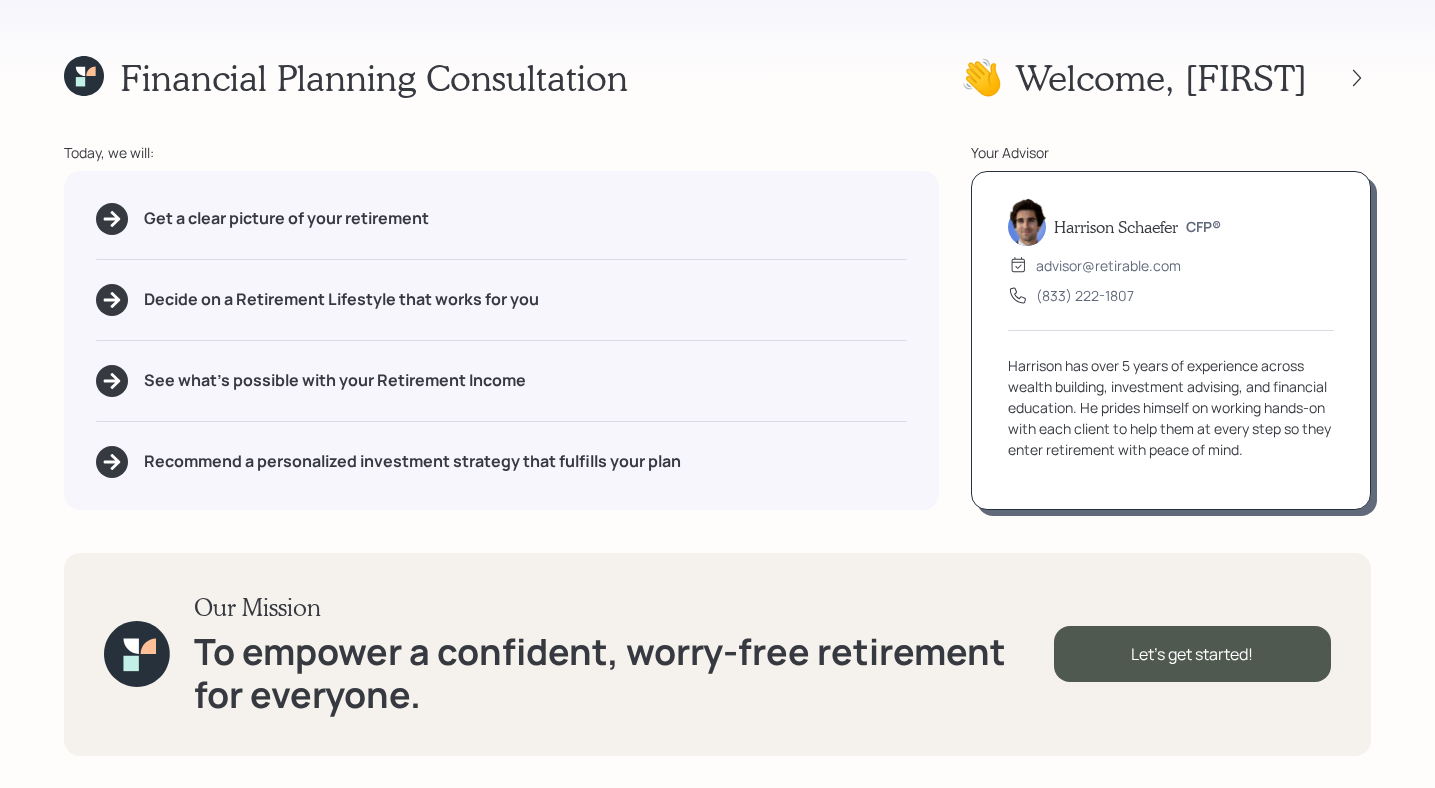 click on "Financial Planning Consultation 👋 Welcome , [FIRST] [LAST] Today, we will: Get a clear picture of your retirement Decide on a Retirement Lifestyle that works for you See what's possible with your Retirement Income Recommend a personalized investment strategy that fulfills your plan Your Advisor Harrison Schaefer CFP® advisor@retirable.com
(833) 222-1807
Harrison has over 5 years of experience across wealth building, investment advising, and financial education. He prides himself on working hands-on with each client to help them at every step so they enter retirement with peace of mind. Our Mission To empower a confident, worry-free retirement for everyone. Let's get started!" at bounding box center (717, 394) 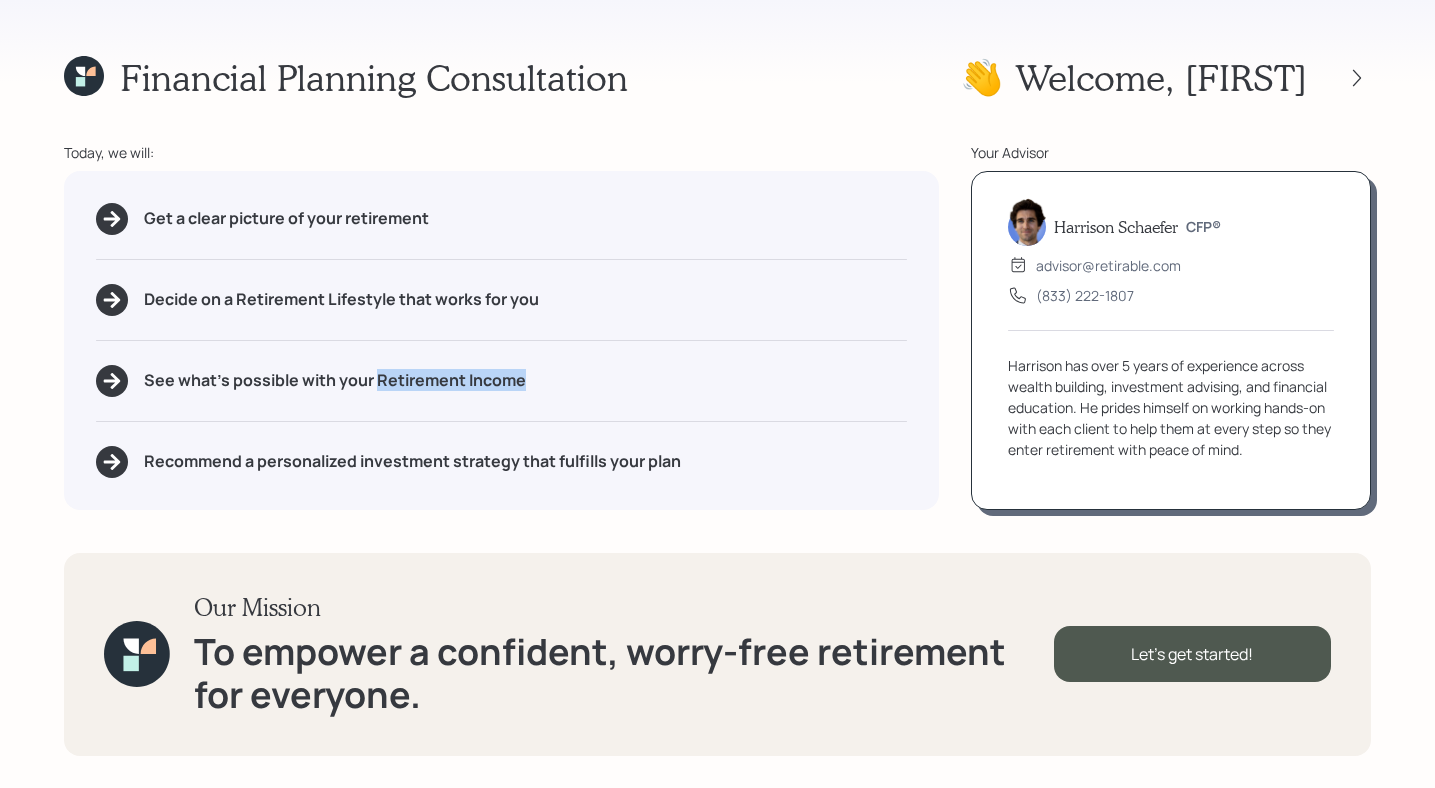 drag, startPoint x: 530, startPoint y: 384, endPoint x: 376, endPoint y: 377, distance: 154.15901 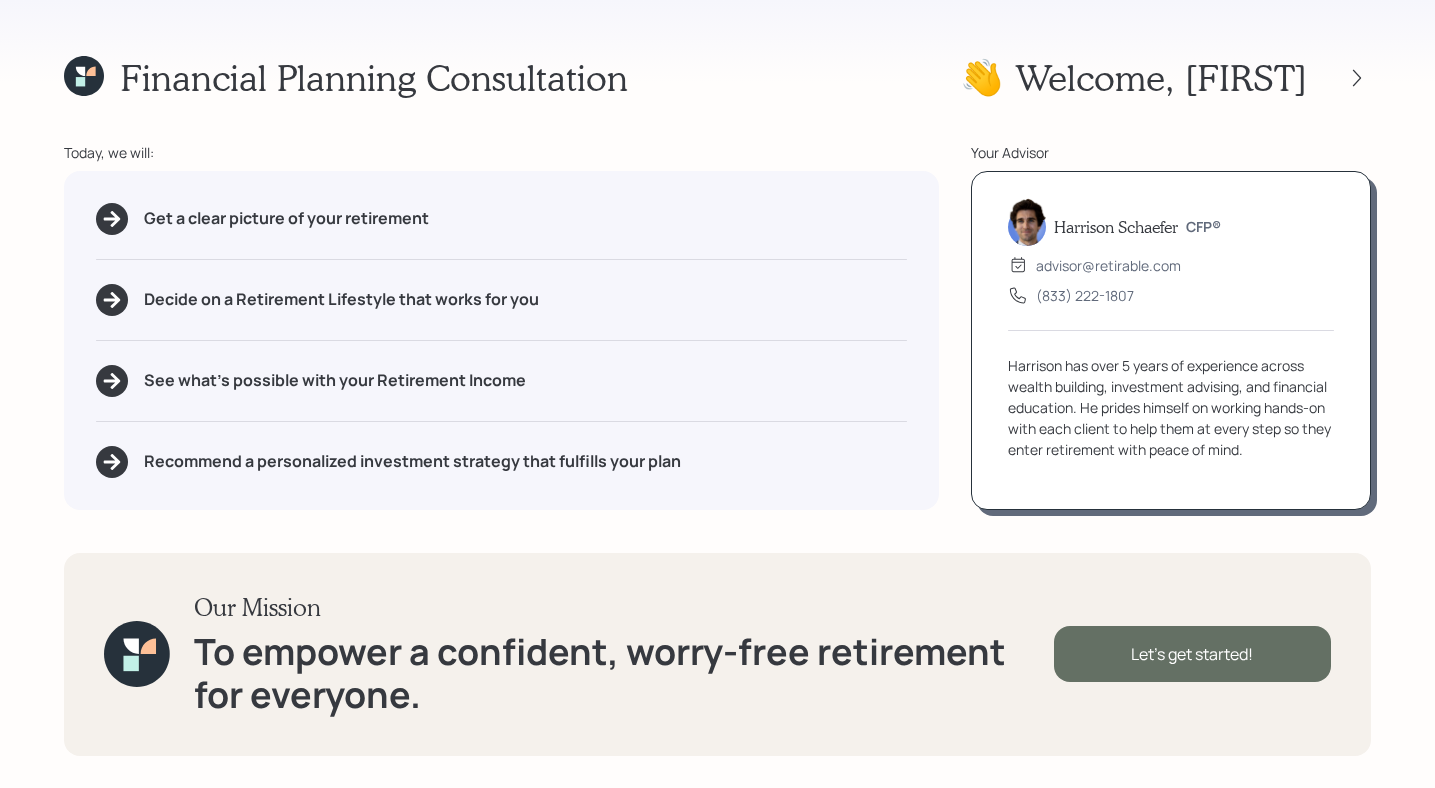 click on "Let's get started!" at bounding box center [1192, 654] 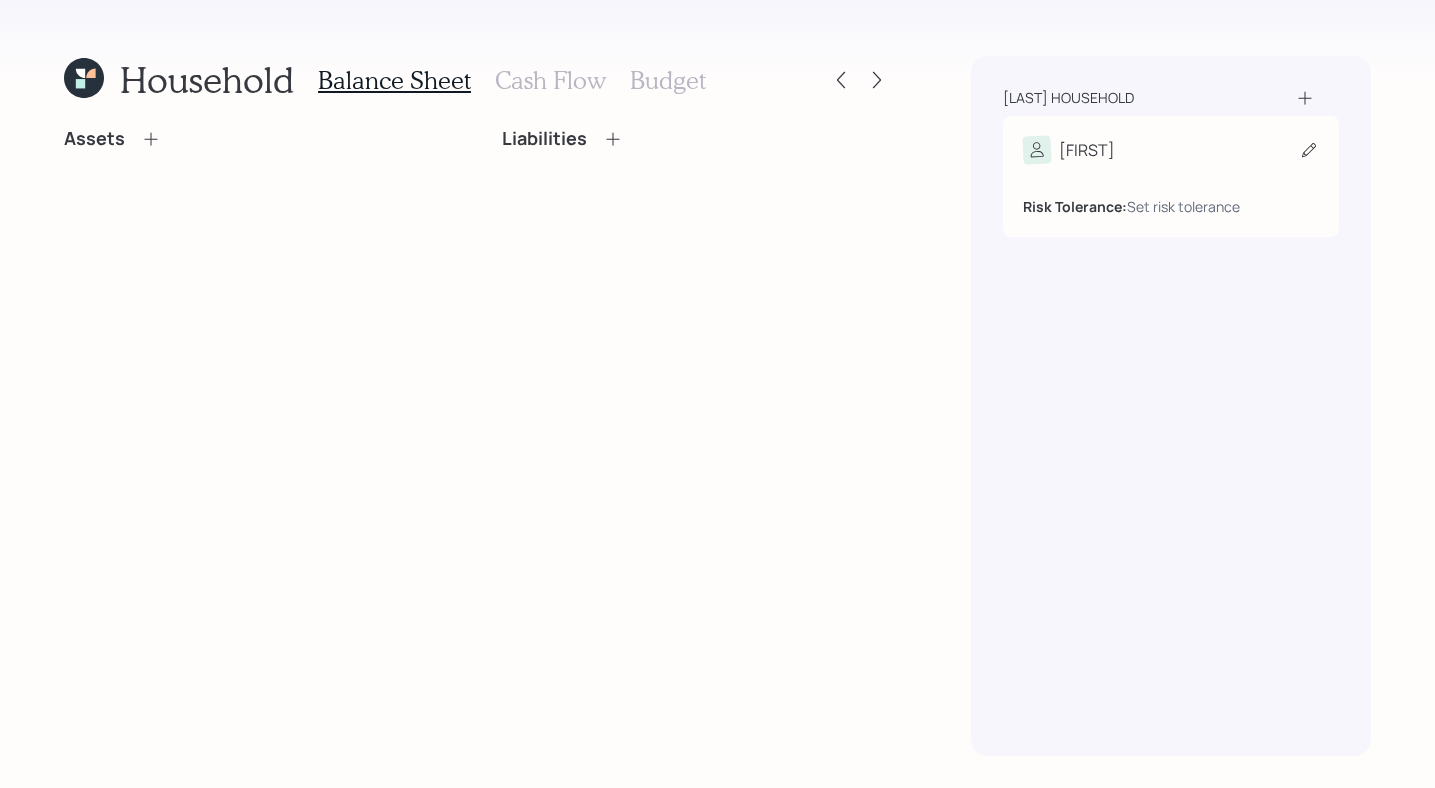 click on "[FIRST]" at bounding box center (1171, 150) 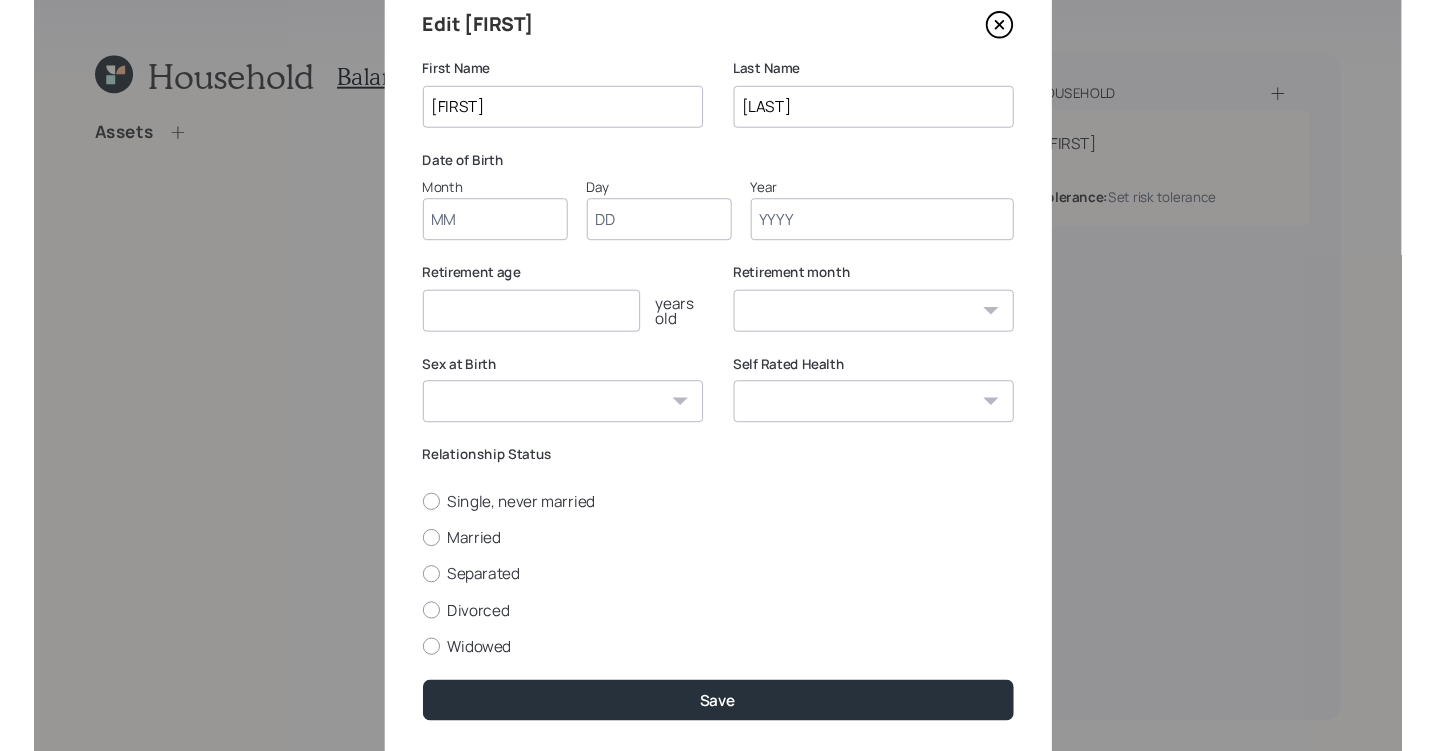 scroll, scrollTop: 72, scrollLeft: 0, axis: vertical 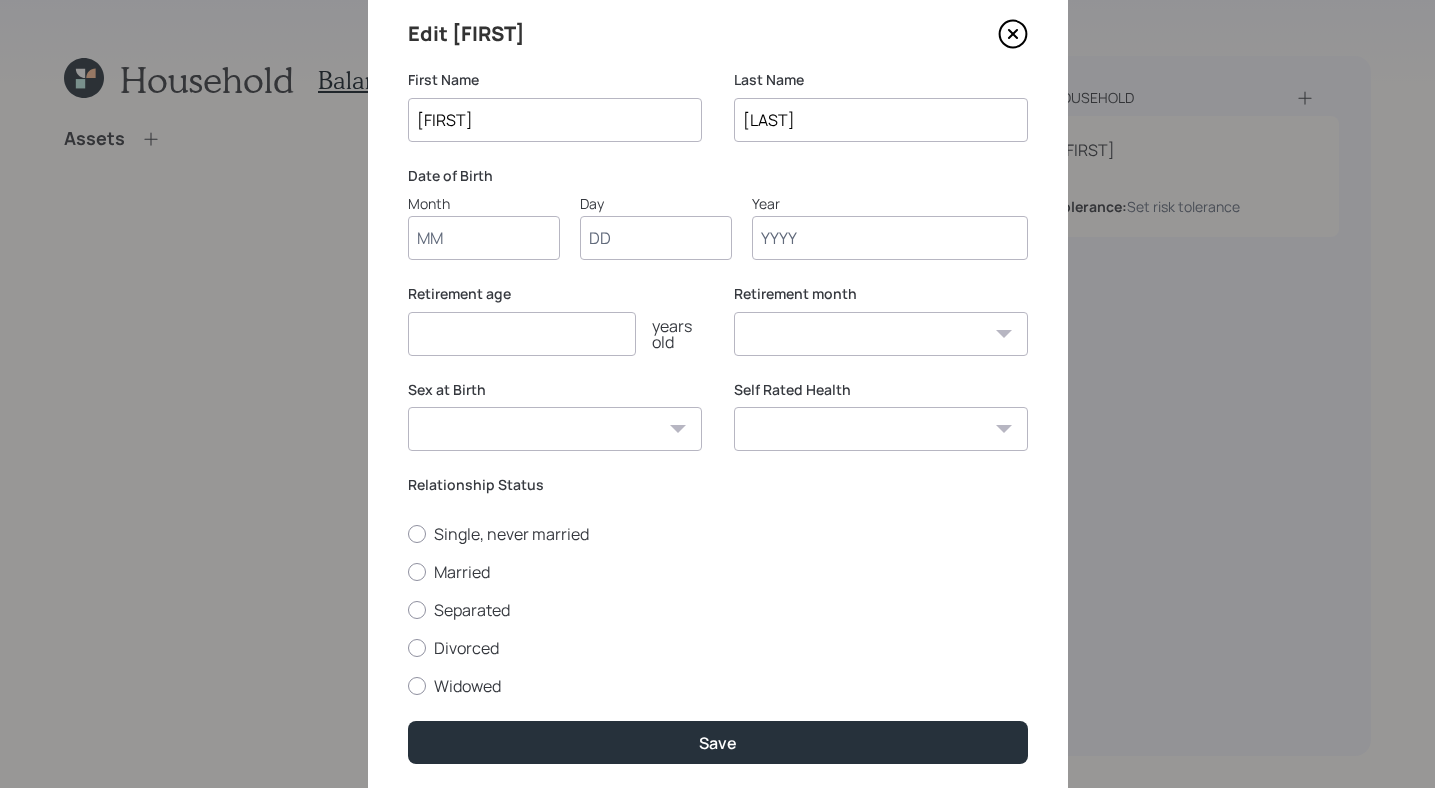 click on "Month" at bounding box center [484, 238] 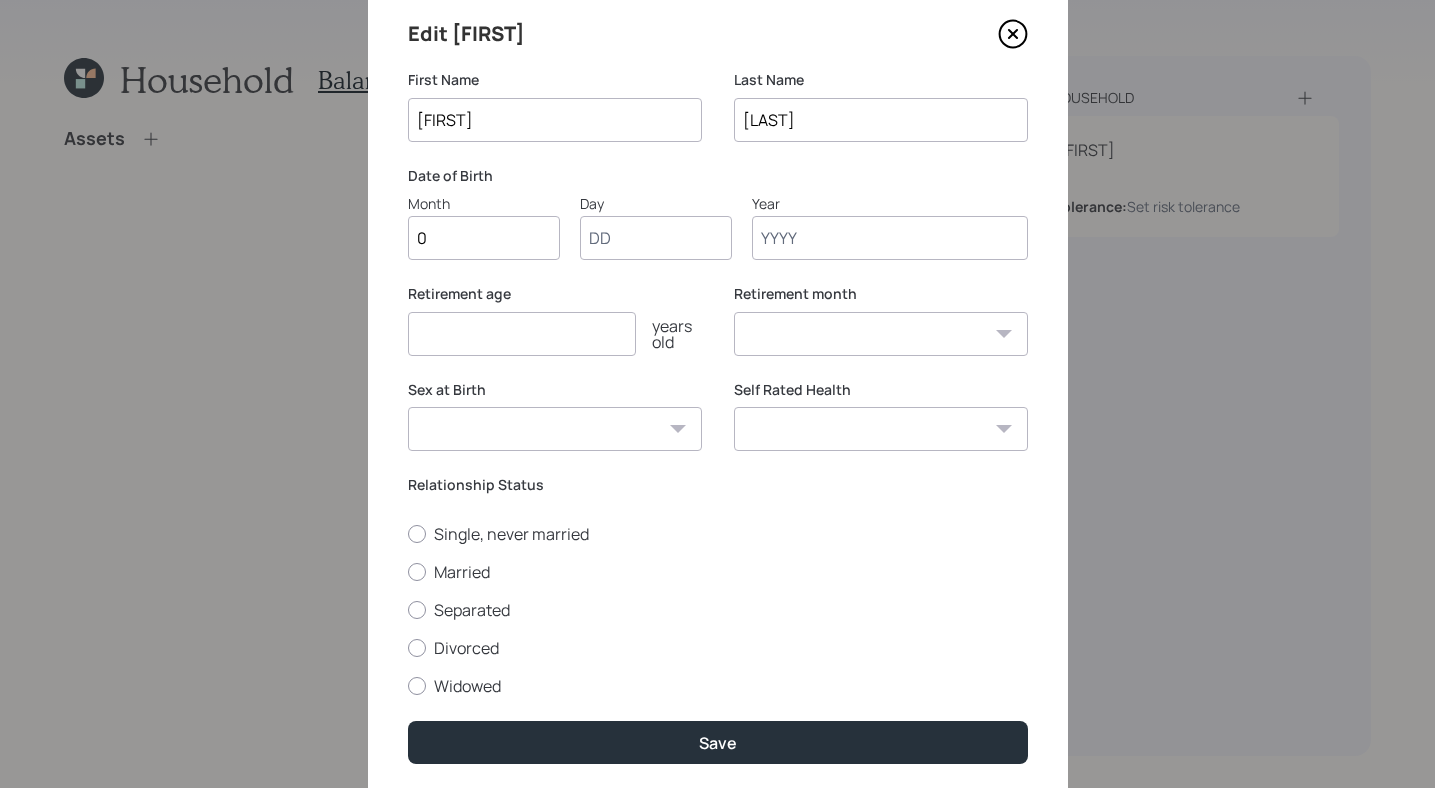 type on "03" 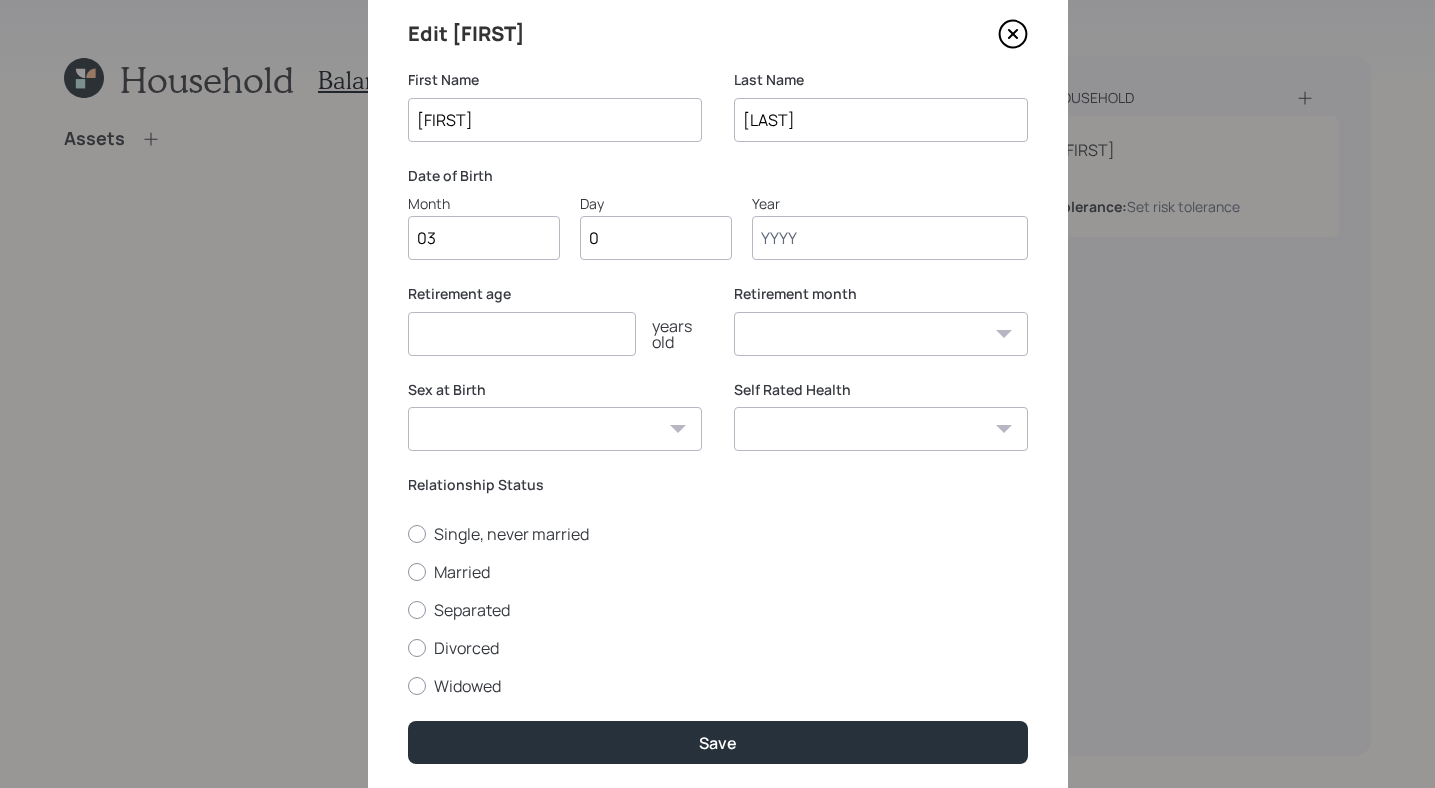 type on "09" 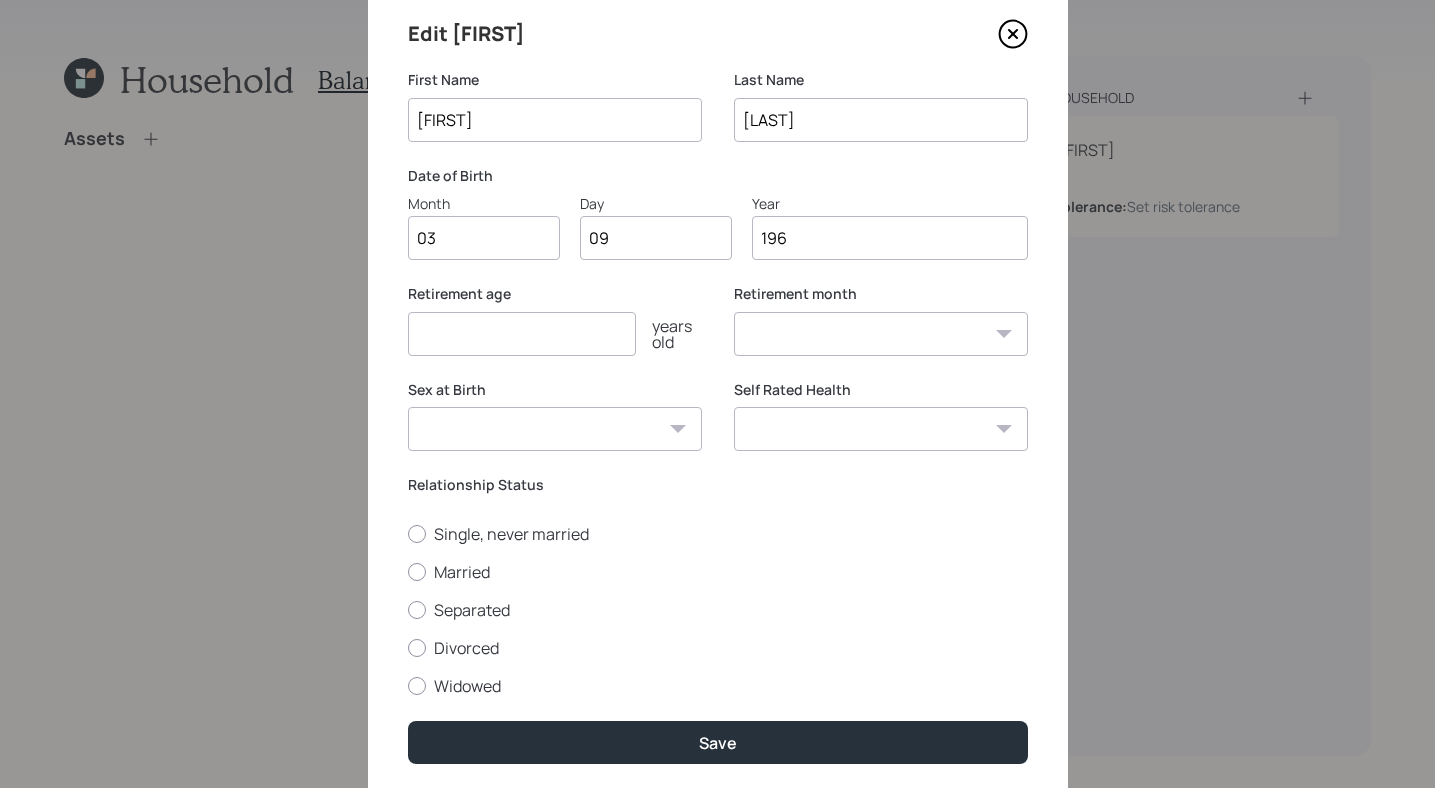 type on "1965" 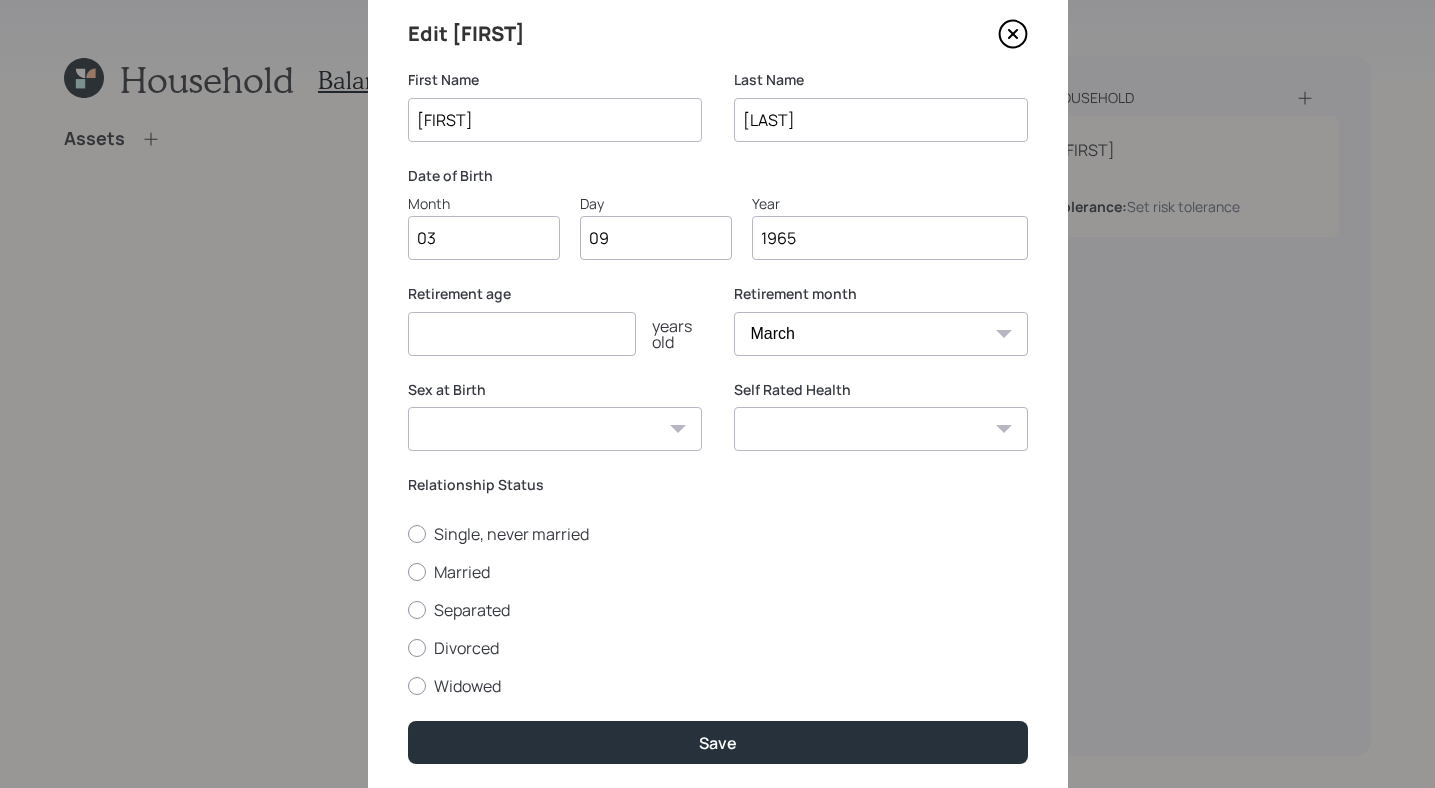 type on "1965" 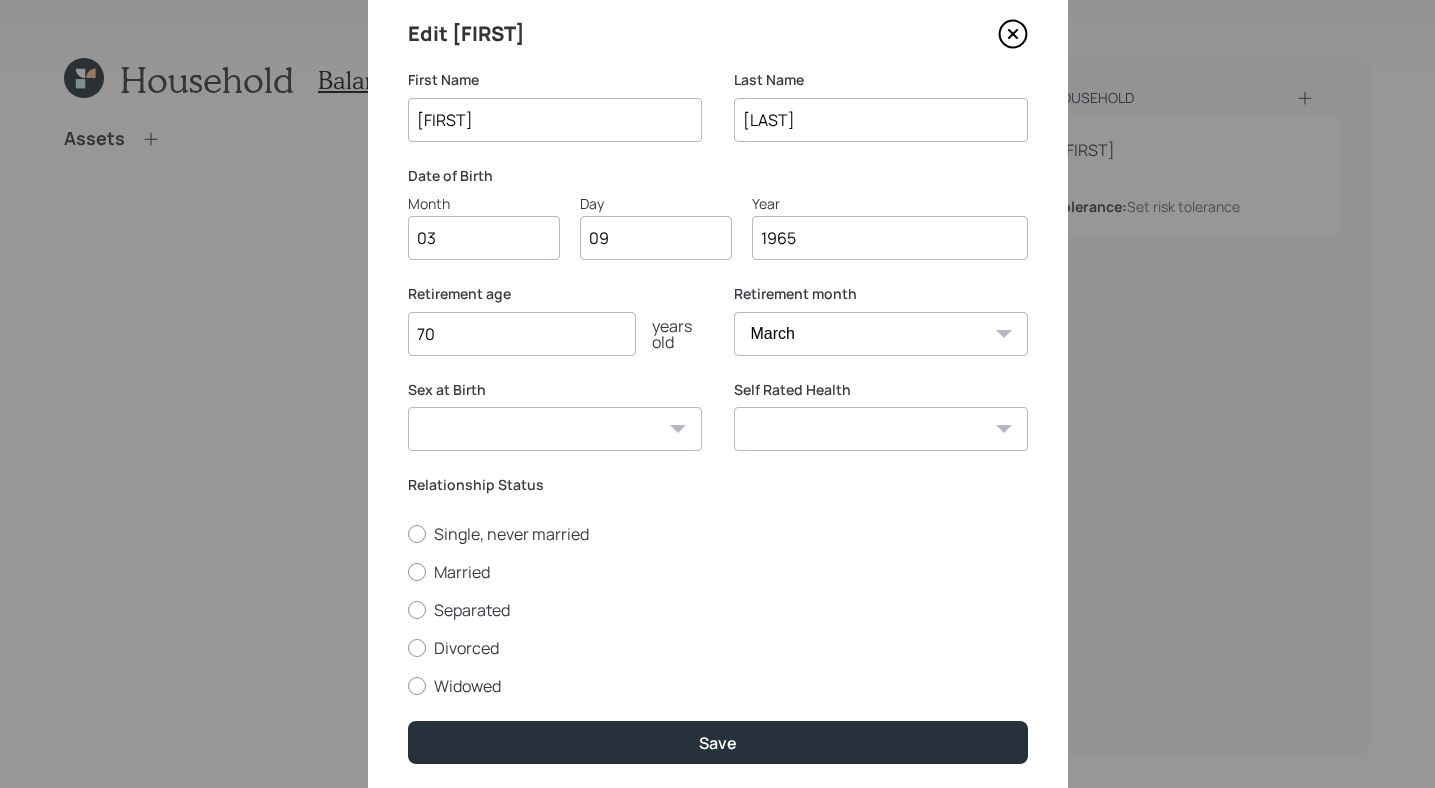 type on "70" 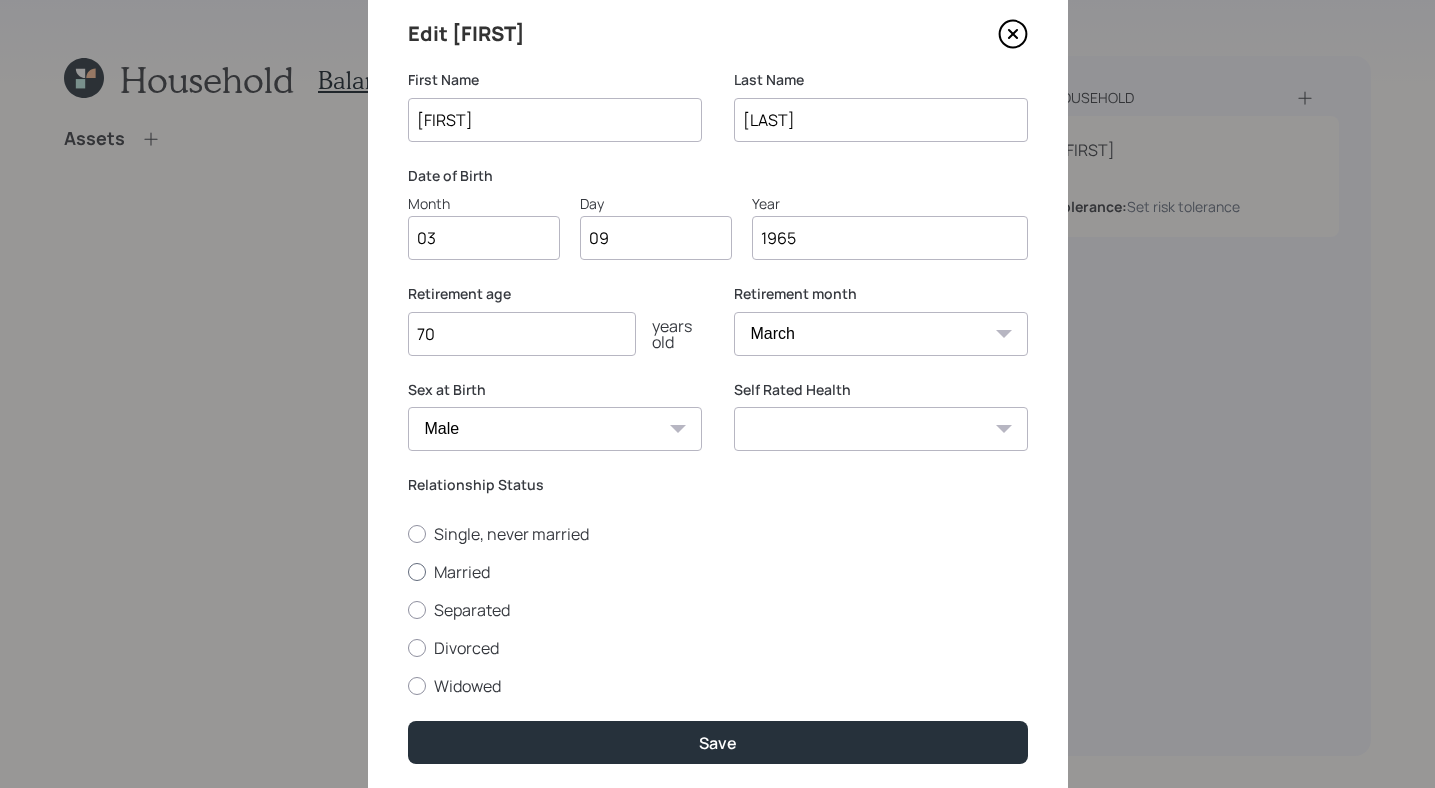 click on "Married" at bounding box center [718, 572] 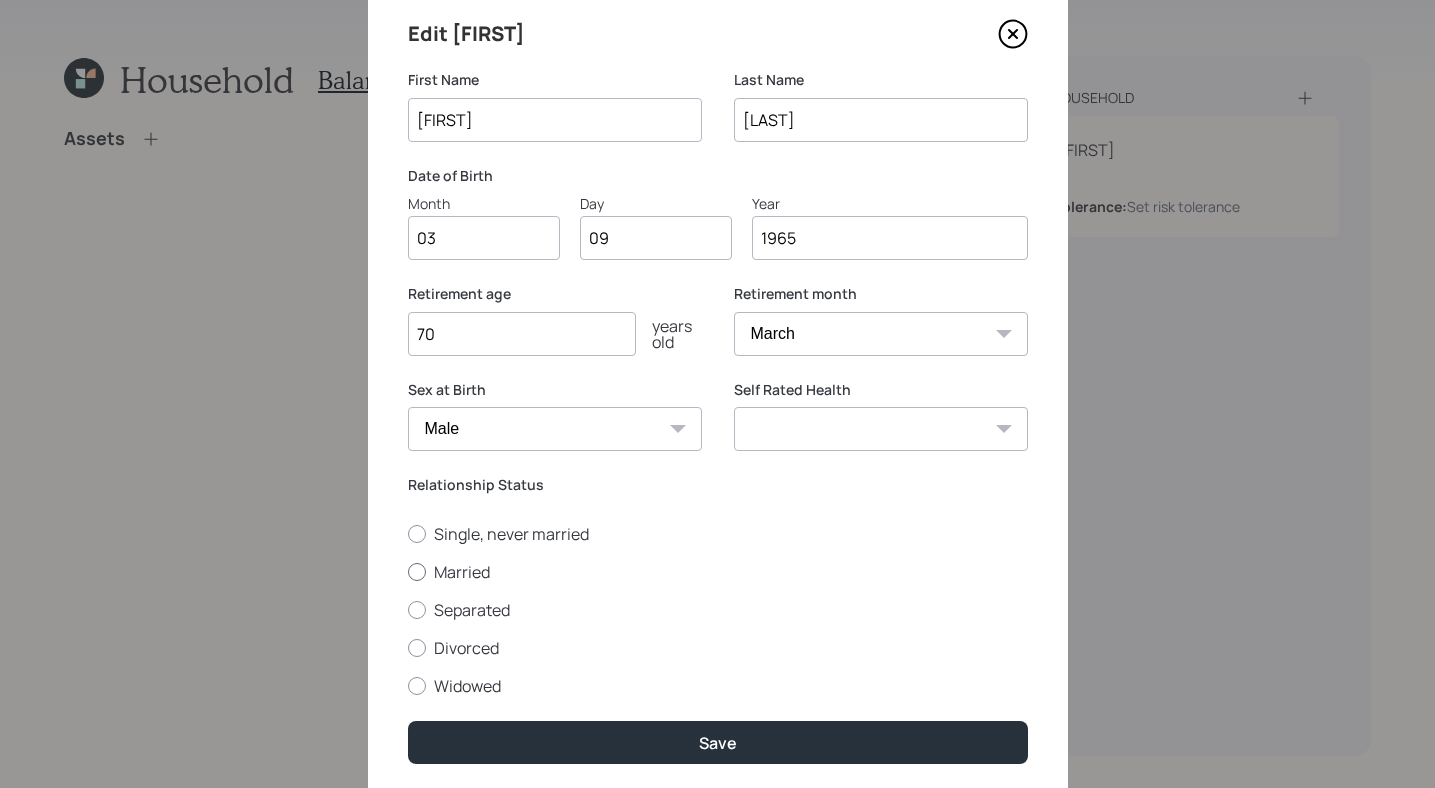 radio on "true" 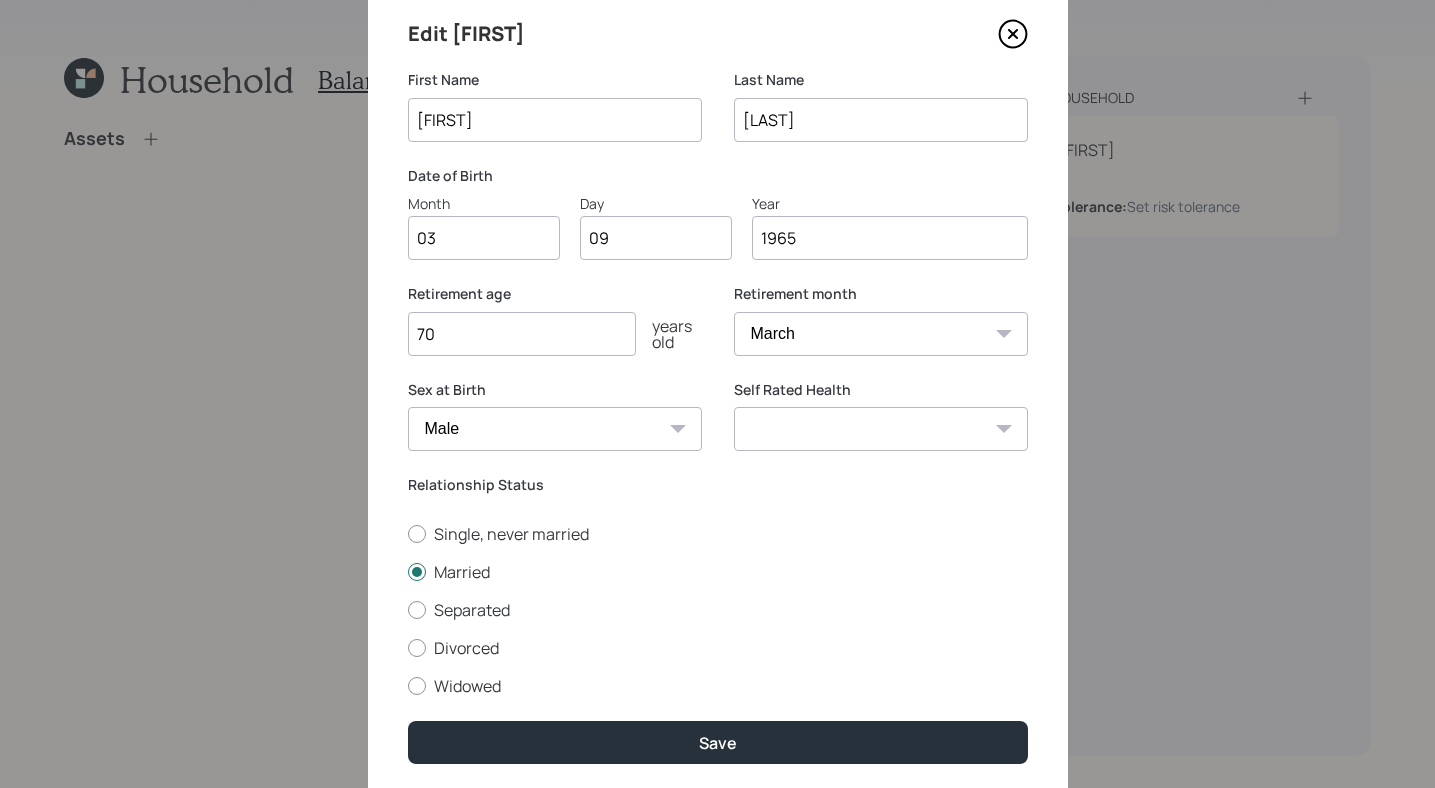 click on "Excellent Very Good Good Fair Poor" at bounding box center (881, 429) 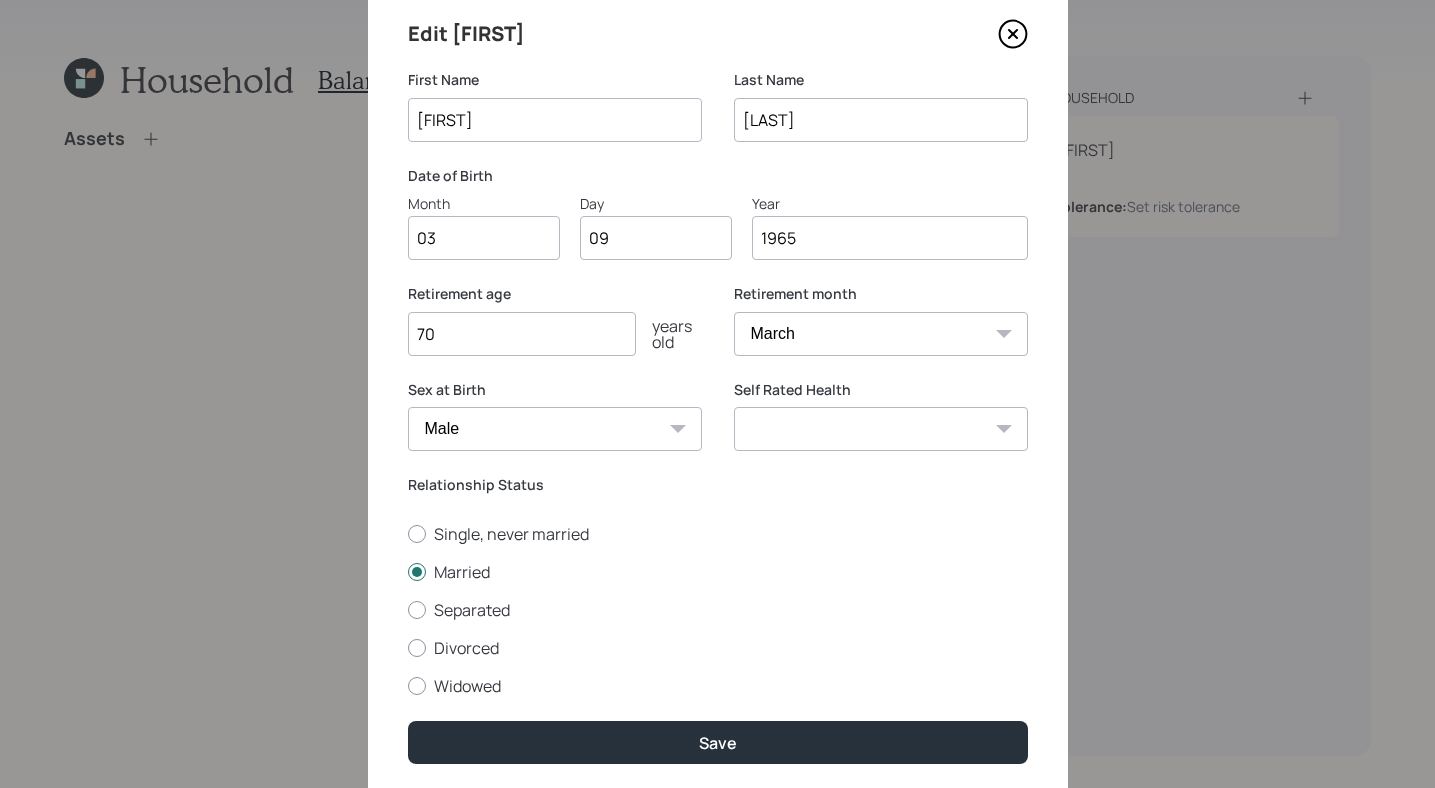 select on "good" 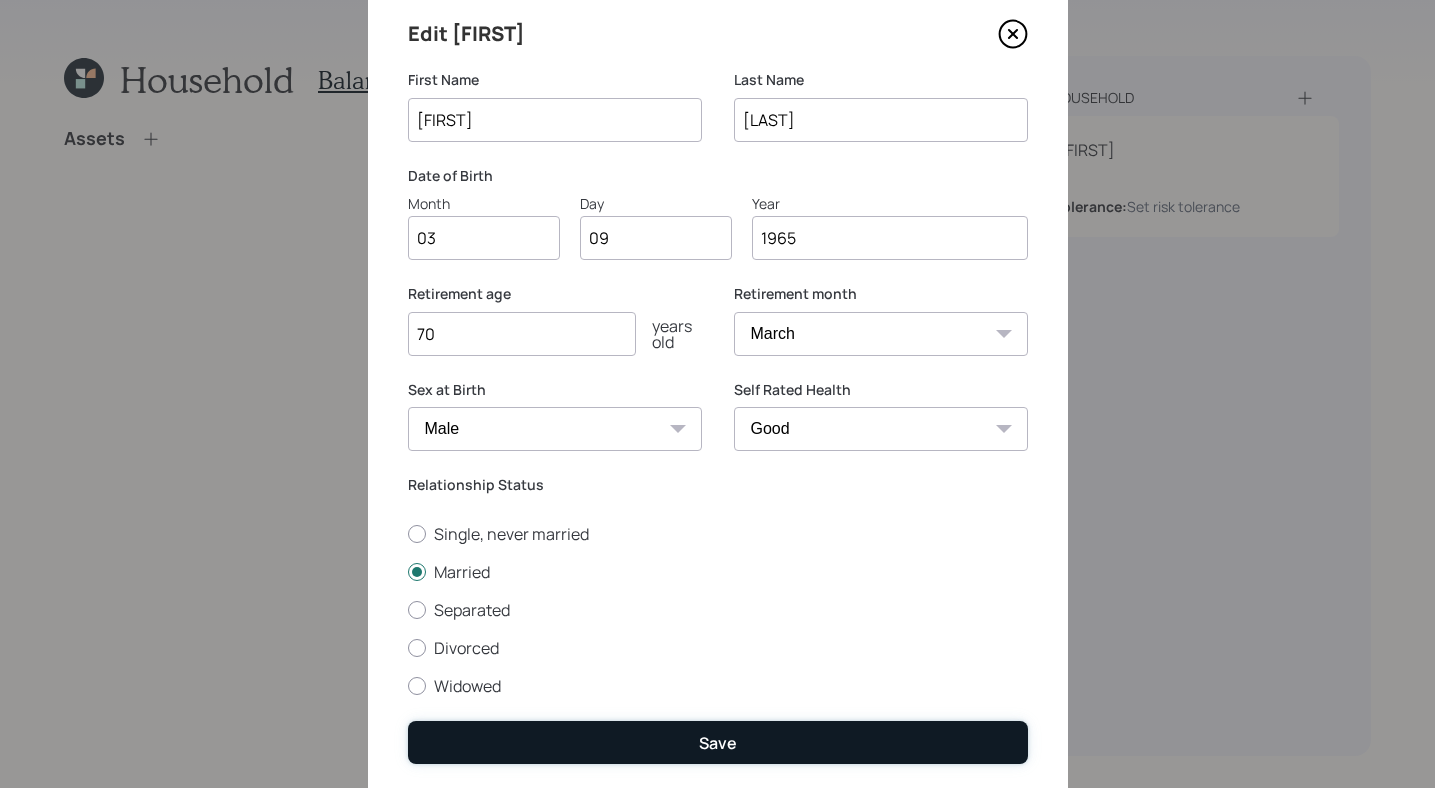click on "Save" at bounding box center (718, 742) 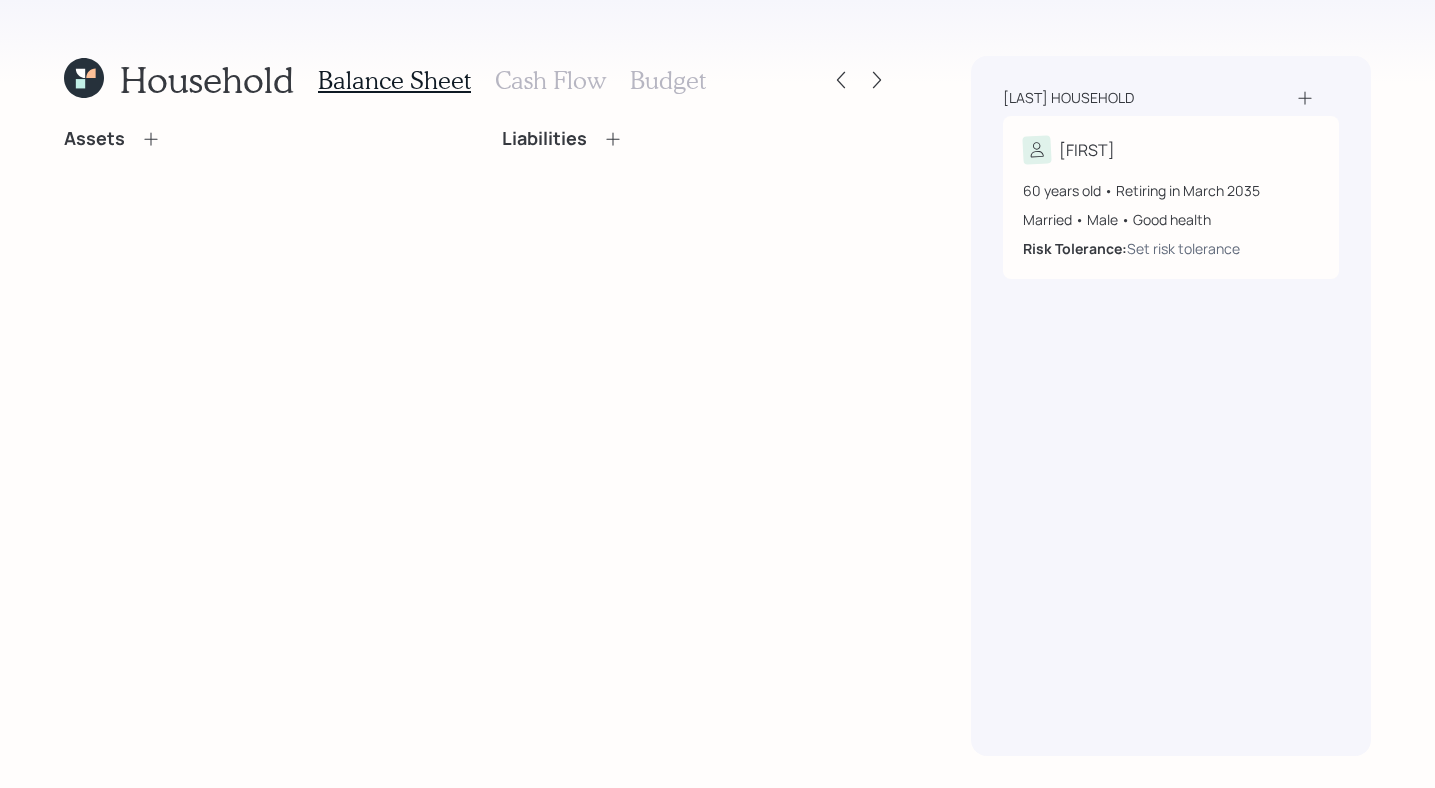 click 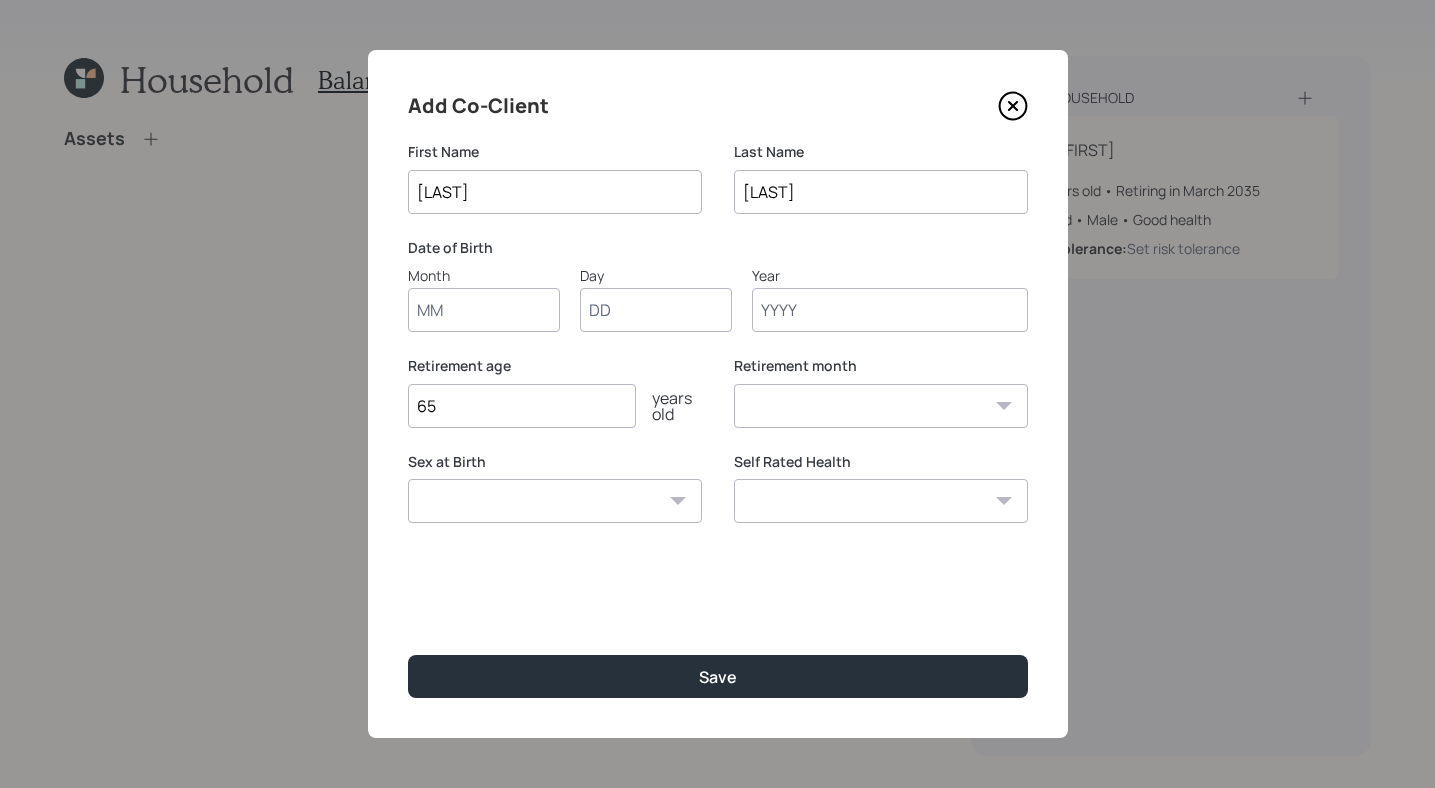type on "[LAST]" 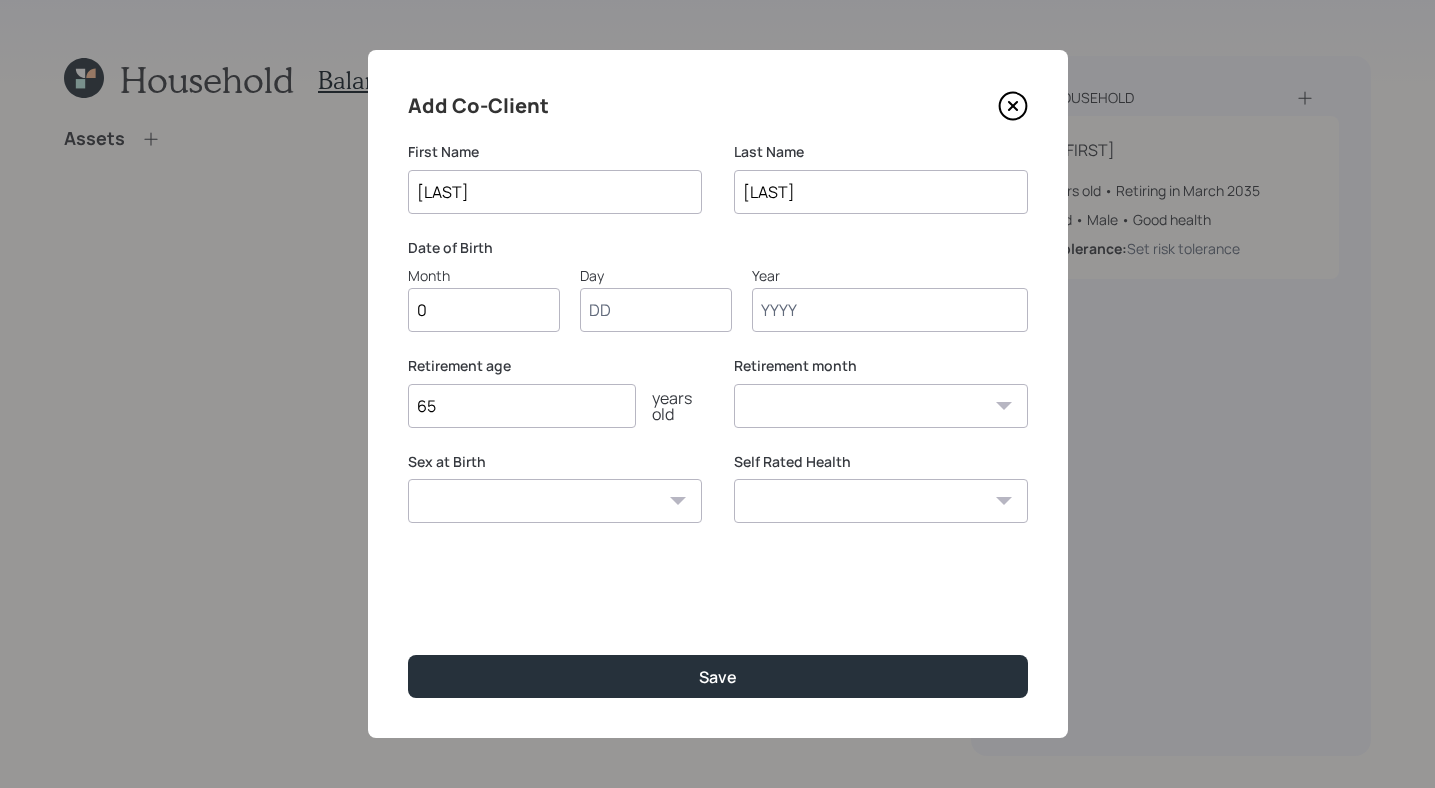 type on "03" 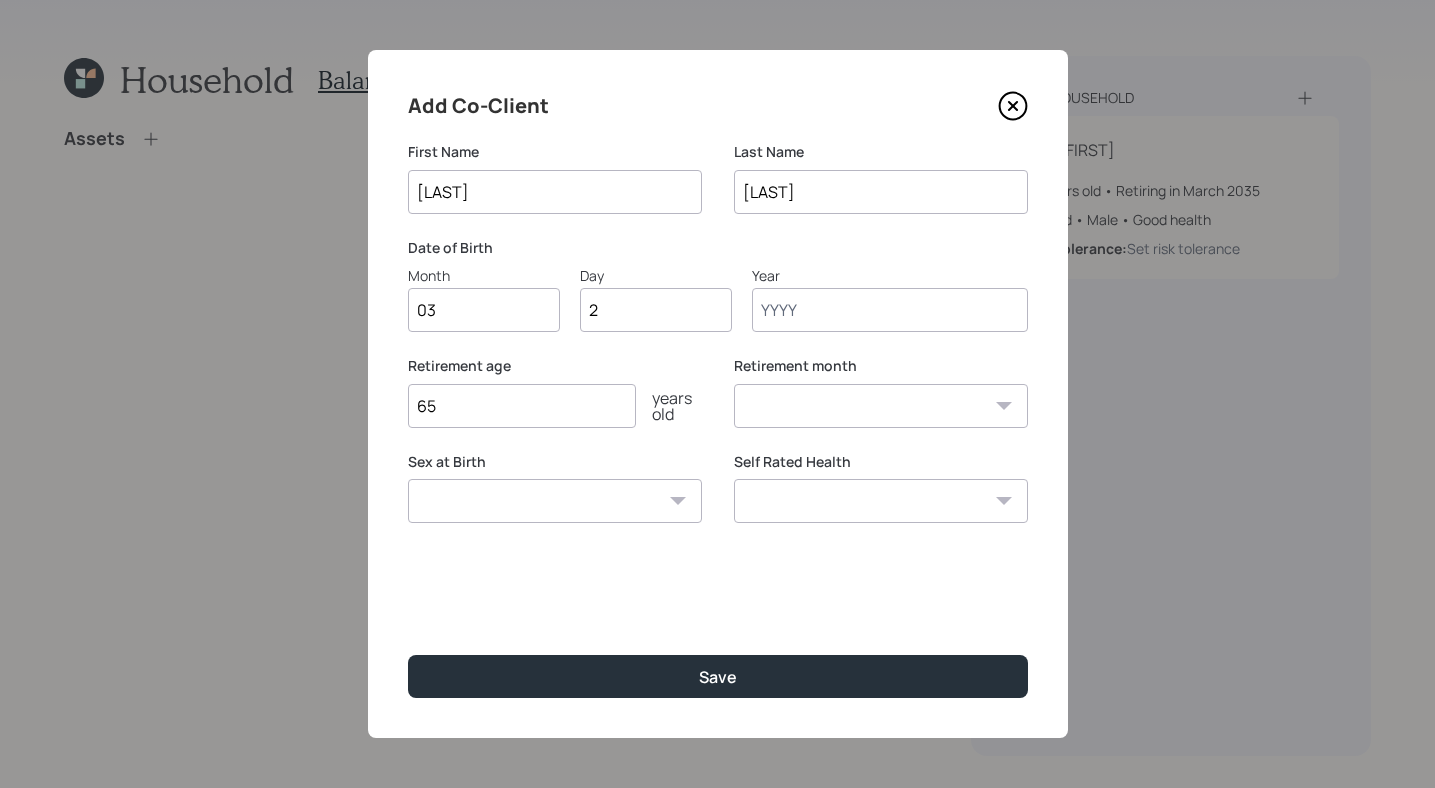 type on "22" 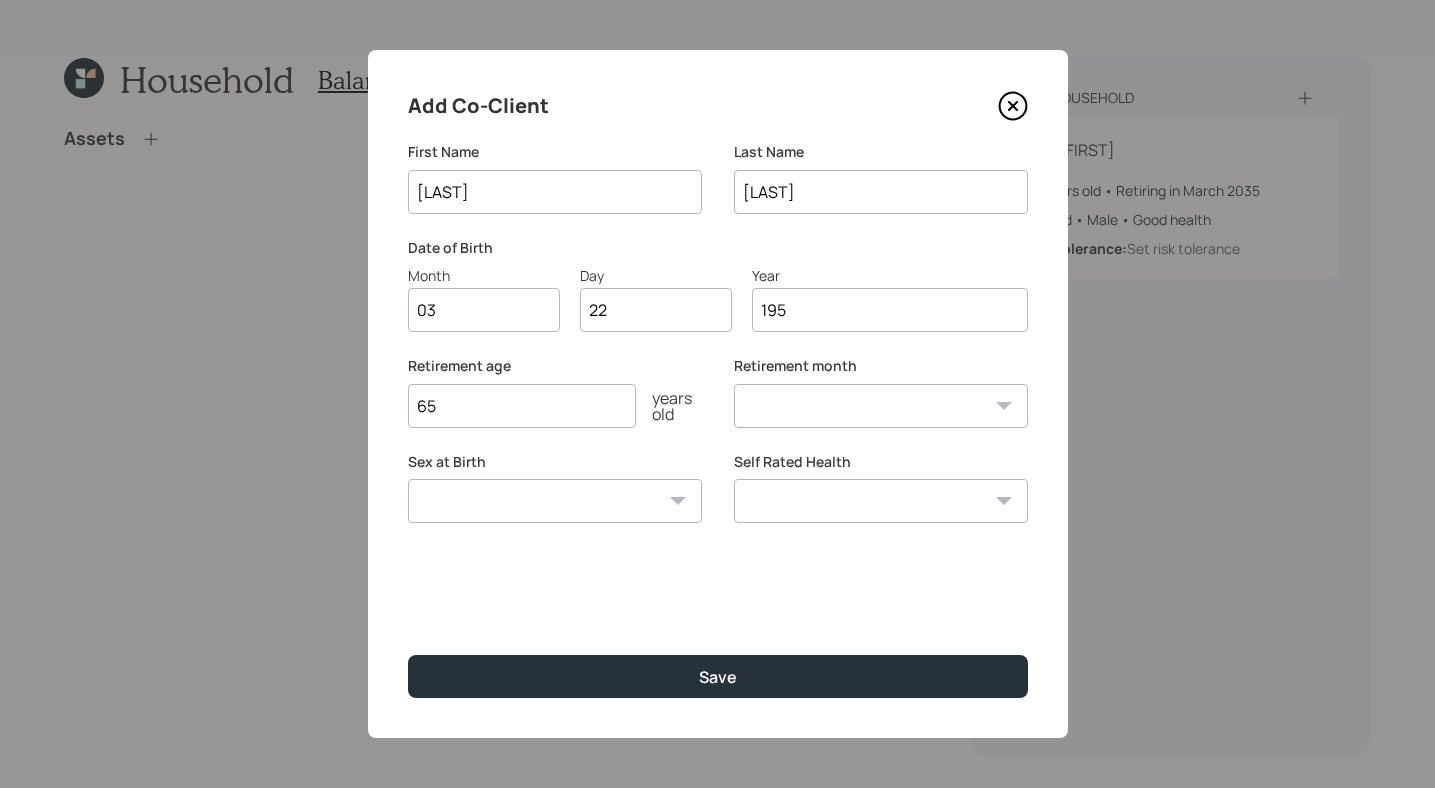 type on "[YEAR]" 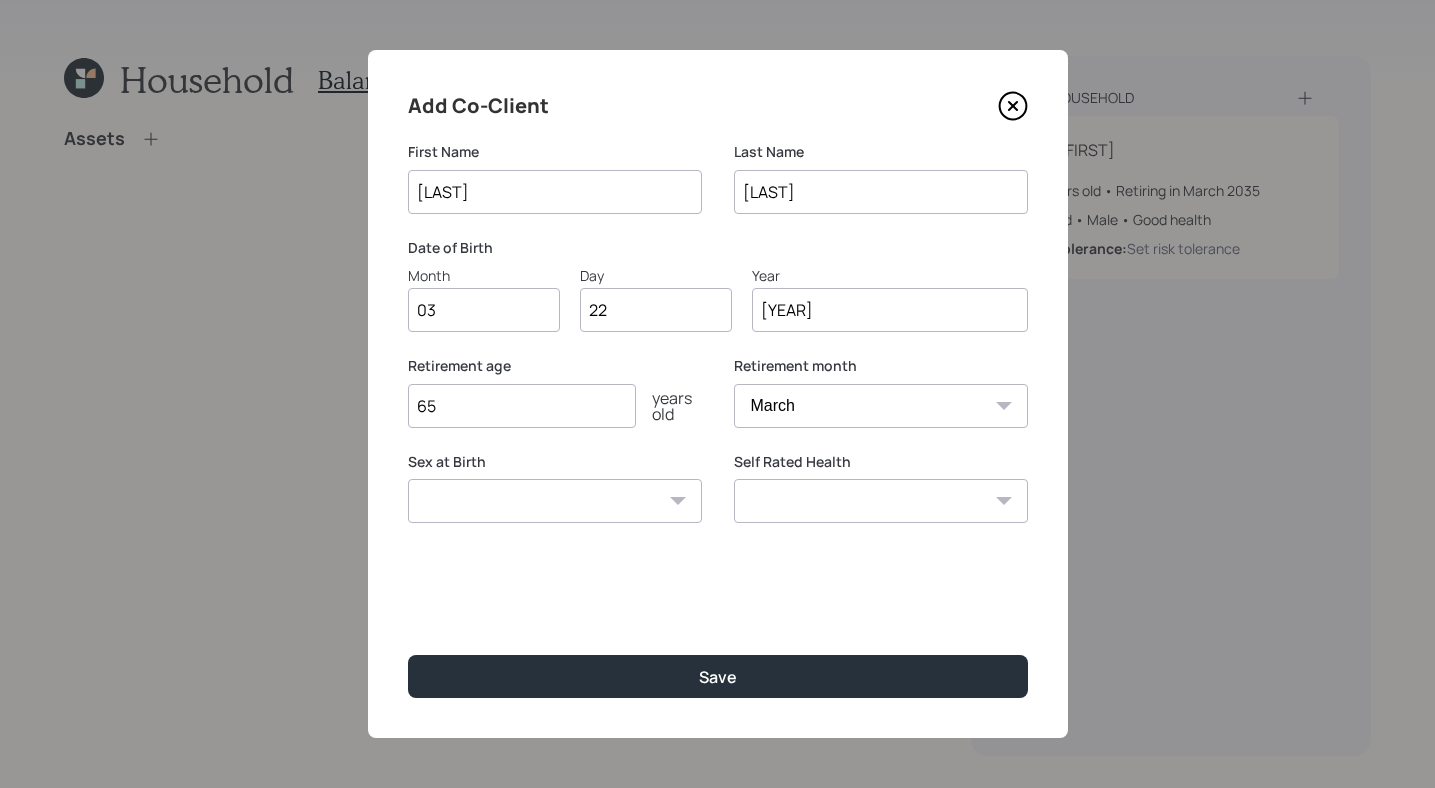 type on "[YEAR]" 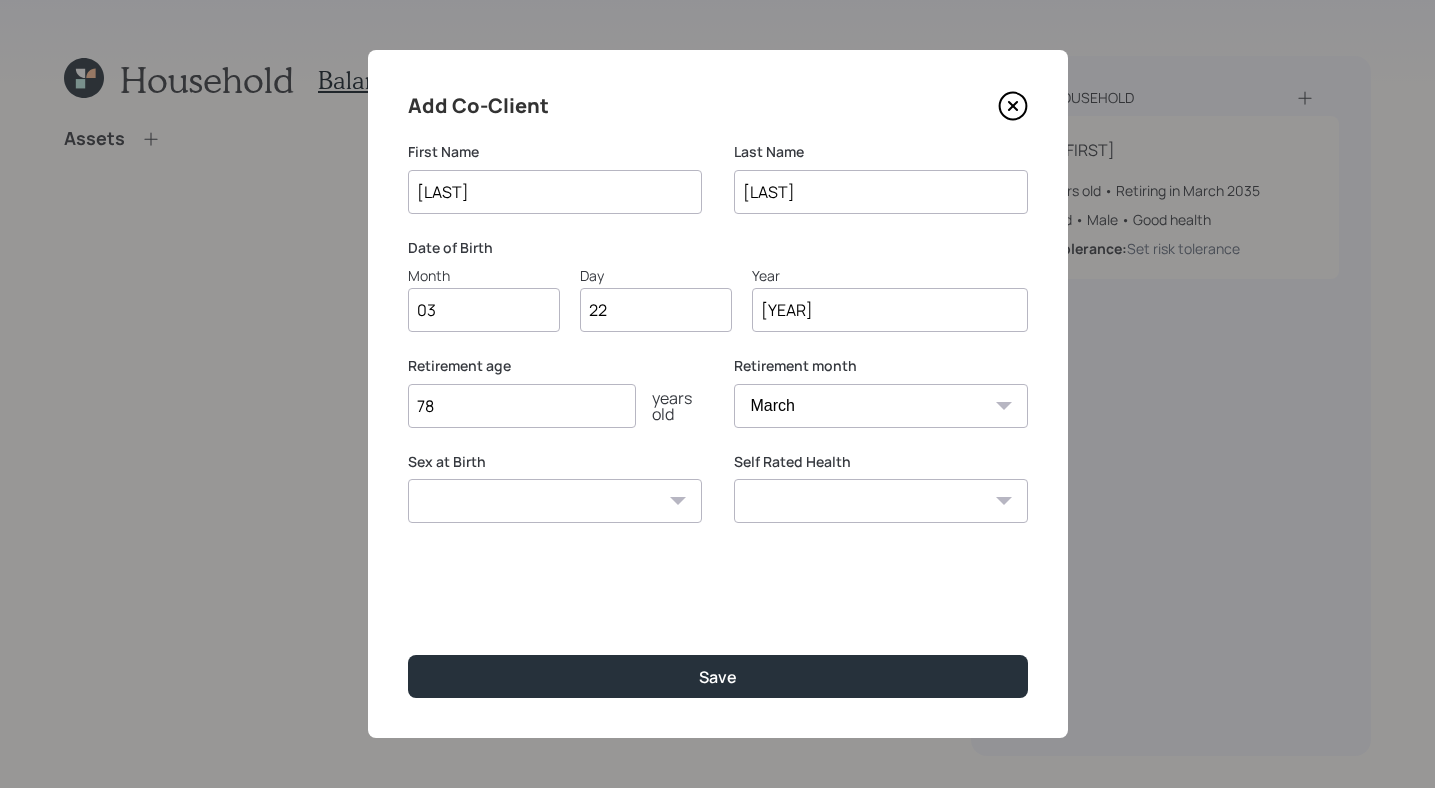 type on "78" 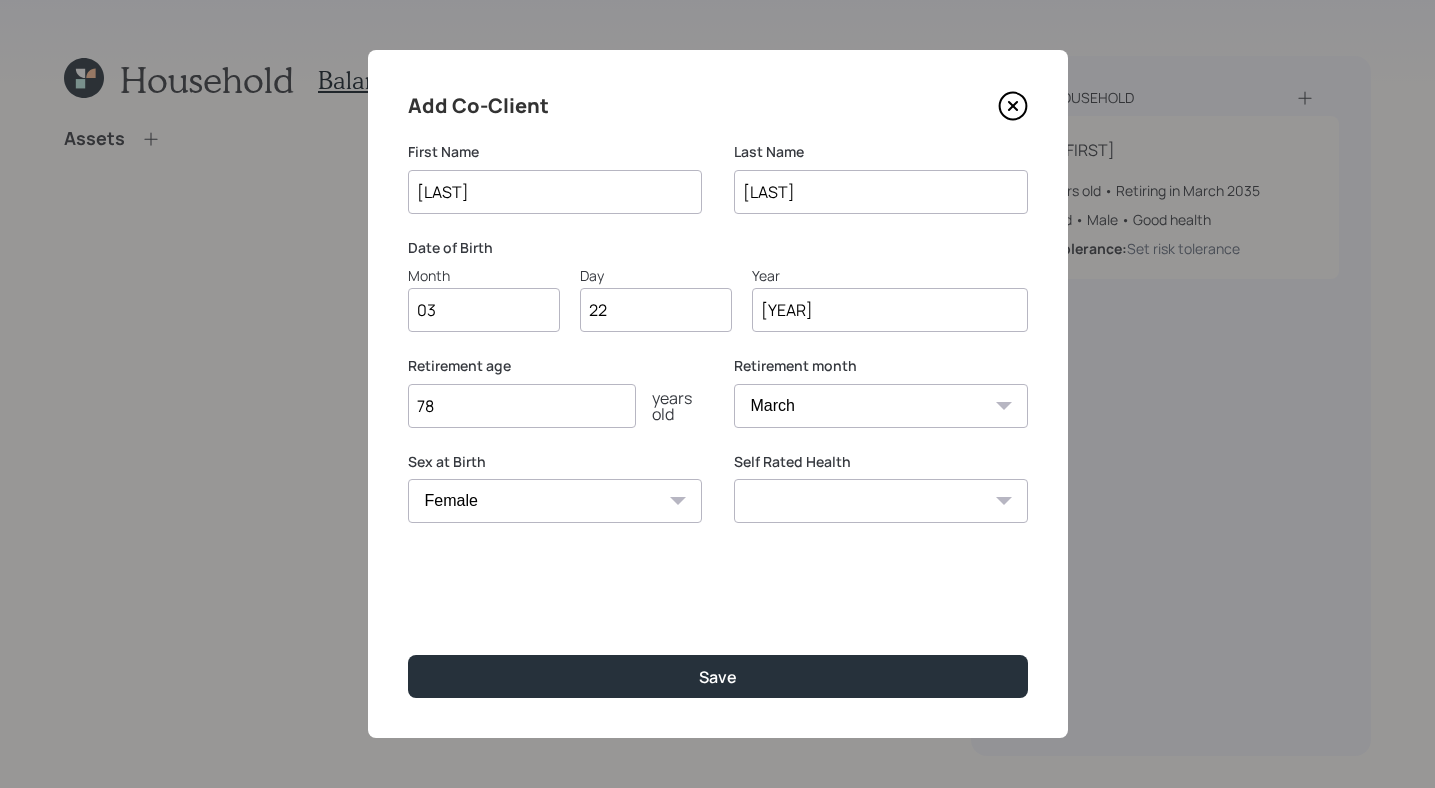 click on "Excellent Very Good Good Fair Poor" at bounding box center (881, 501) 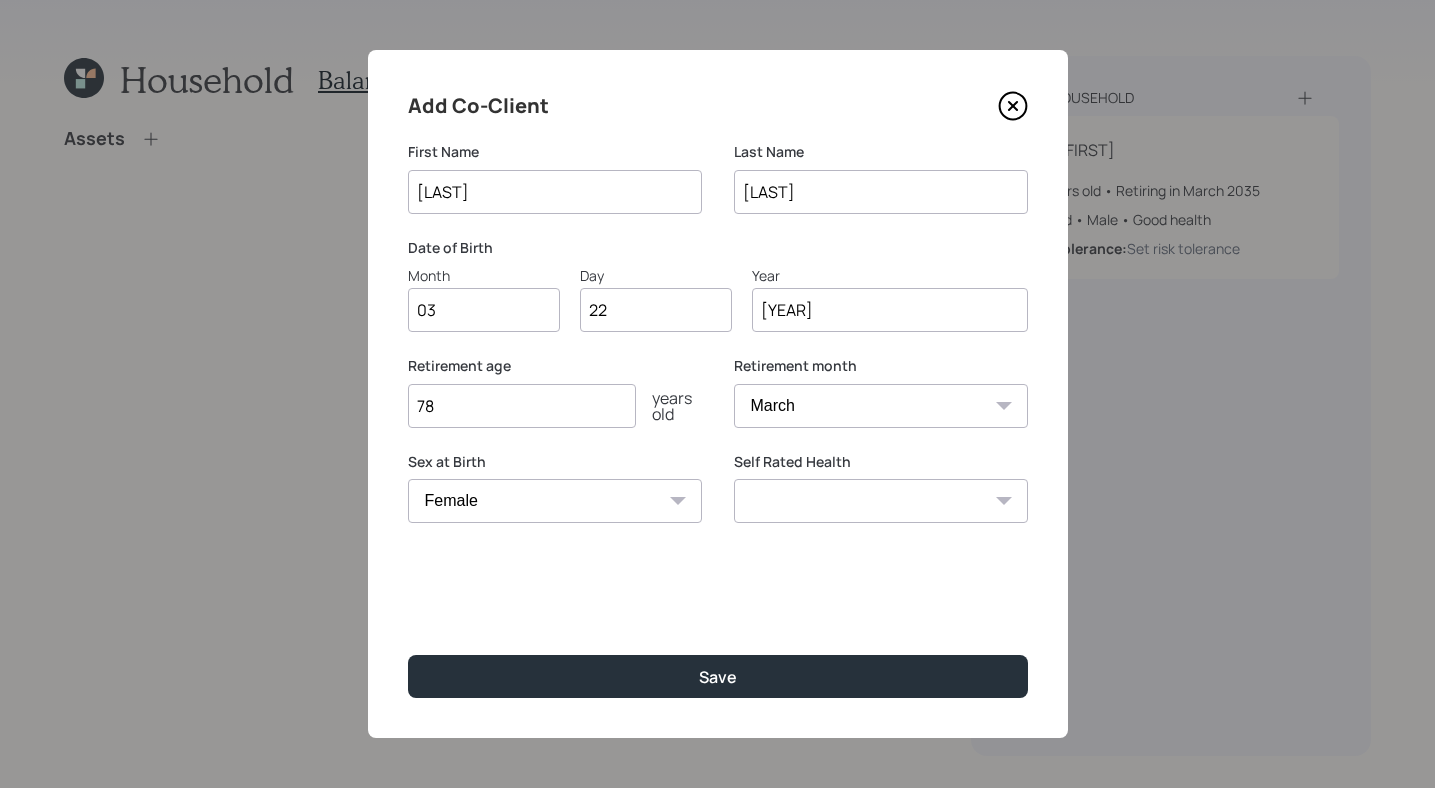 select on "good" 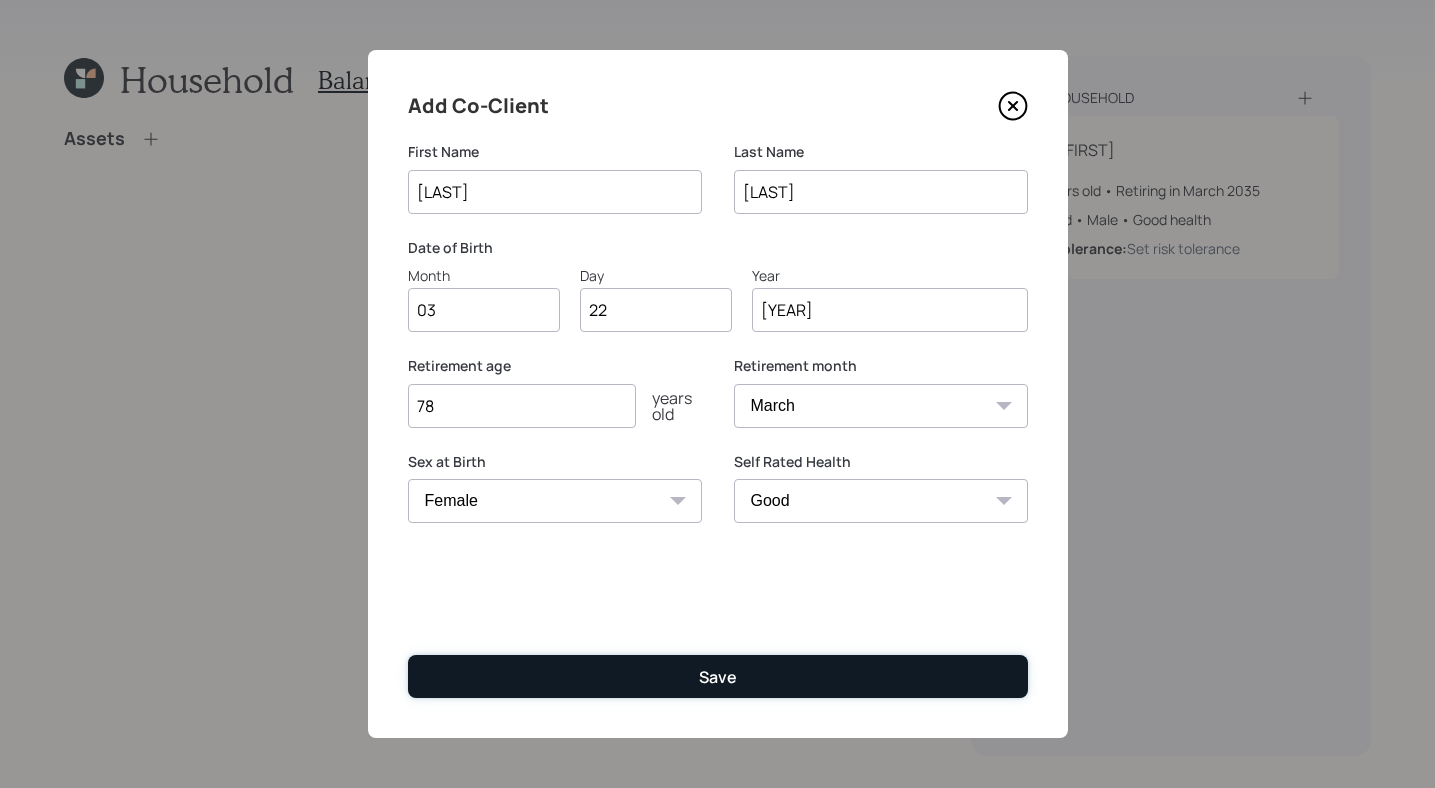 click on "Save" at bounding box center (718, 677) 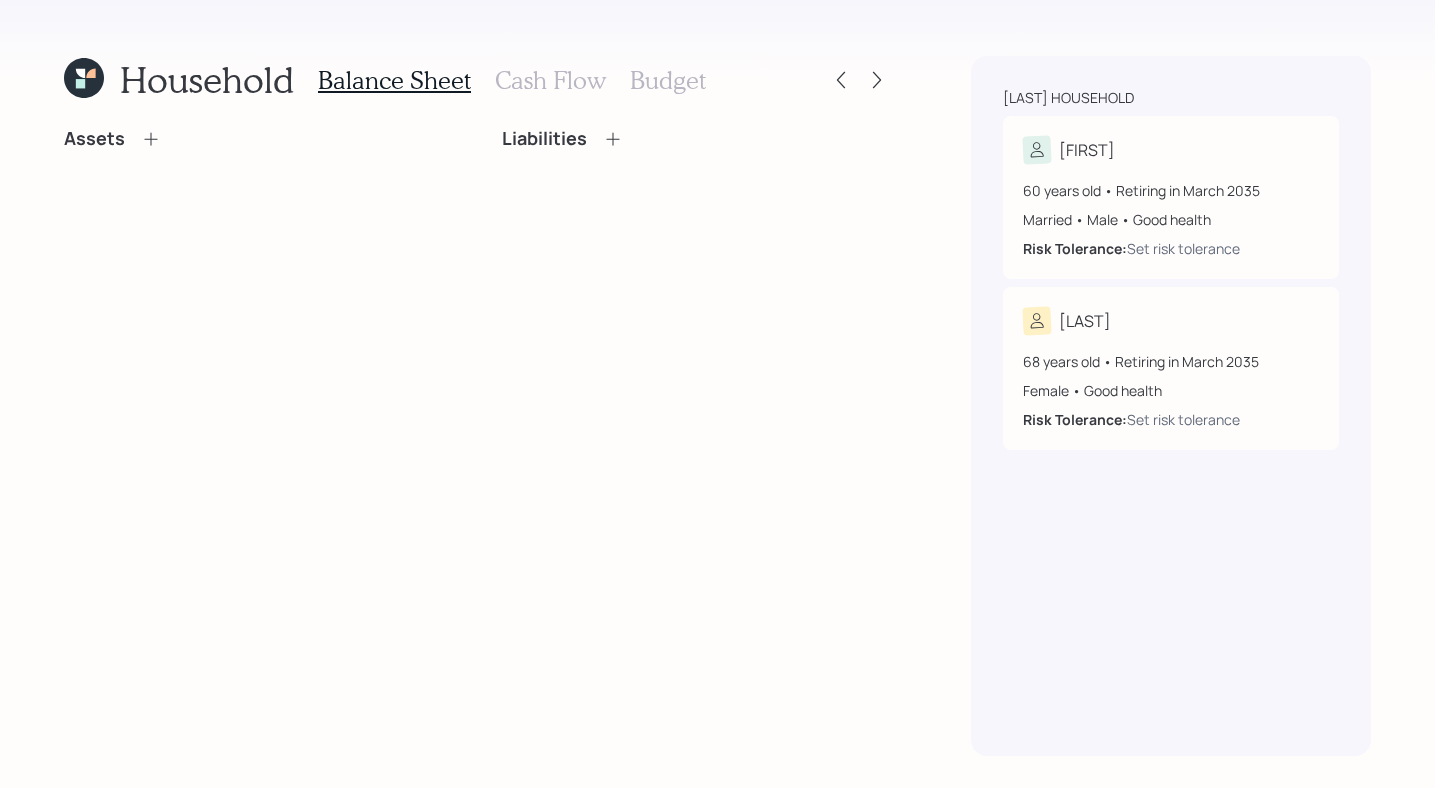 click 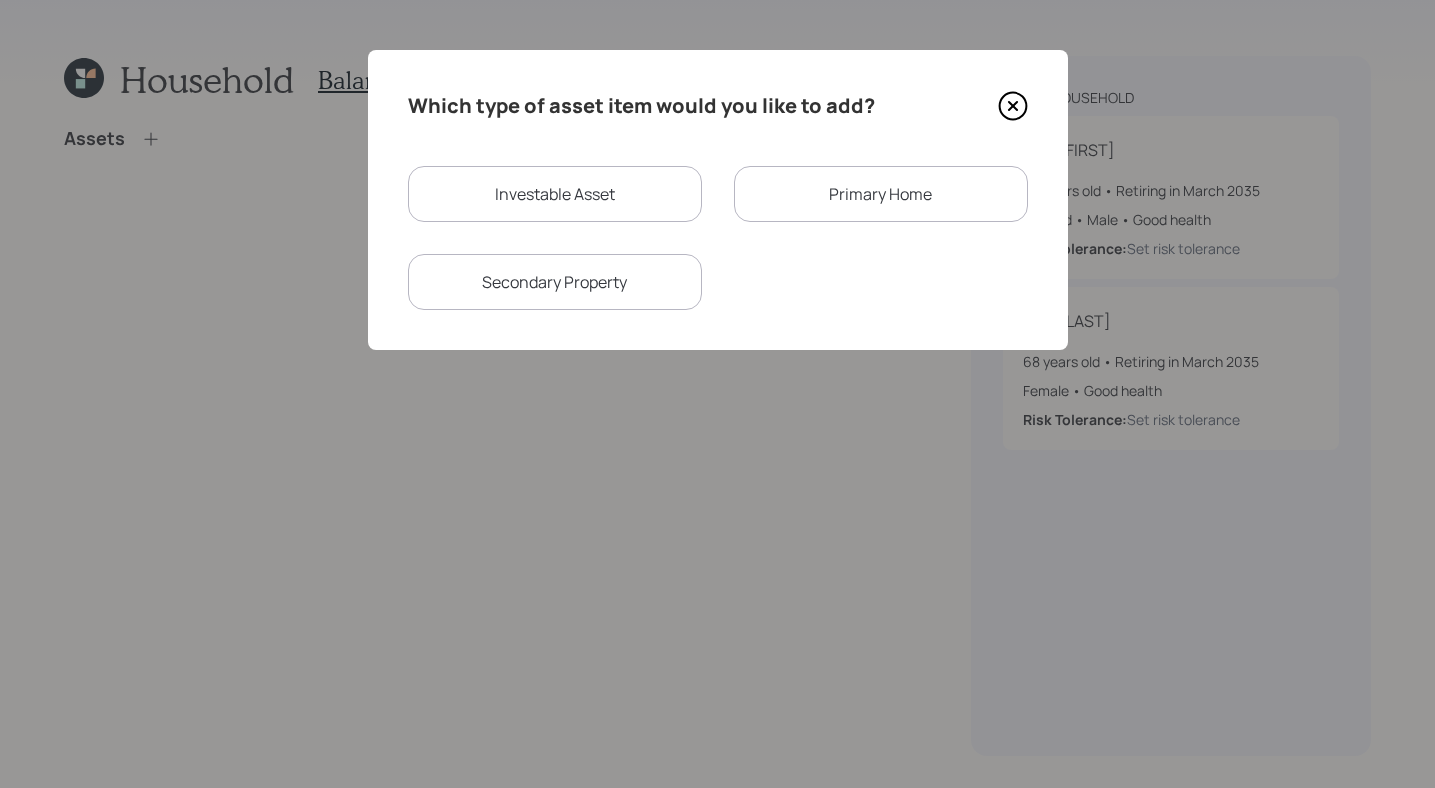 click on "Investable Asset" at bounding box center [555, 194] 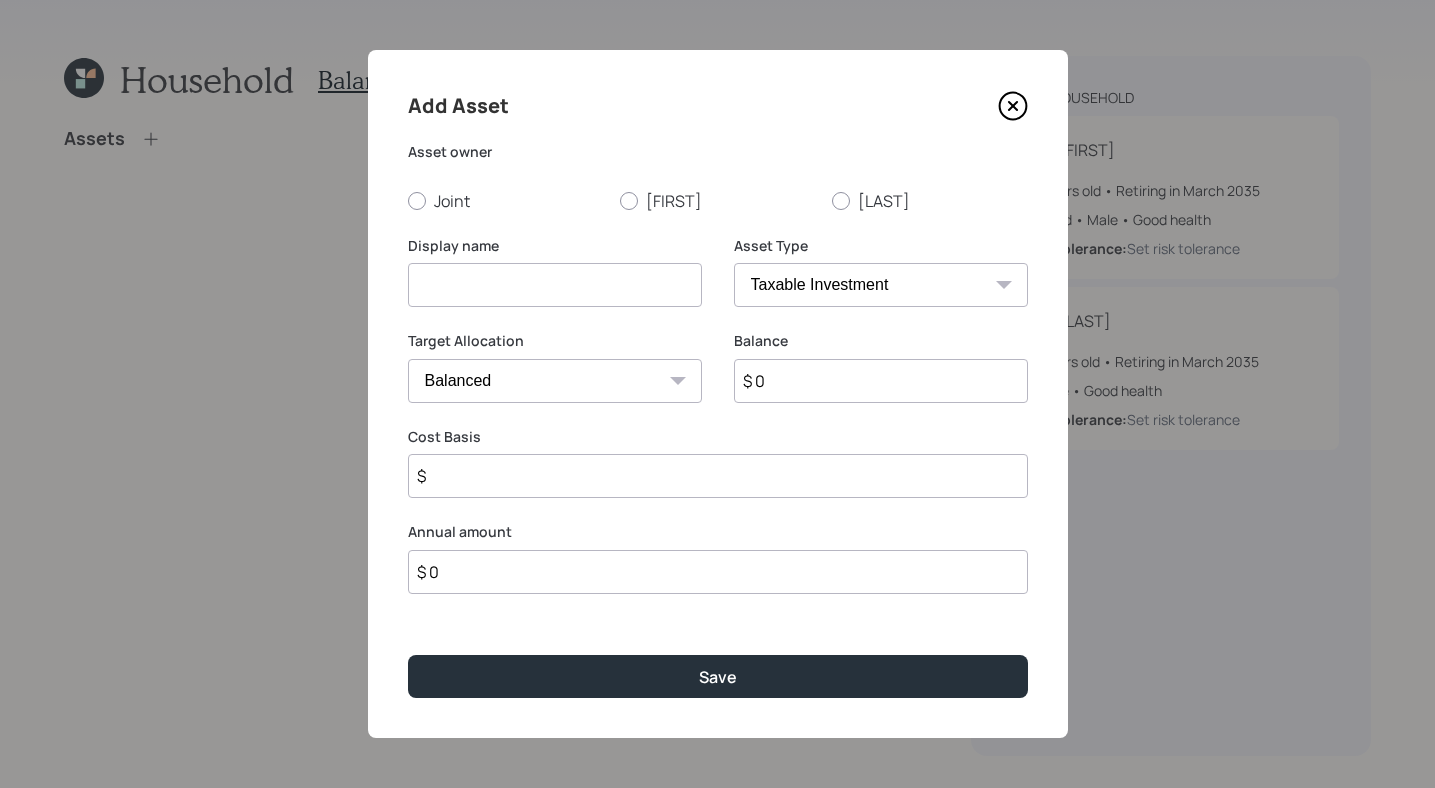 click at bounding box center (555, 285) 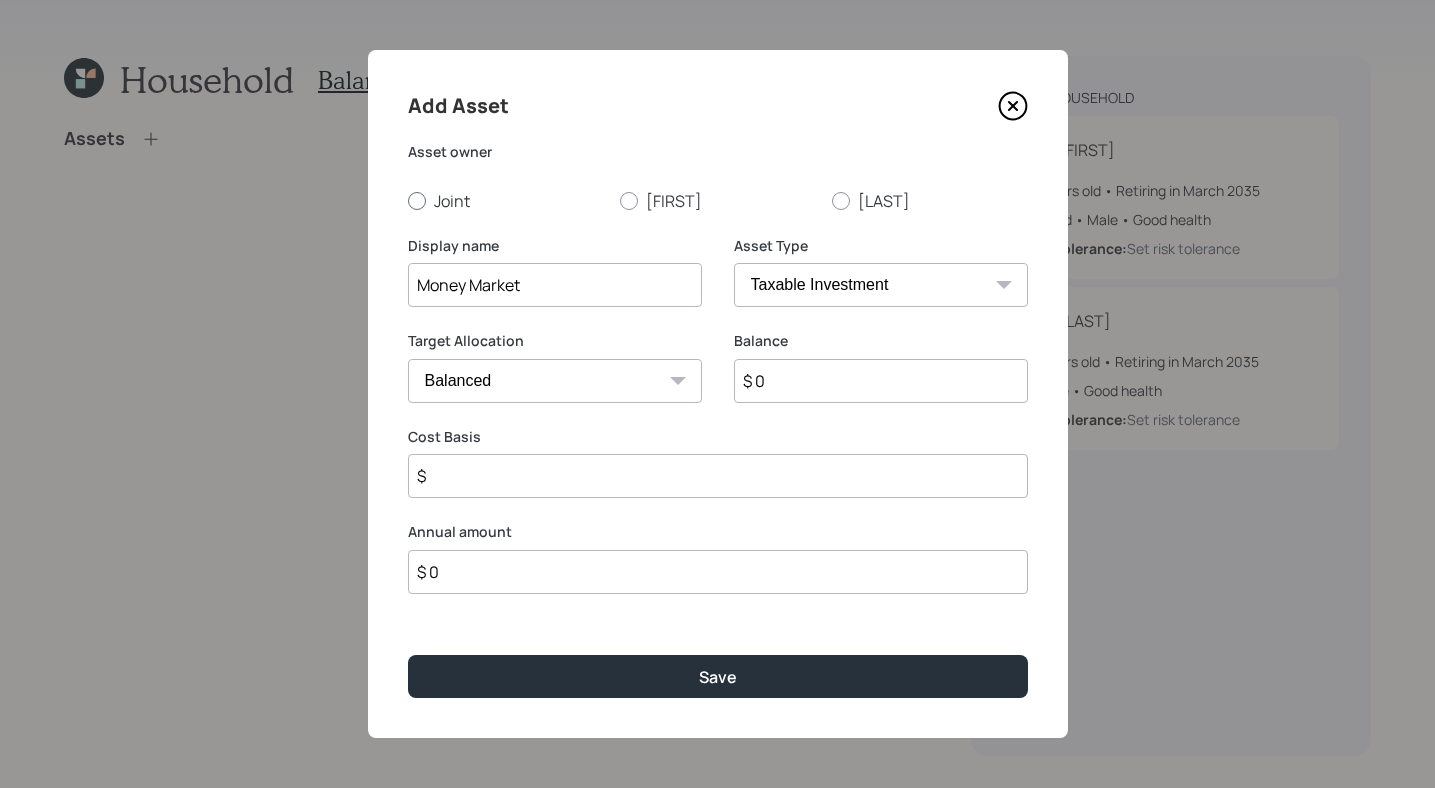 type on "Money Market" 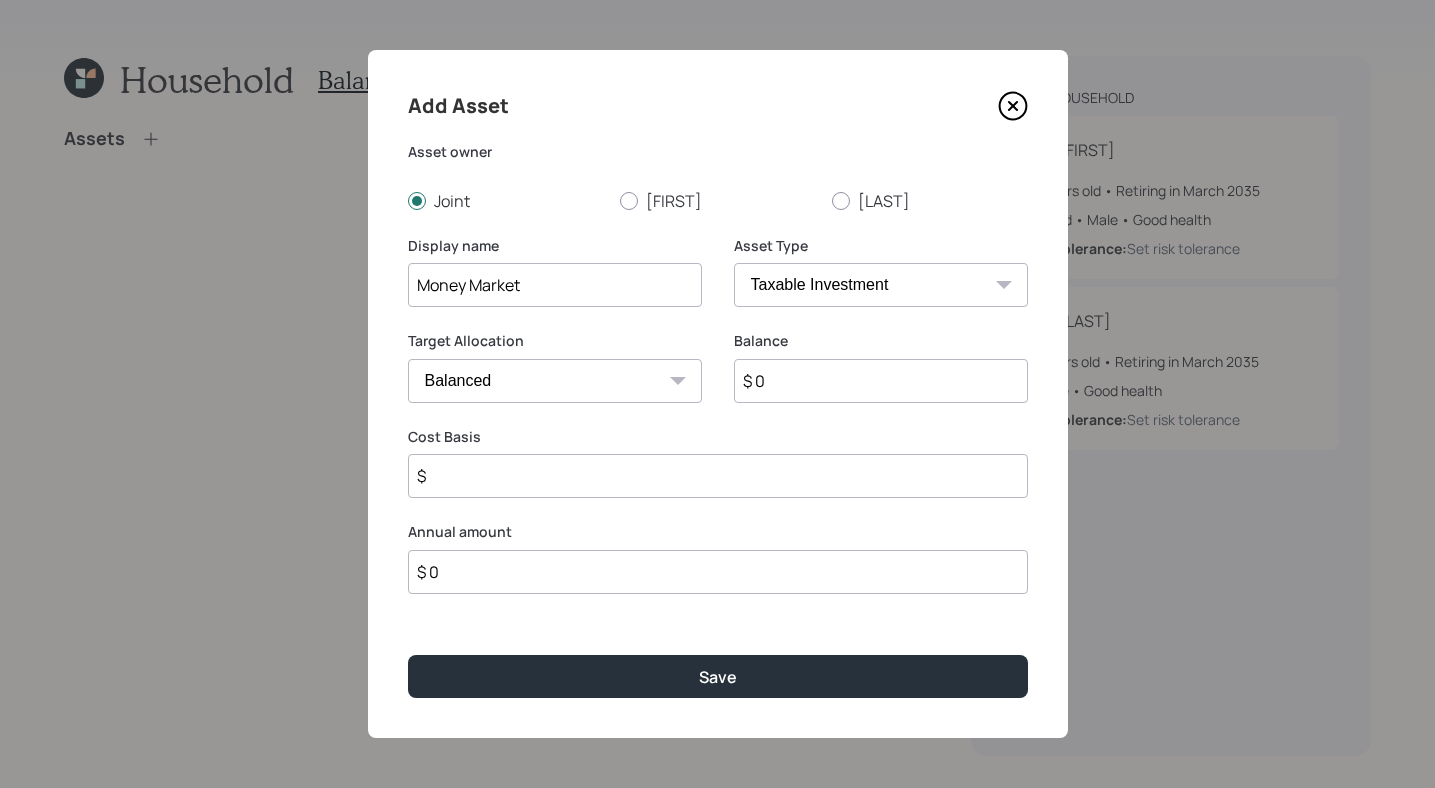 click on "$ 0" at bounding box center [881, 381] 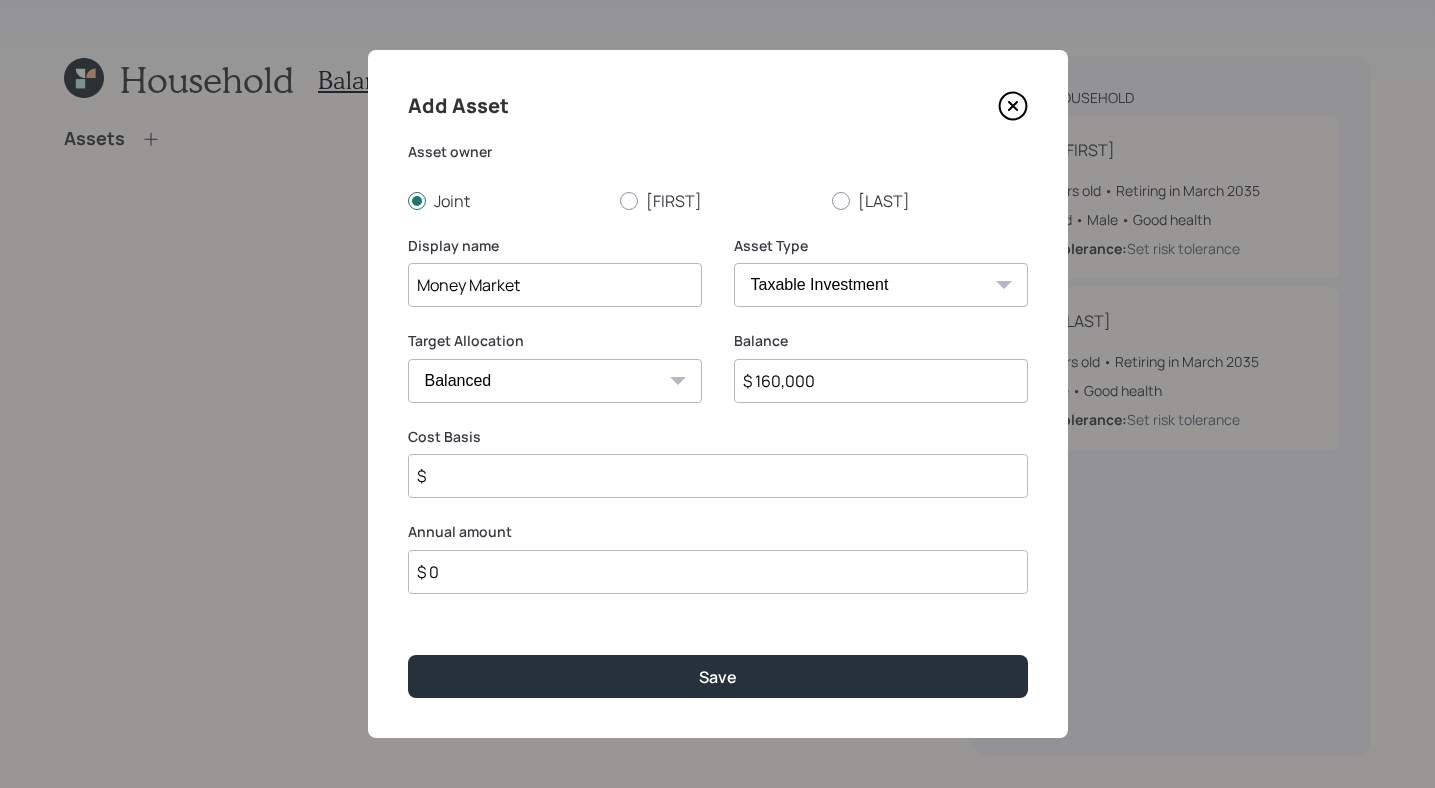 type on "$ 160,000" 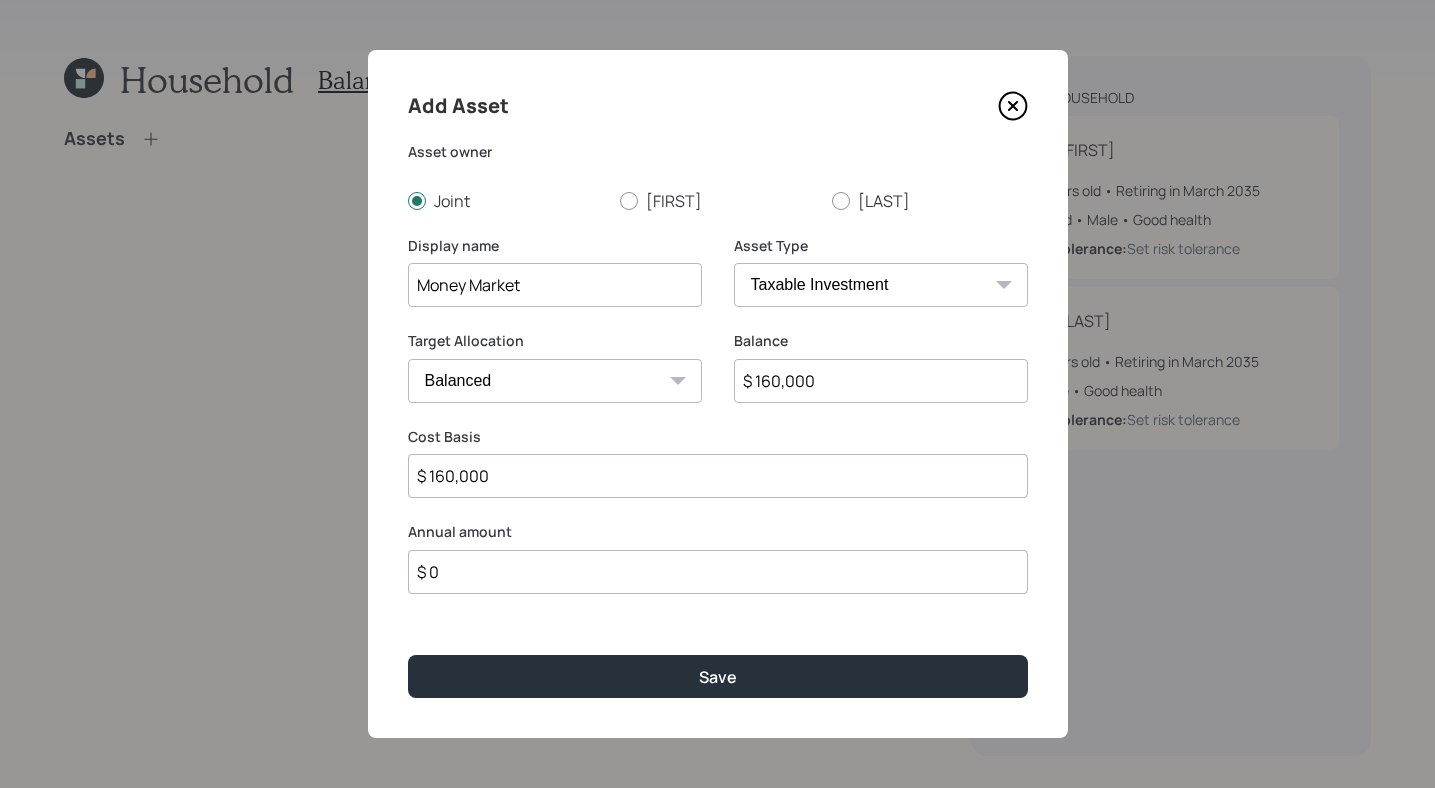 type on "$ 160,000" 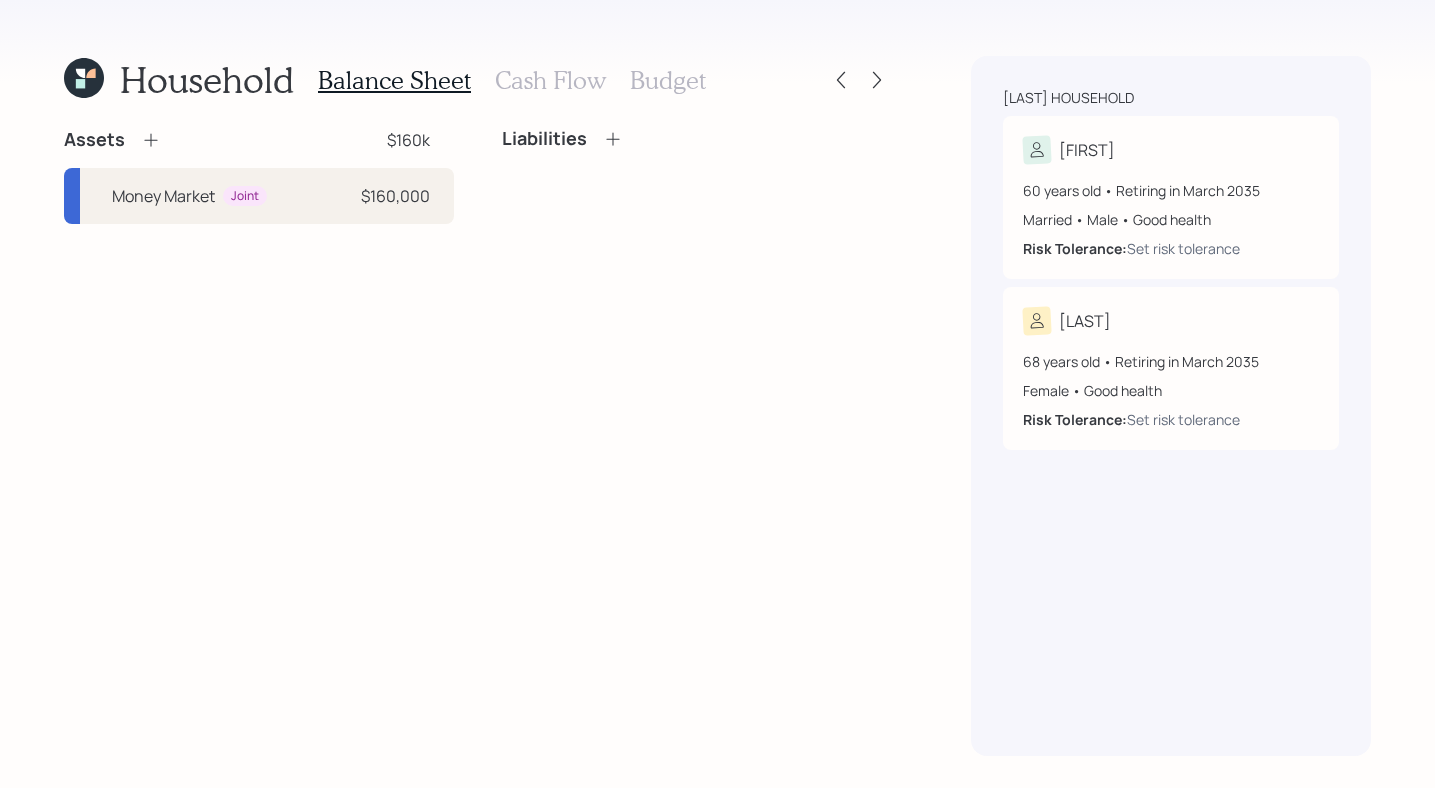 click 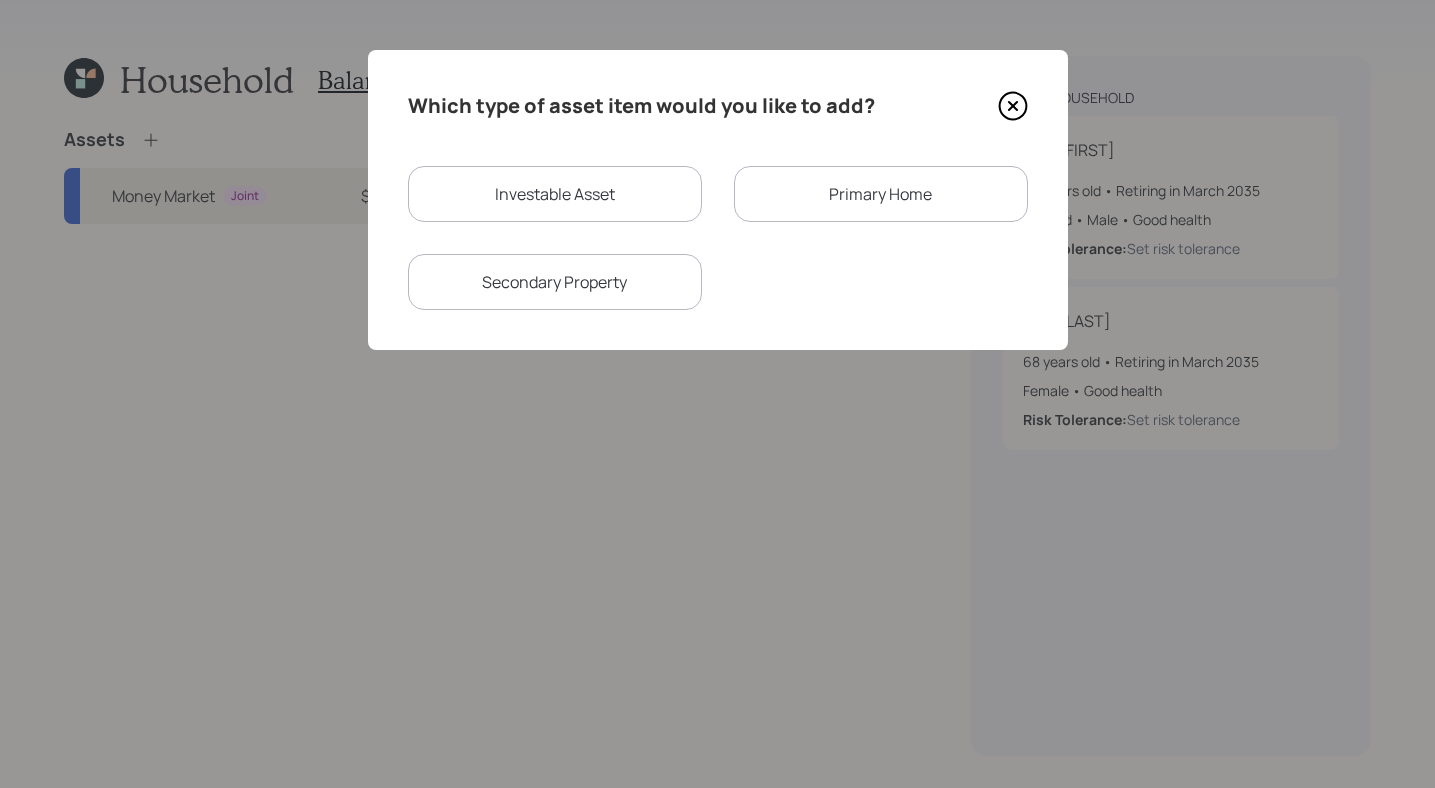 click on "Investable Asset" at bounding box center (555, 194) 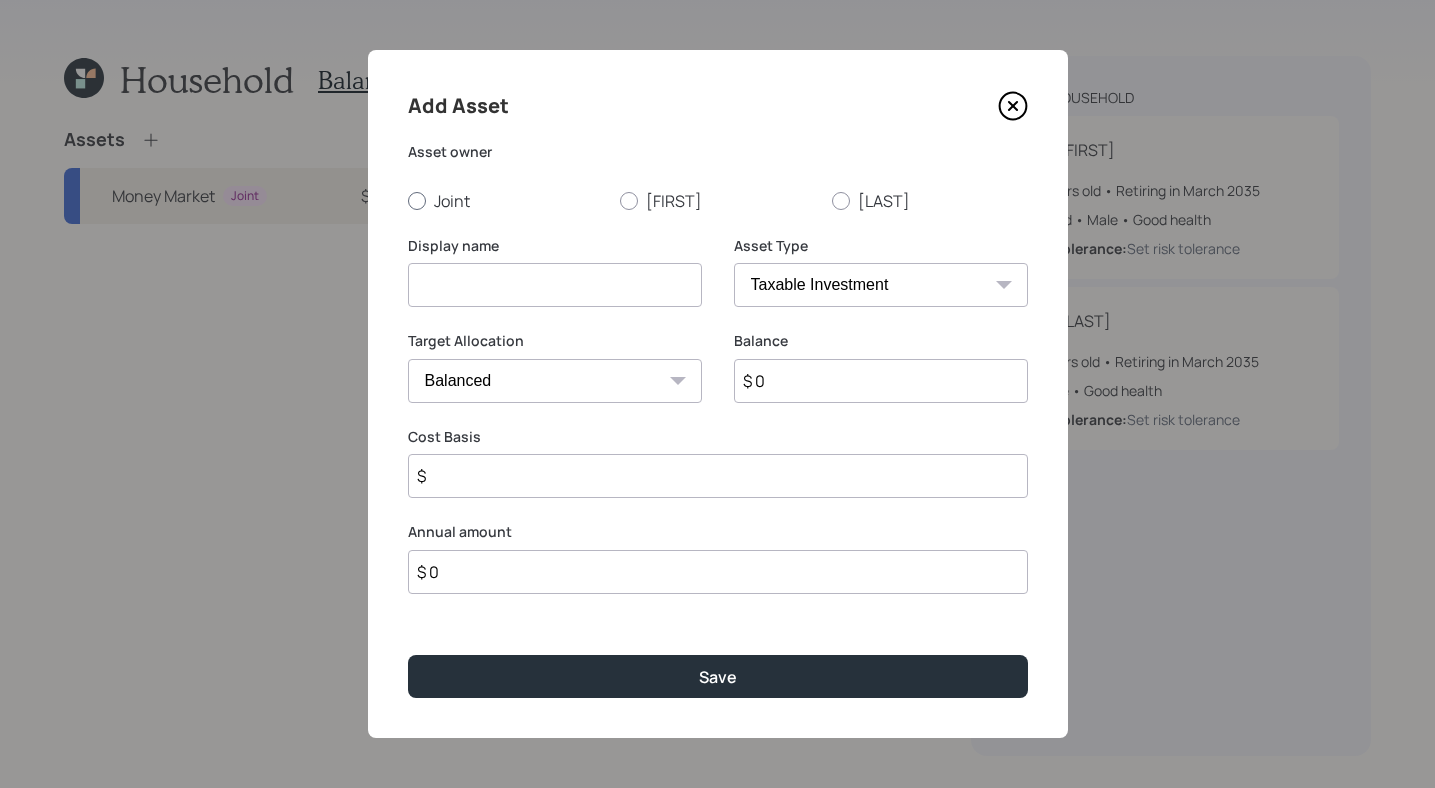 click on "Joint" at bounding box center (506, 201) 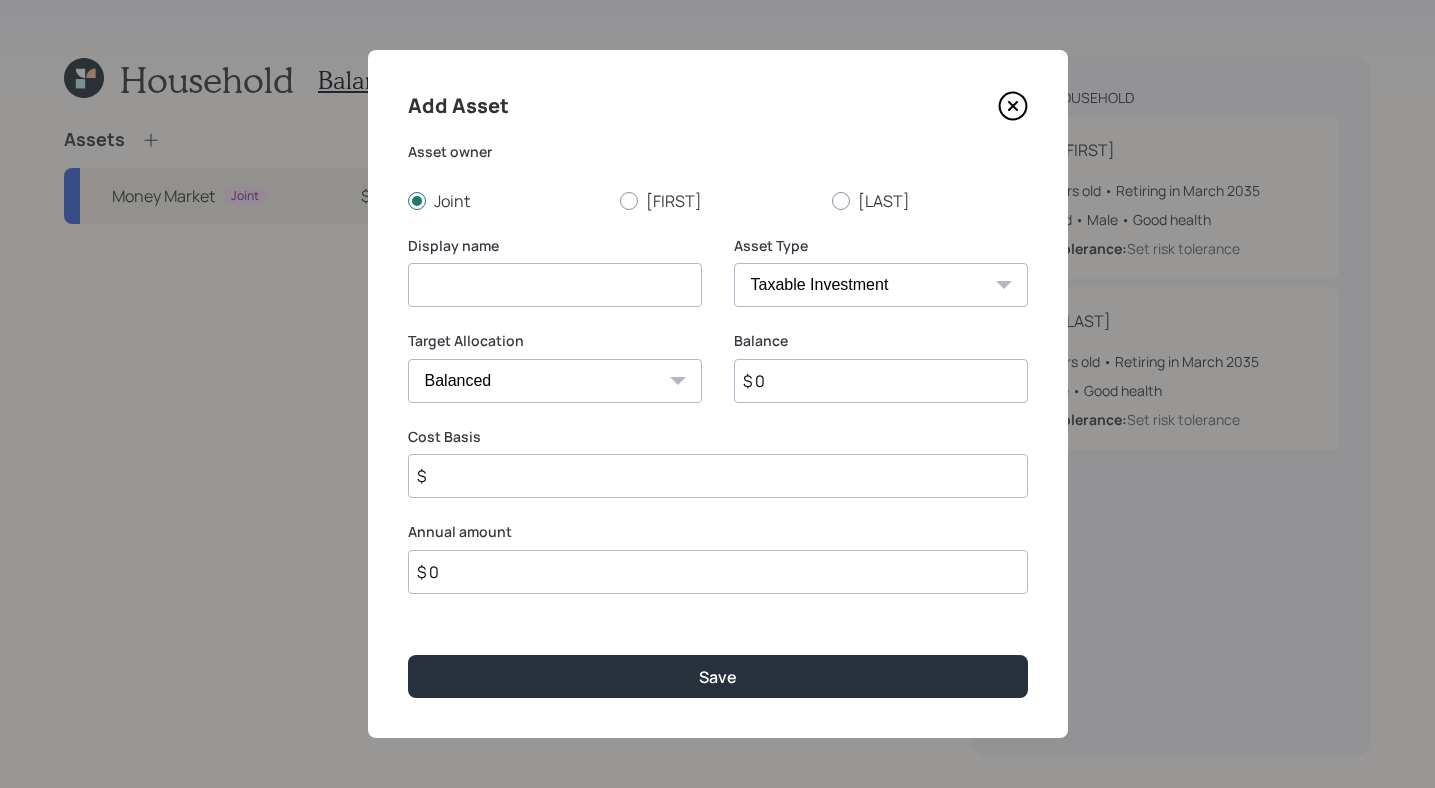 click on "SEP IRA IRA Roth IRA 401(k) Roth 401(k) 403(b) Roth 403(b) 457(b) Roth 457(b) Health Savings Account 529 Taxable Investment Checking / Savings Emergency Fund" at bounding box center (881, 285) 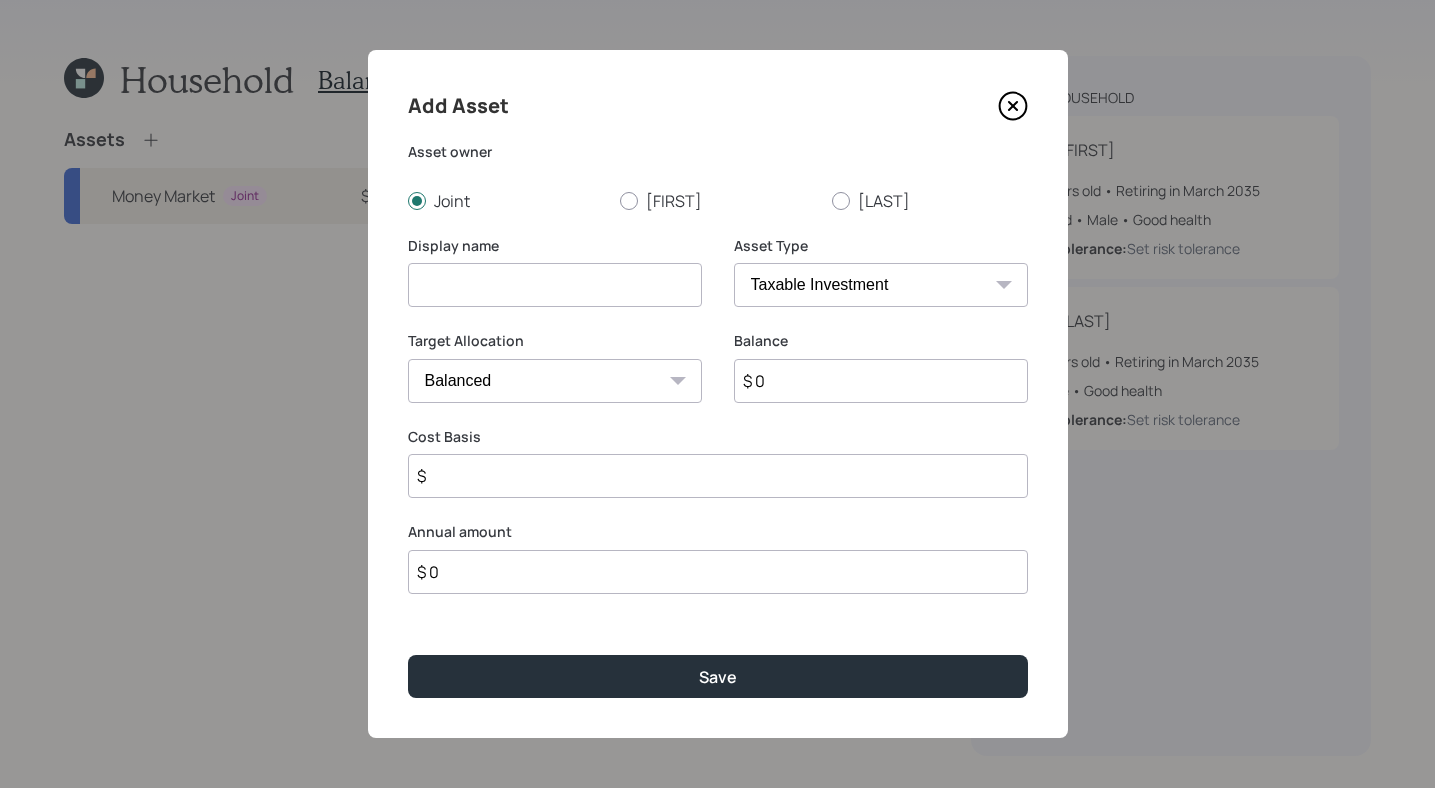 select on "emergency_fund" 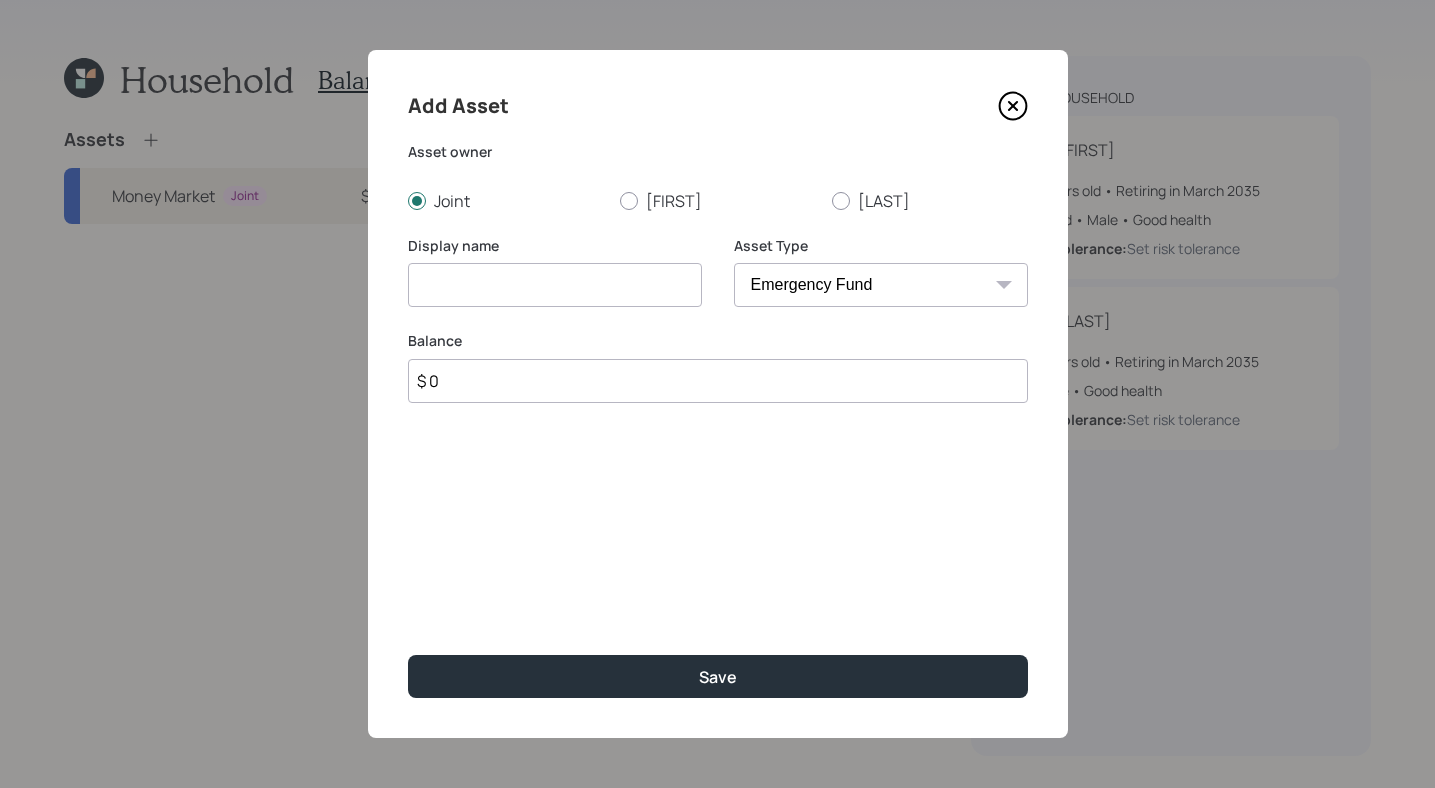 click on "$ 0" at bounding box center (718, 381) 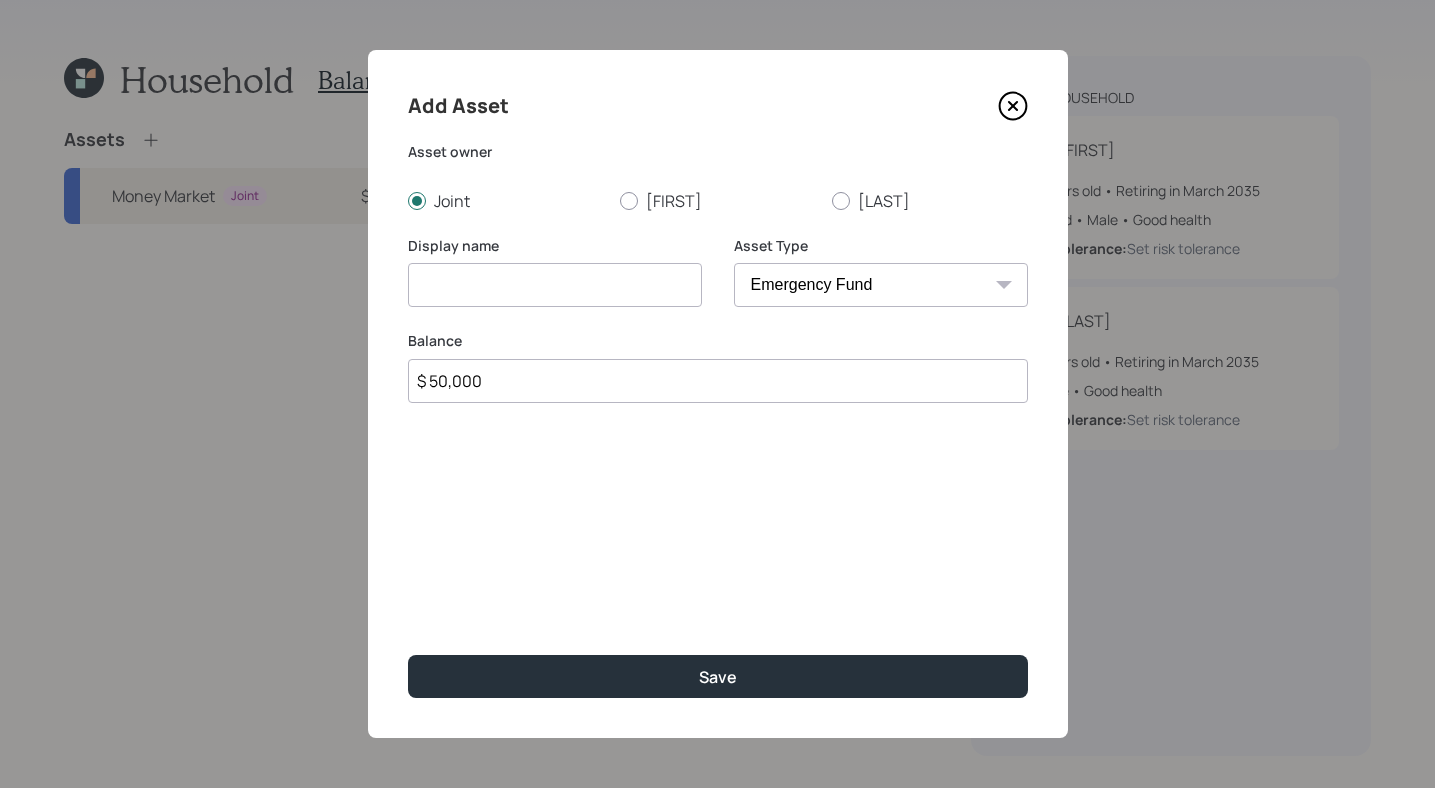 type on "$ 50,000" 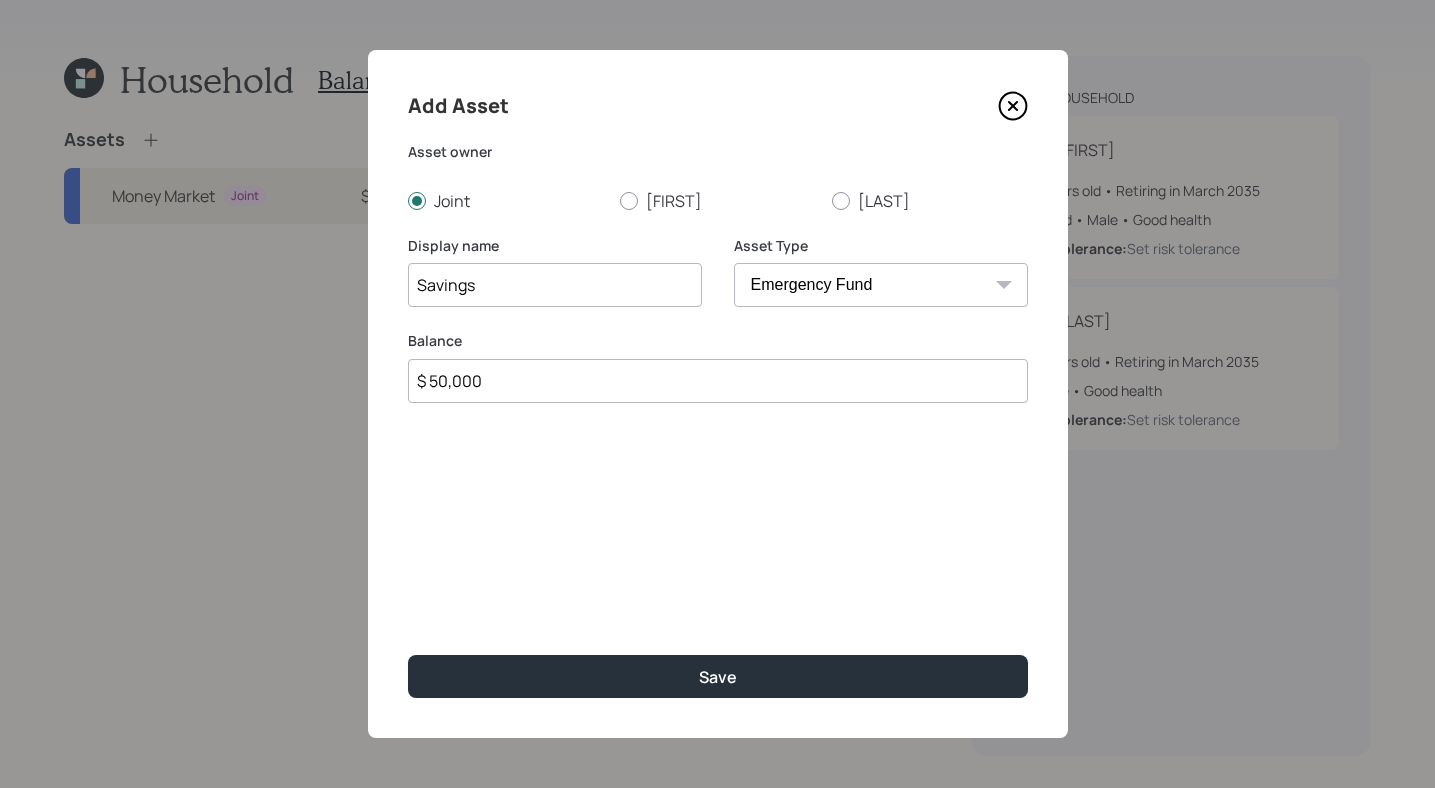 type on "Savings" 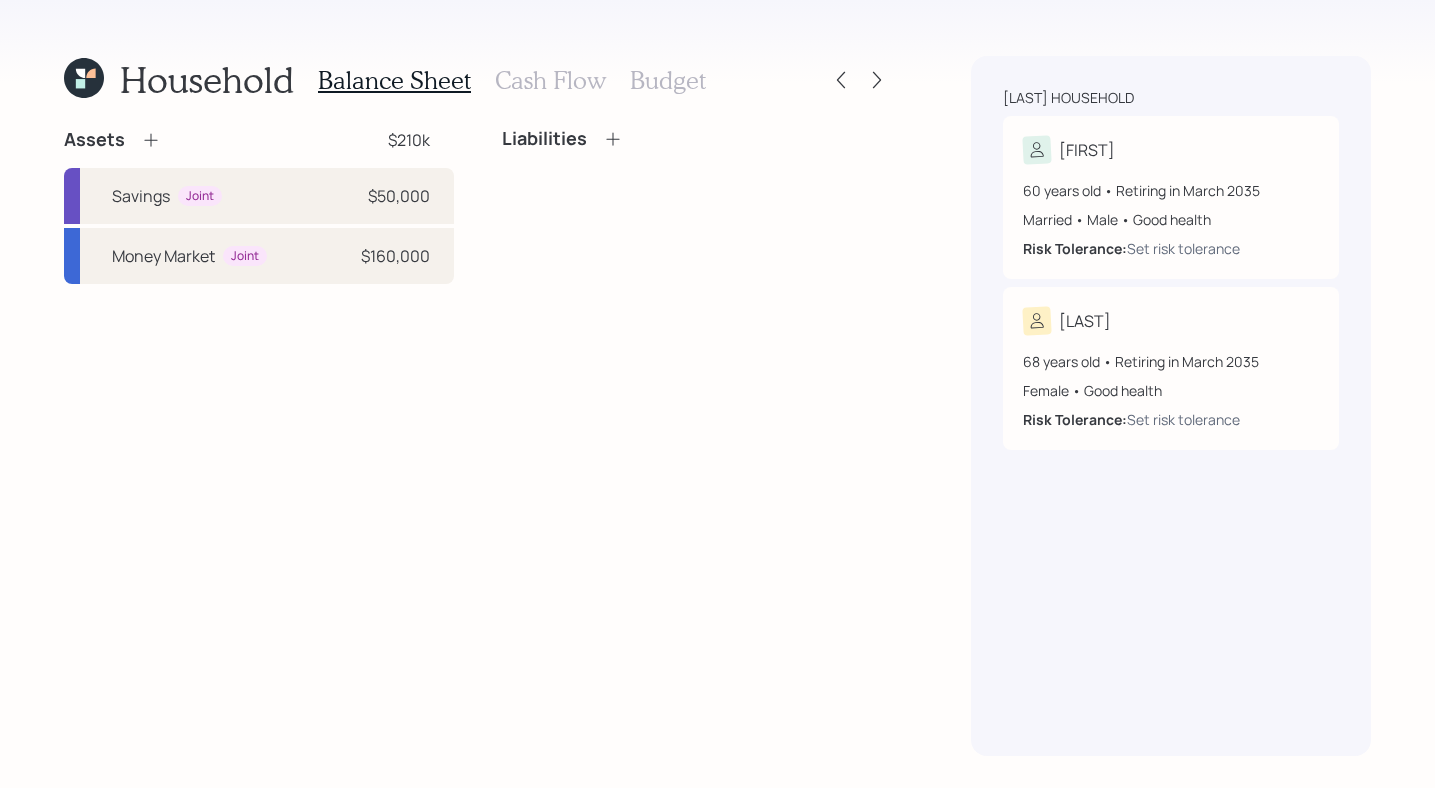 click 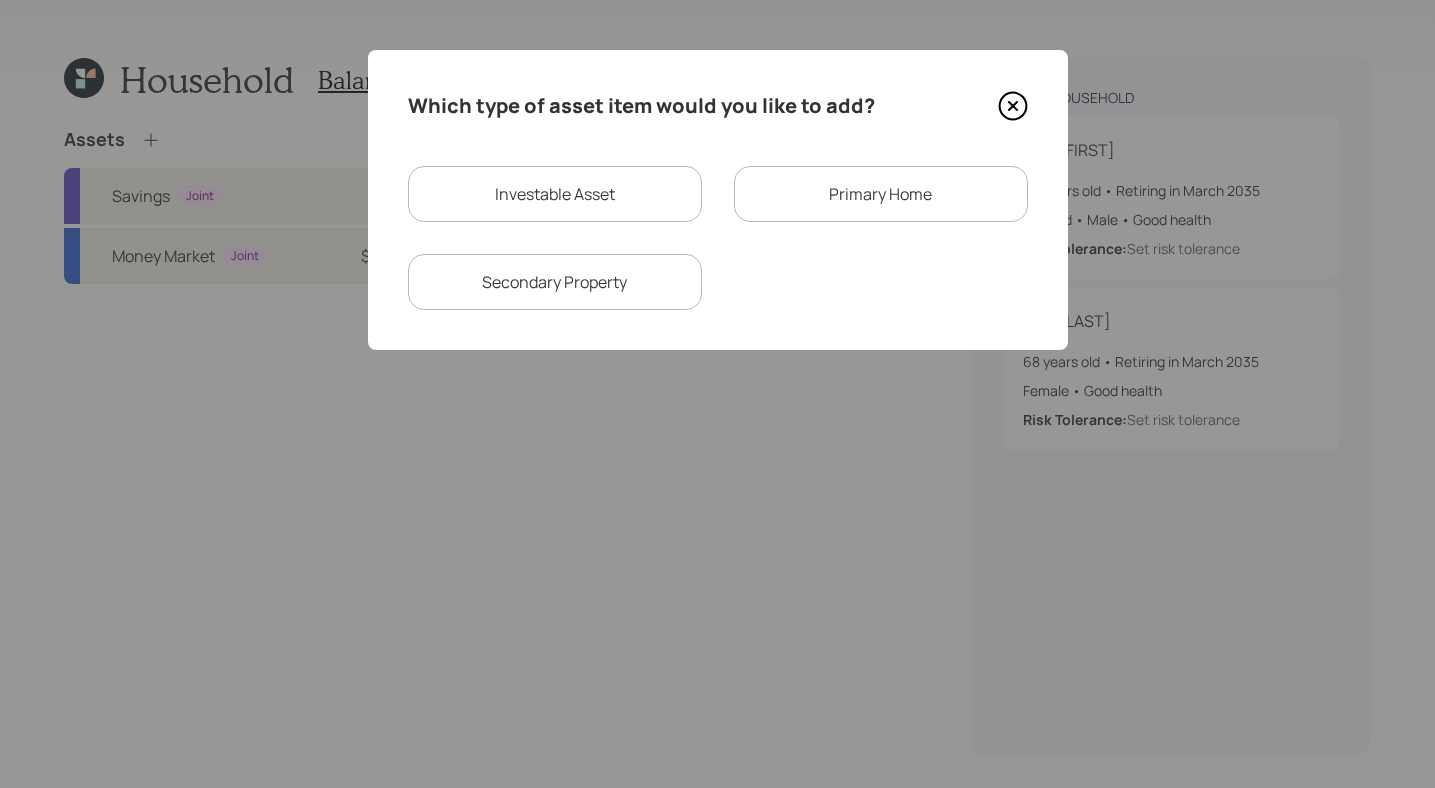 click on "Primary Home" at bounding box center (881, 194) 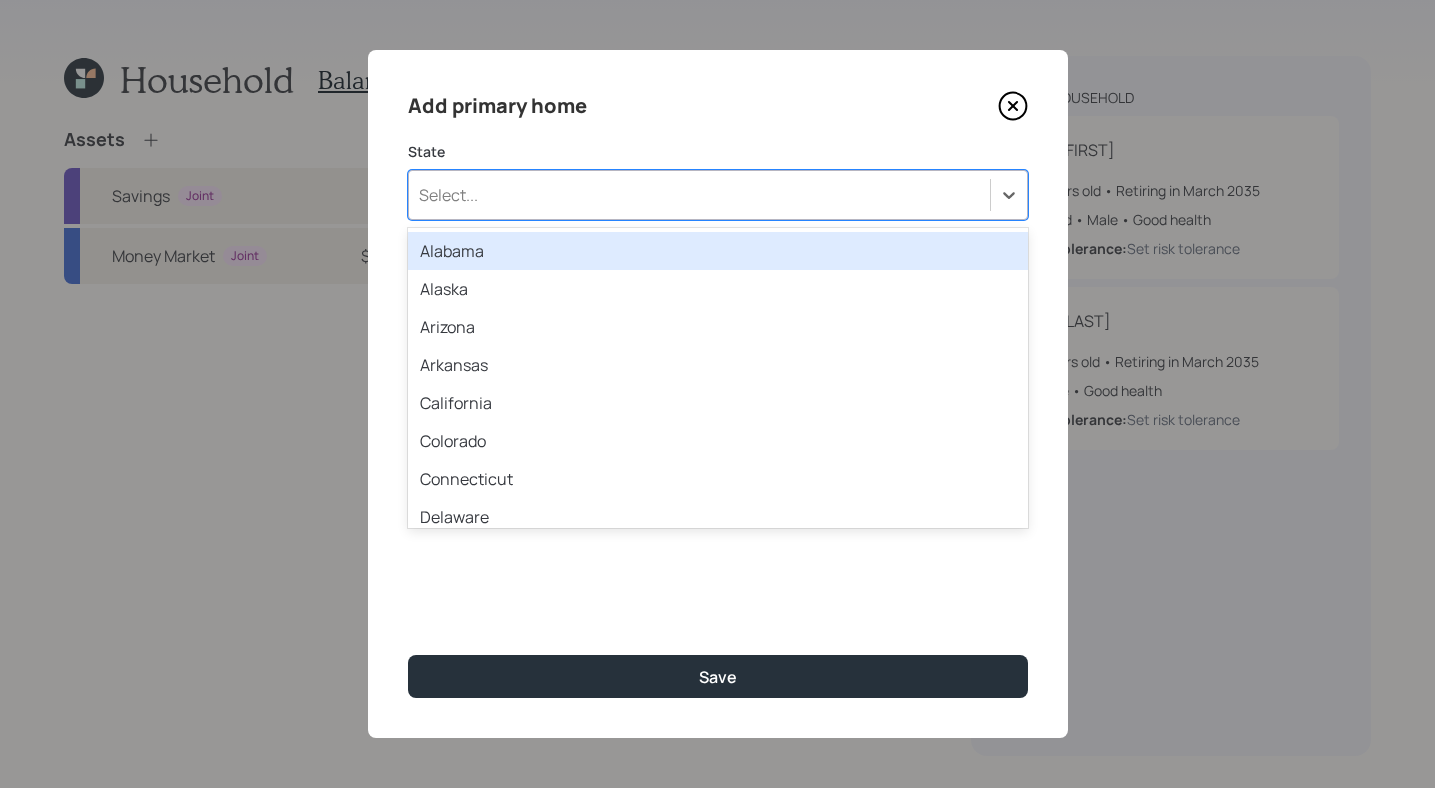 click on "Select..." at bounding box center [699, 195] 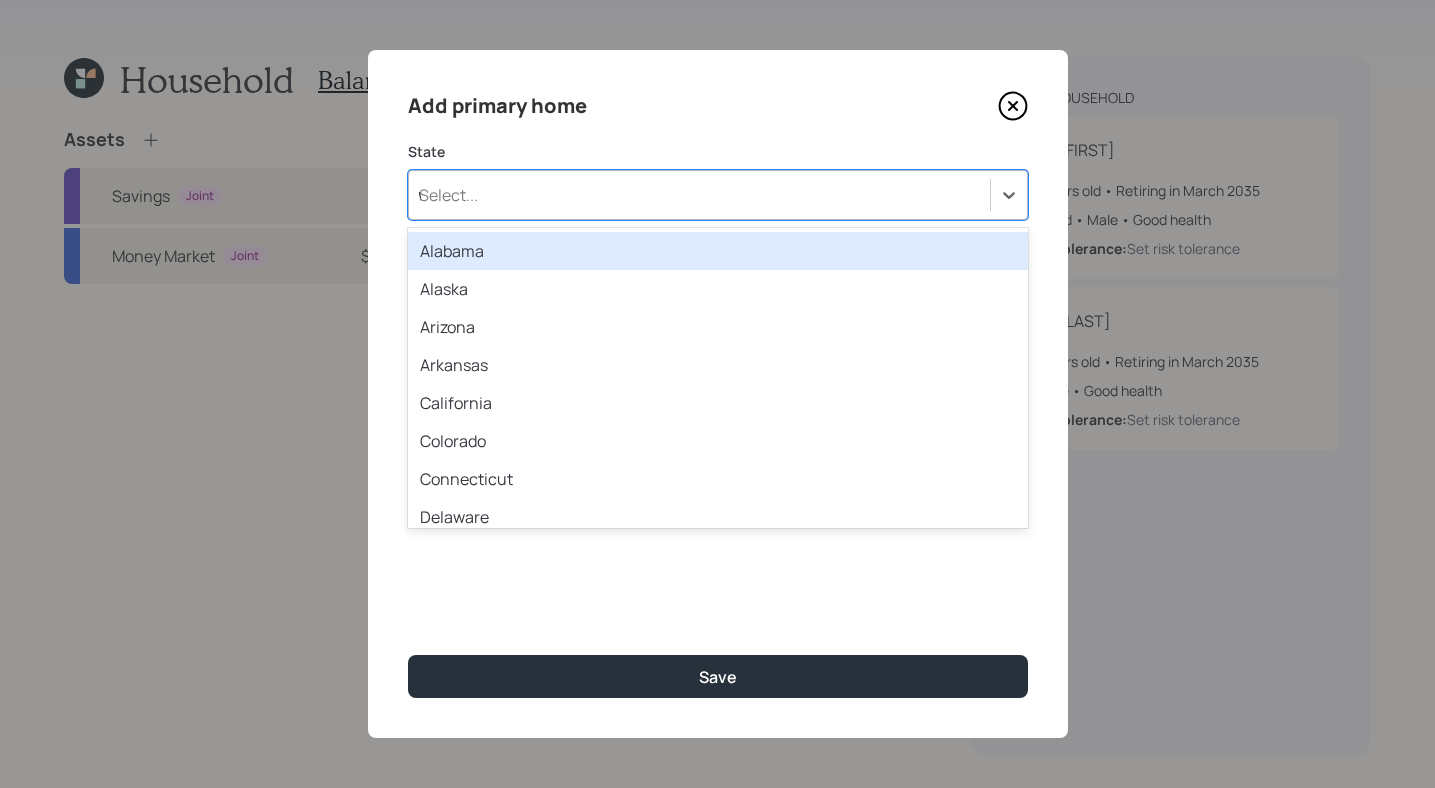 type on "we" 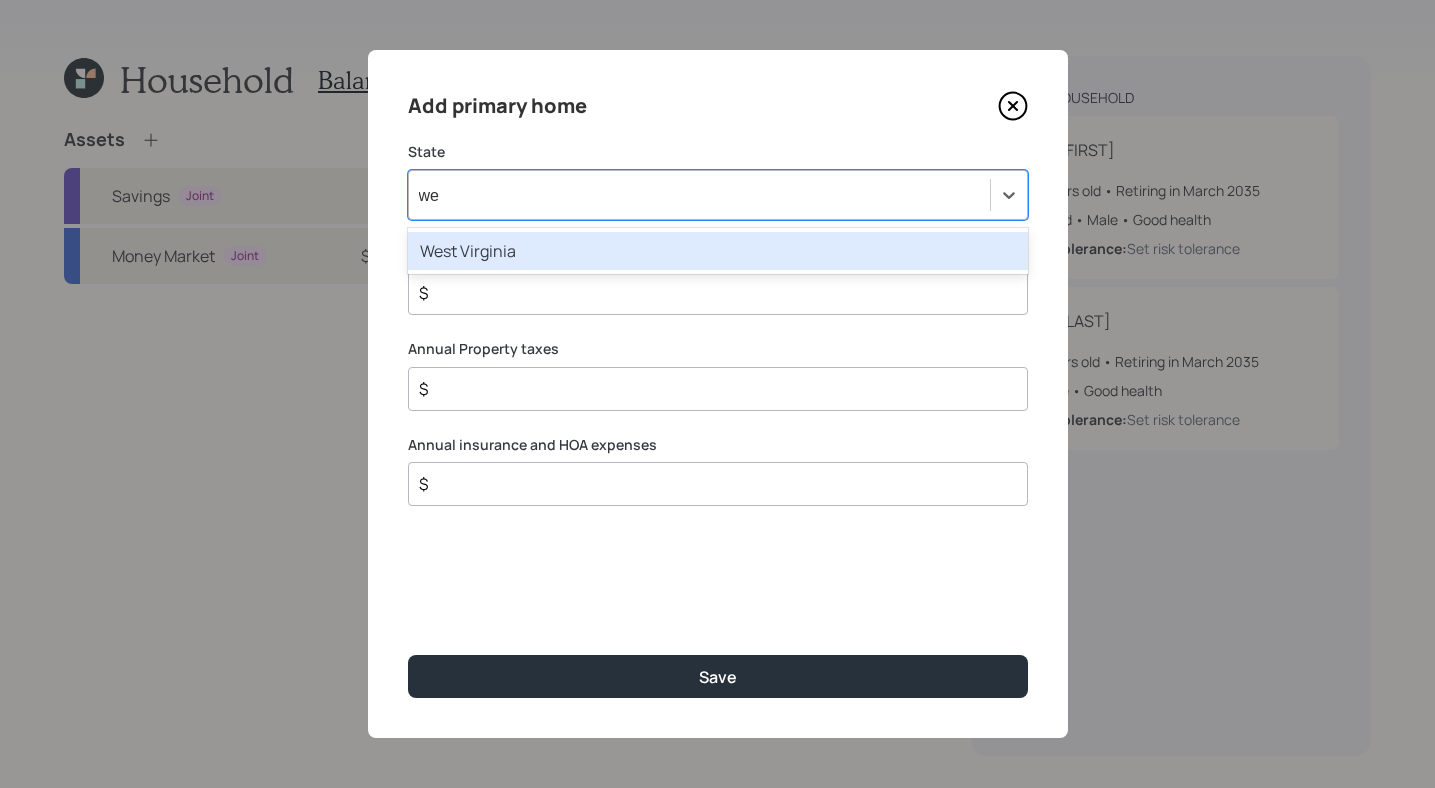 click on "West Virginia" at bounding box center [718, 251] 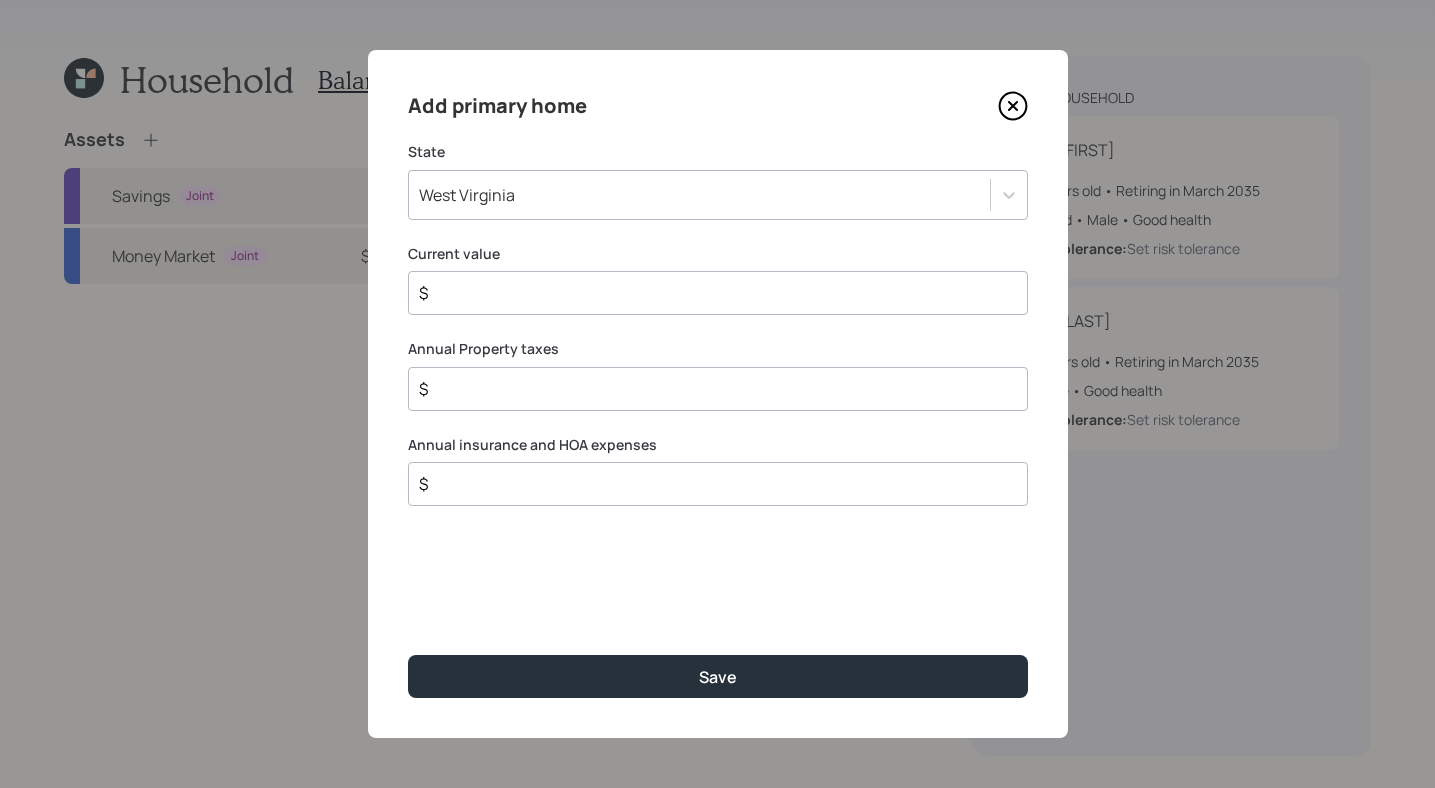 click on "$" at bounding box center [718, 293] 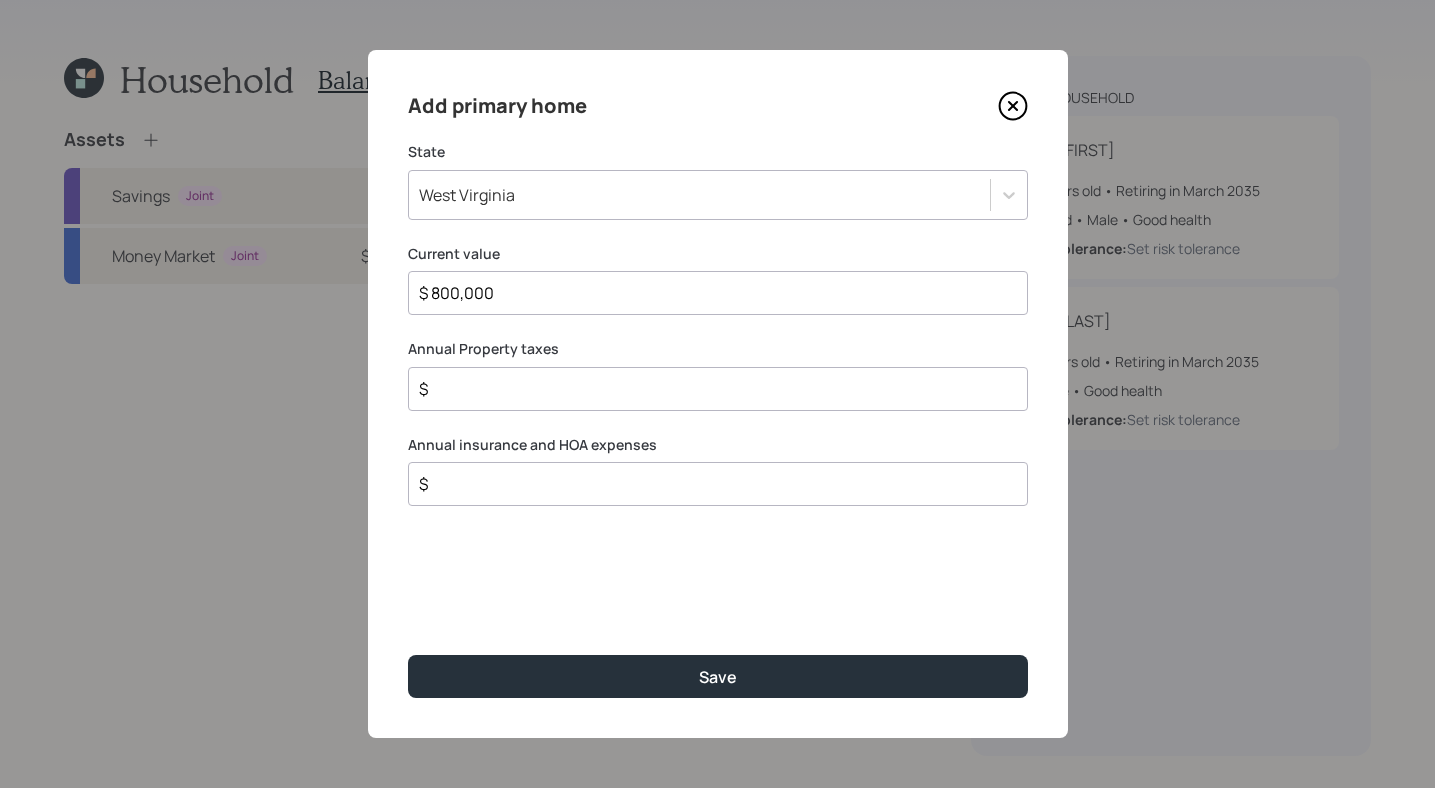 type on "$ 800,000" 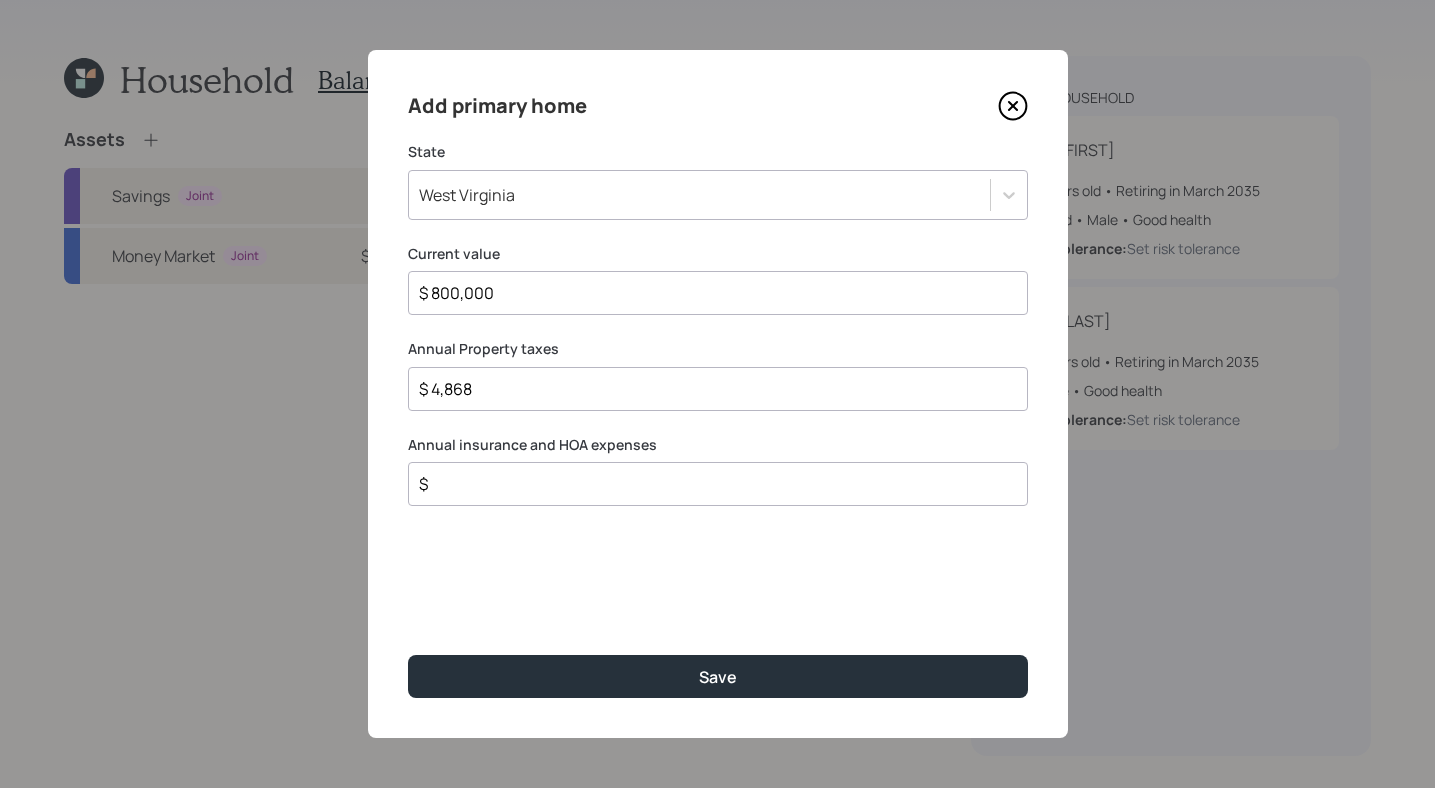 type on "$ 4,868" 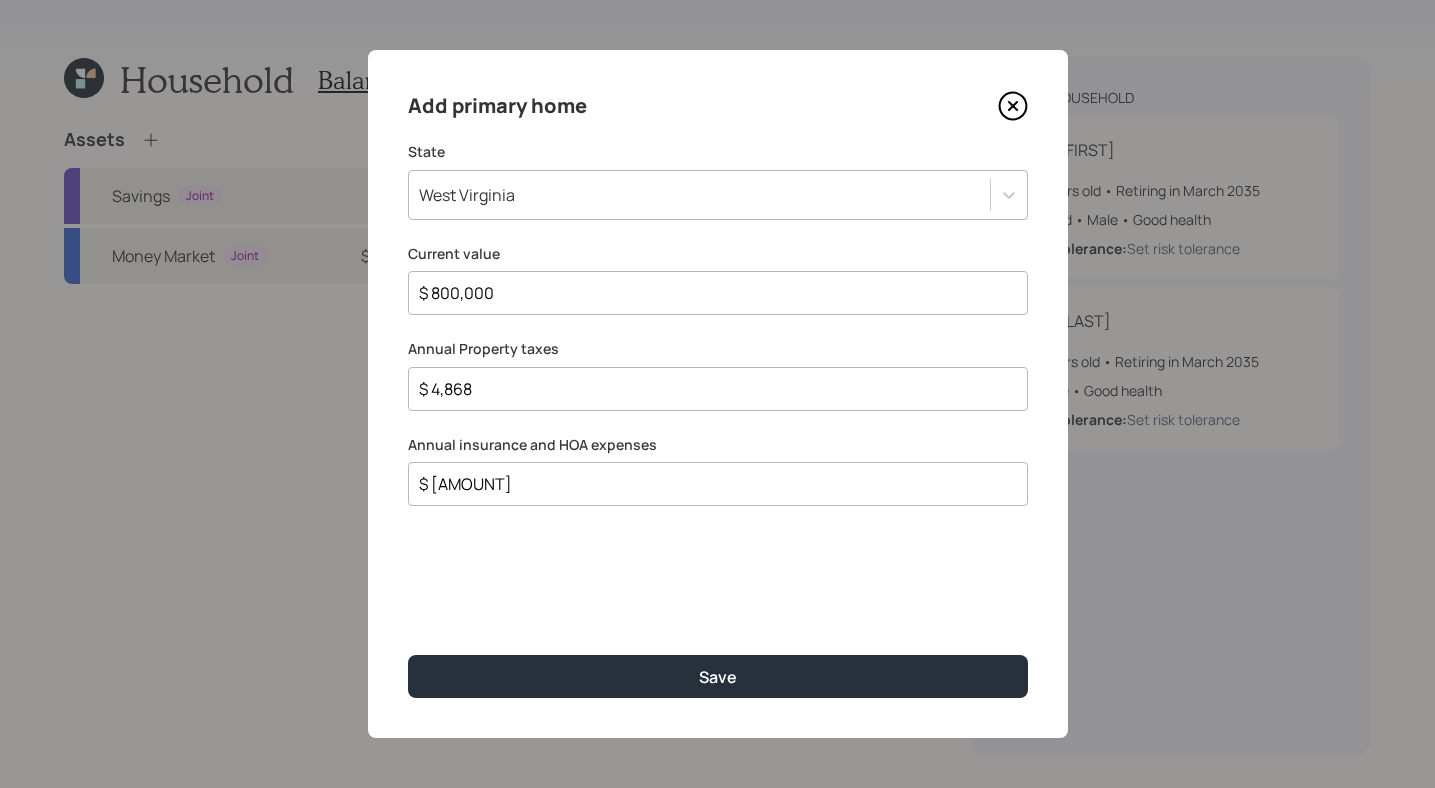 type on "$ [AMOUNT]" 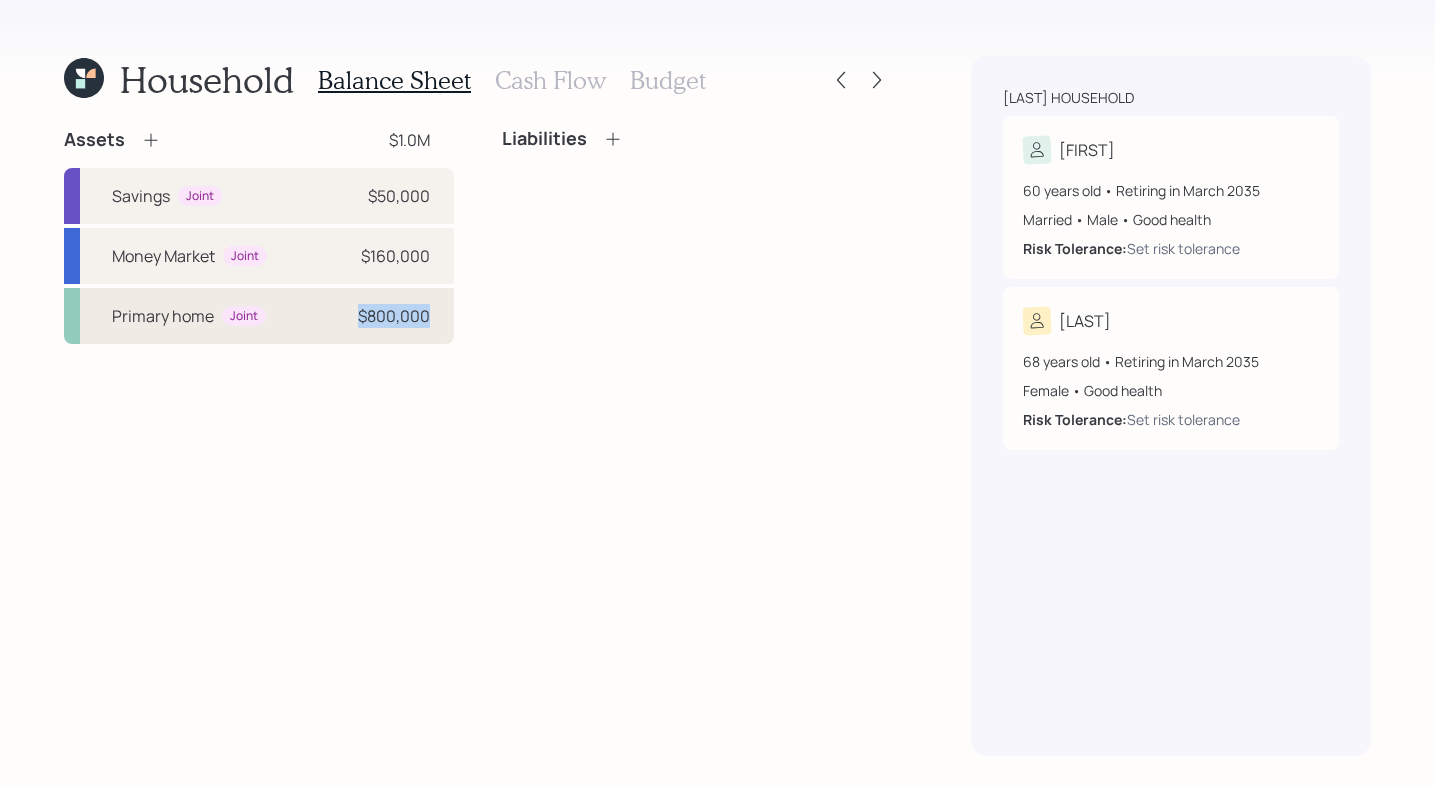 drag, startPoint x: 436, startPoint y: 308, endPoint x: 349, endPoint y: 314, distance: 87.20665 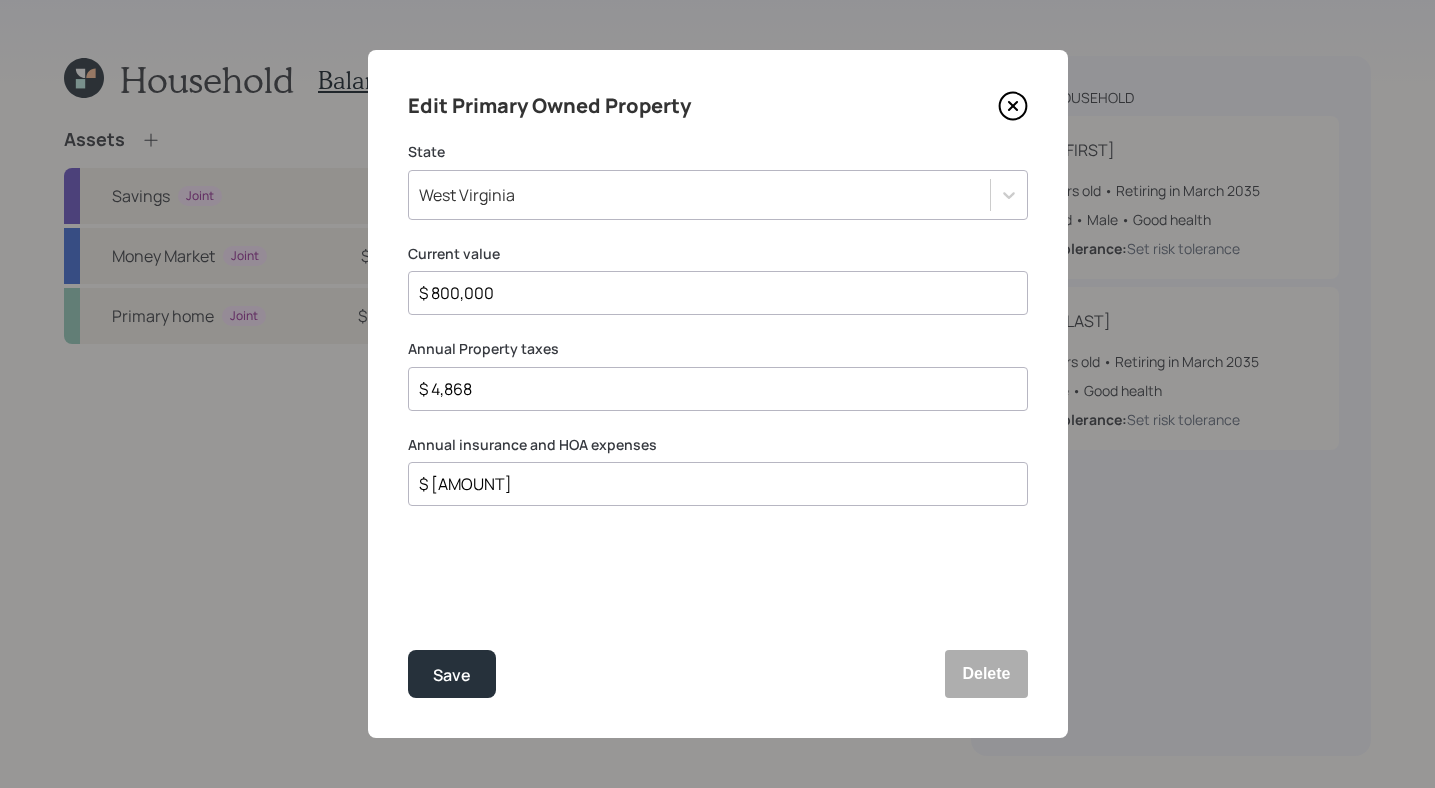 click 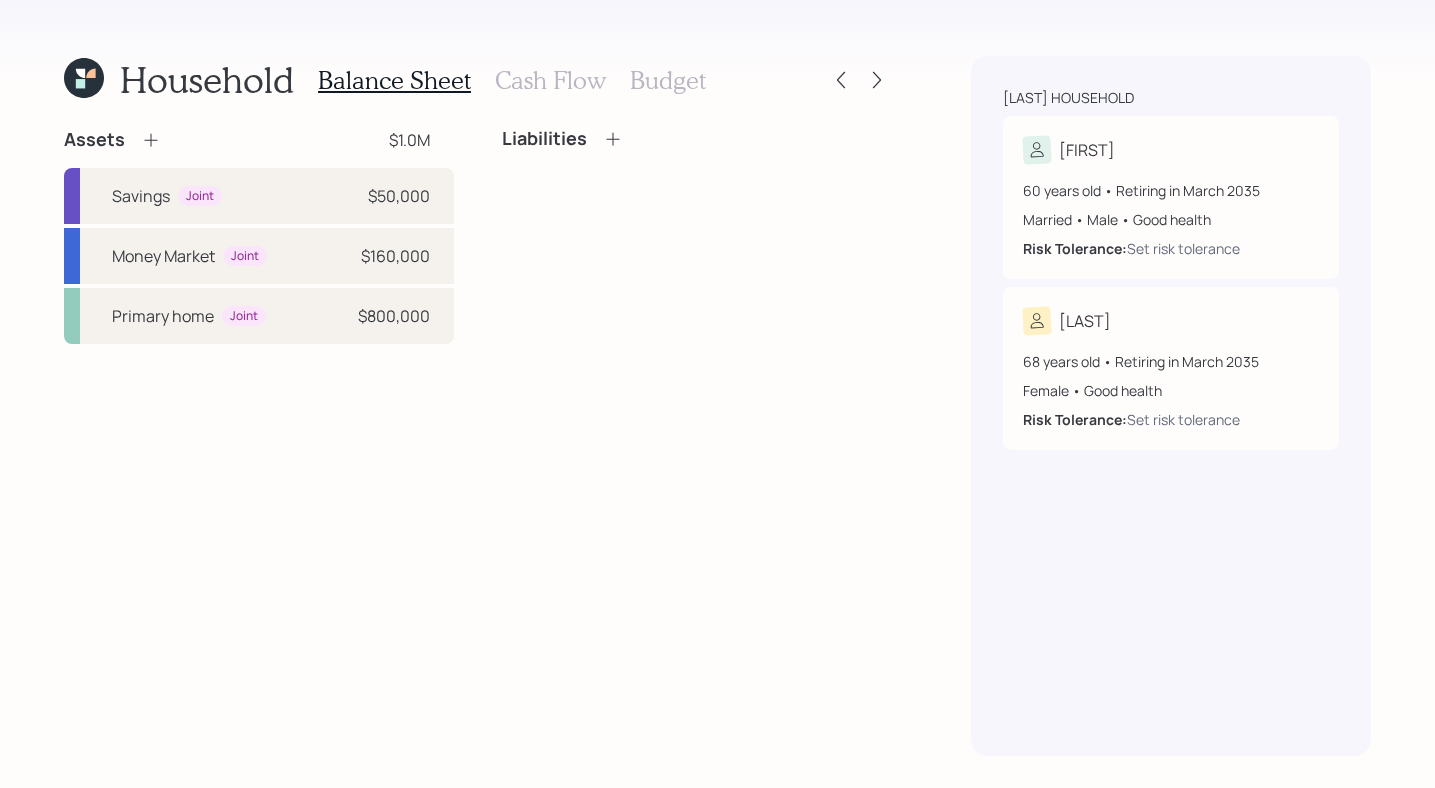 click on "Assets $[AMOUNT] Savings Joint $[AMOUNT] Money Market Joint $[AMOUNT] Primary home Joint $[AMOUNT] Liabilities" at bounding box center [477, 442] 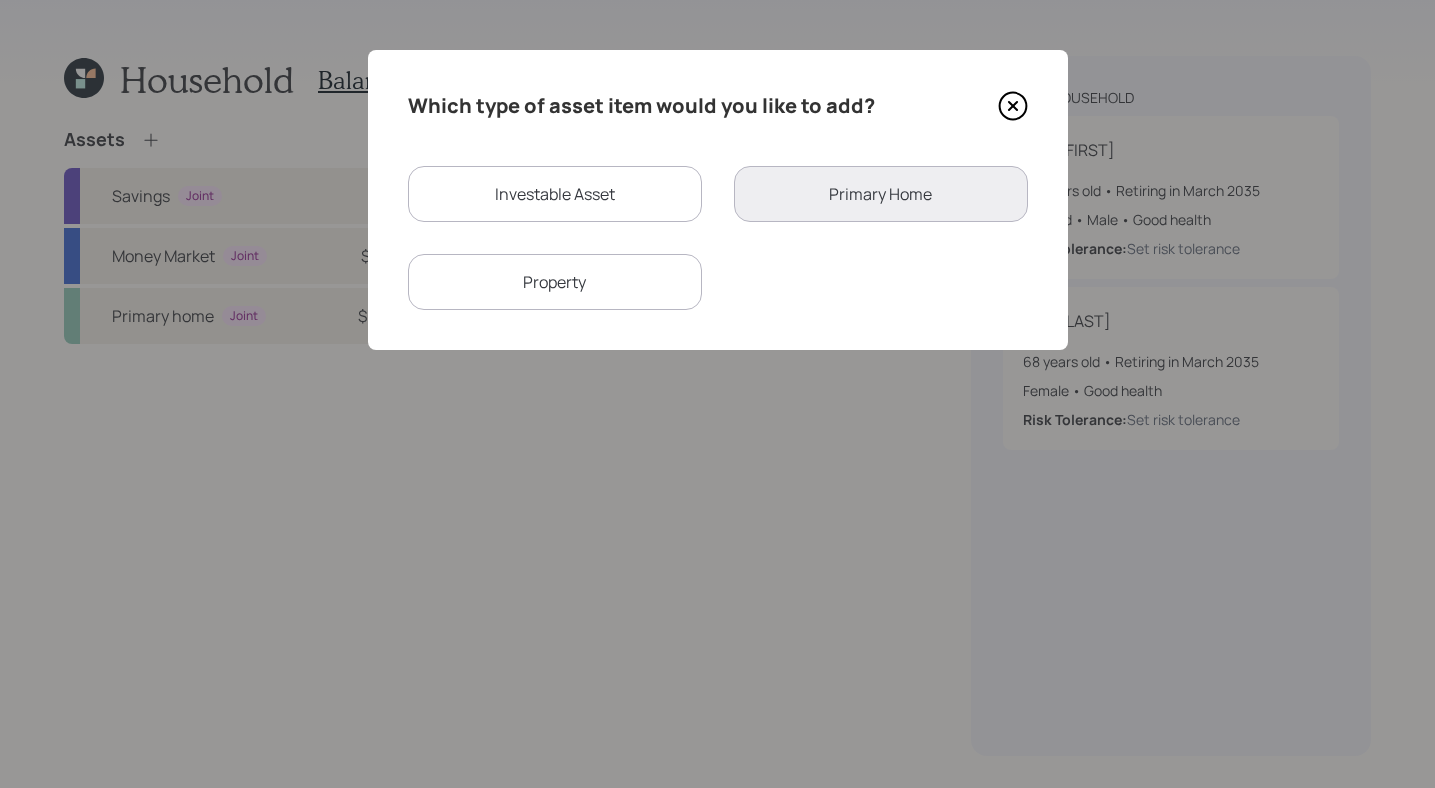 click on "Property" at bounding box center (555, 282) 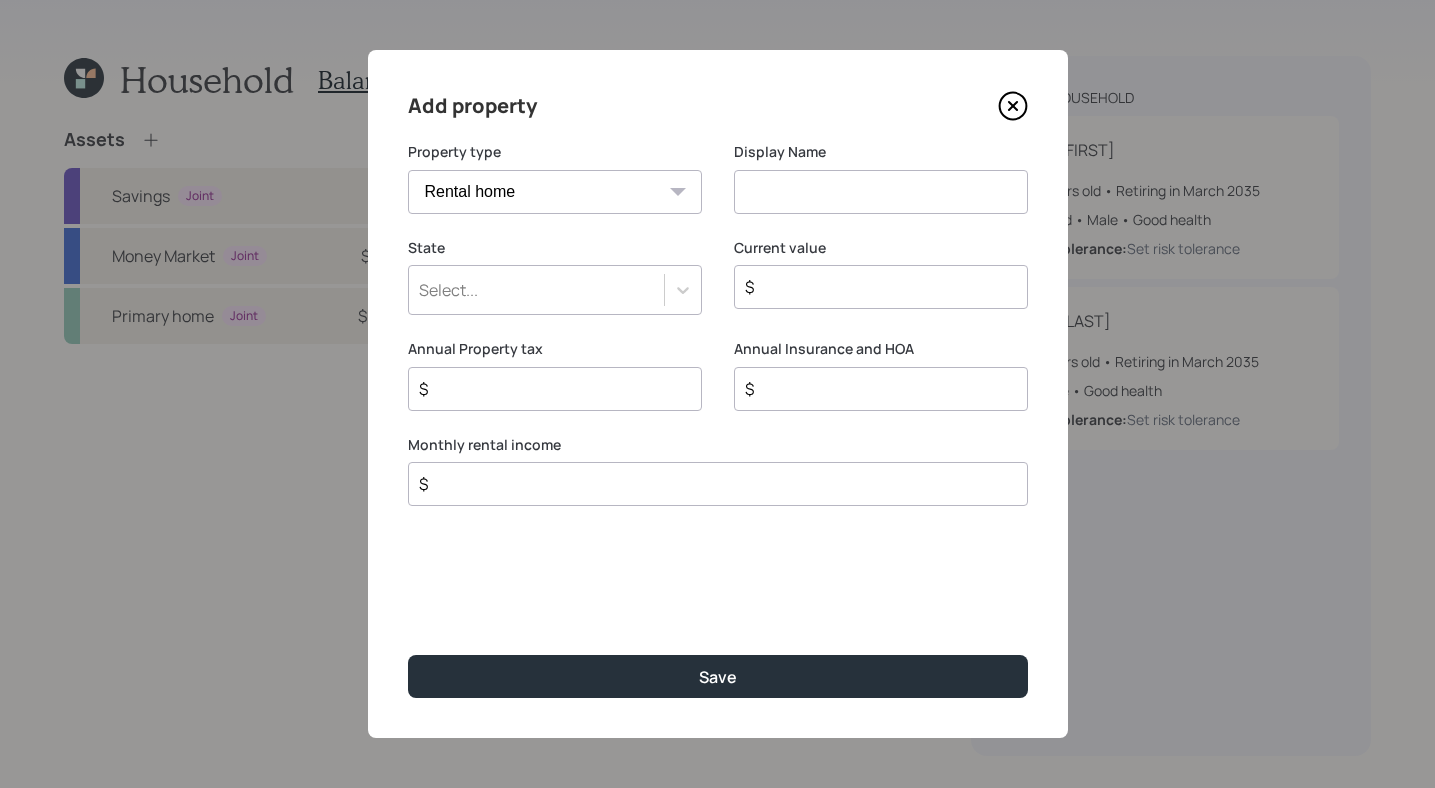click at bounding box center [881, 192] 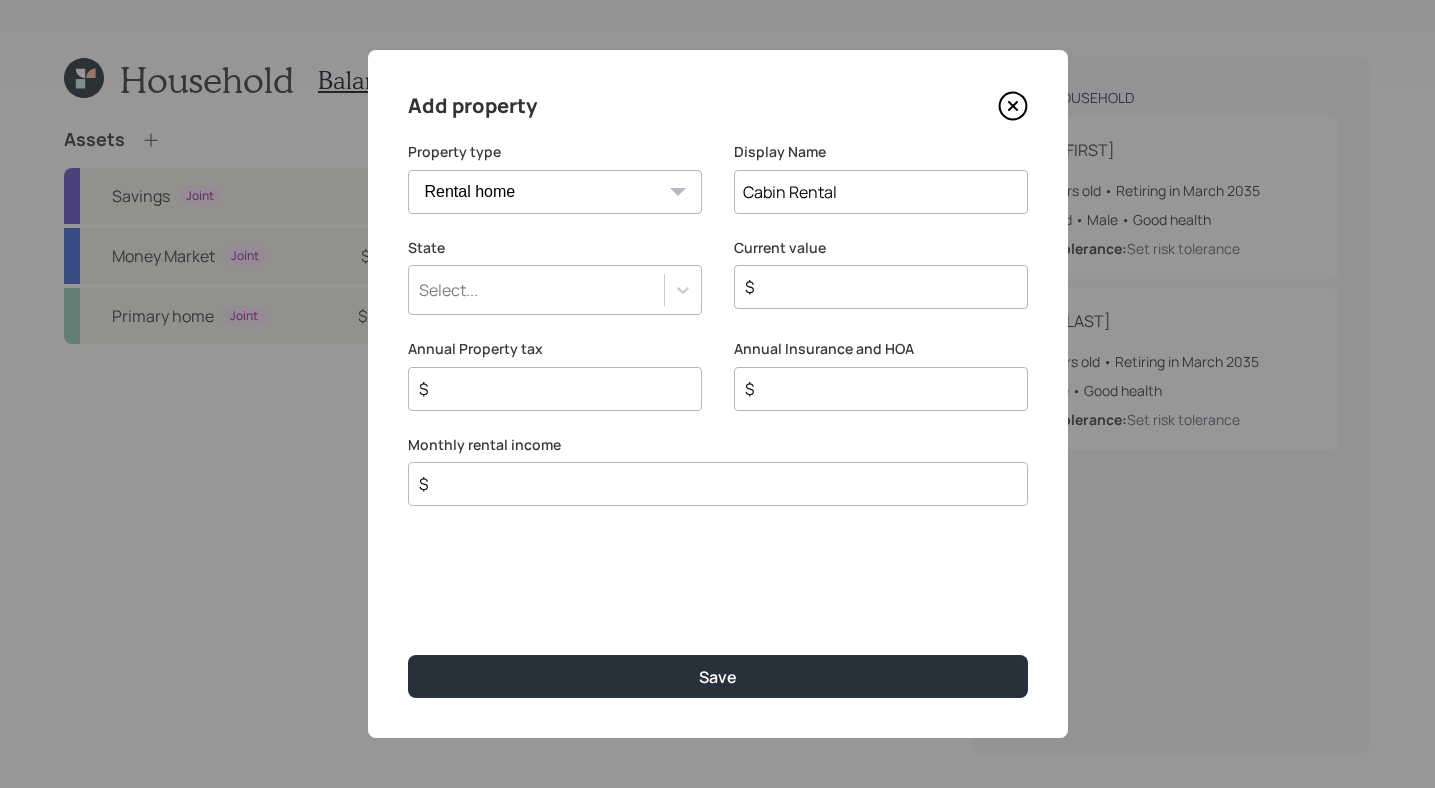 type on "Cabin Rental" 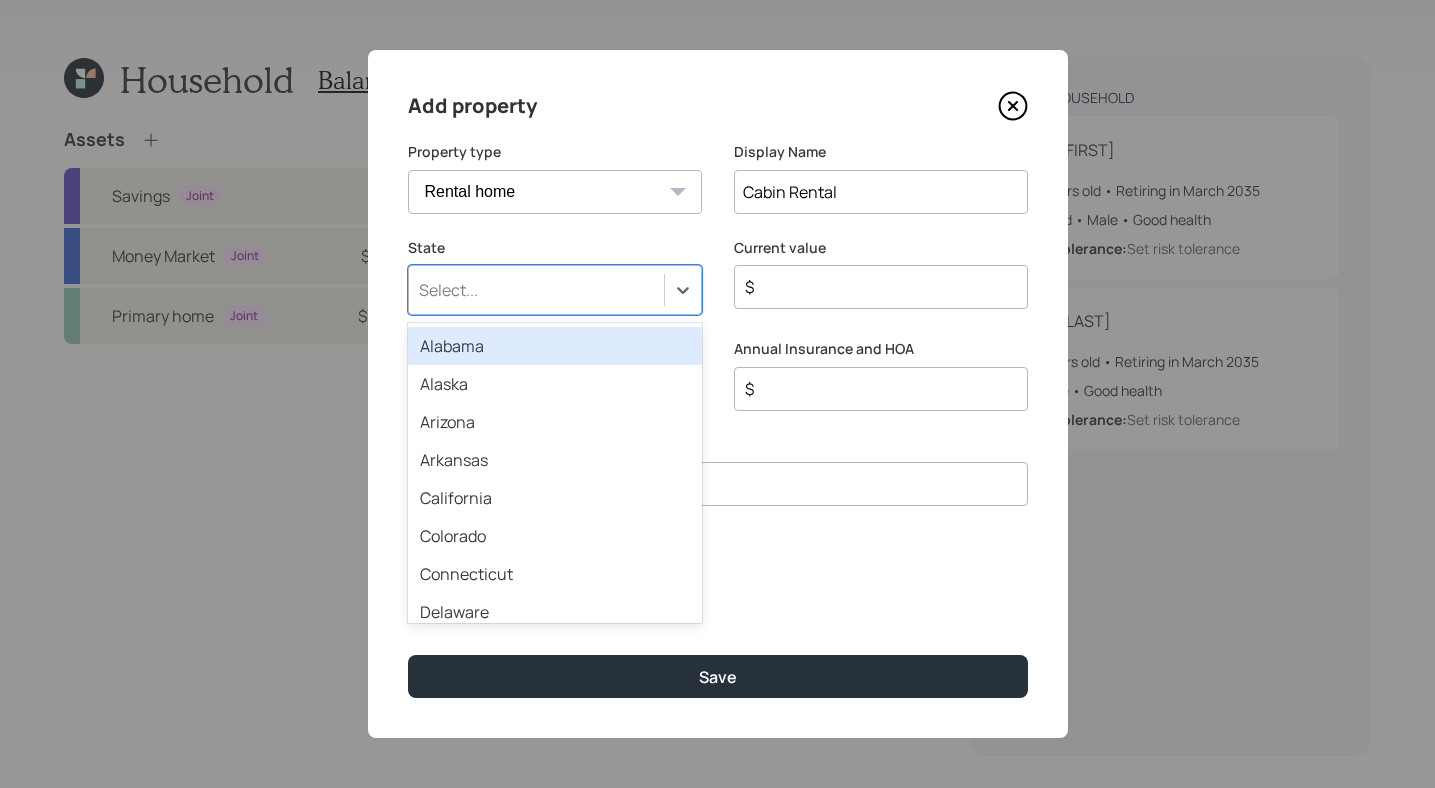 click on "Select..." at bounding box center [536, 290] 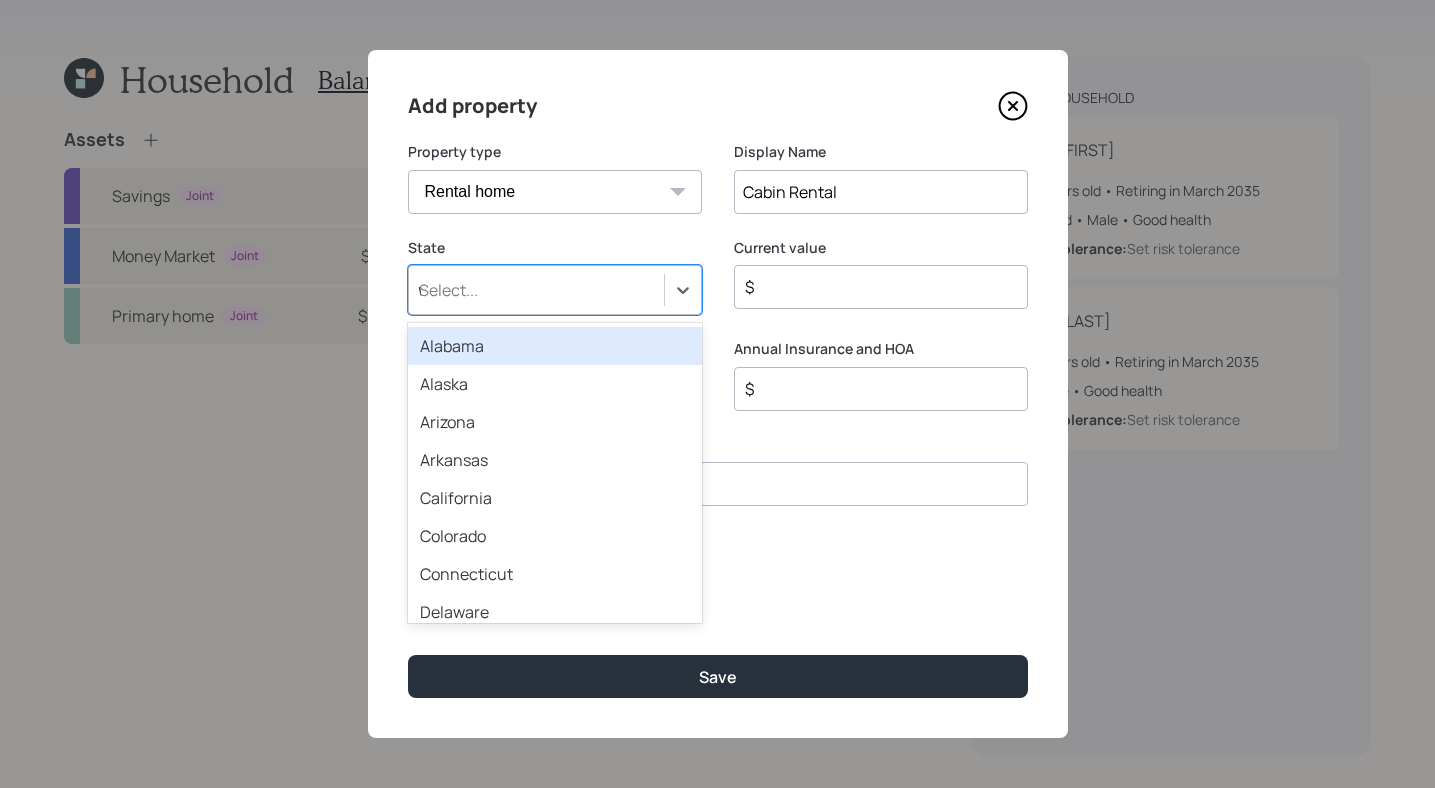 type on "we" 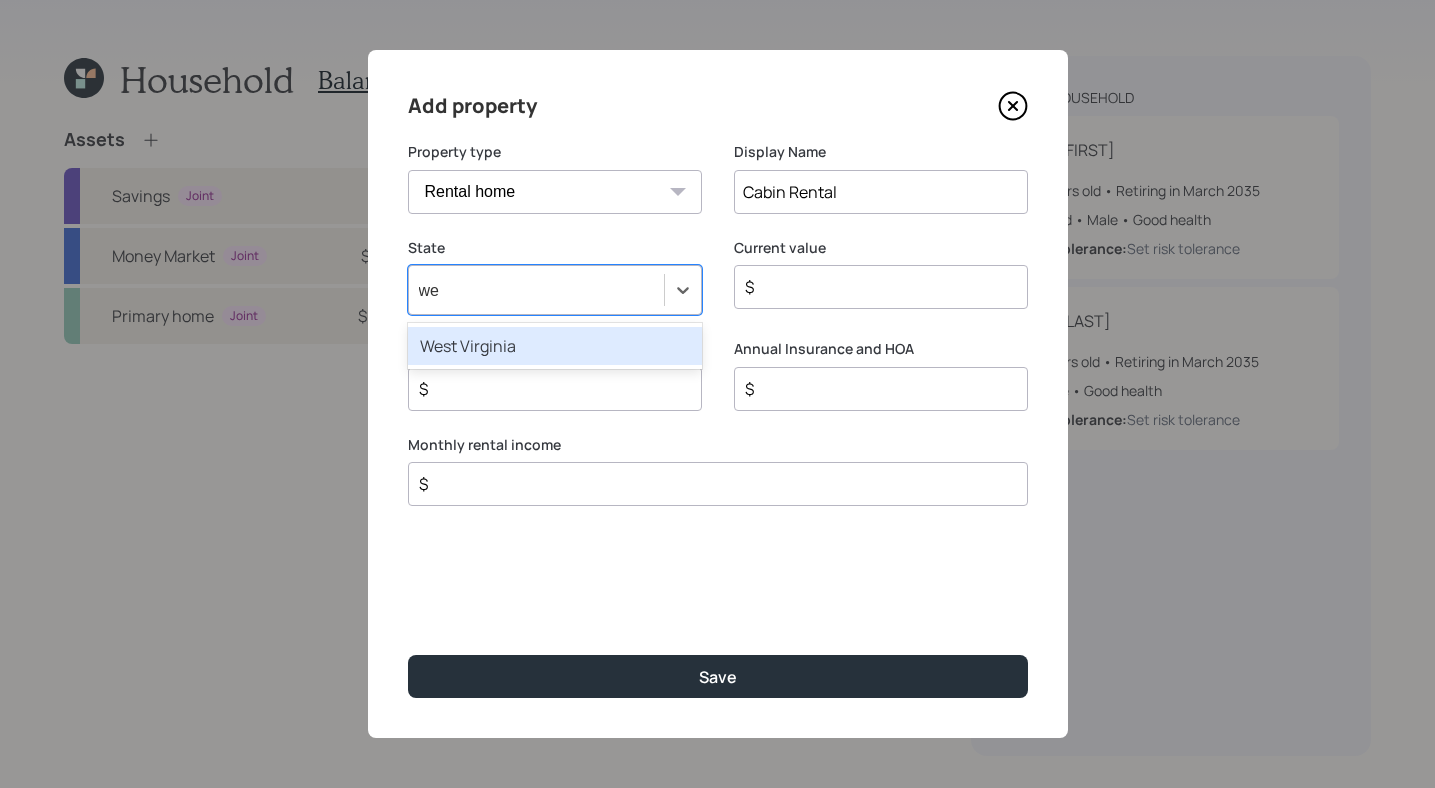 click on "West Virginia" at bounding box center (555, 346) 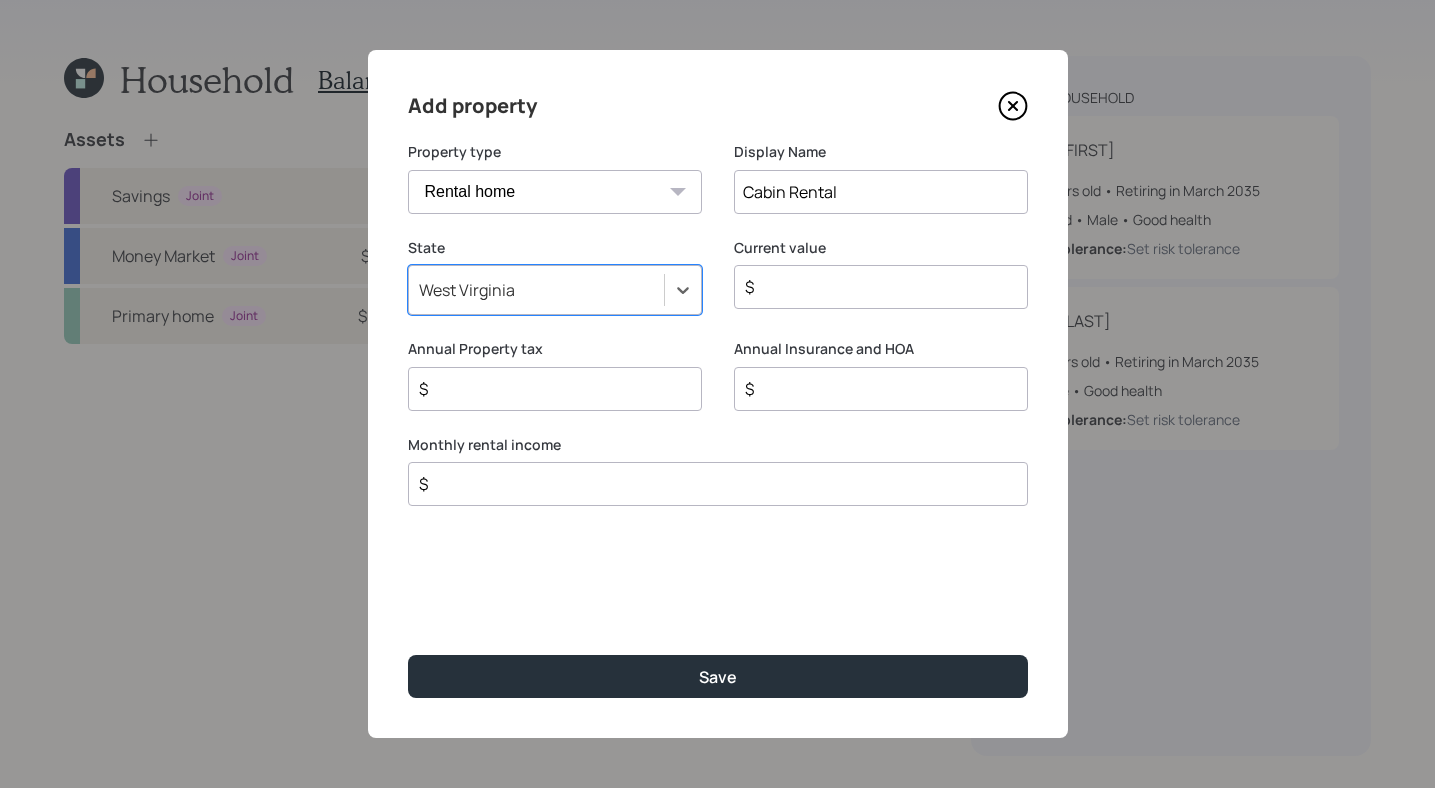 click on "$" at bounding box center (873, 287) 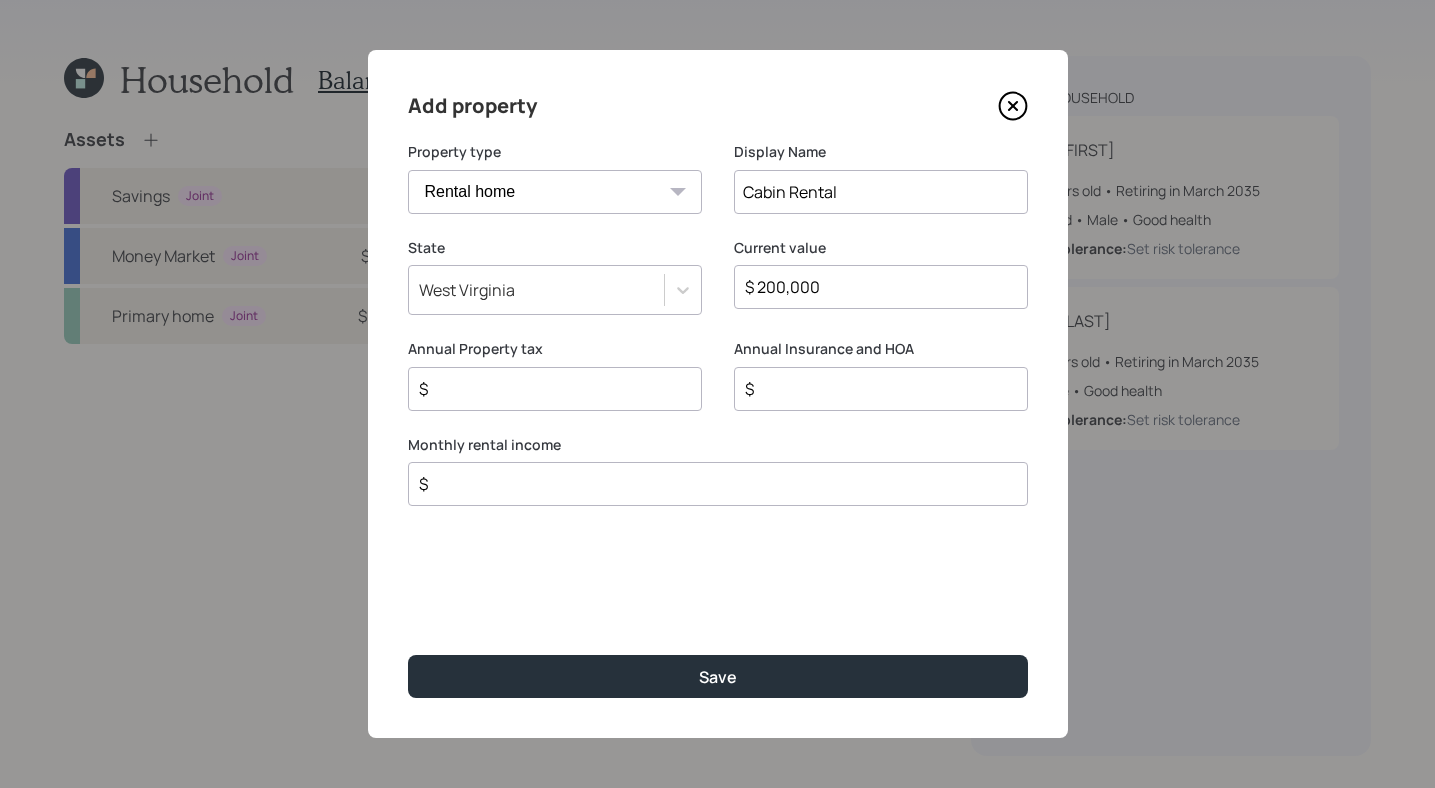 type on "$ 200,000" 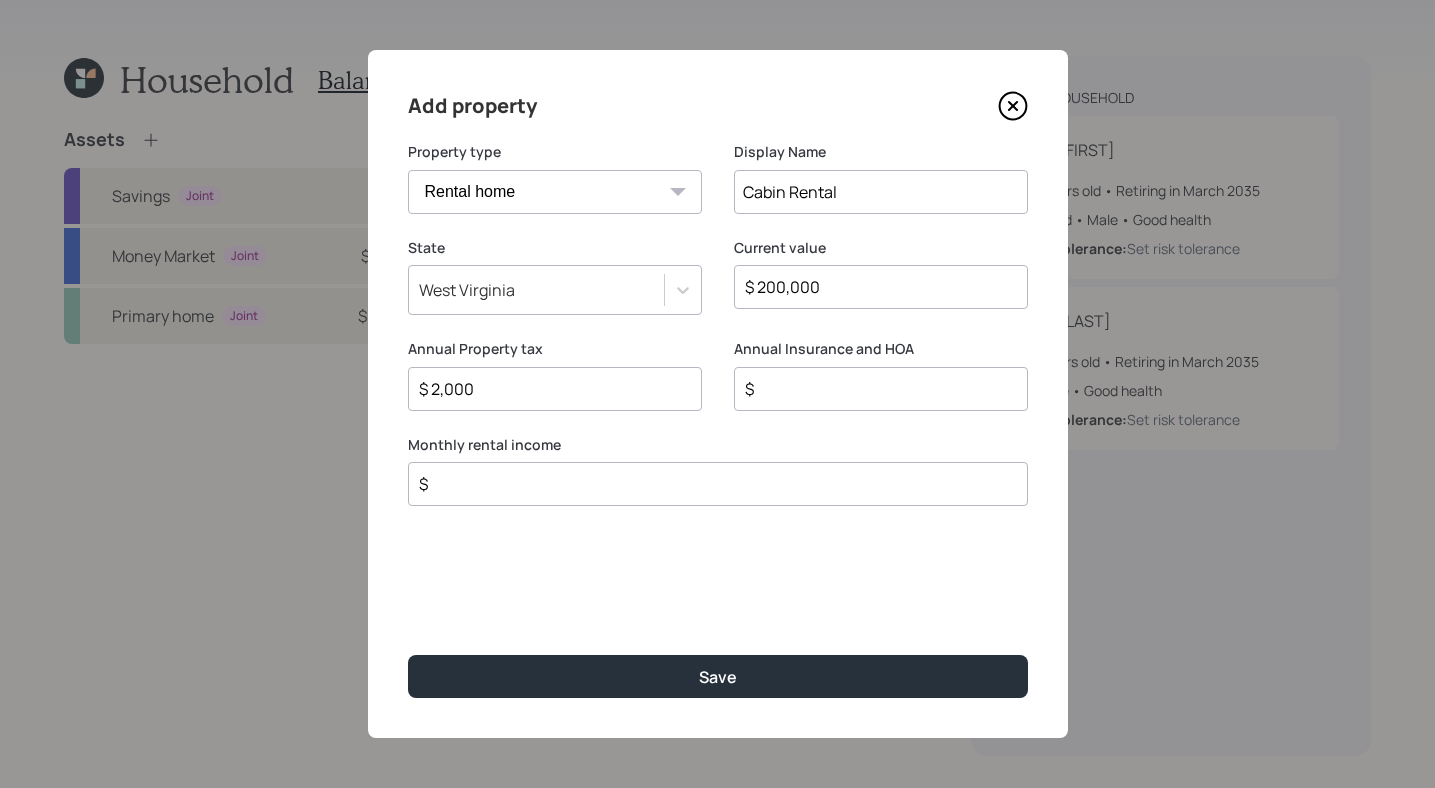 type on "$ 2,000" 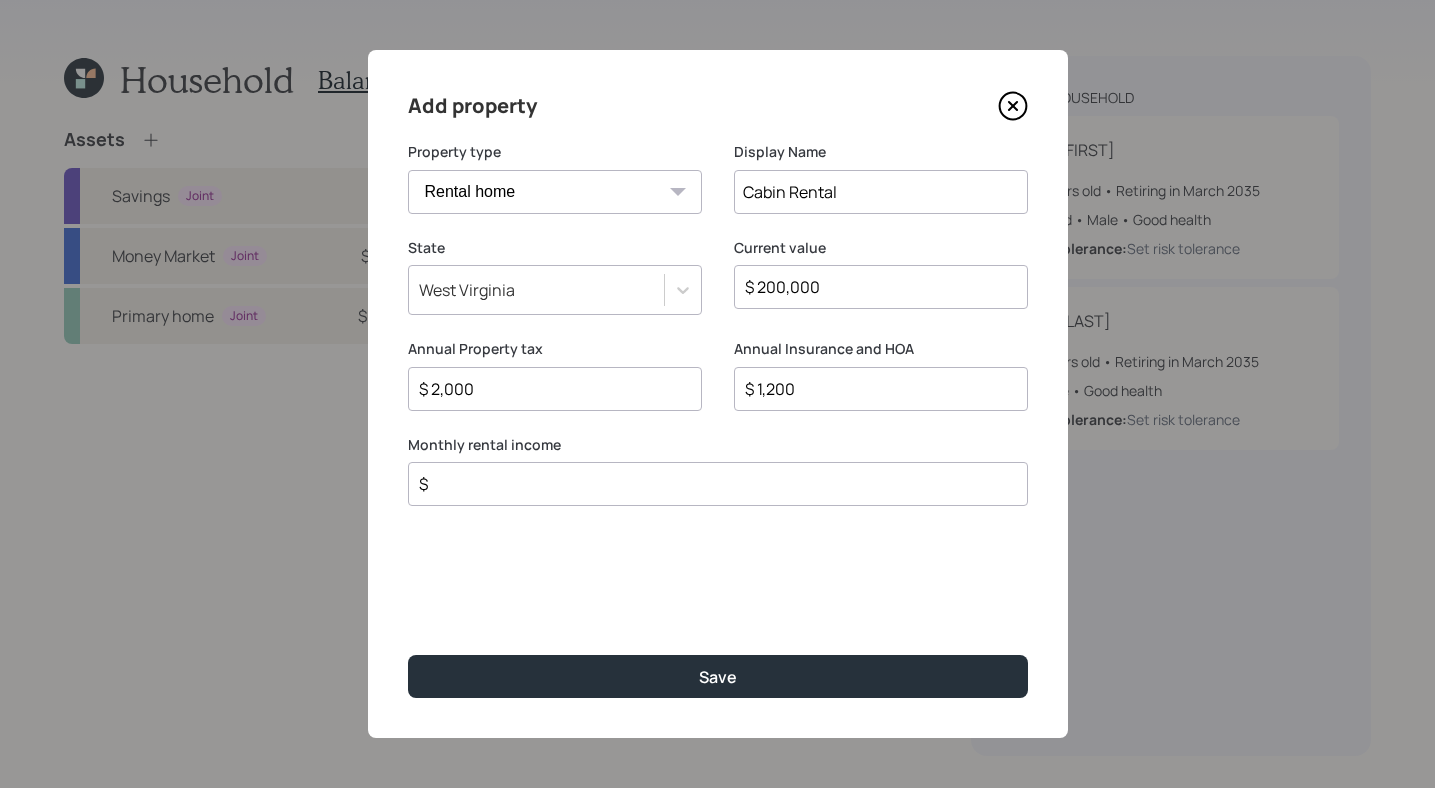 type on "$ 1,200" 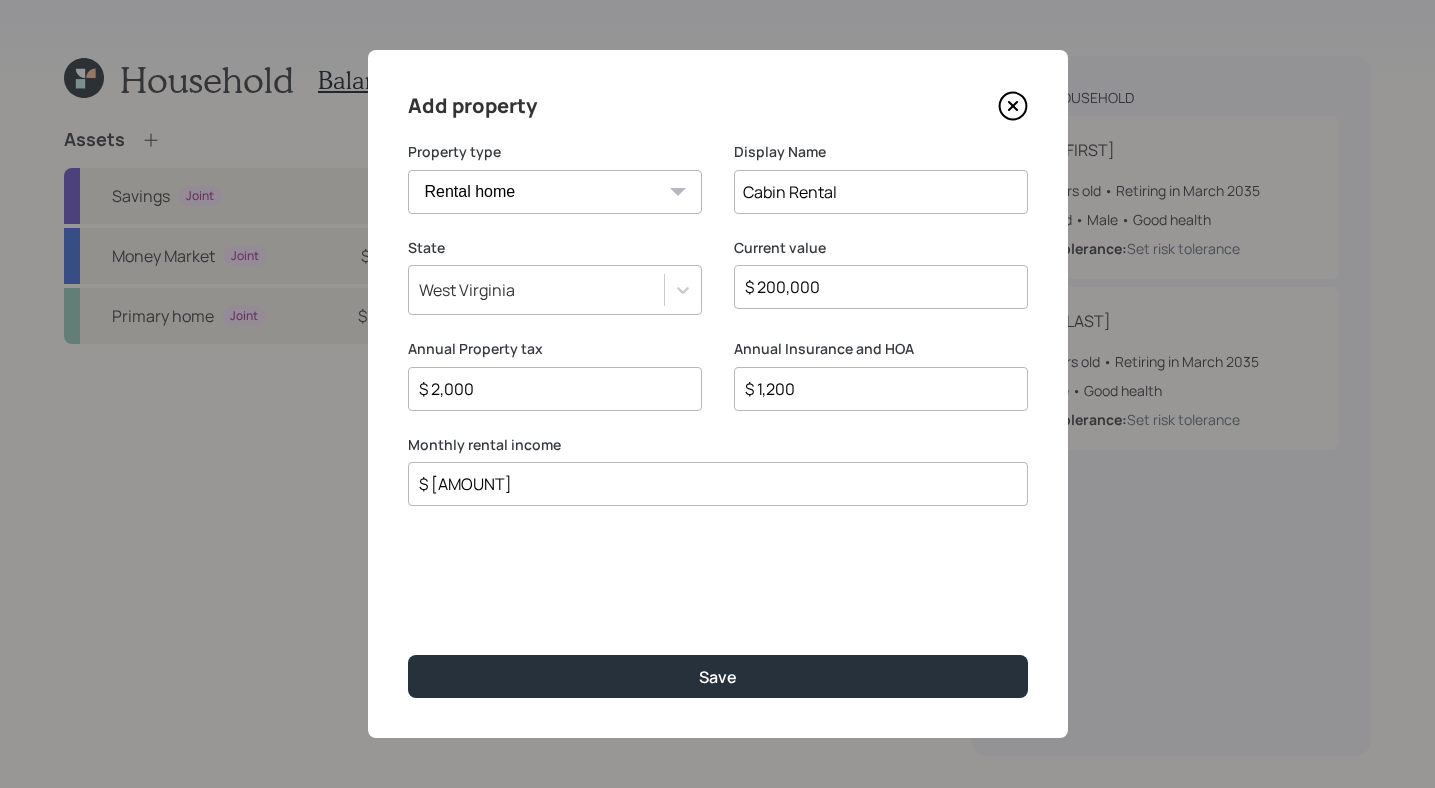 type on "$ [AMOUNT]" 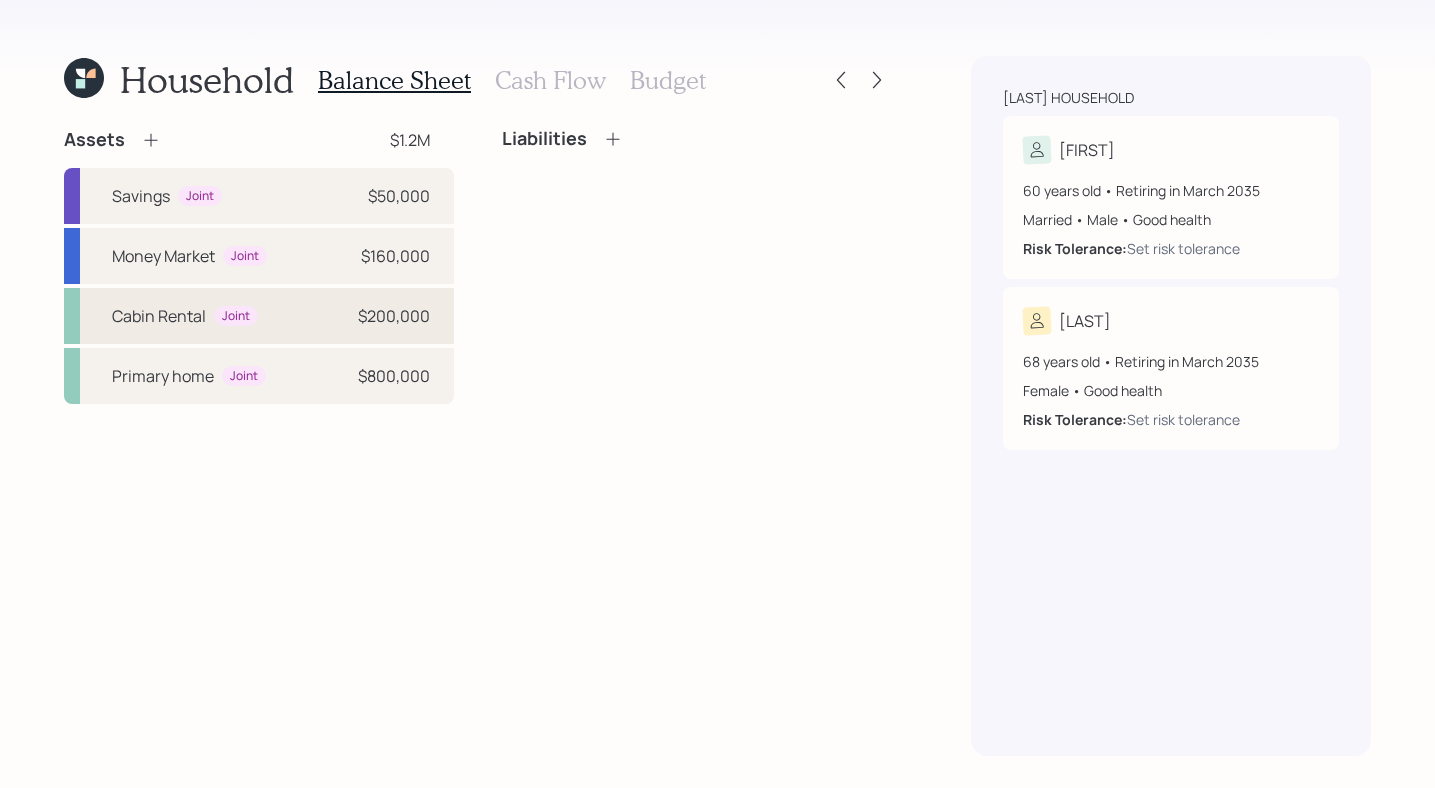 click on "Cabin Rental" at bounding box center (159, 316) 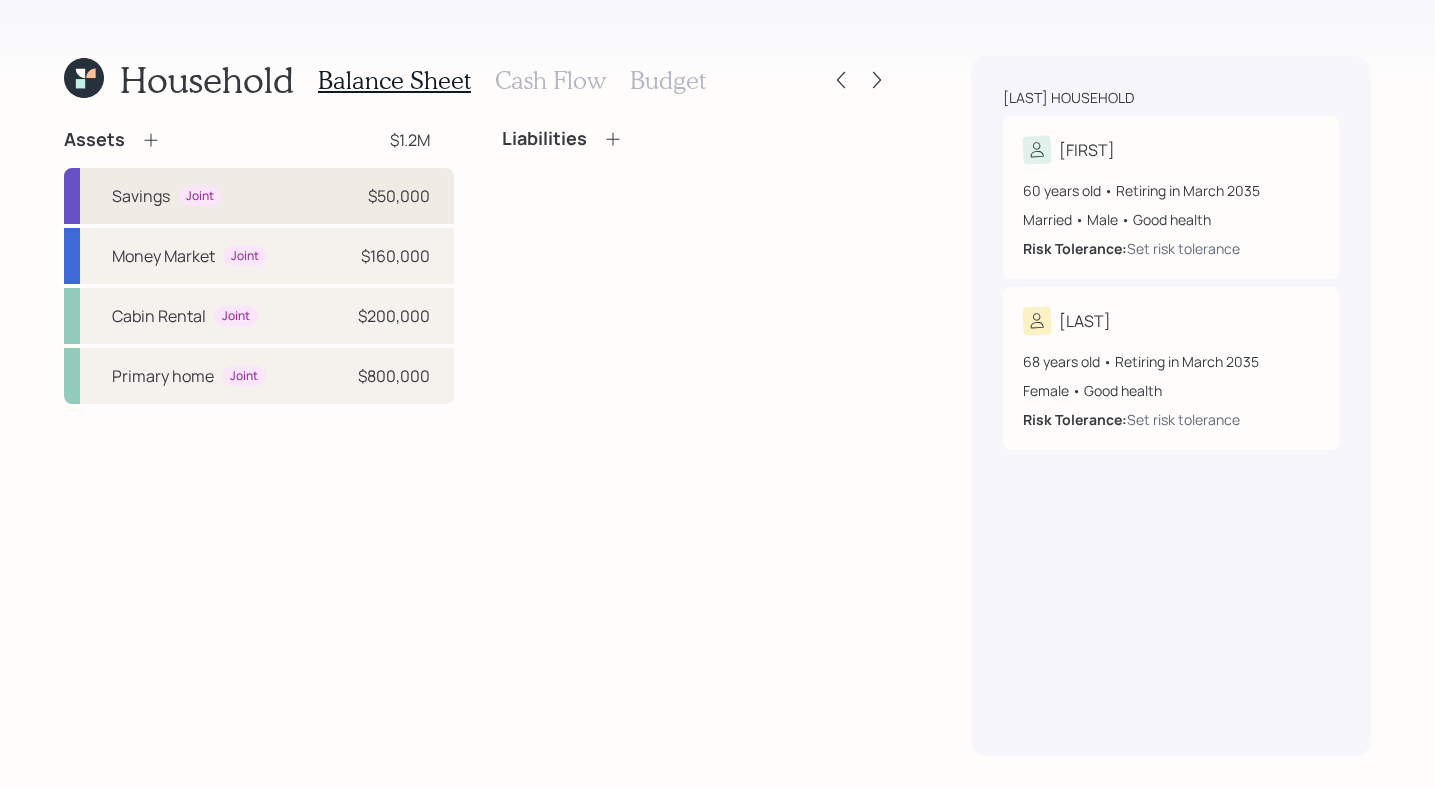 select on "rental_property" 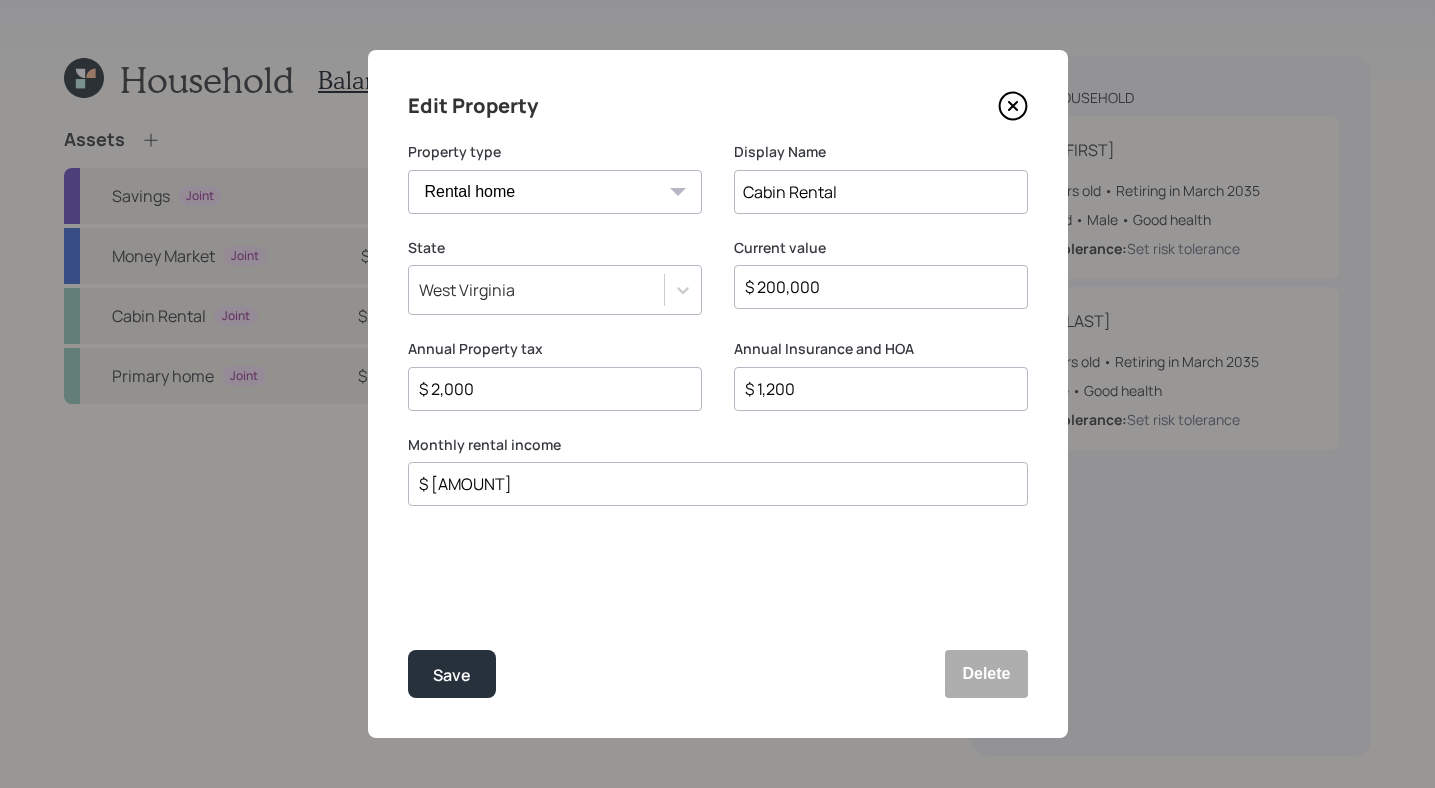 click on "Cabin Rental" at bounding box center [881, 192] 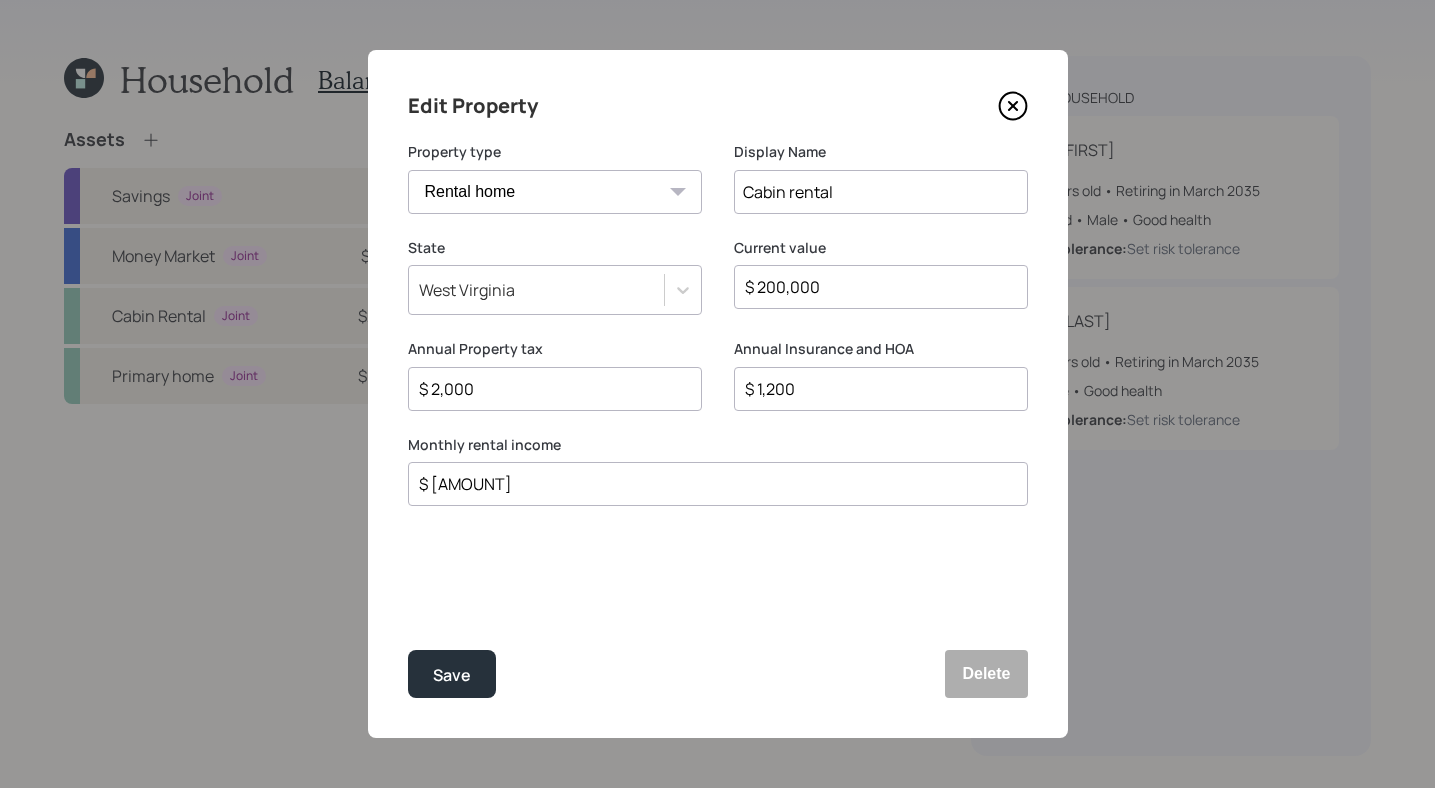 type on "Cabin rental" 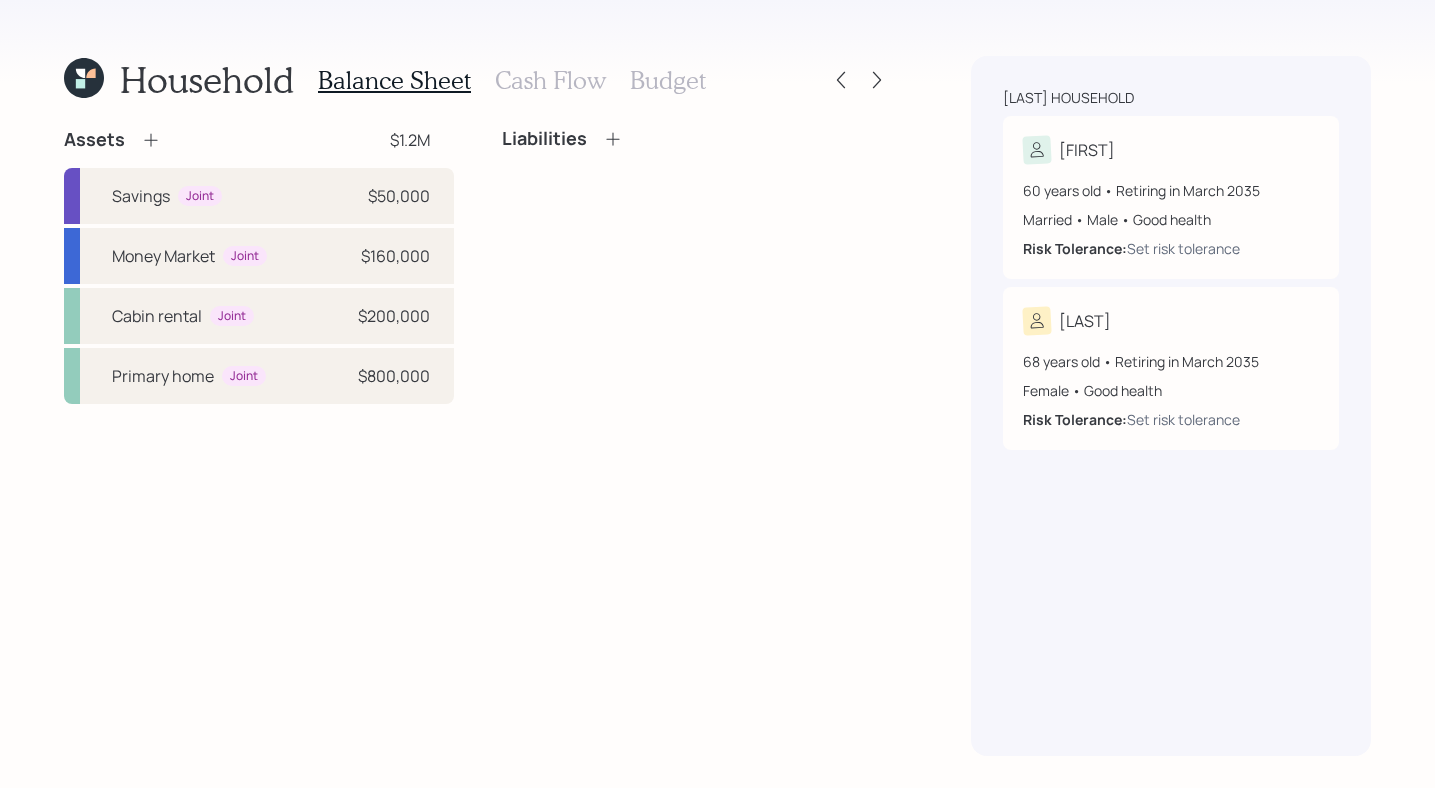 click 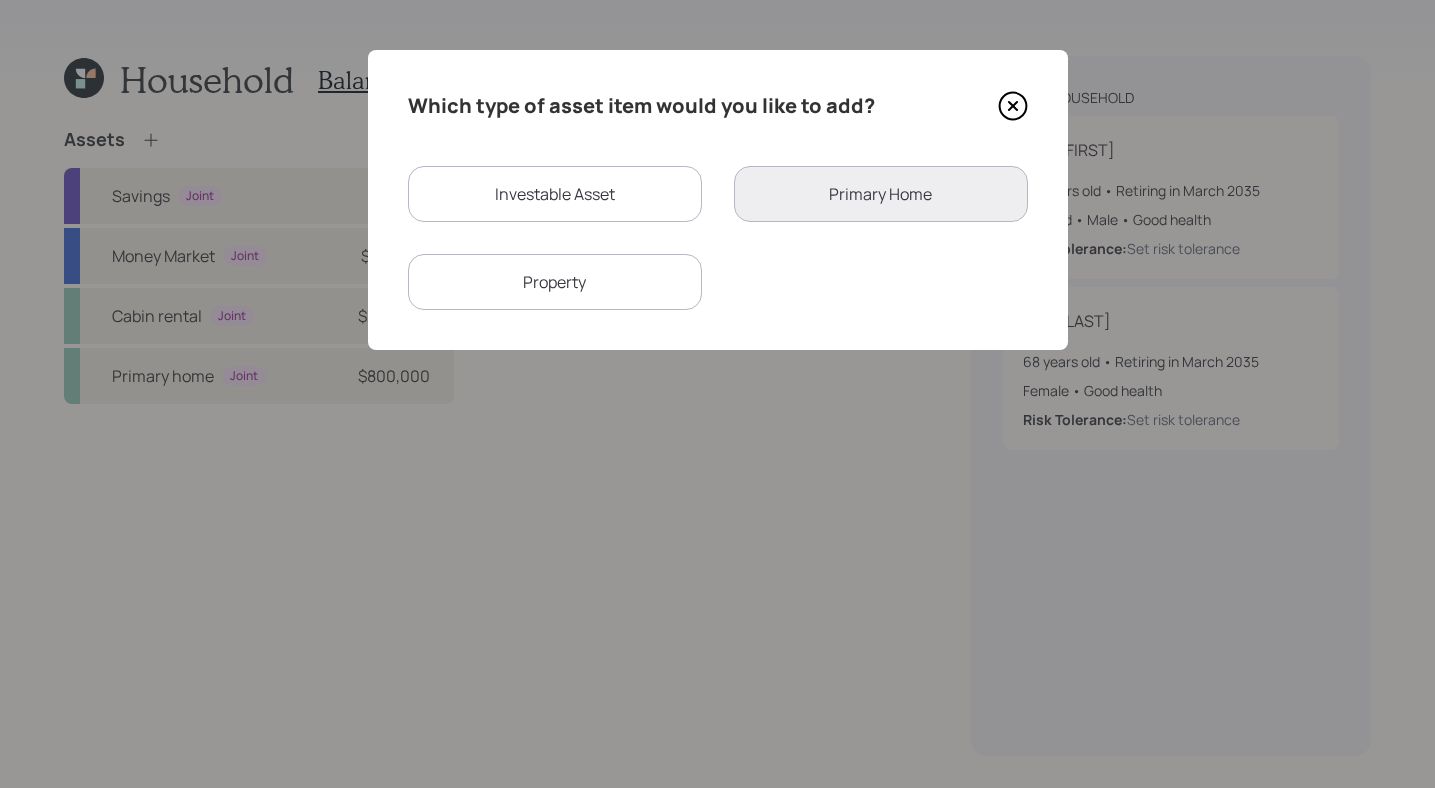 click on "Property" at bounding box center (555, 282) 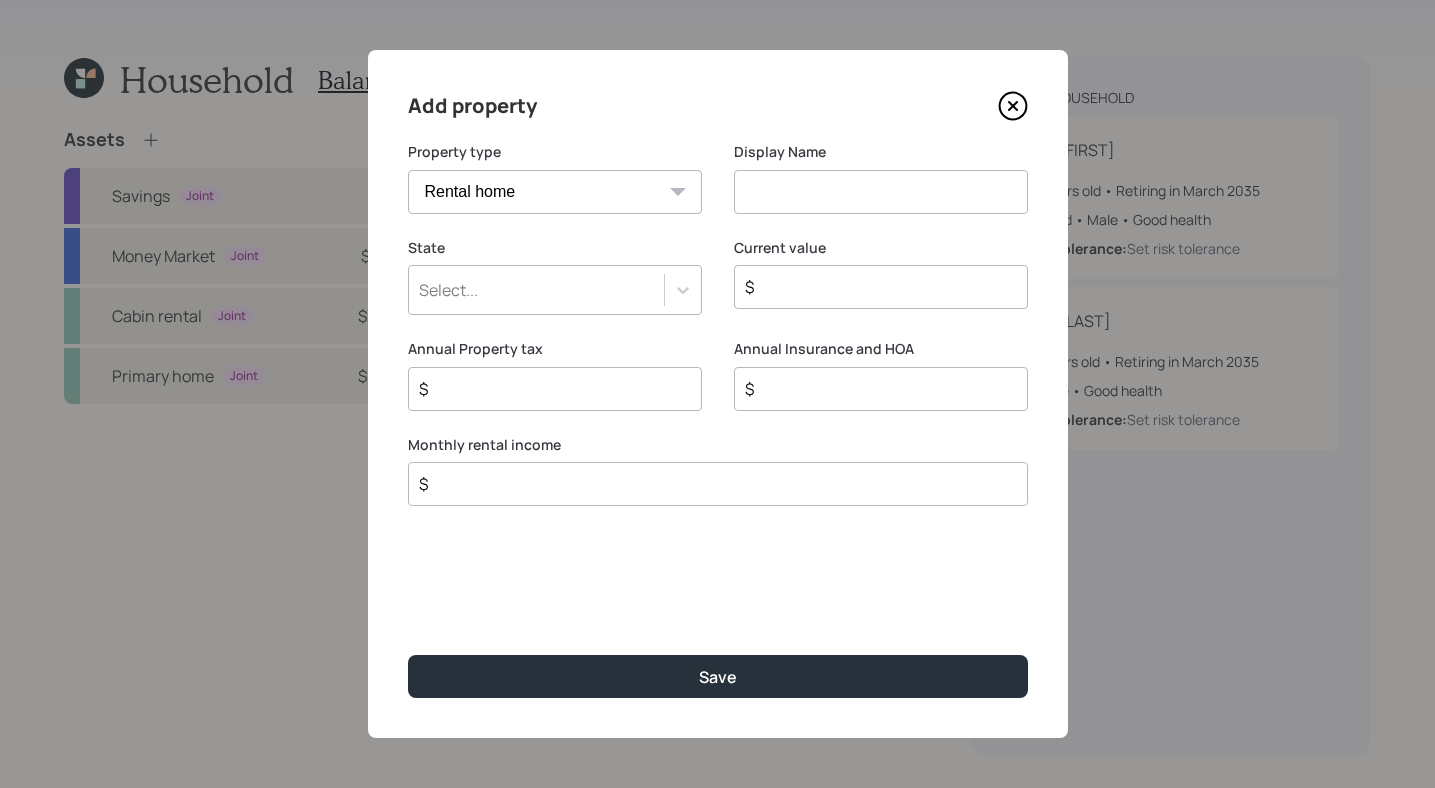 click on "Vacation home Rental home" at bounding box center [555, 192] 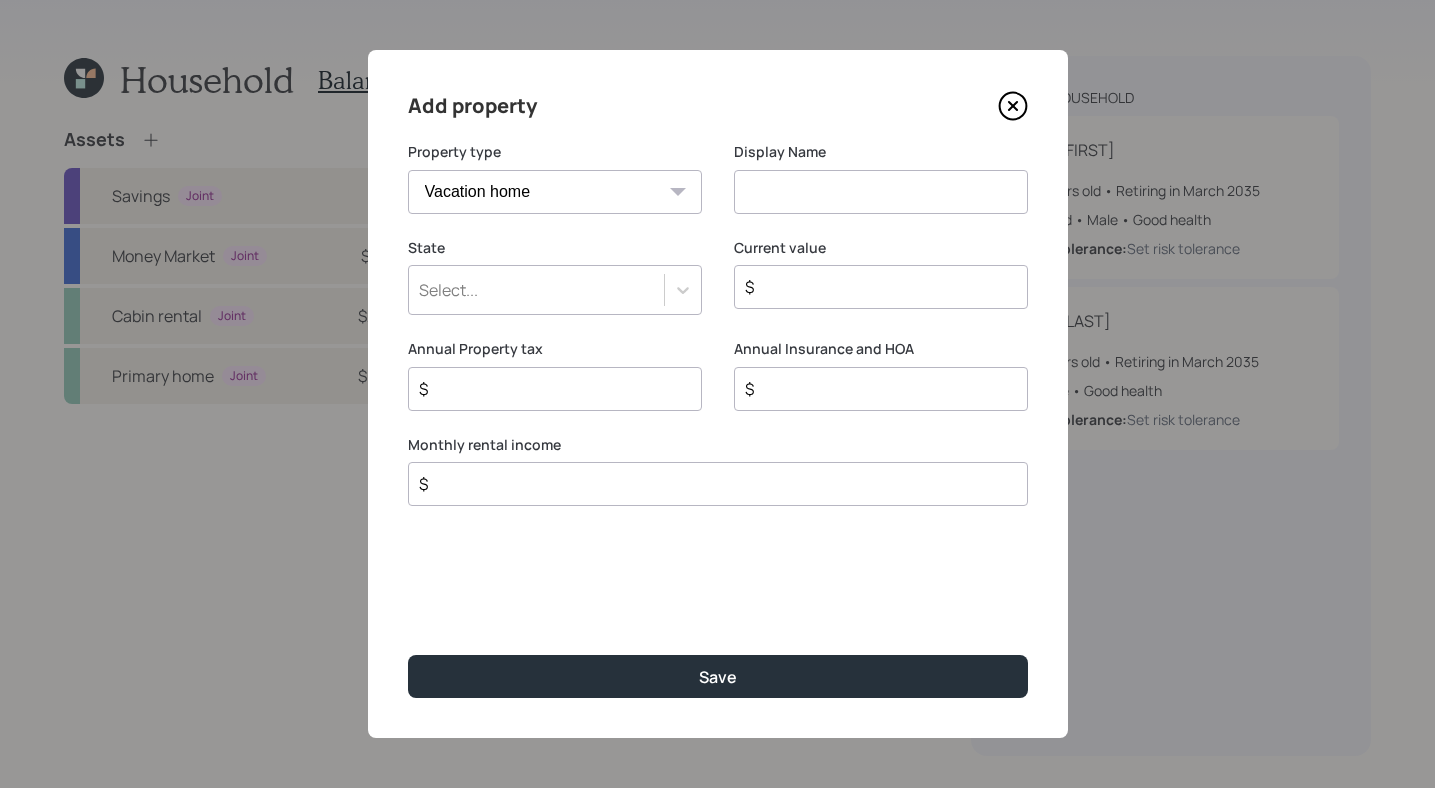 click at bounding box center (881, 192) 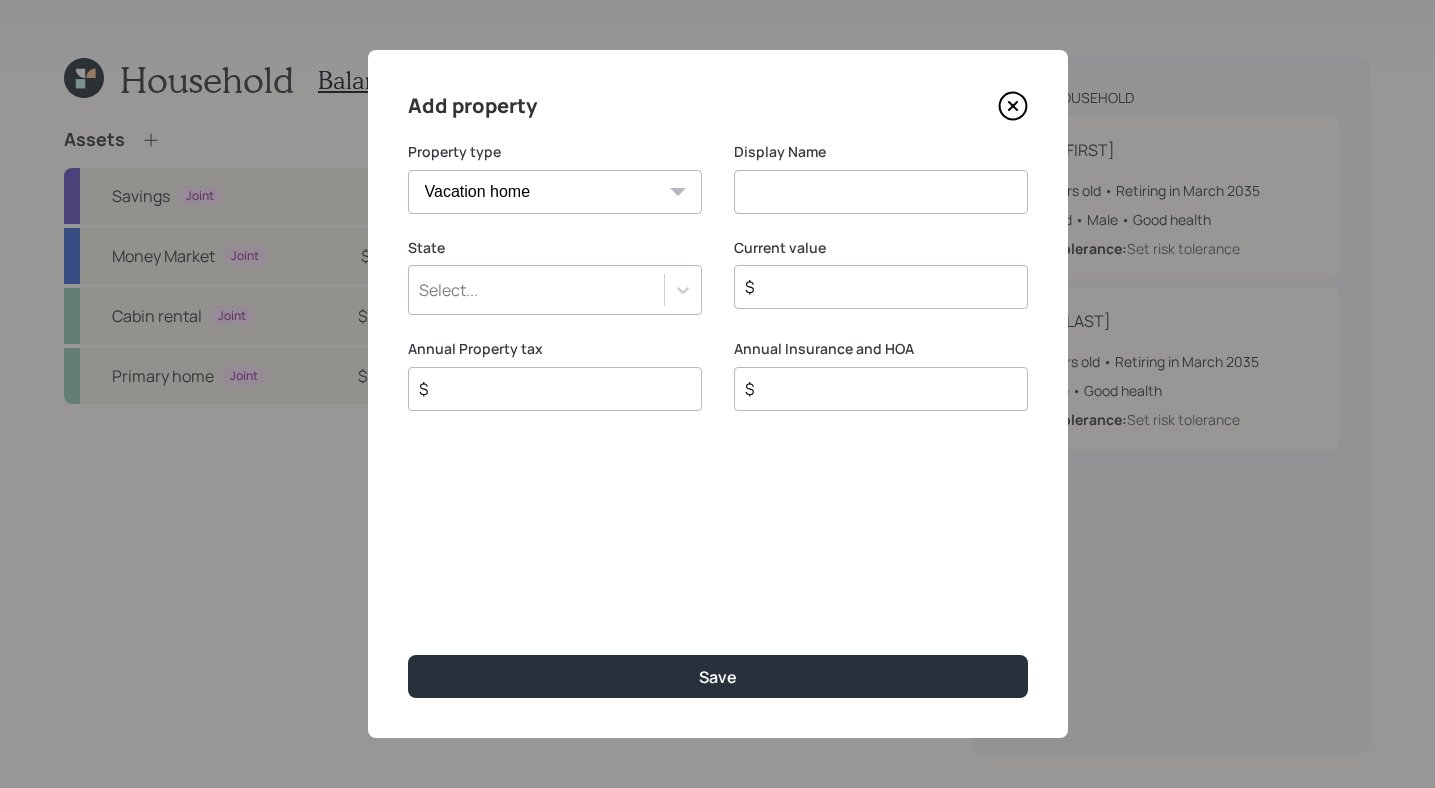 click on "Vacation home Rental home" at bounding box center (555, 192) 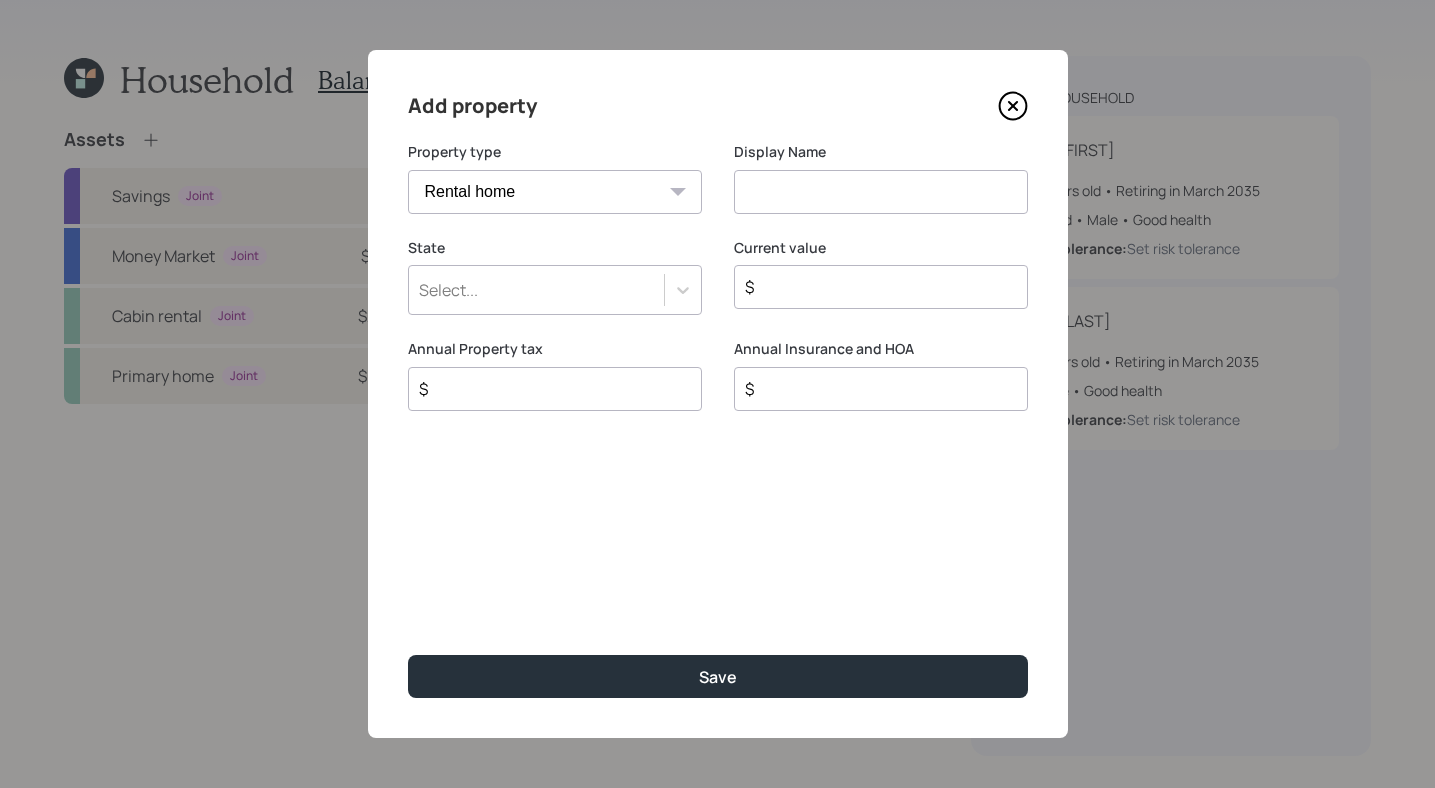 click at bounding box center (881, 192) 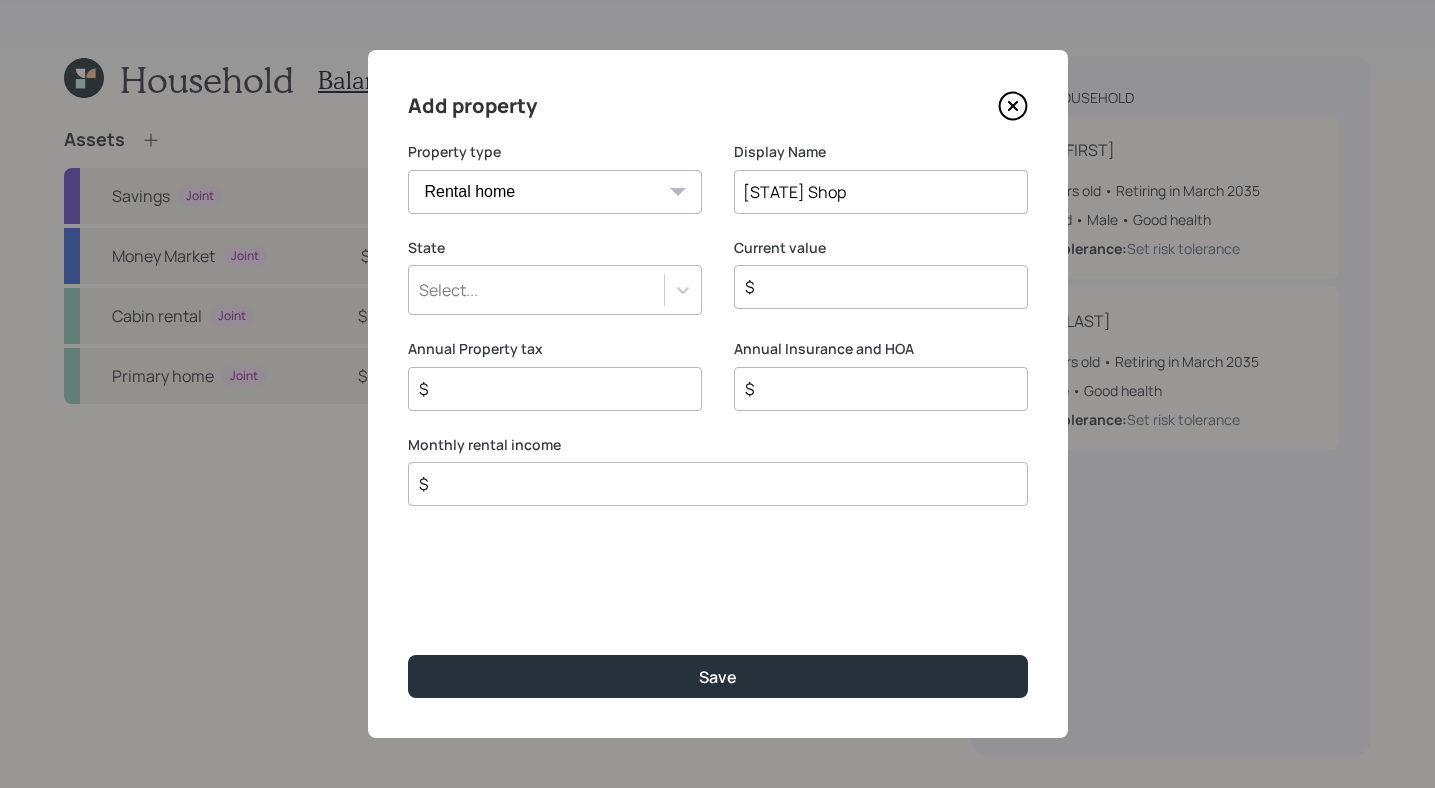 type on "[STATE] Shop" 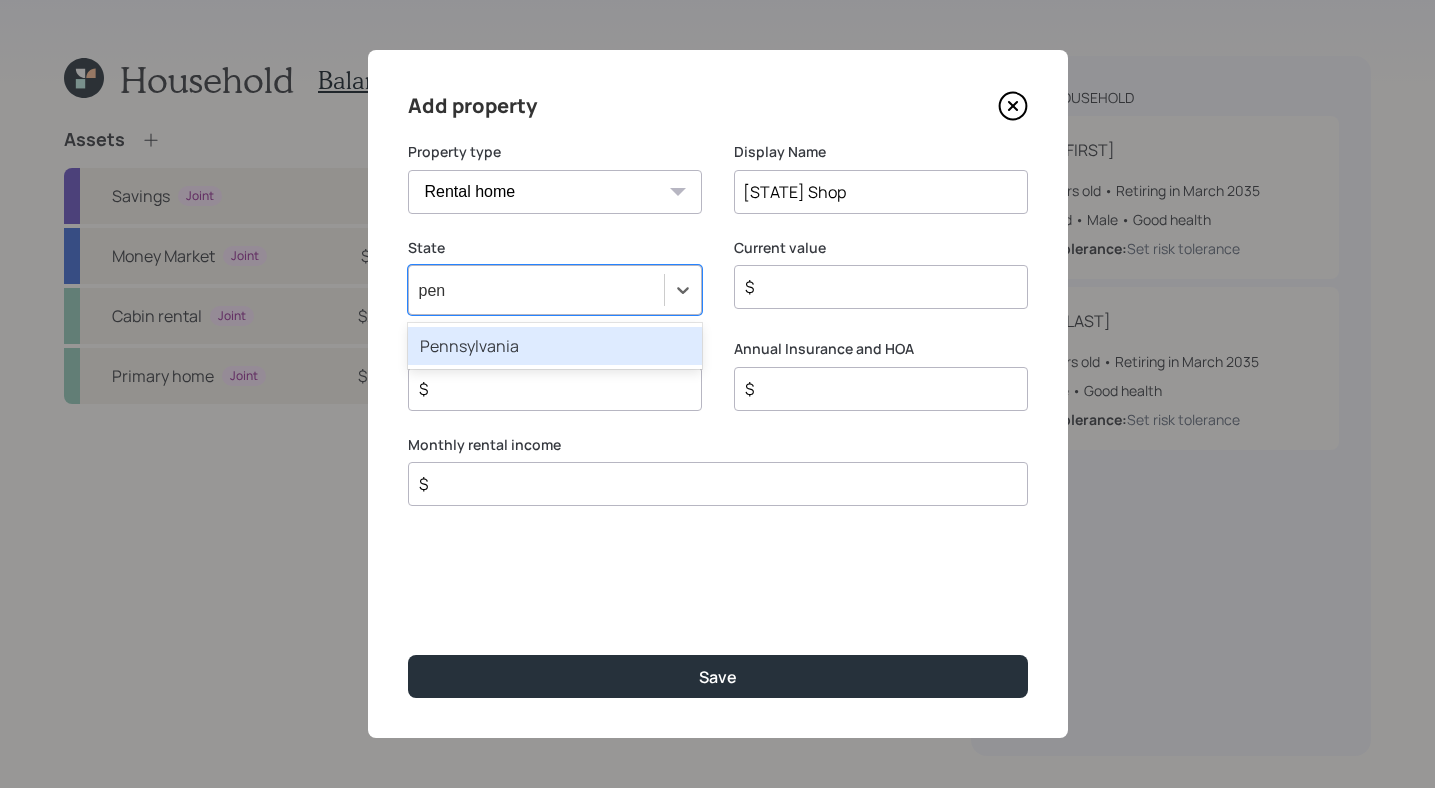 type on "pen" 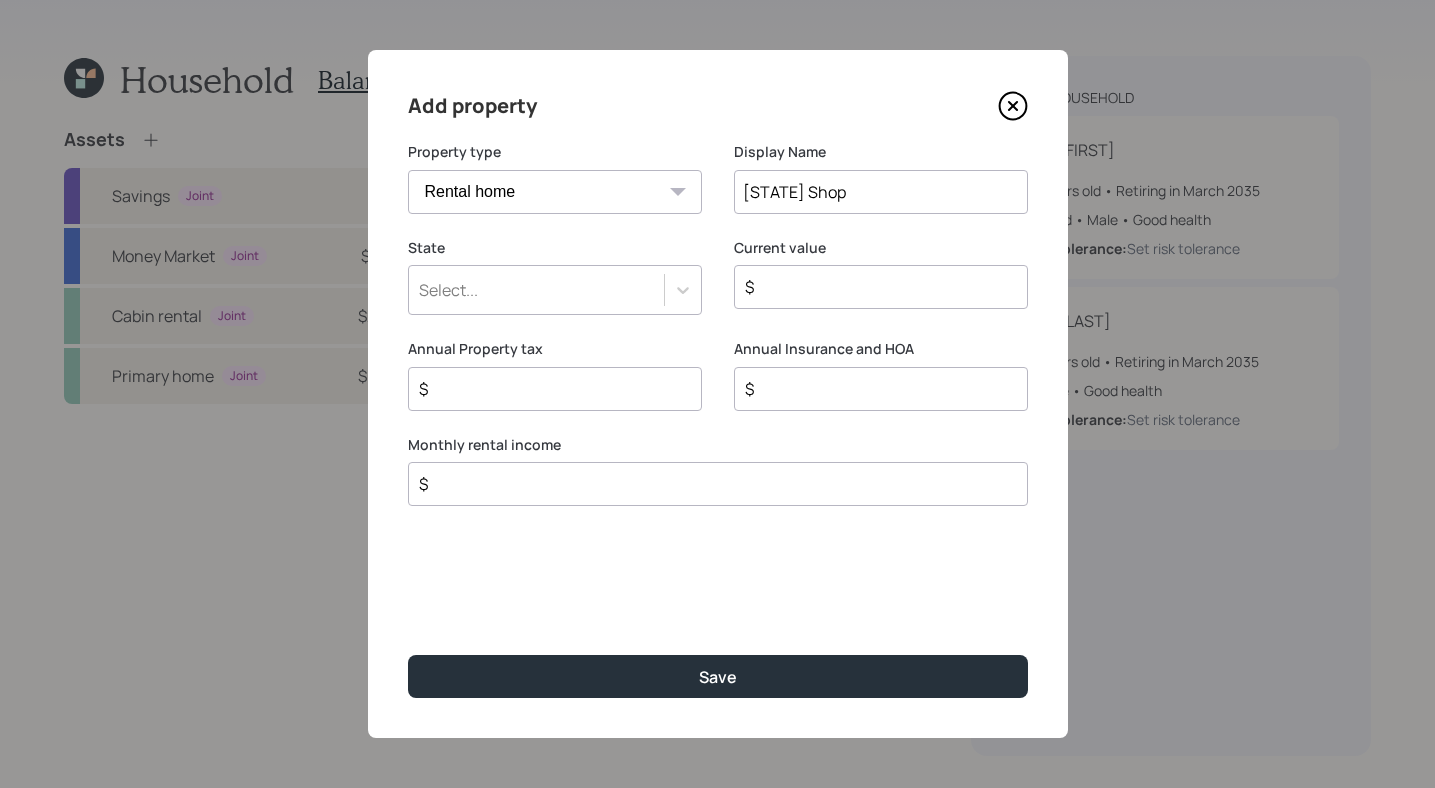 click on "$" at bounding box center [555, 389] 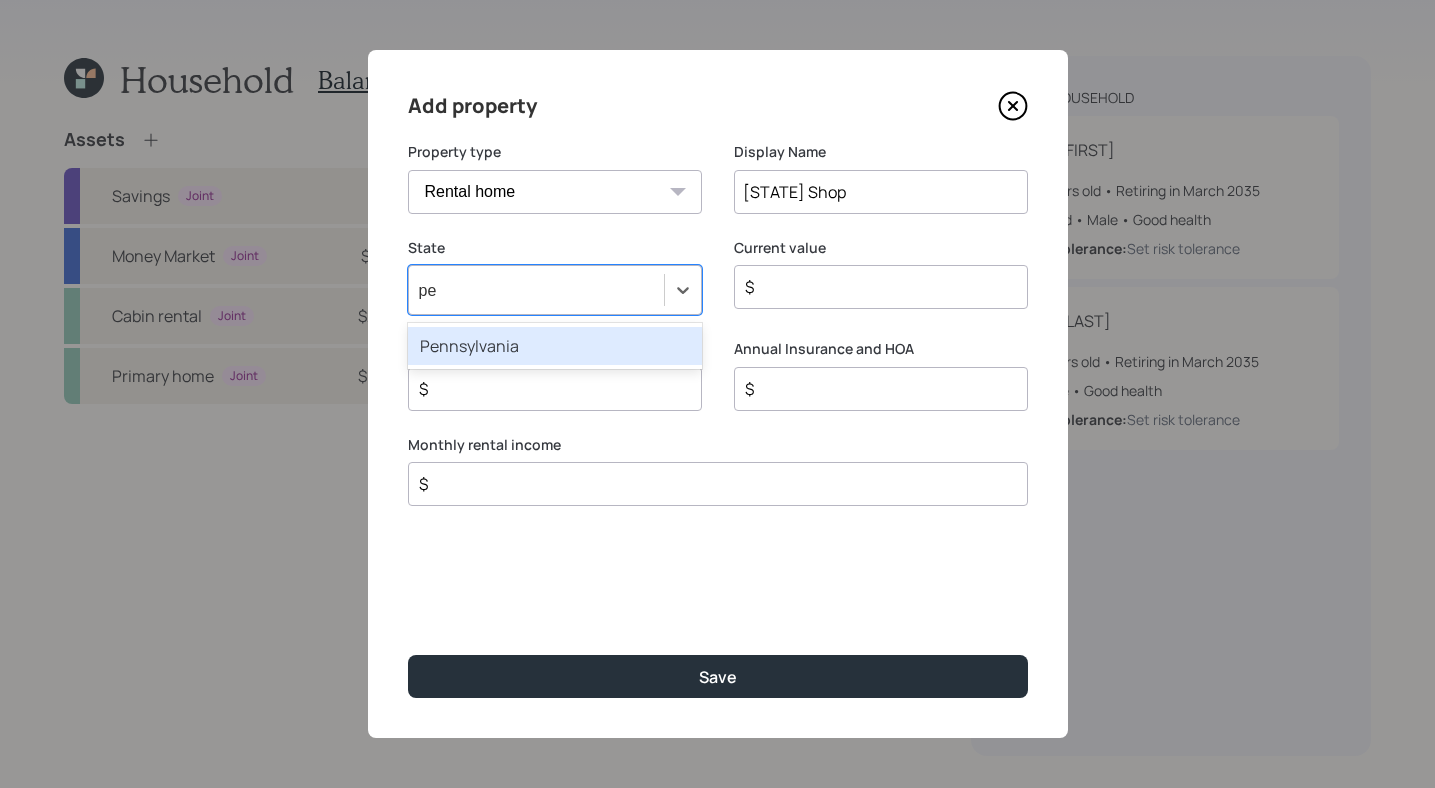 type on "pen" 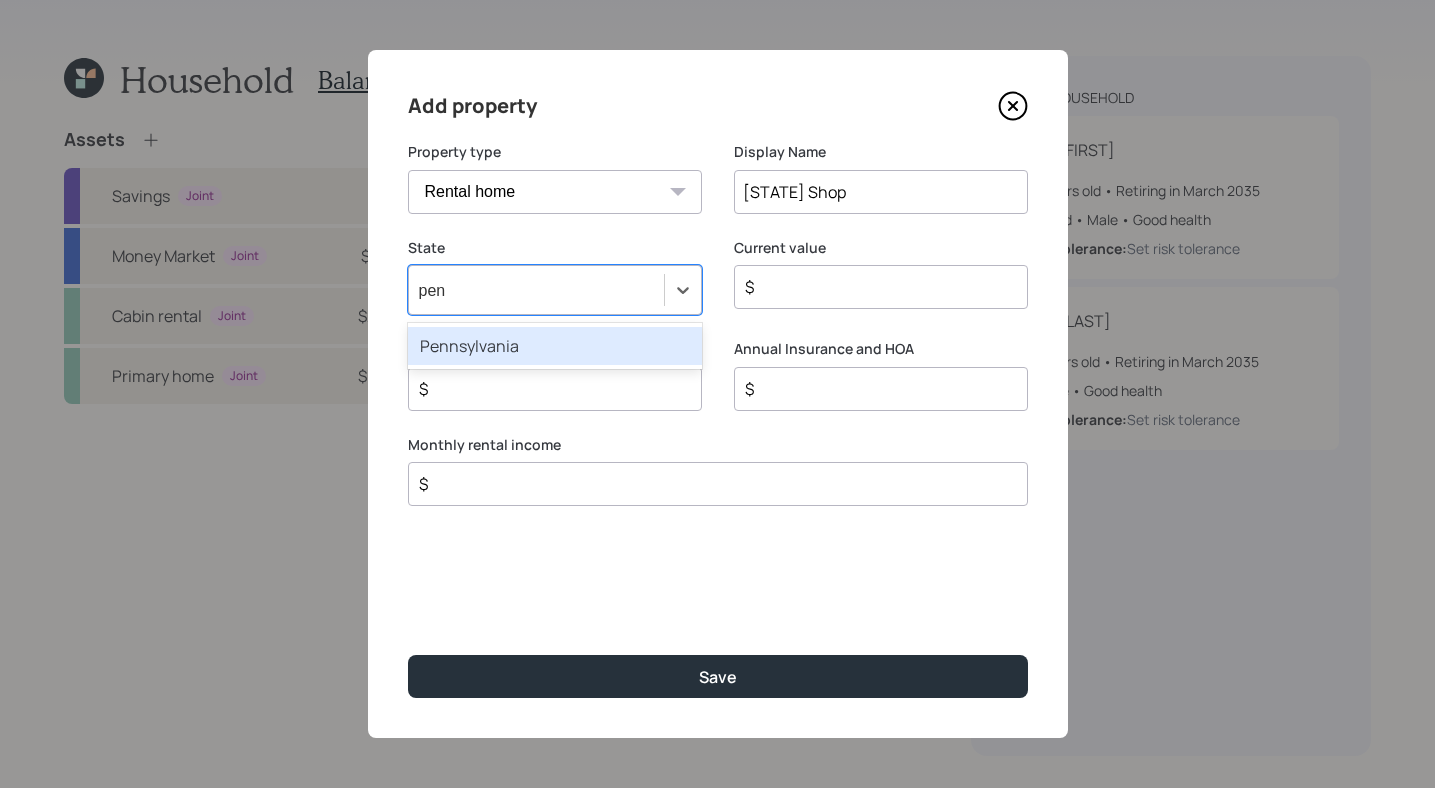 click on "Pennsylvania" at bounding box center (555, 346) 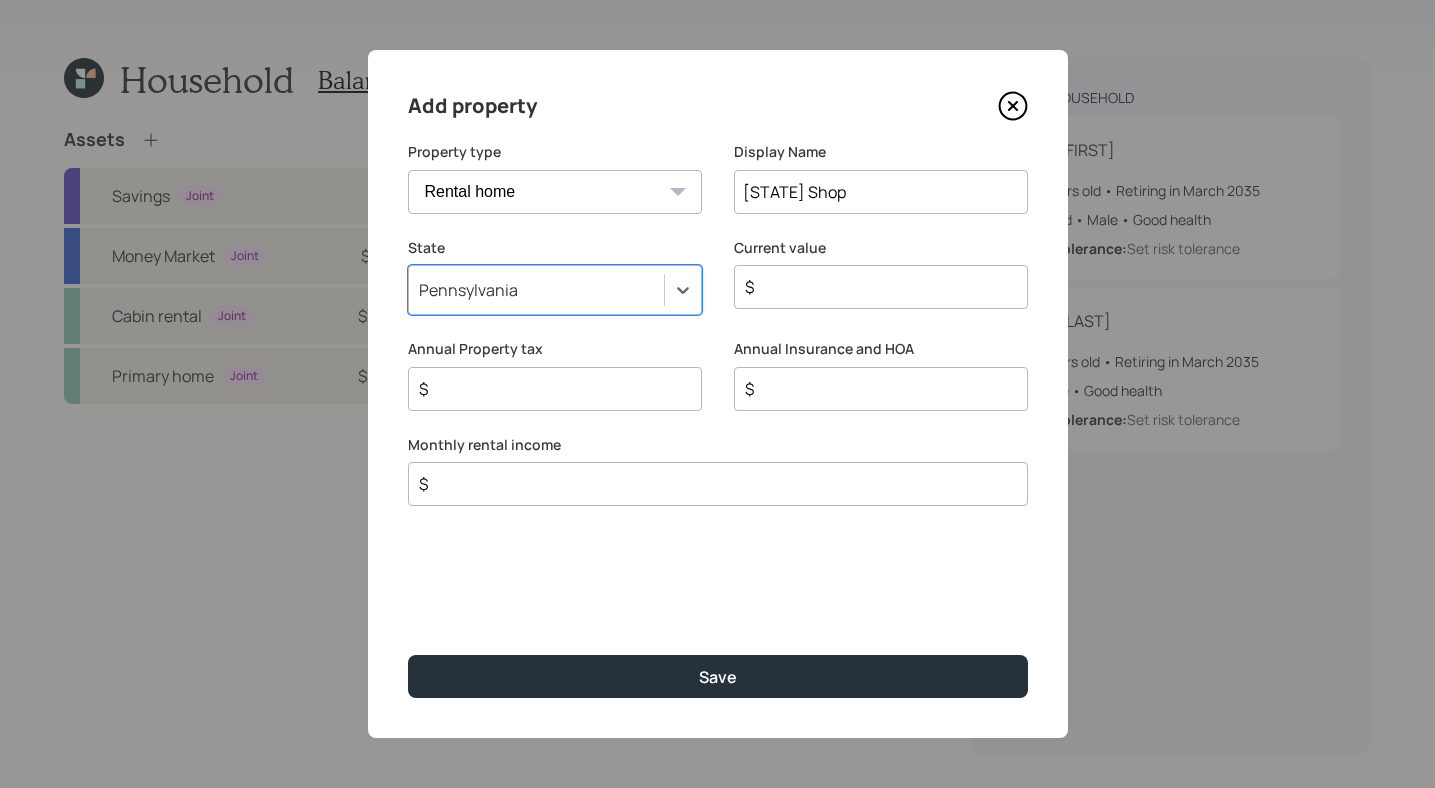 click on "$" at bounding box center [873, 287] 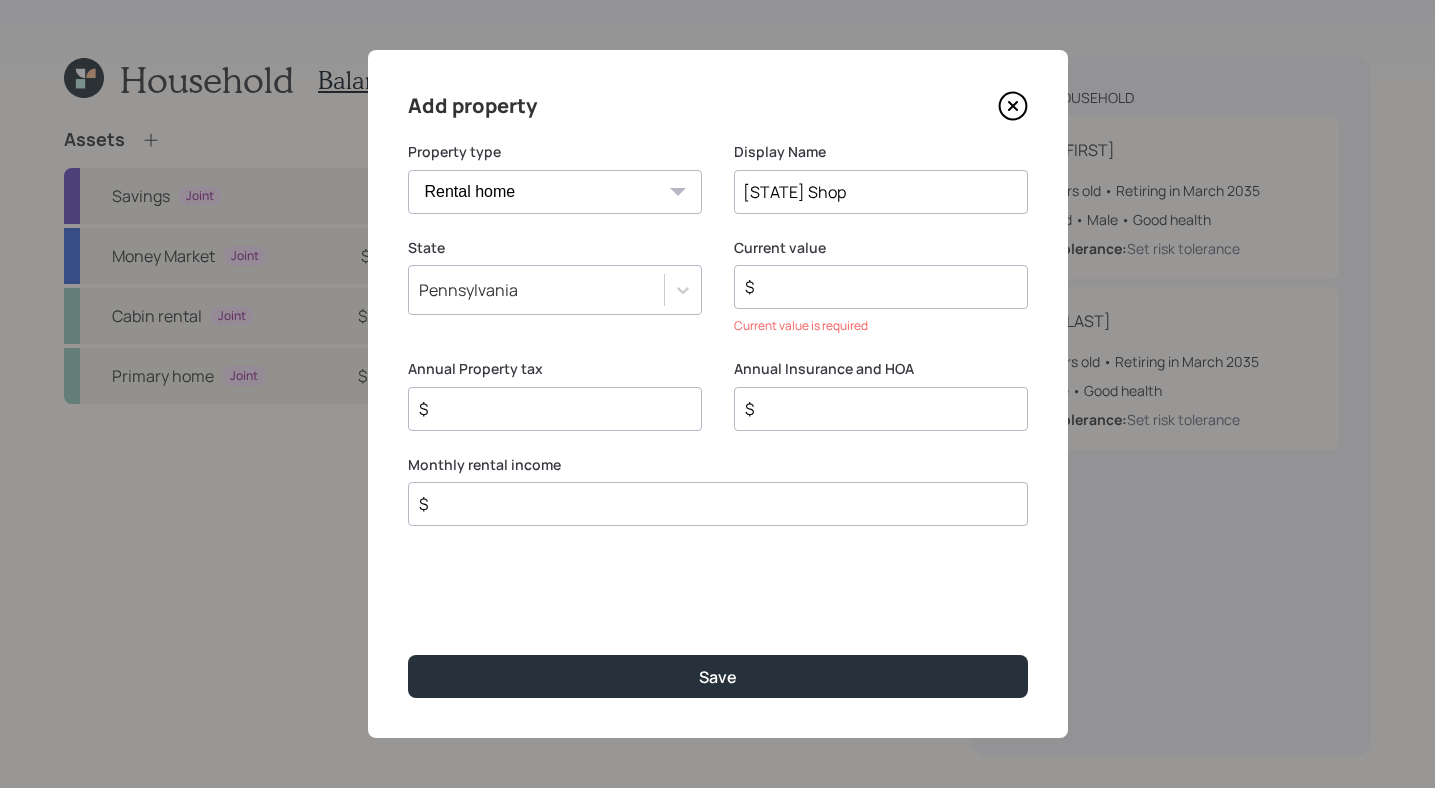 click 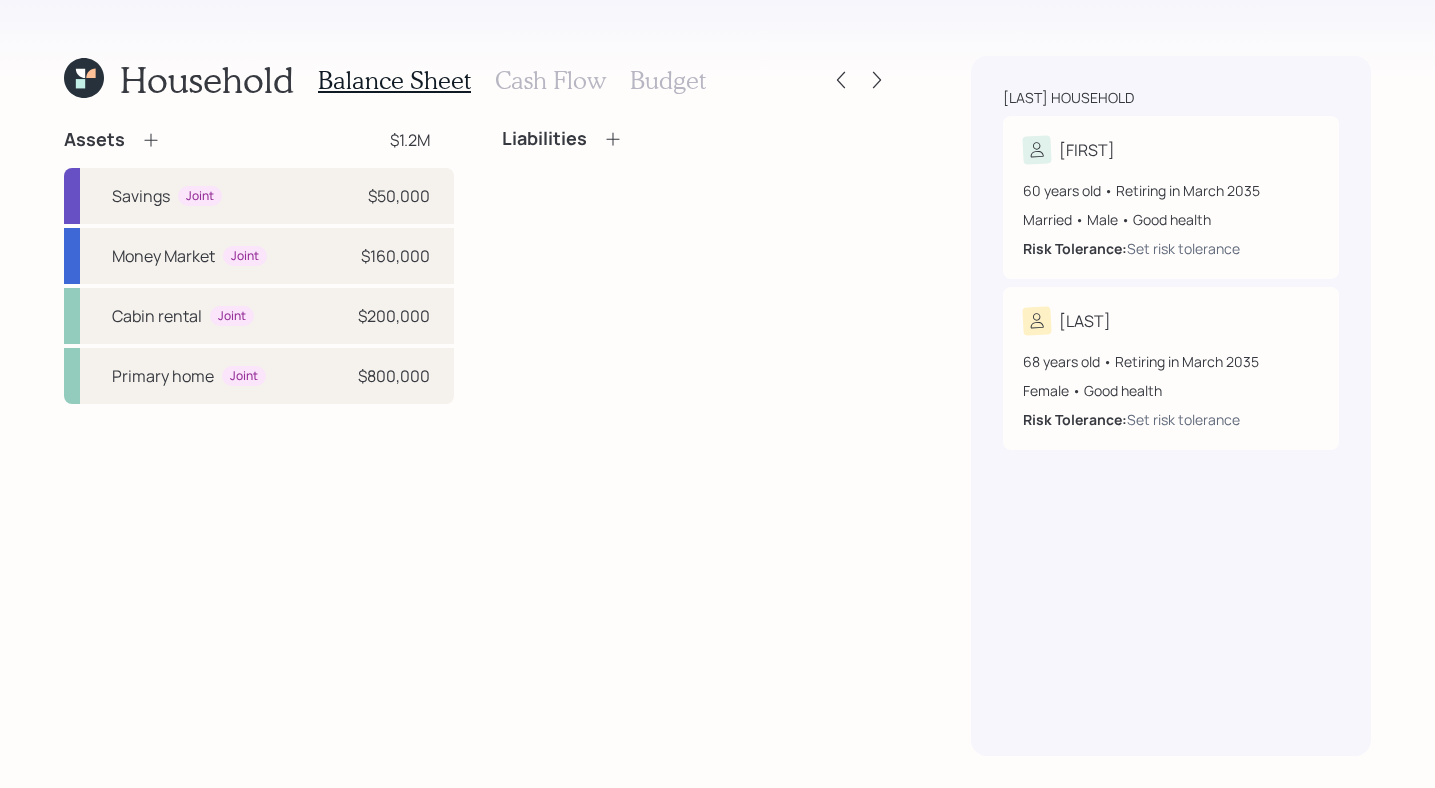 click on "Assets $[AMOUNT]" at bounding box center (259, 140) 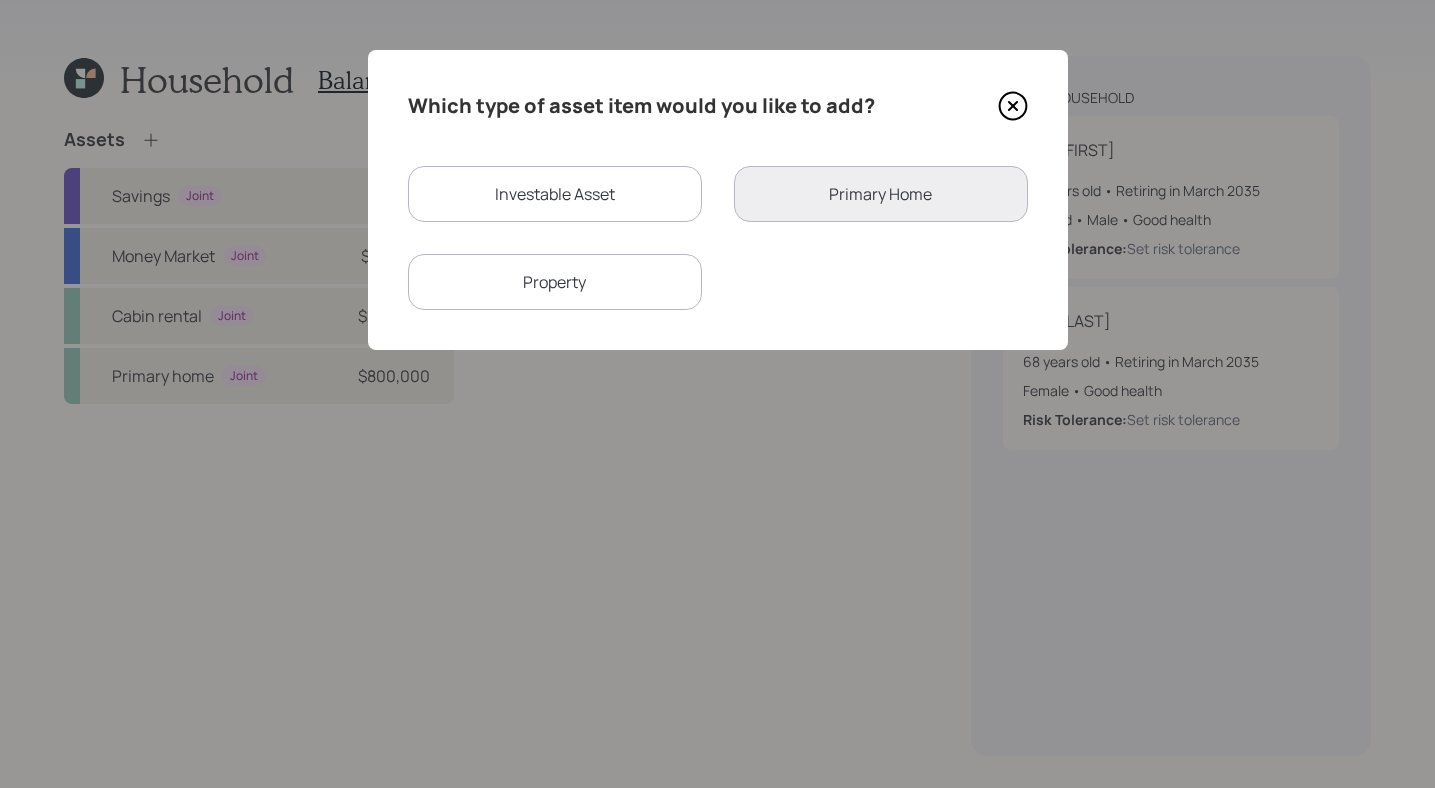 click on "Property" at bounding box center (555, 282) 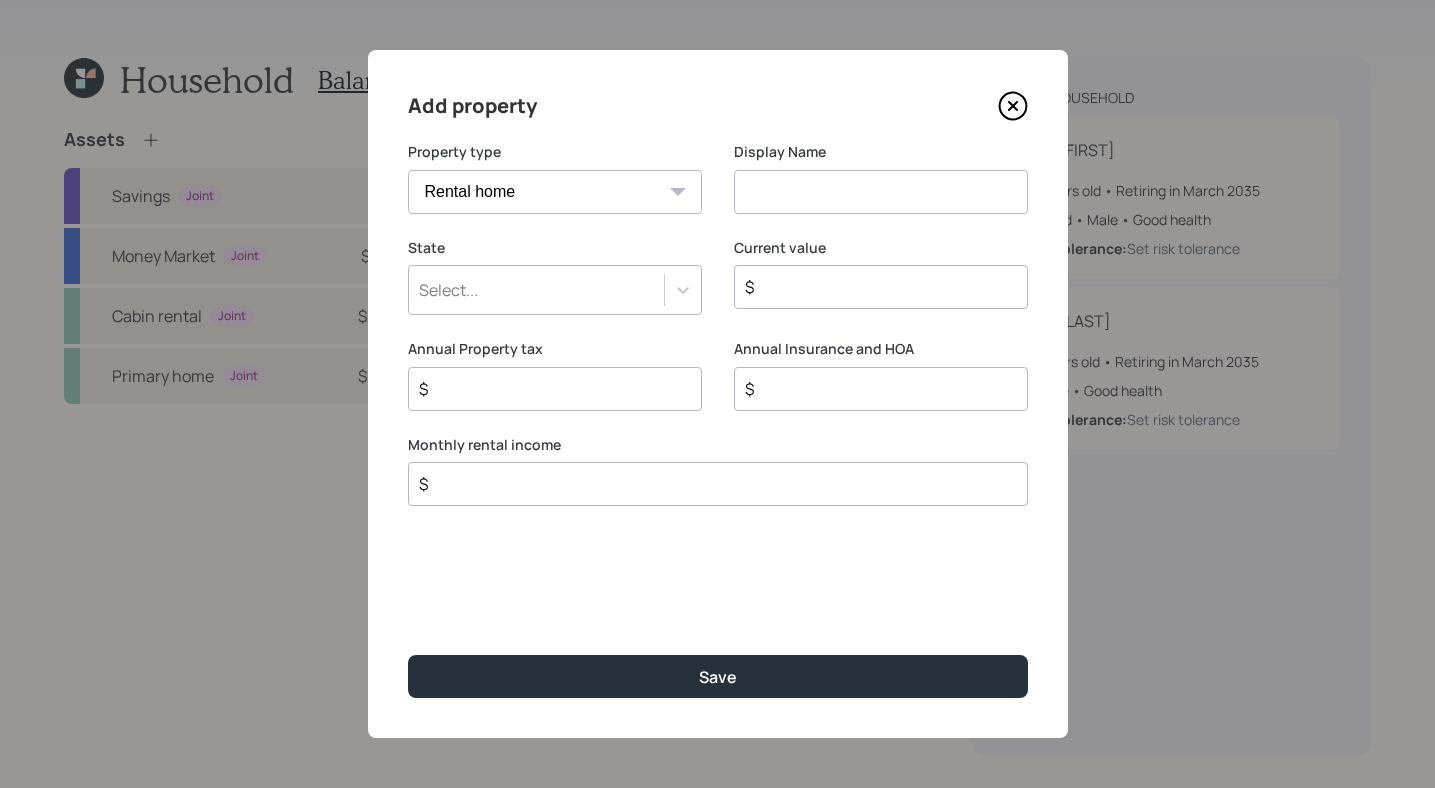 click on "Vacation home Rental home" at bounding box center (555, 192) 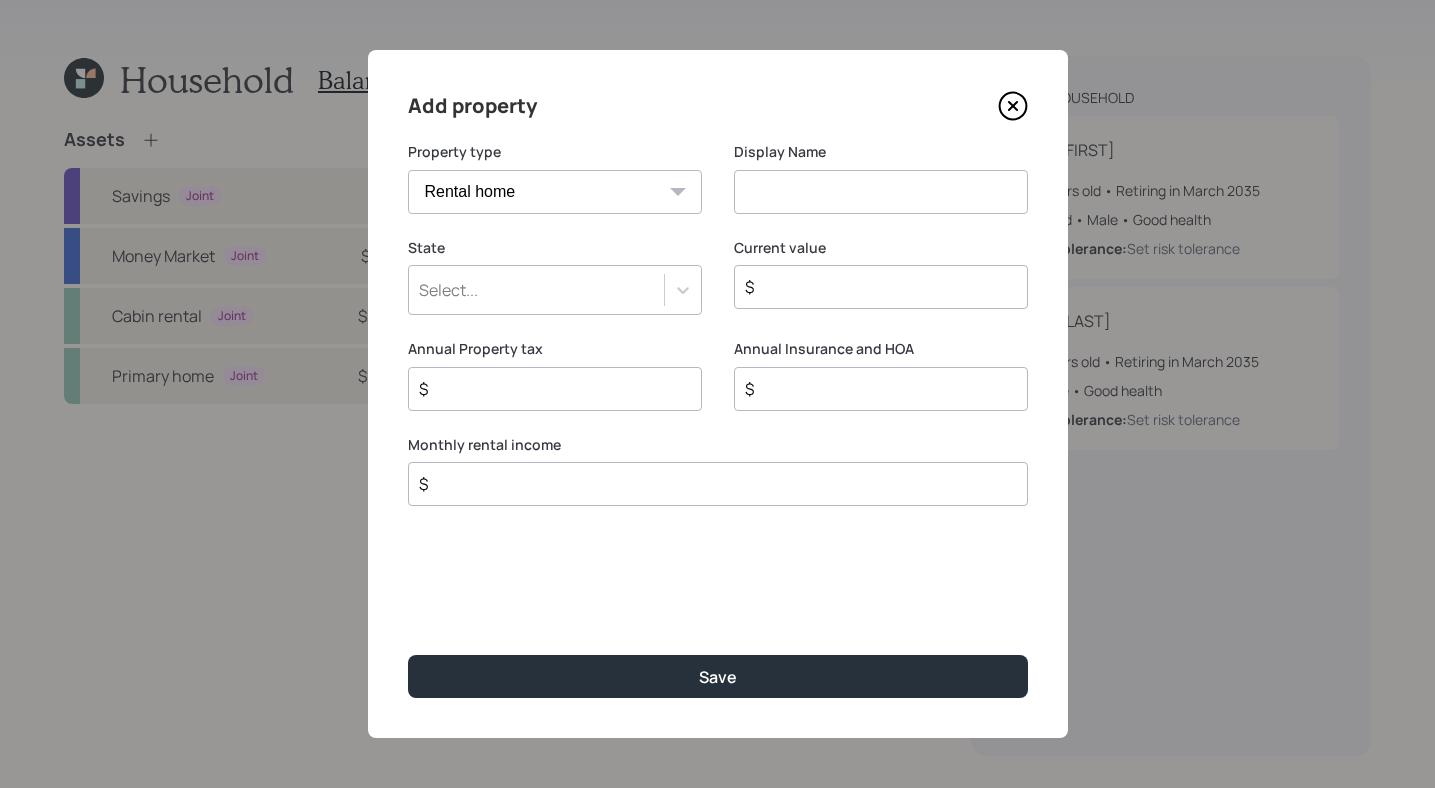 click at bounding box center [881, 192] 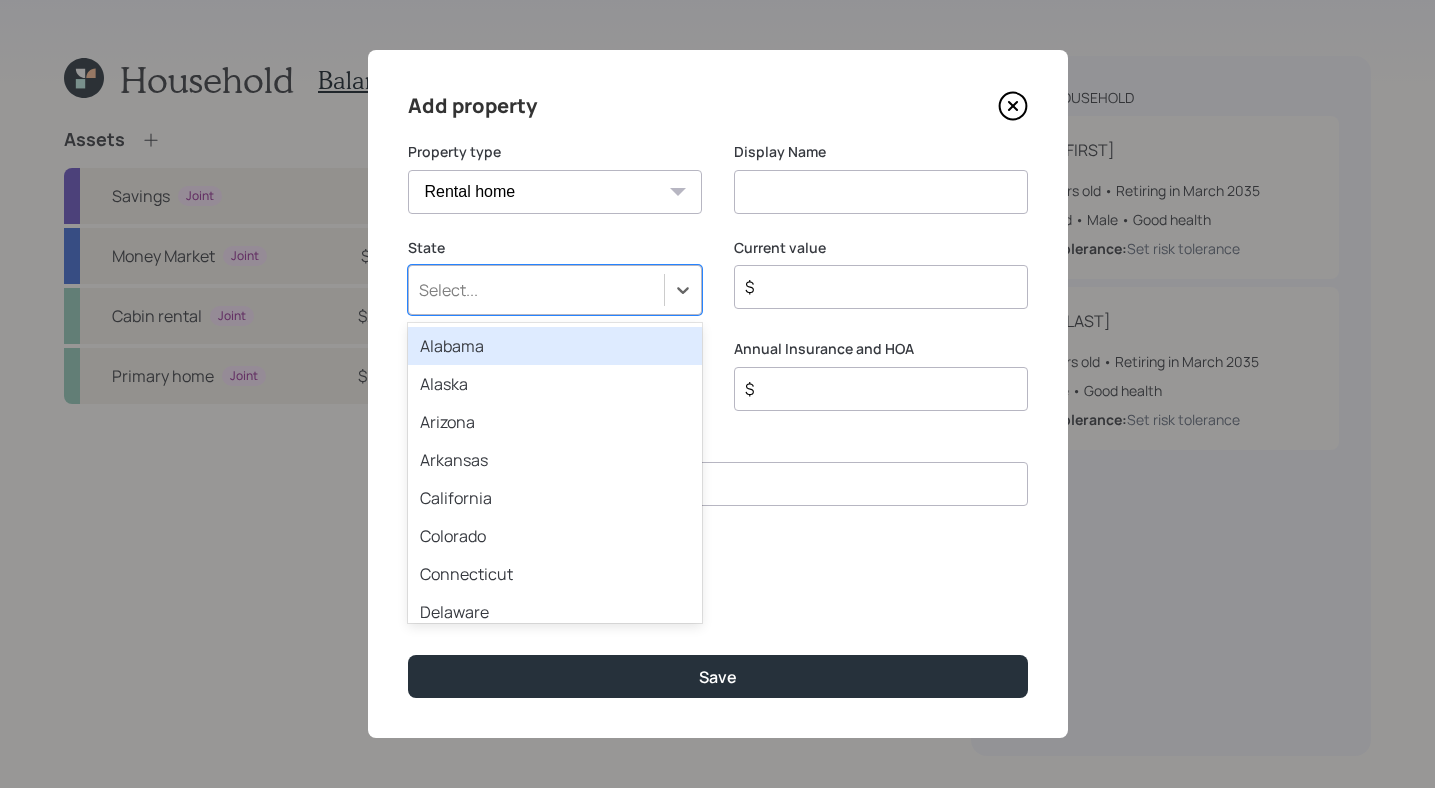click on "Select..." at bounding box center [536, 290] 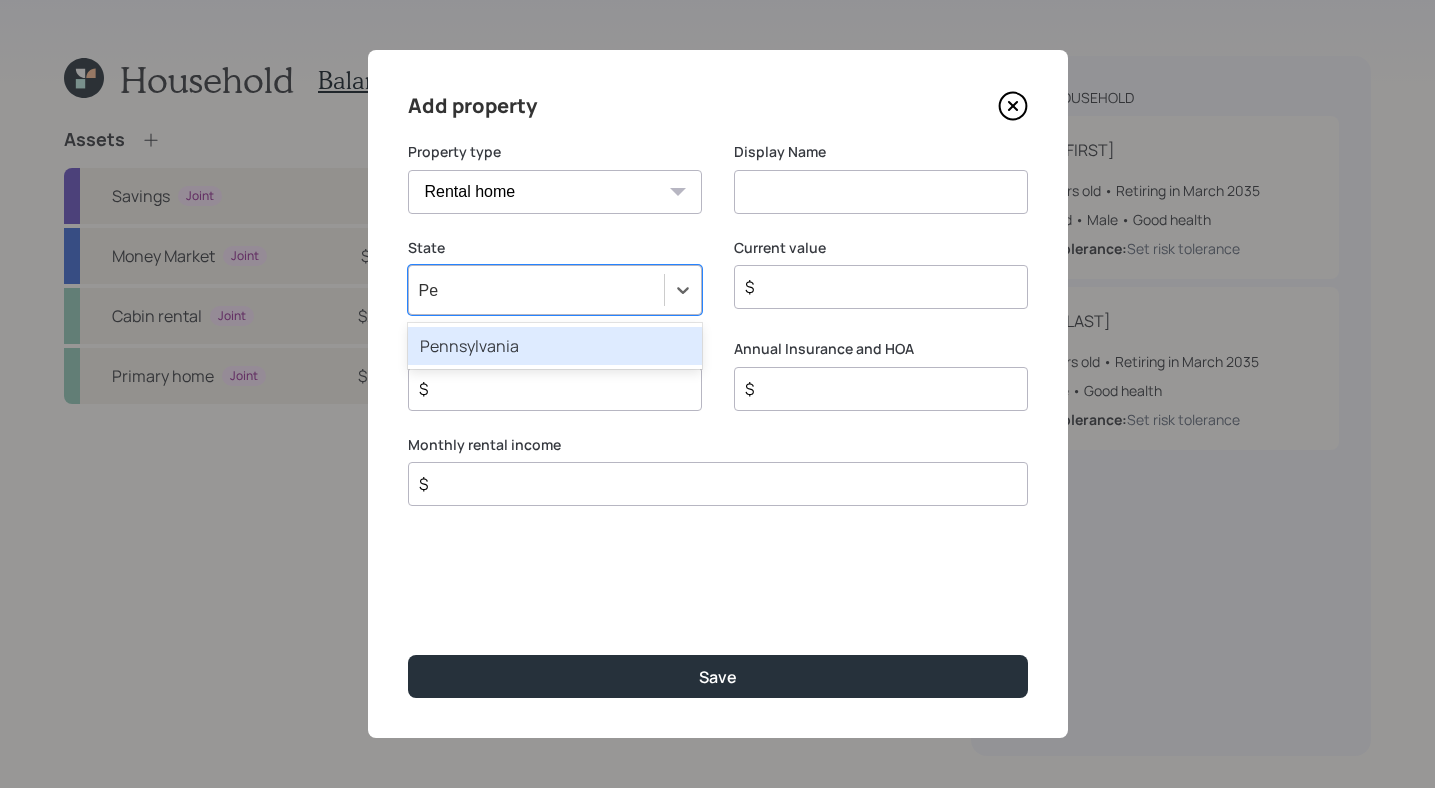type on "Pen" 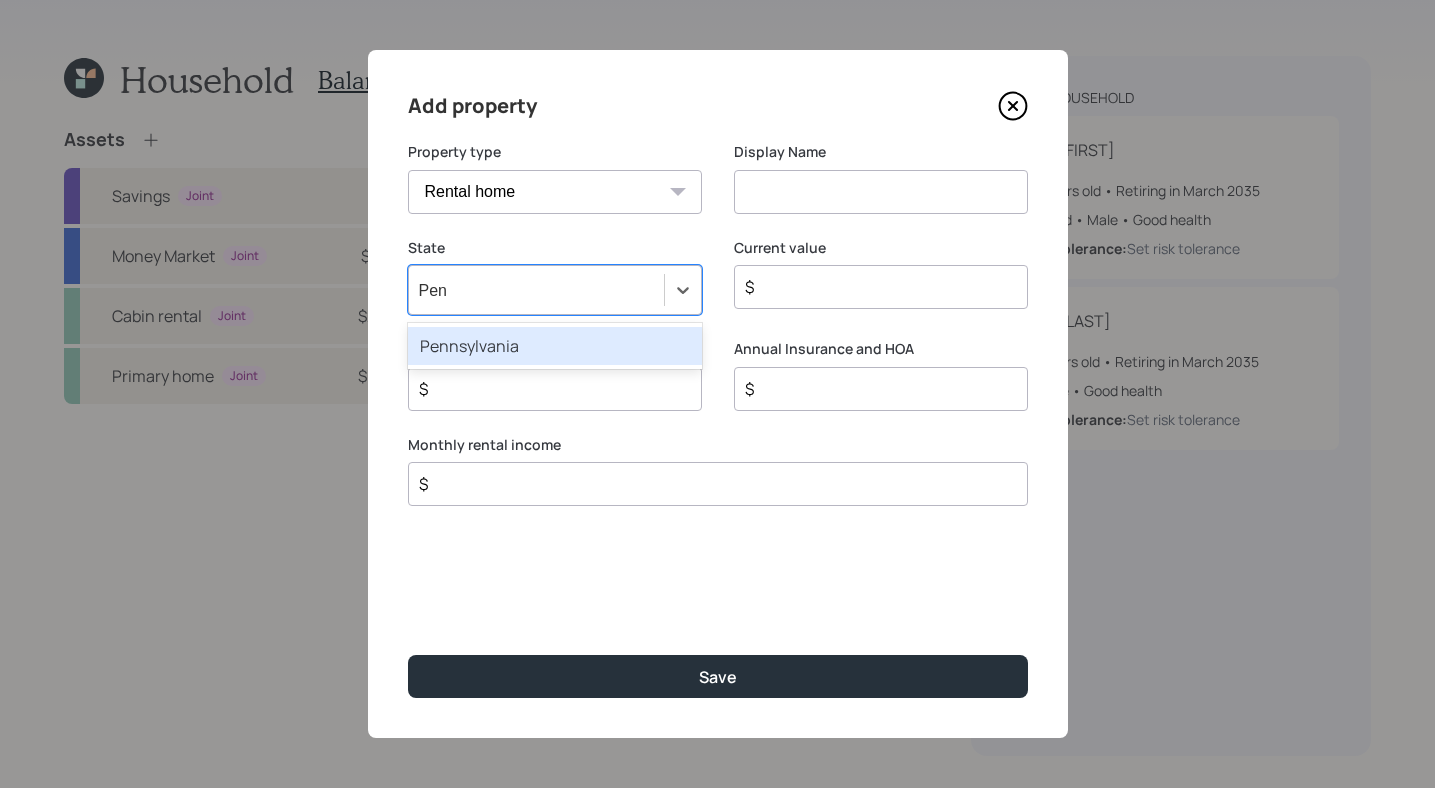 click on "Pennsylvania" at bounding box center [555, 346] 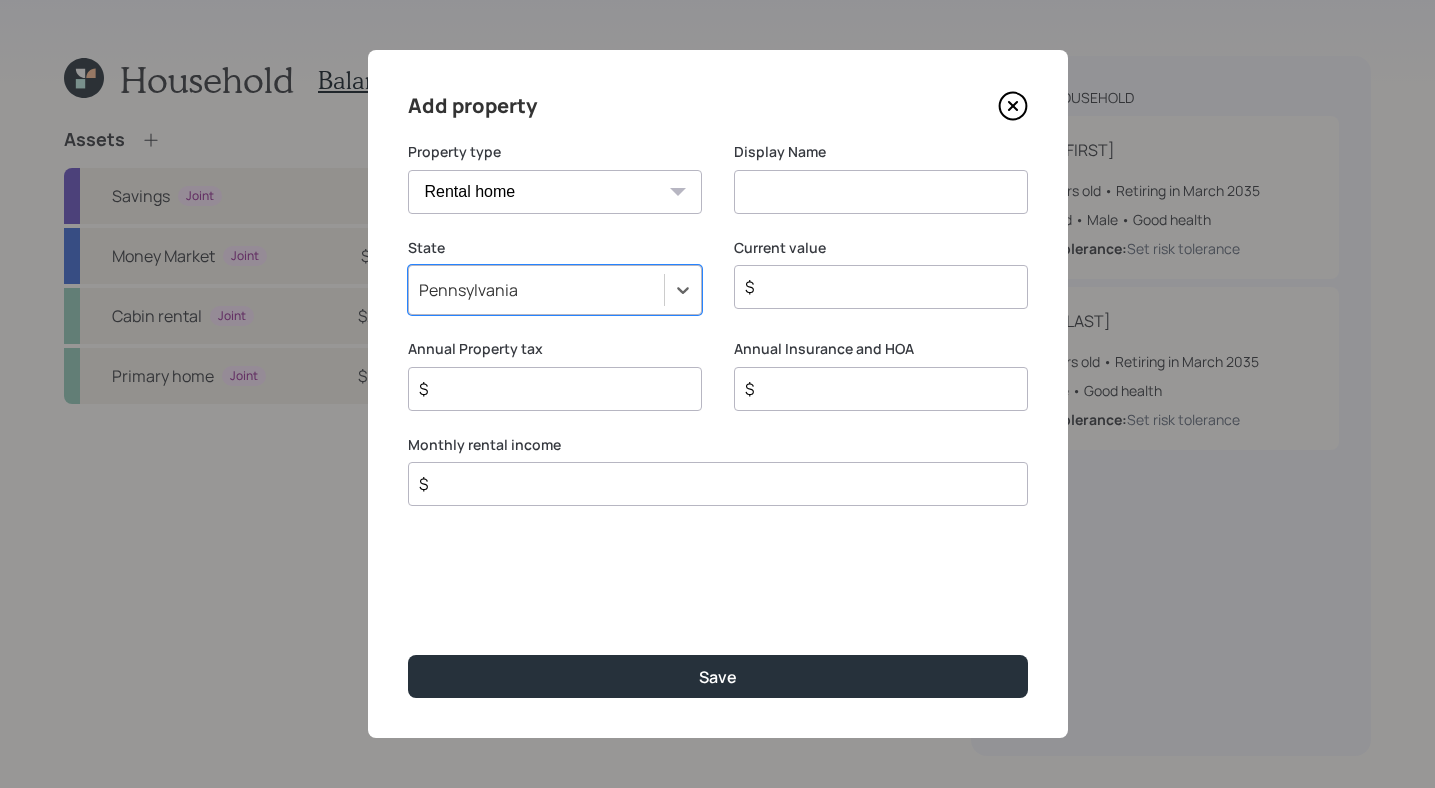 click on "Display Name" at bounding box center (881, 190) 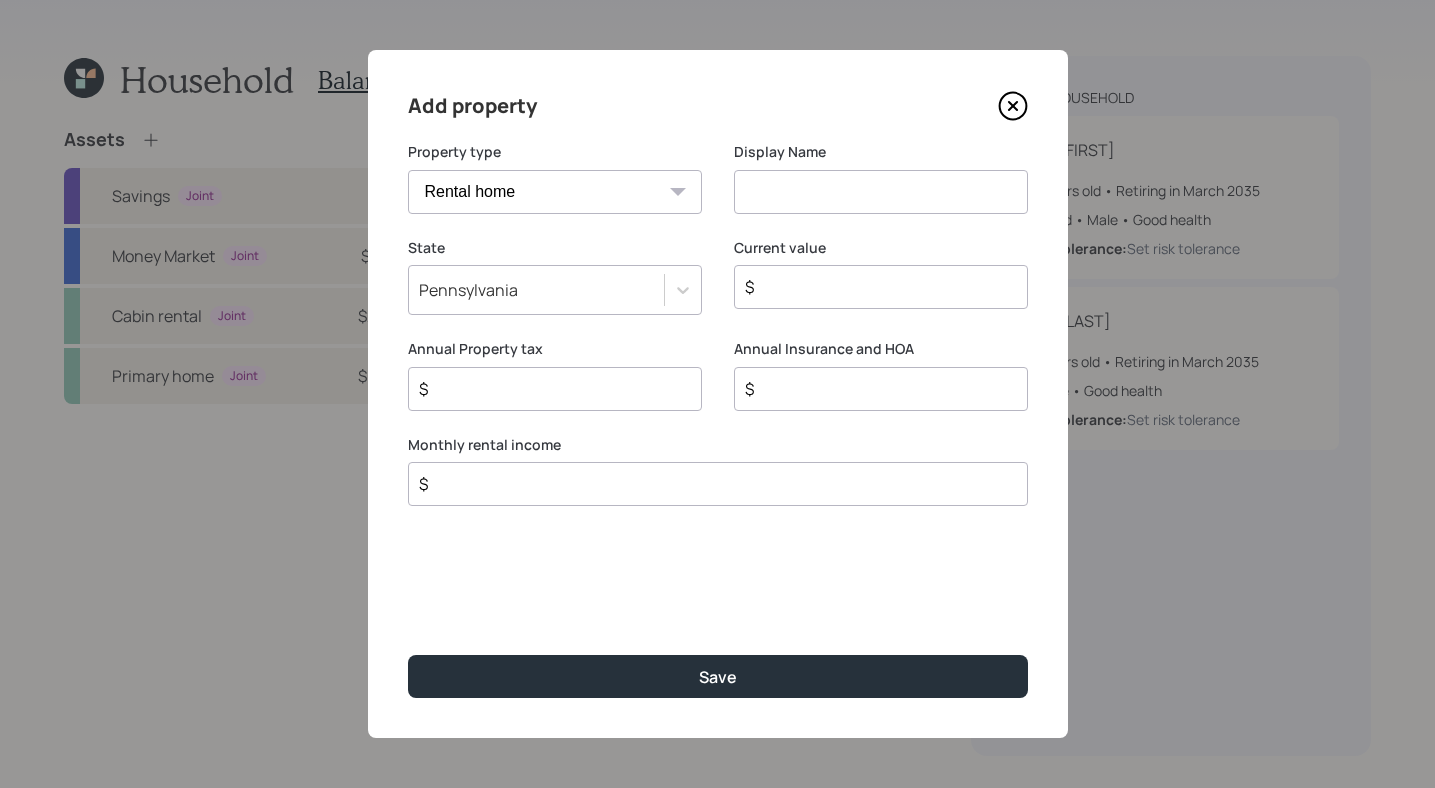 click at bounding box center [881, 192] 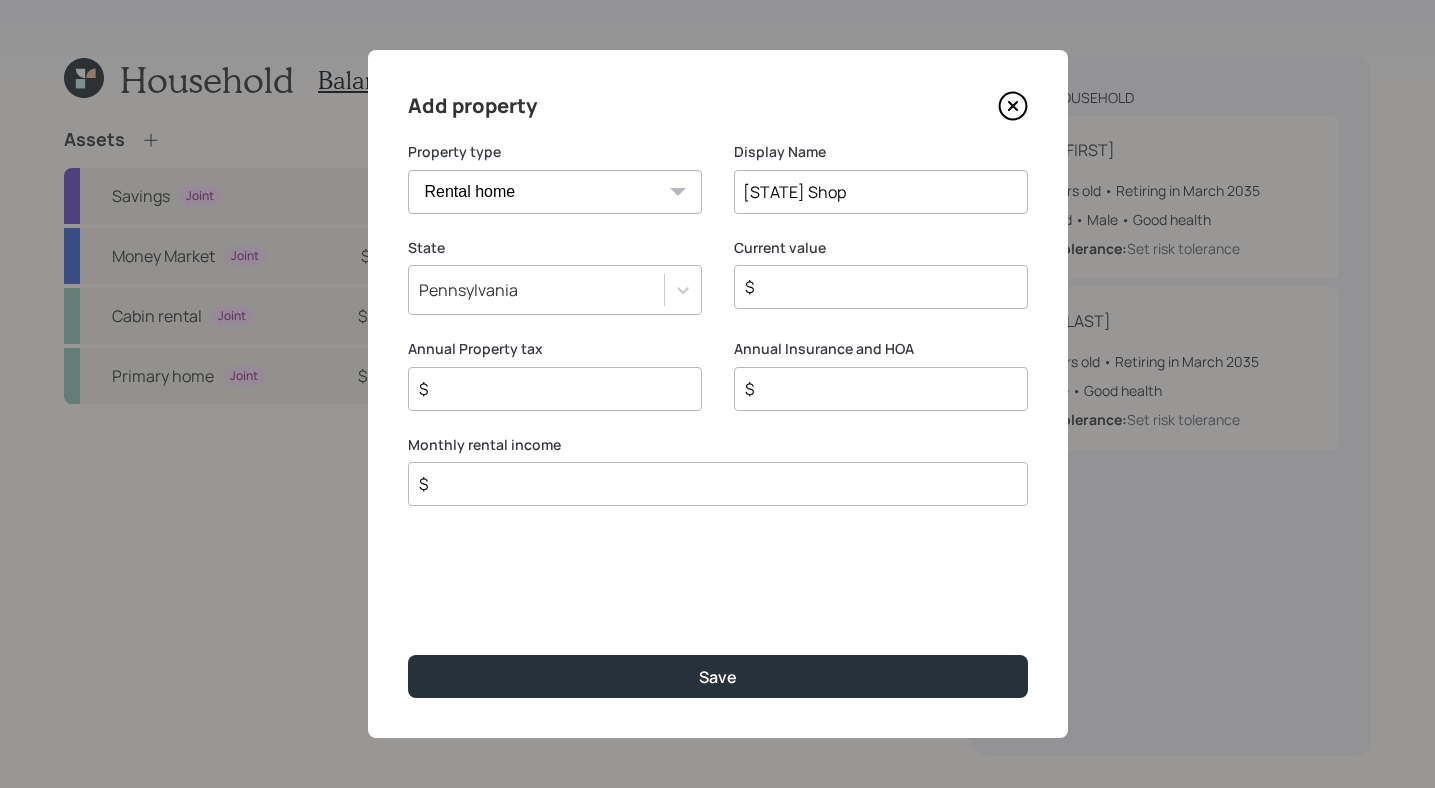 type on "[STATE] Shop" 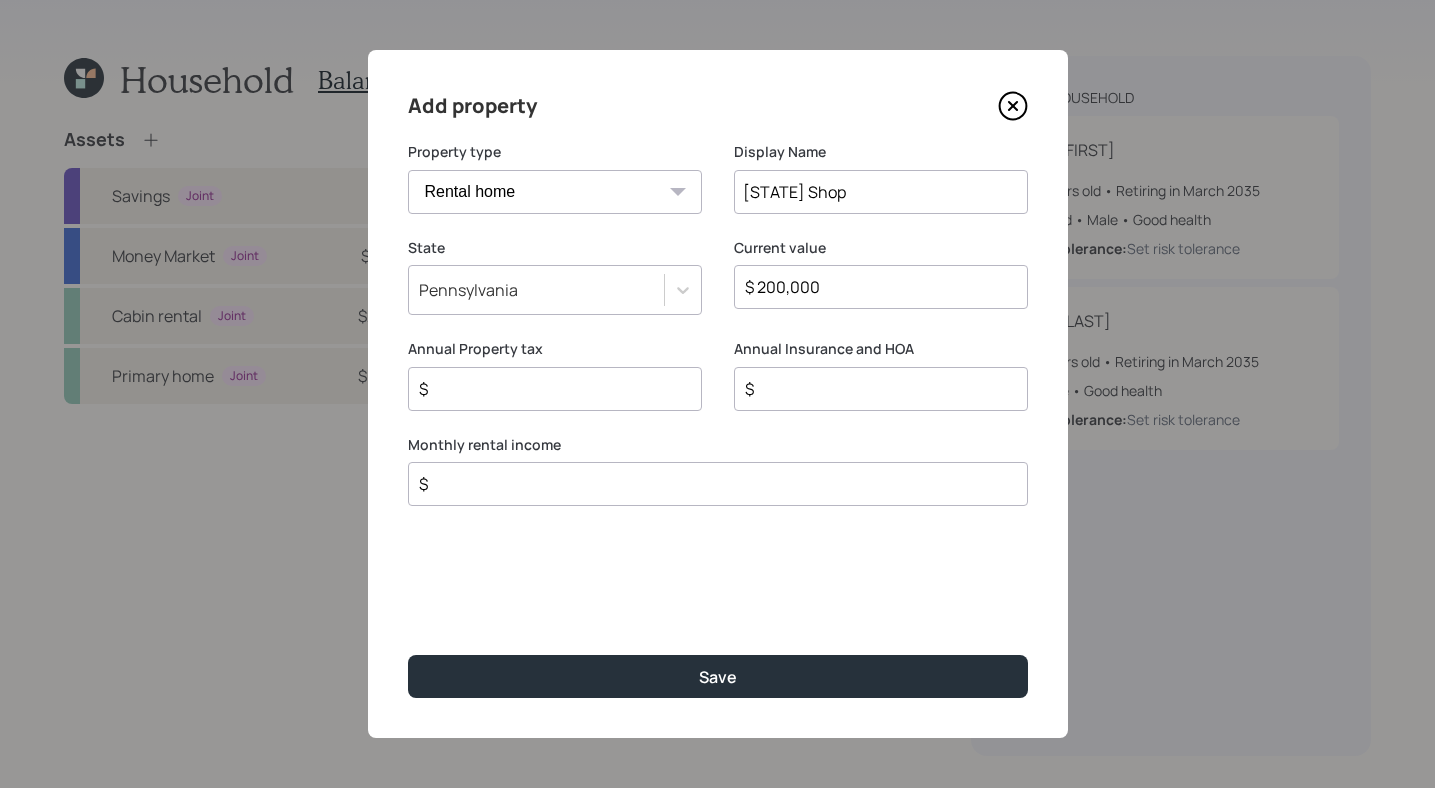 type on "$ 200,000" 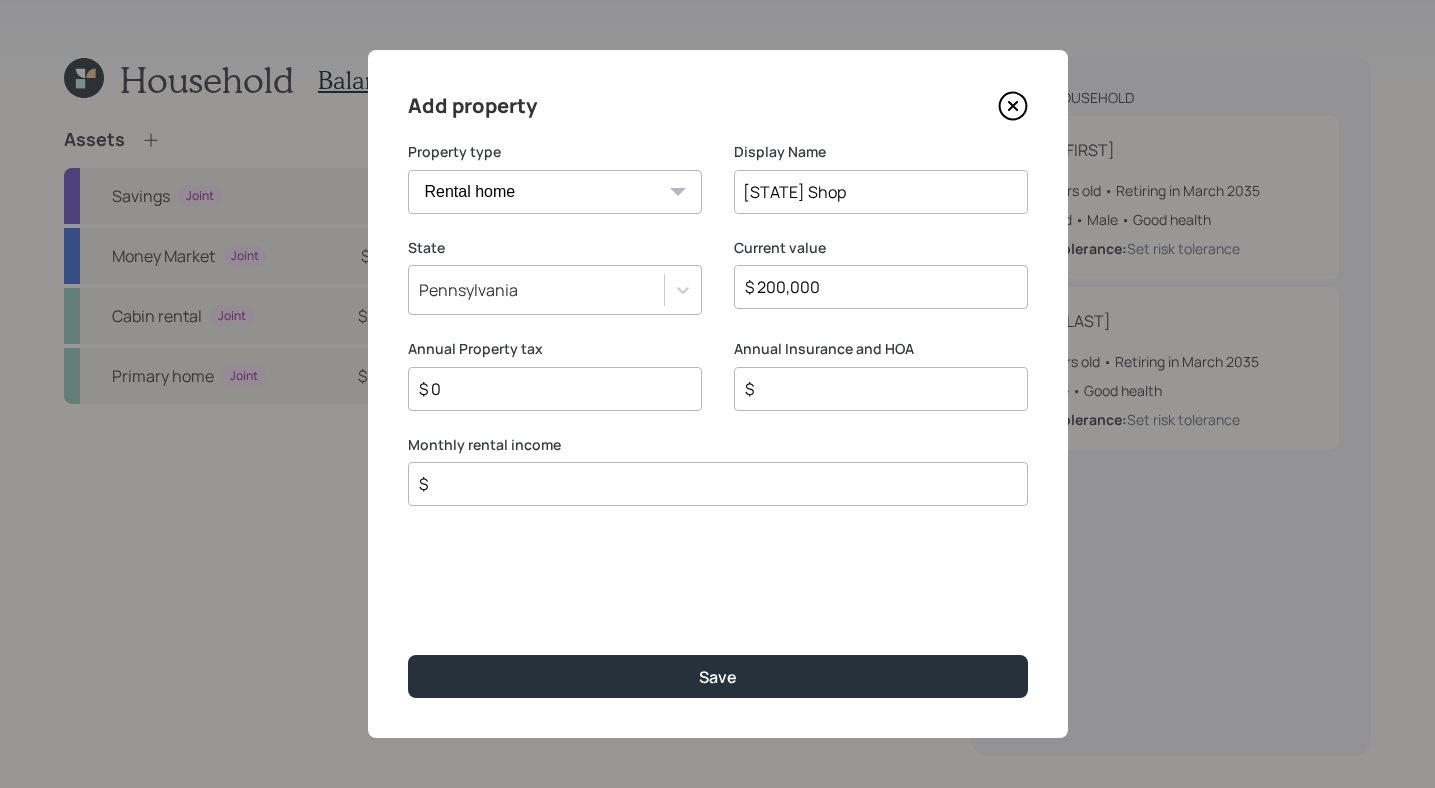 type on "$ 0" 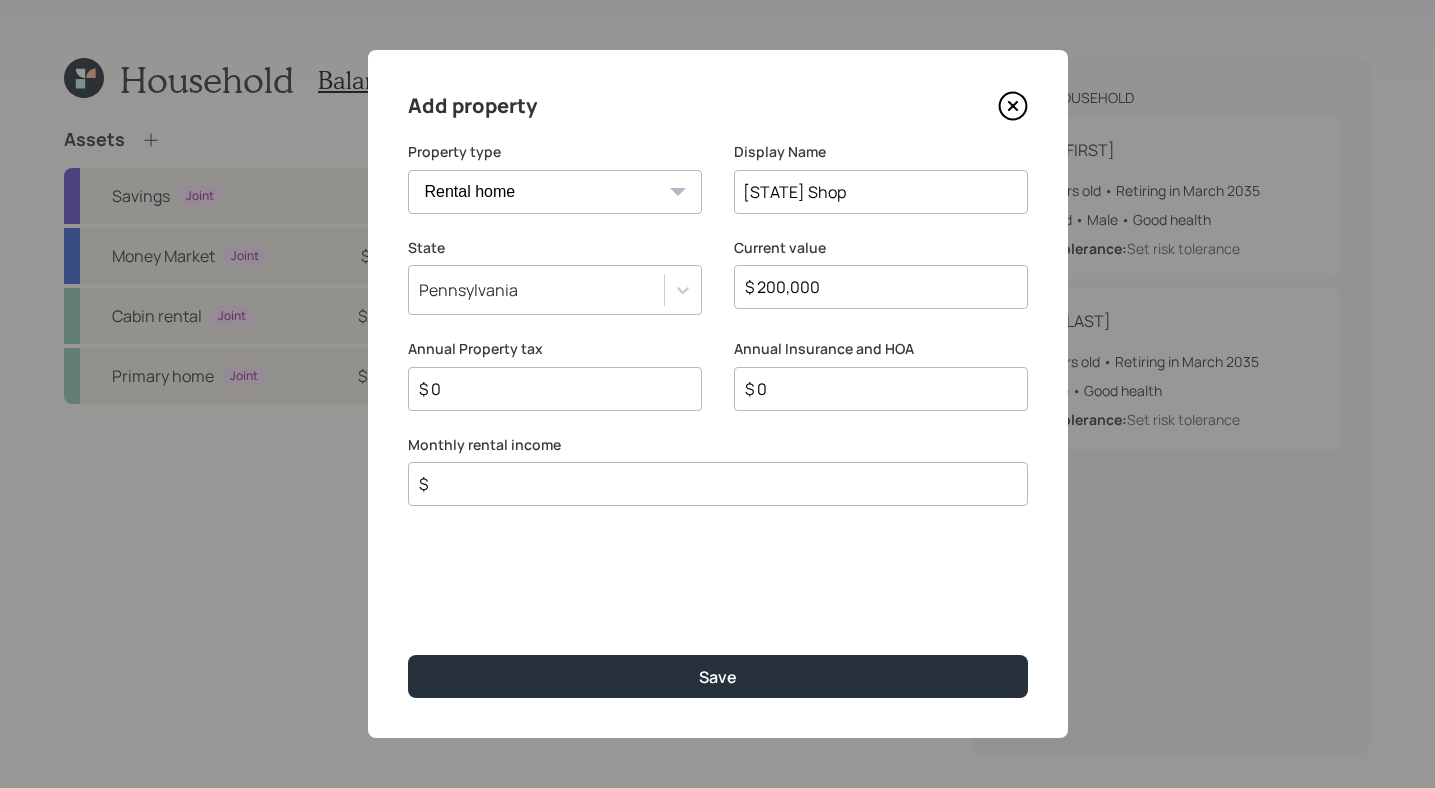 type on "$ 0" 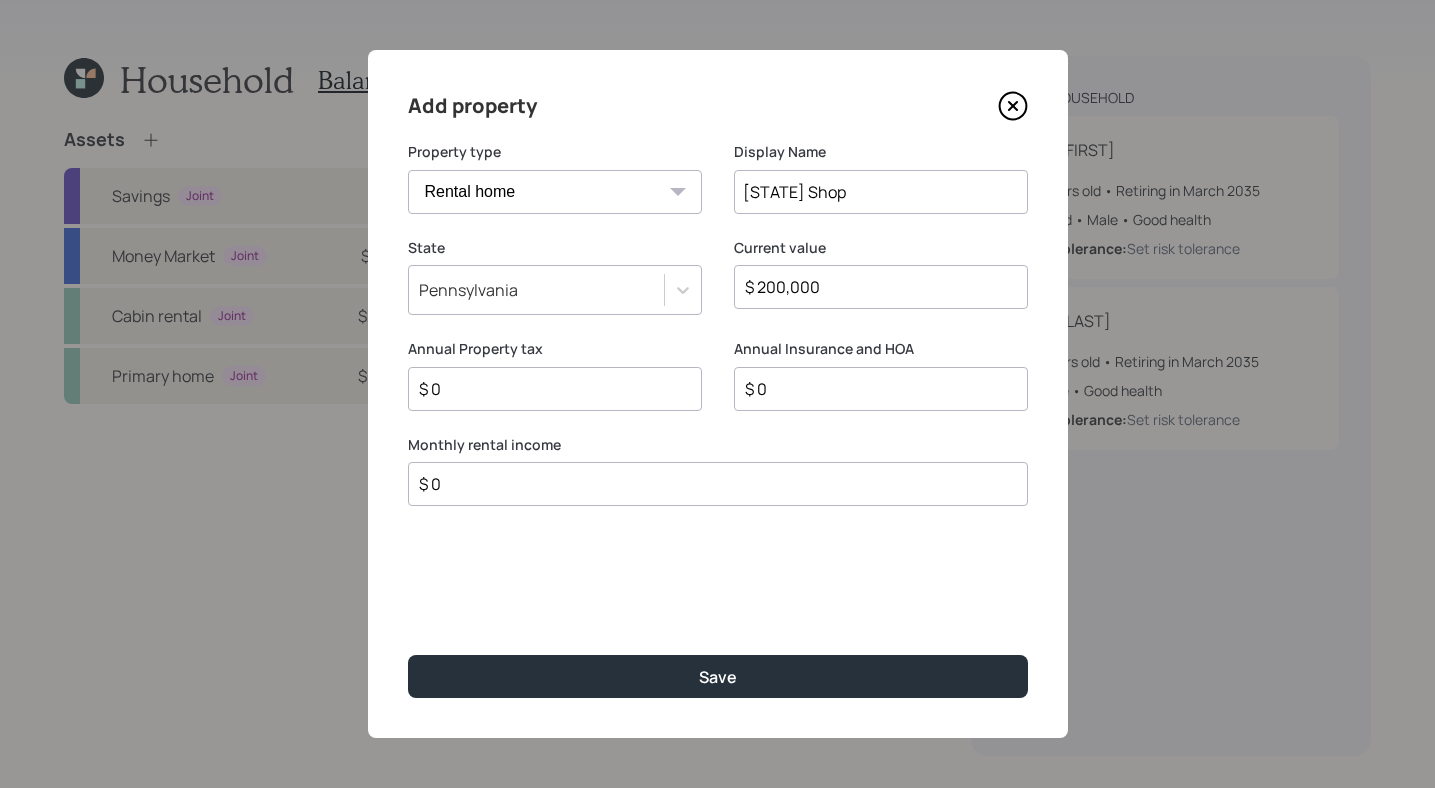 type on "$ 0" 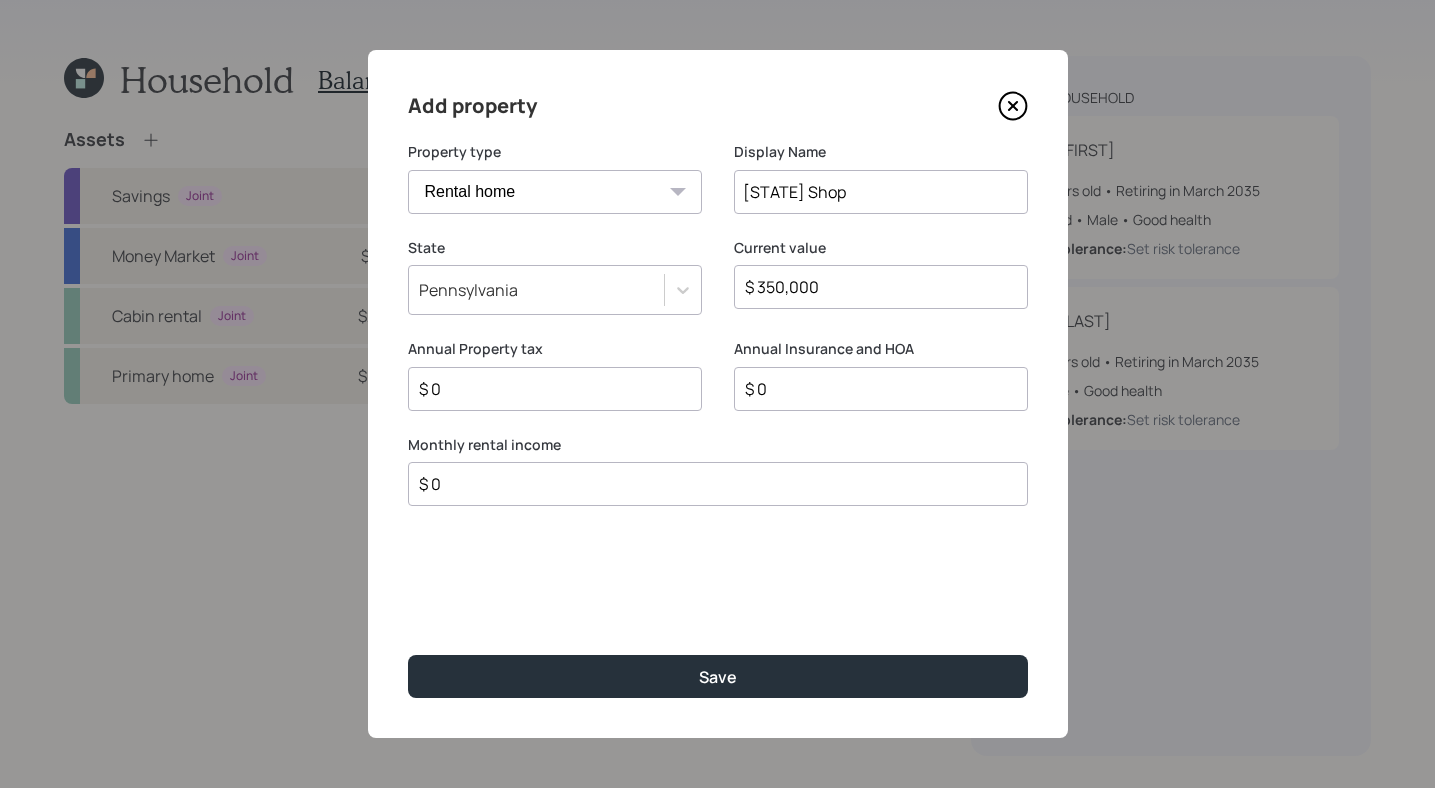 type on "$ 350,000" 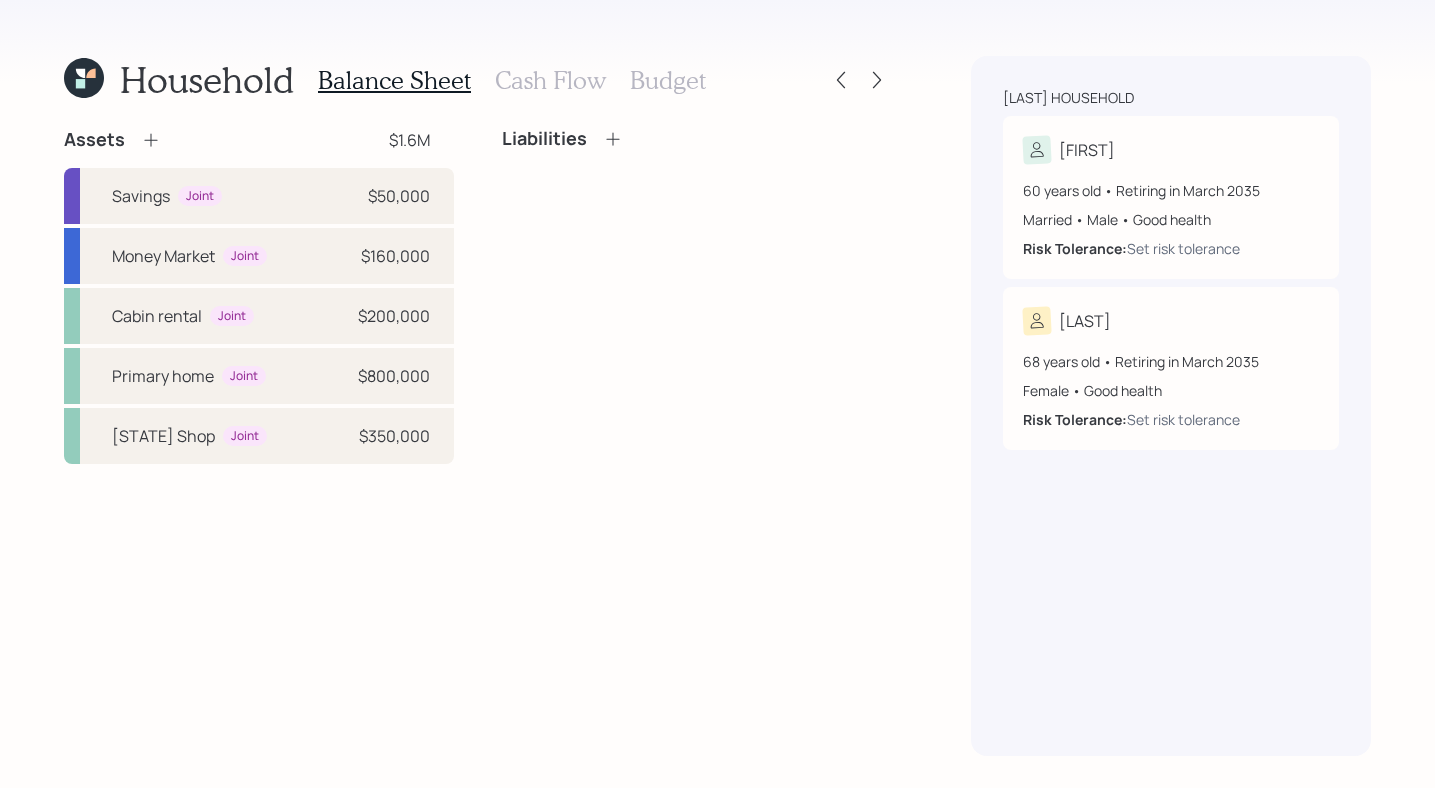 click 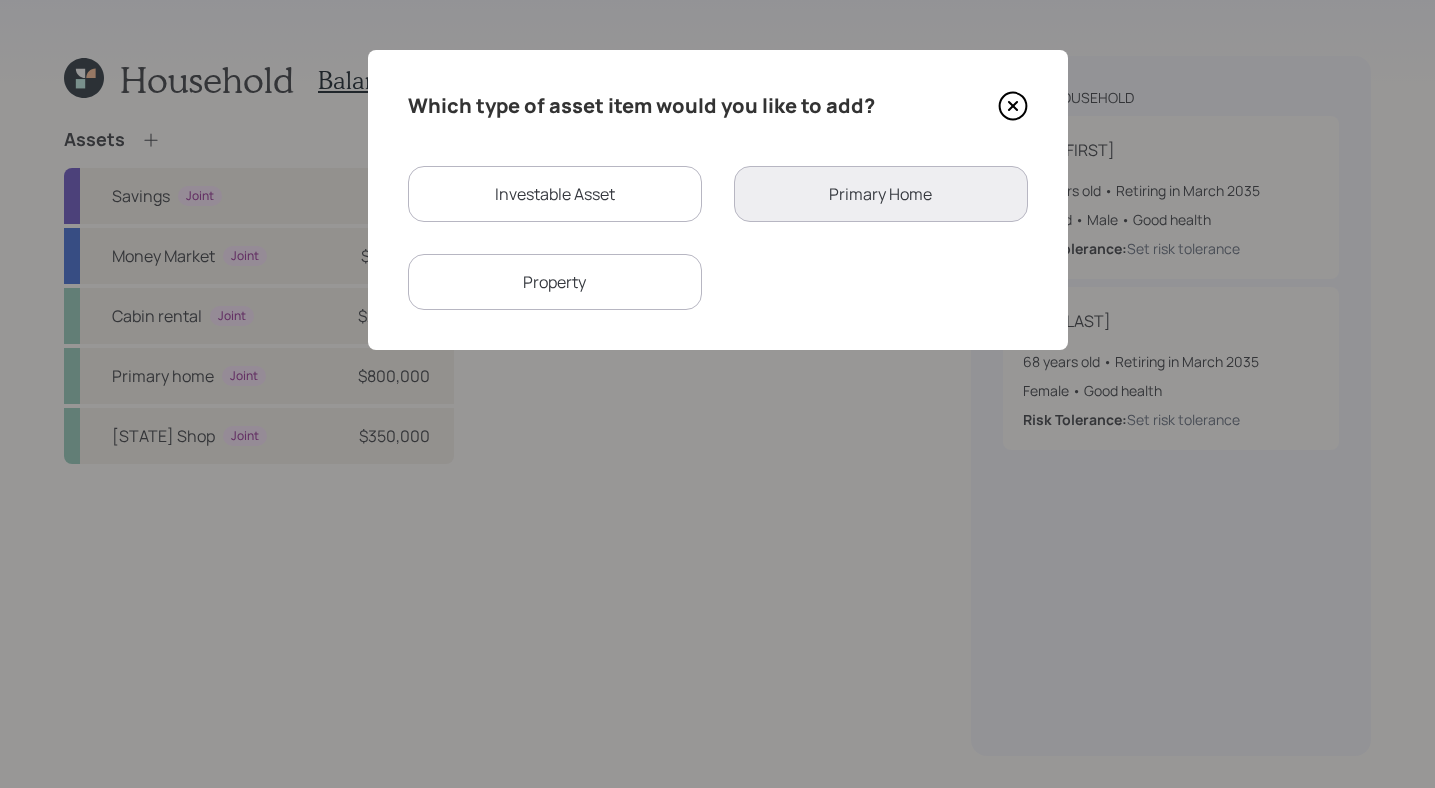 click on "Property" at bounding box center (555, 282) 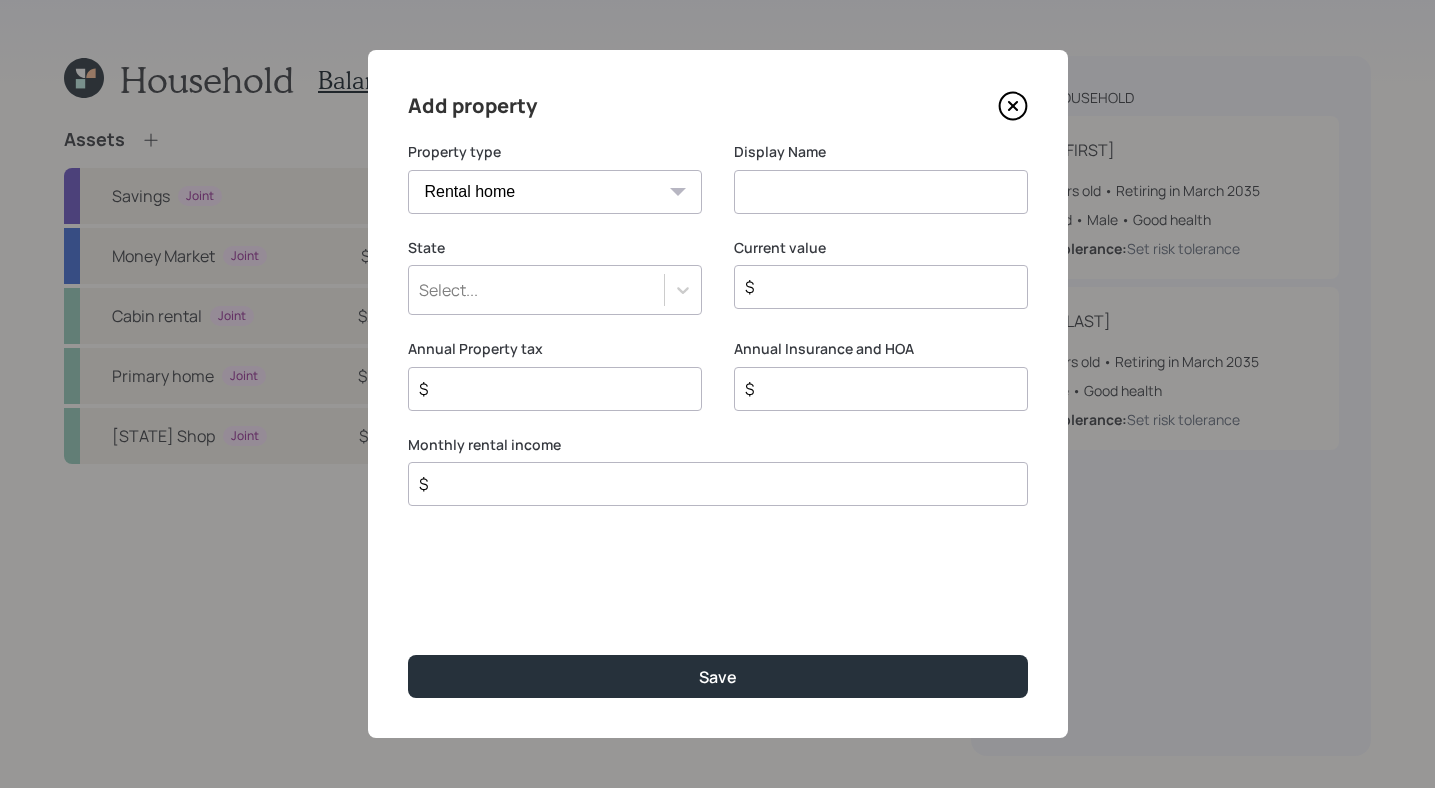 click at bounding box center [881, 192] 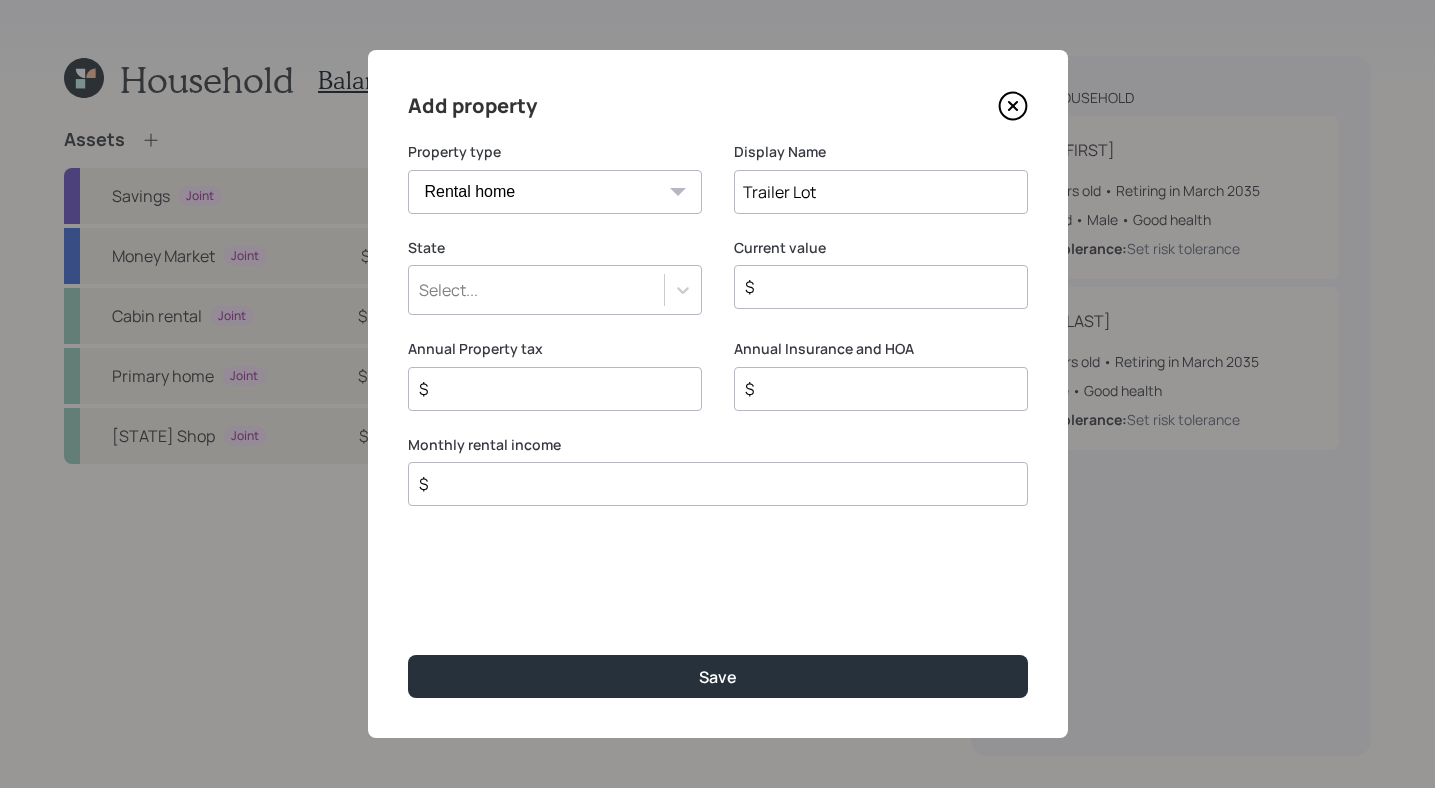type on "Trailer Lot" 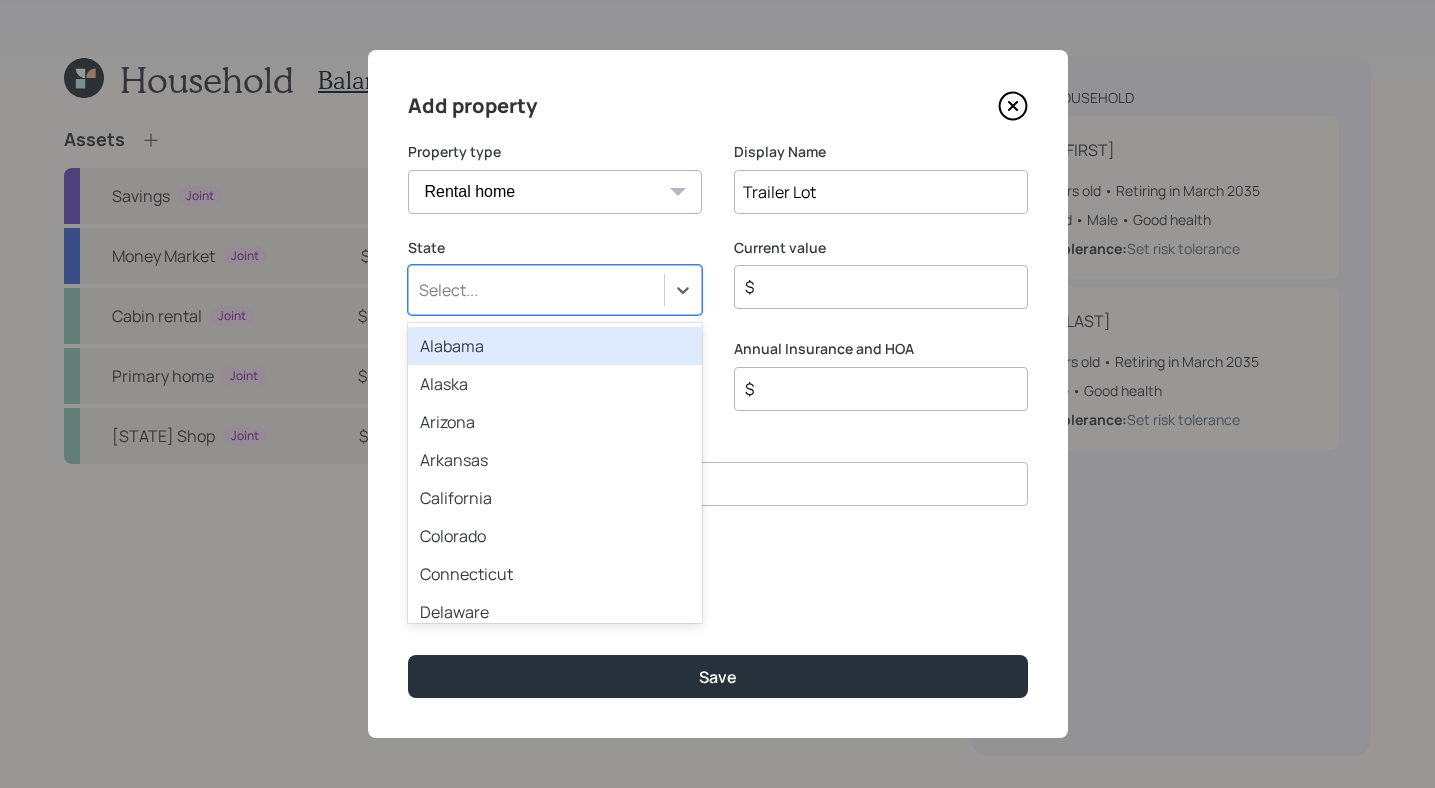 click on "Select..." at bounding box center [555, 290] 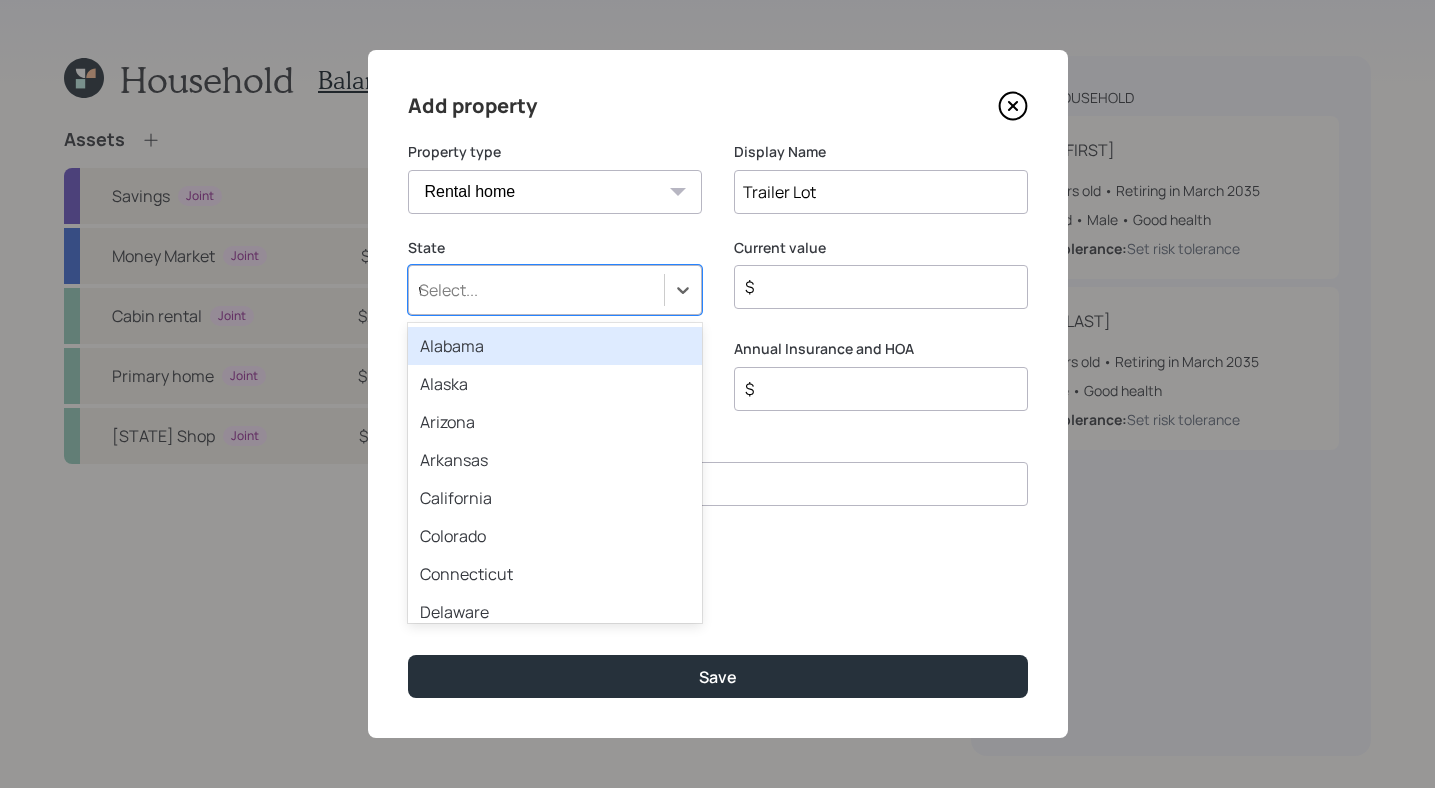 type on "we" 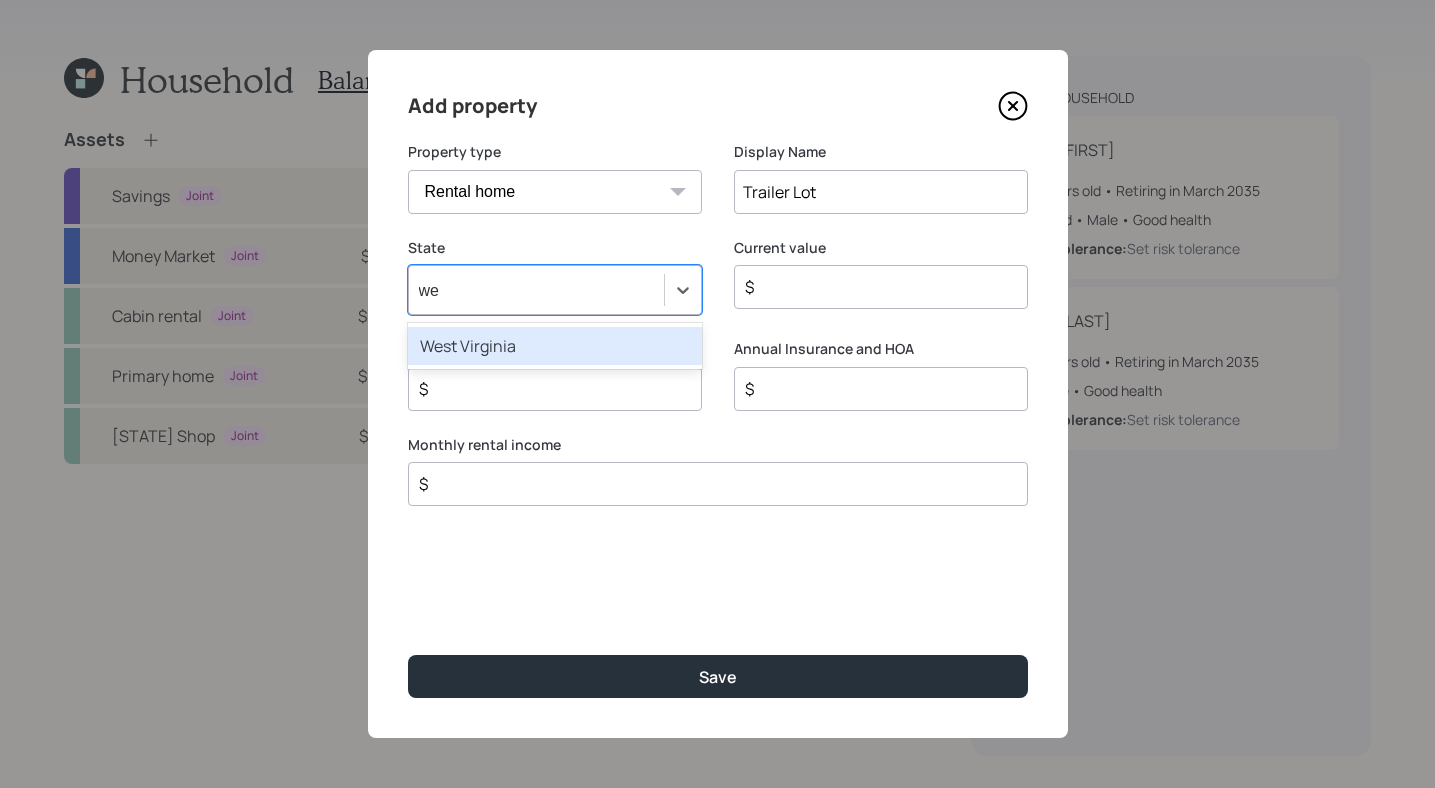 click on "West Virginia" at bounding box center (555, 346) 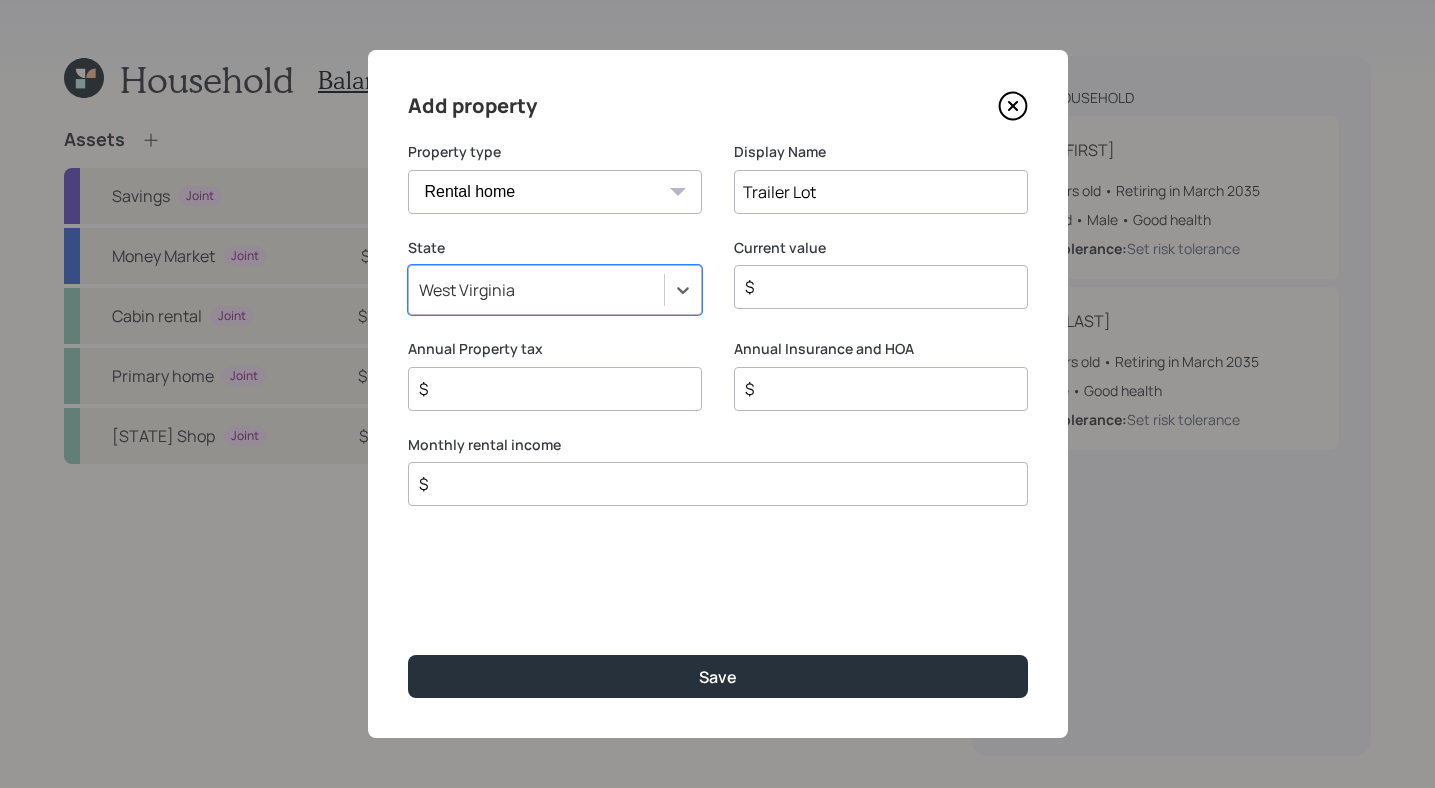 click on "$" at bounding box center (873, 287) 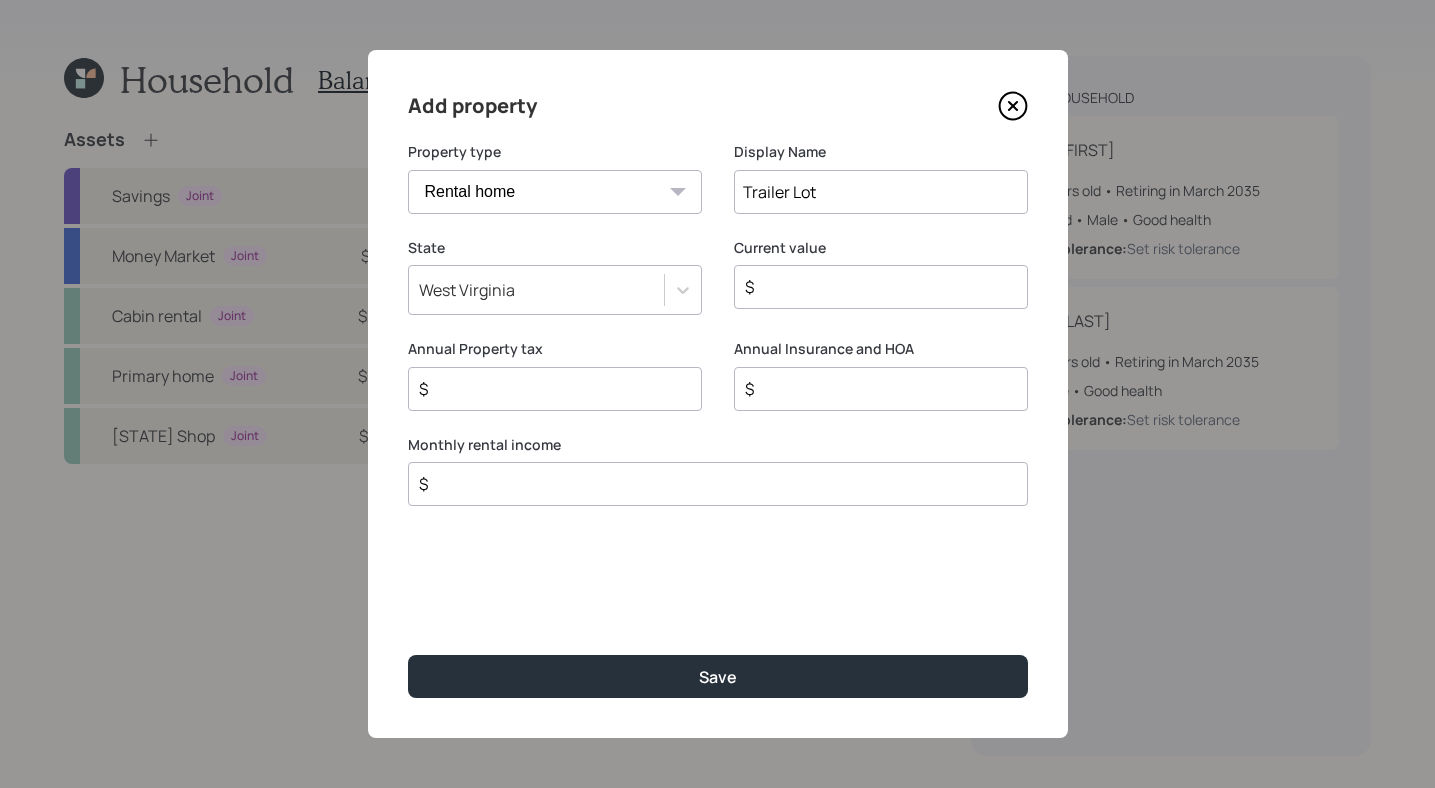 click on "Monthly rental income $" at bounding box center [718, 471] 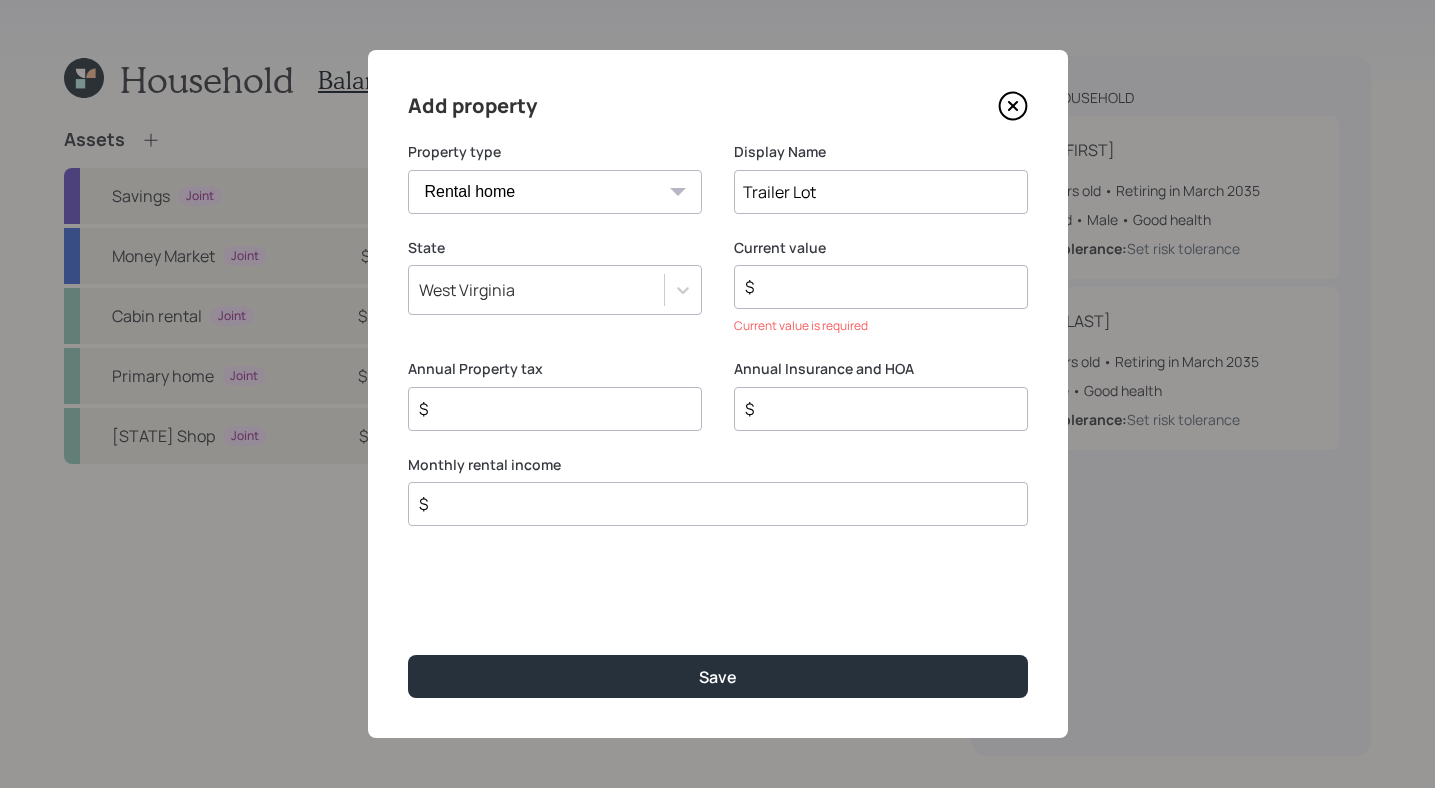 click on "$" at bounding box center (710, 504) 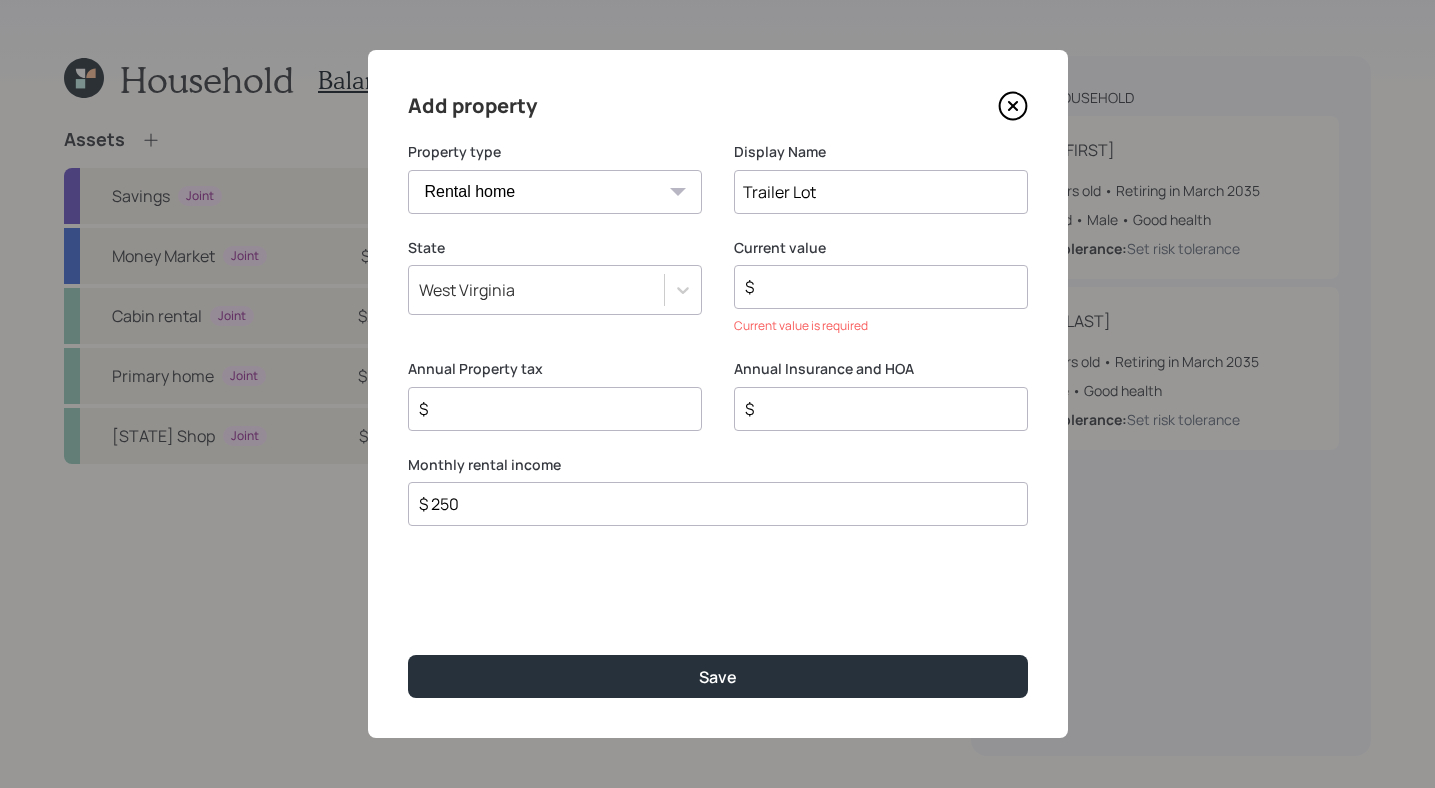 type on "$ 250" 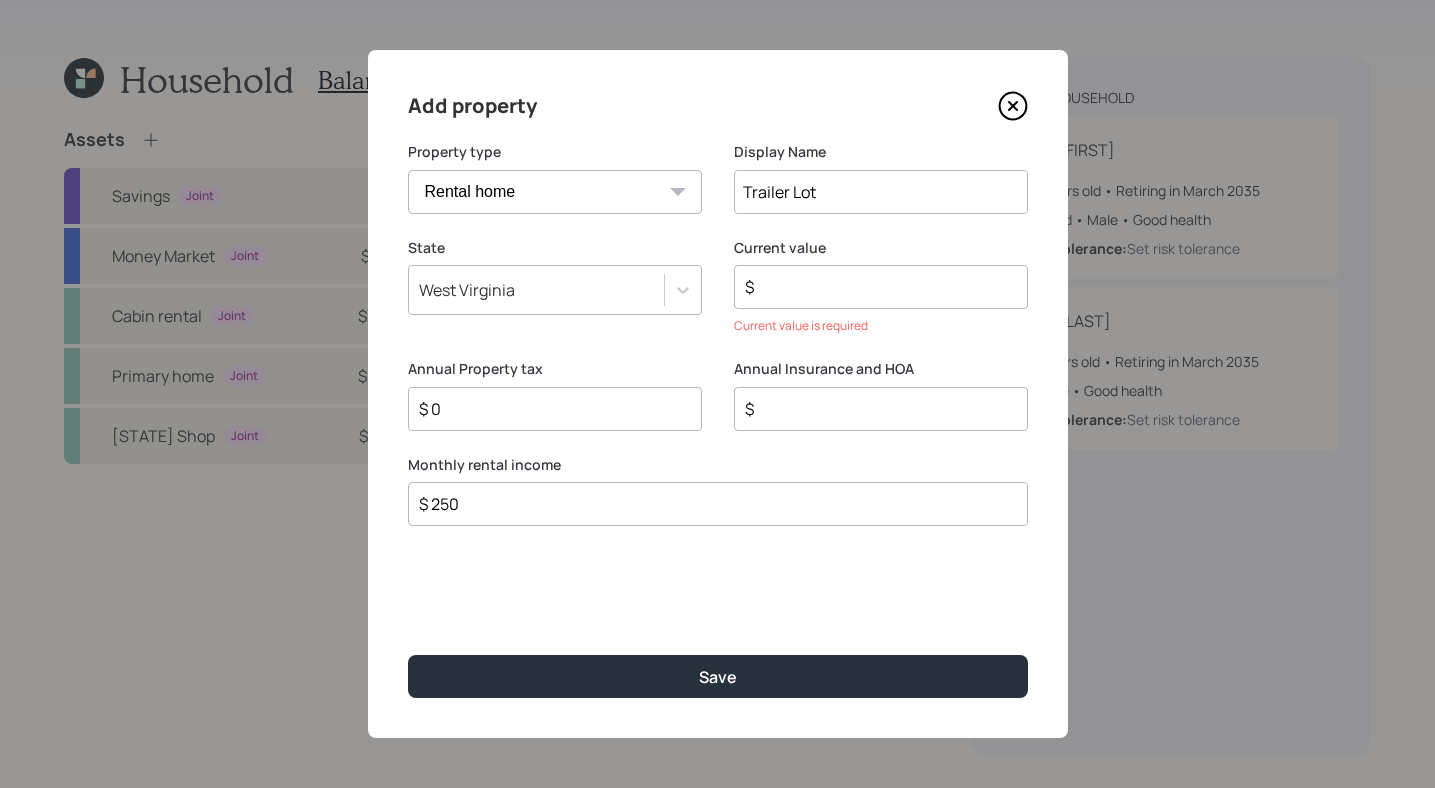 type on "$ 0" 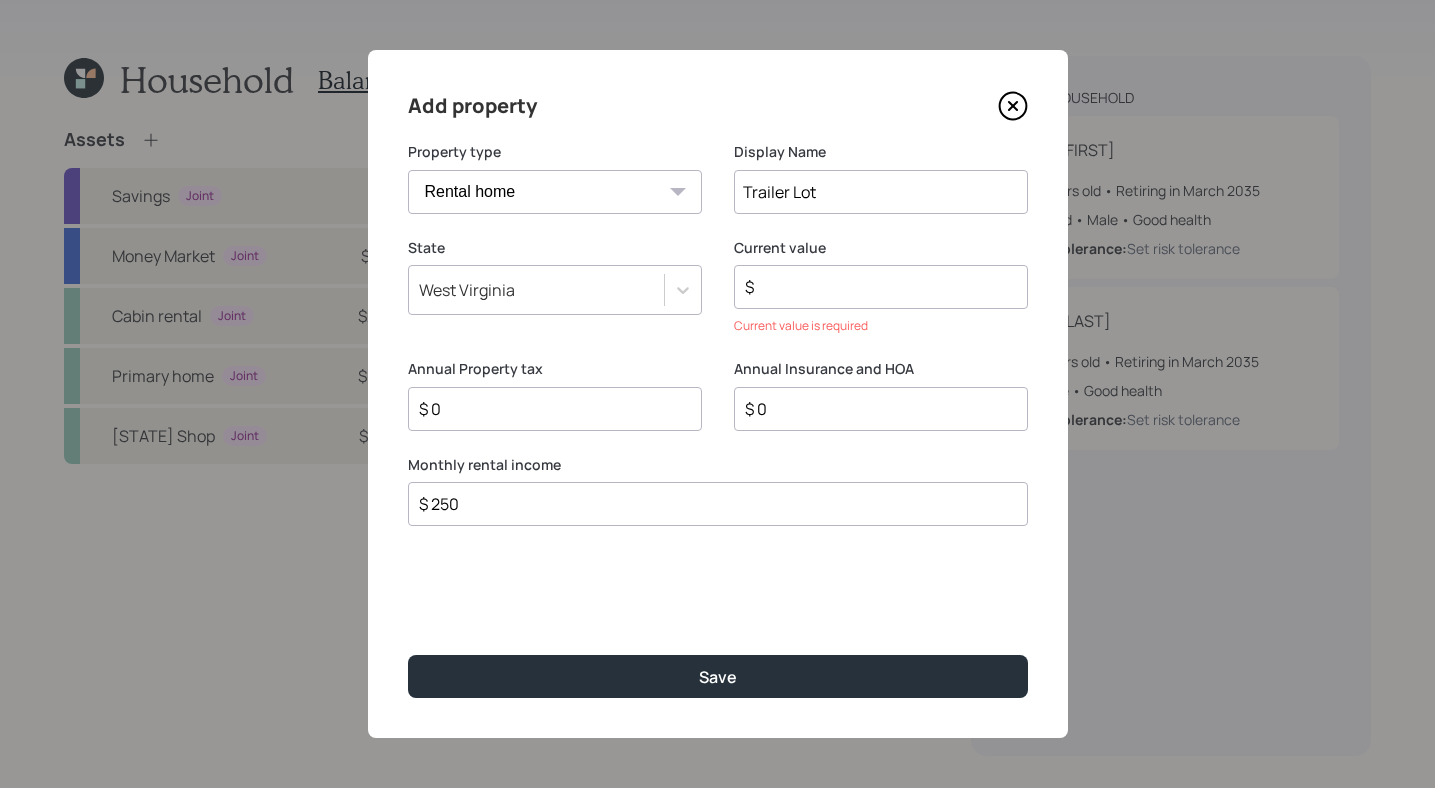 type on "$ 0" 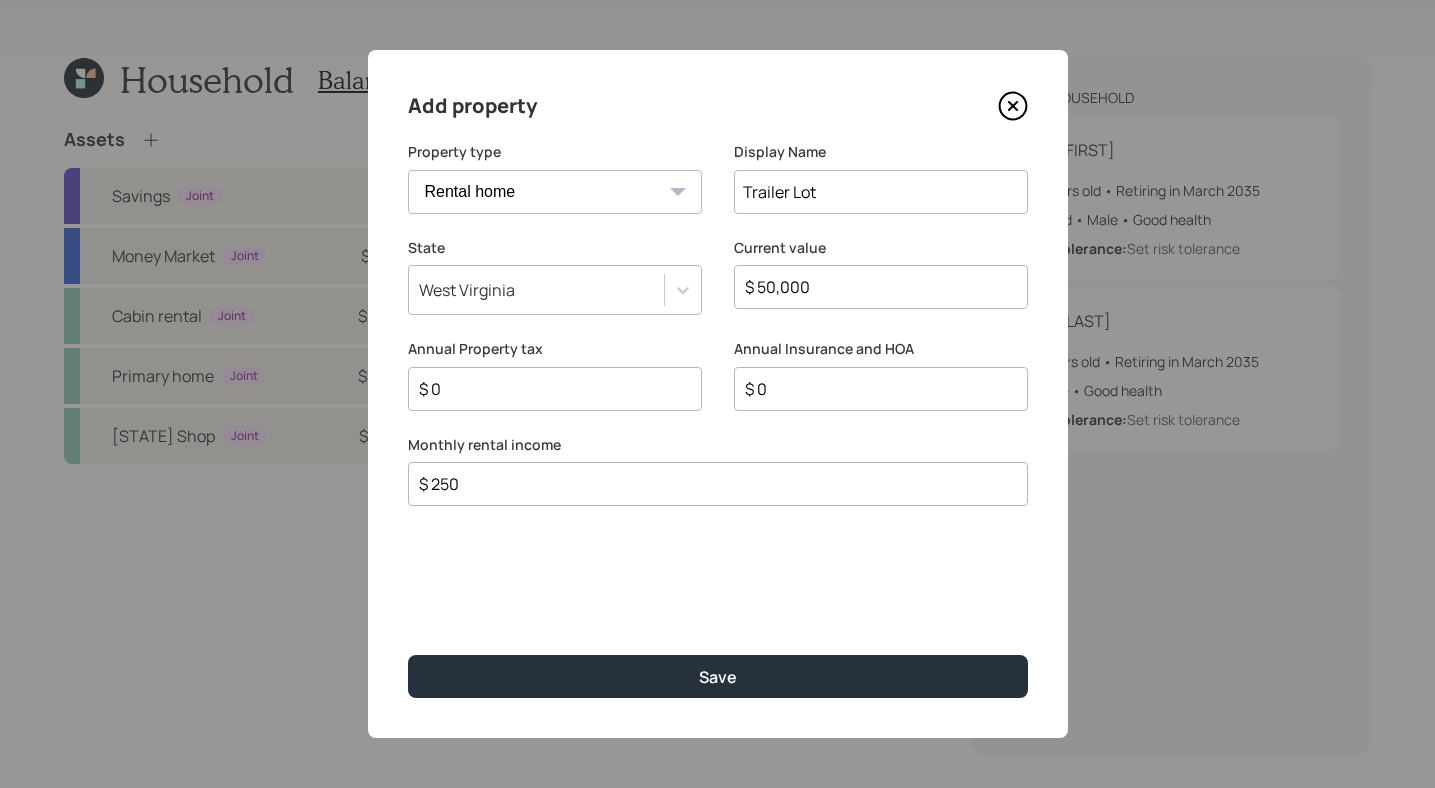 type on "$ 50,000" 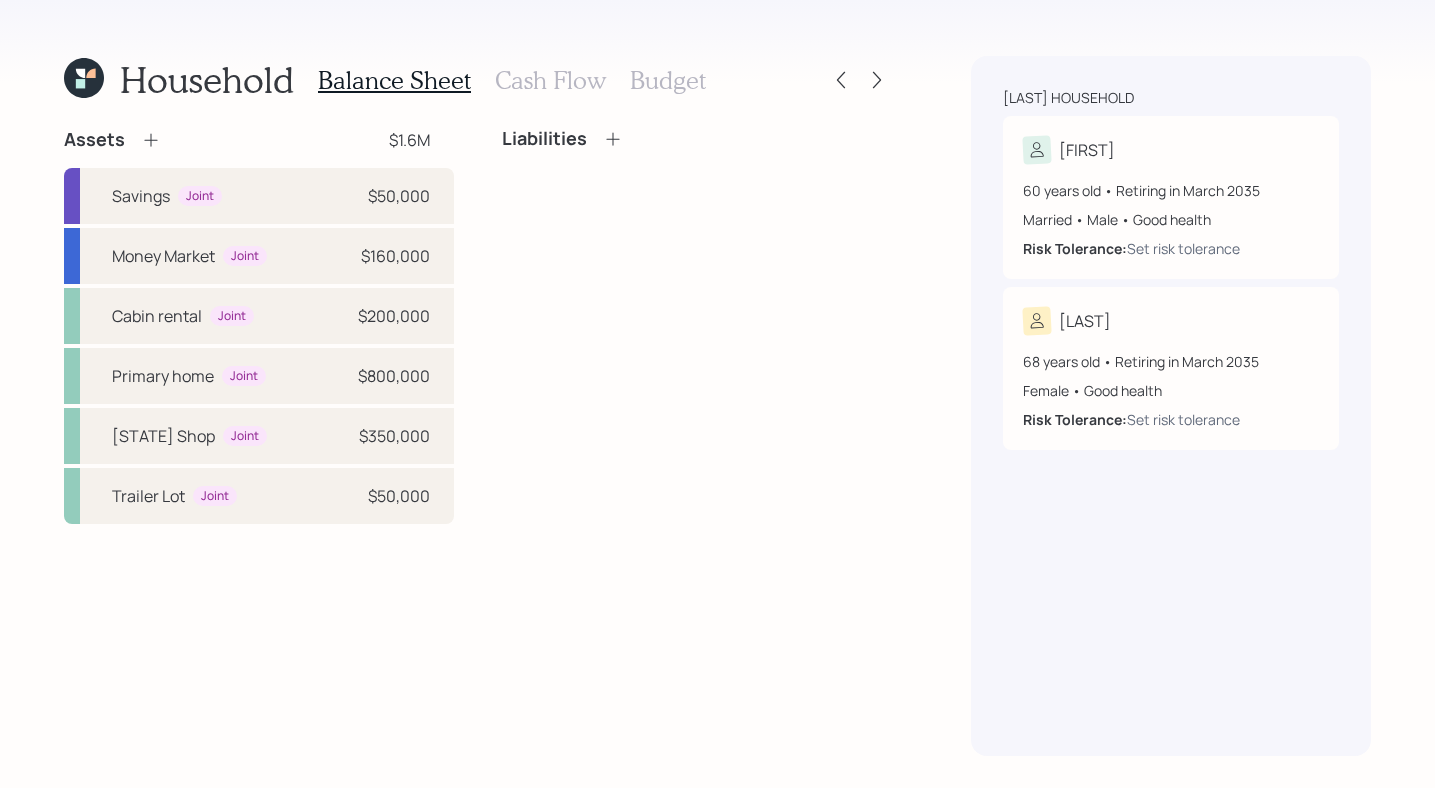 click 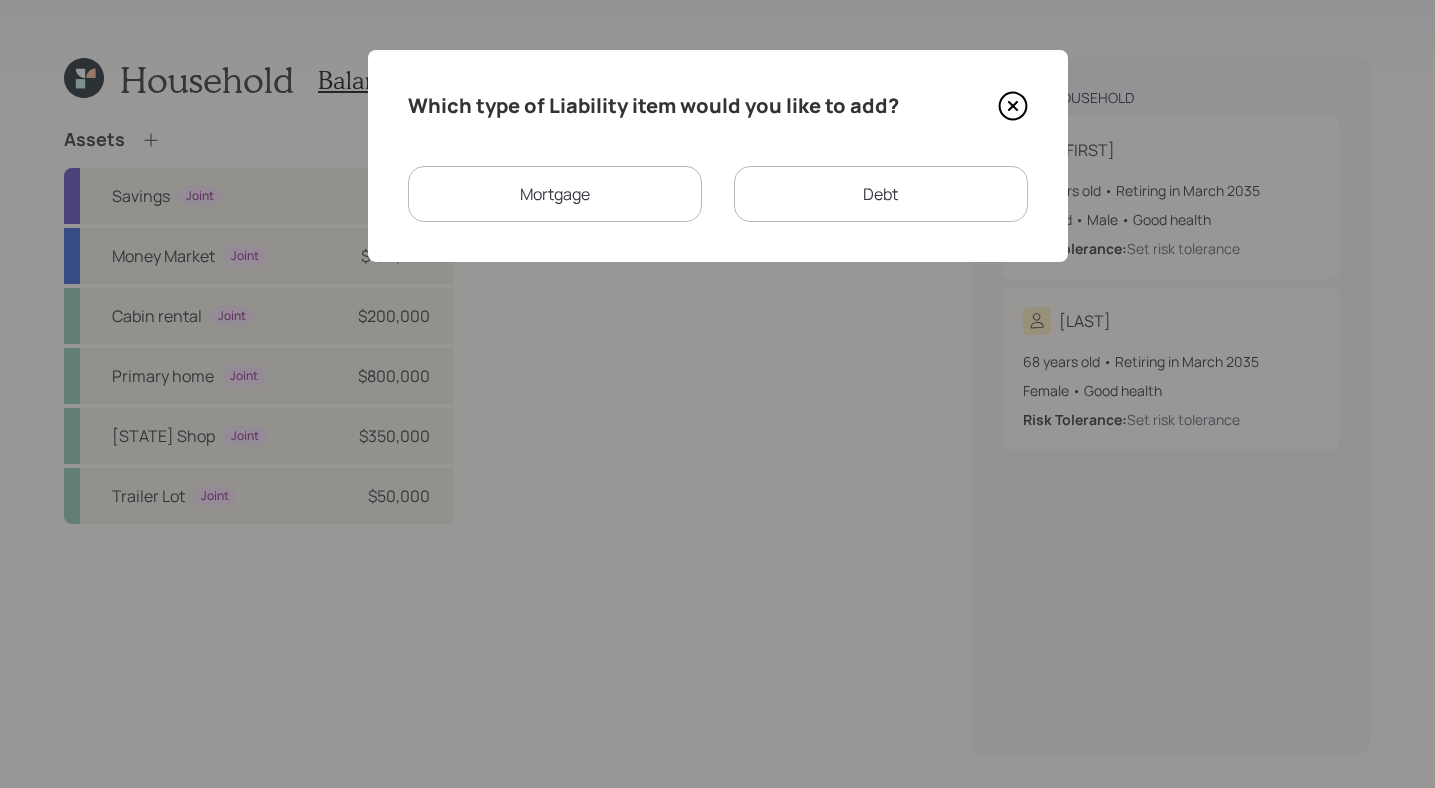 click on "Debt" at bounding box center [881, 194] 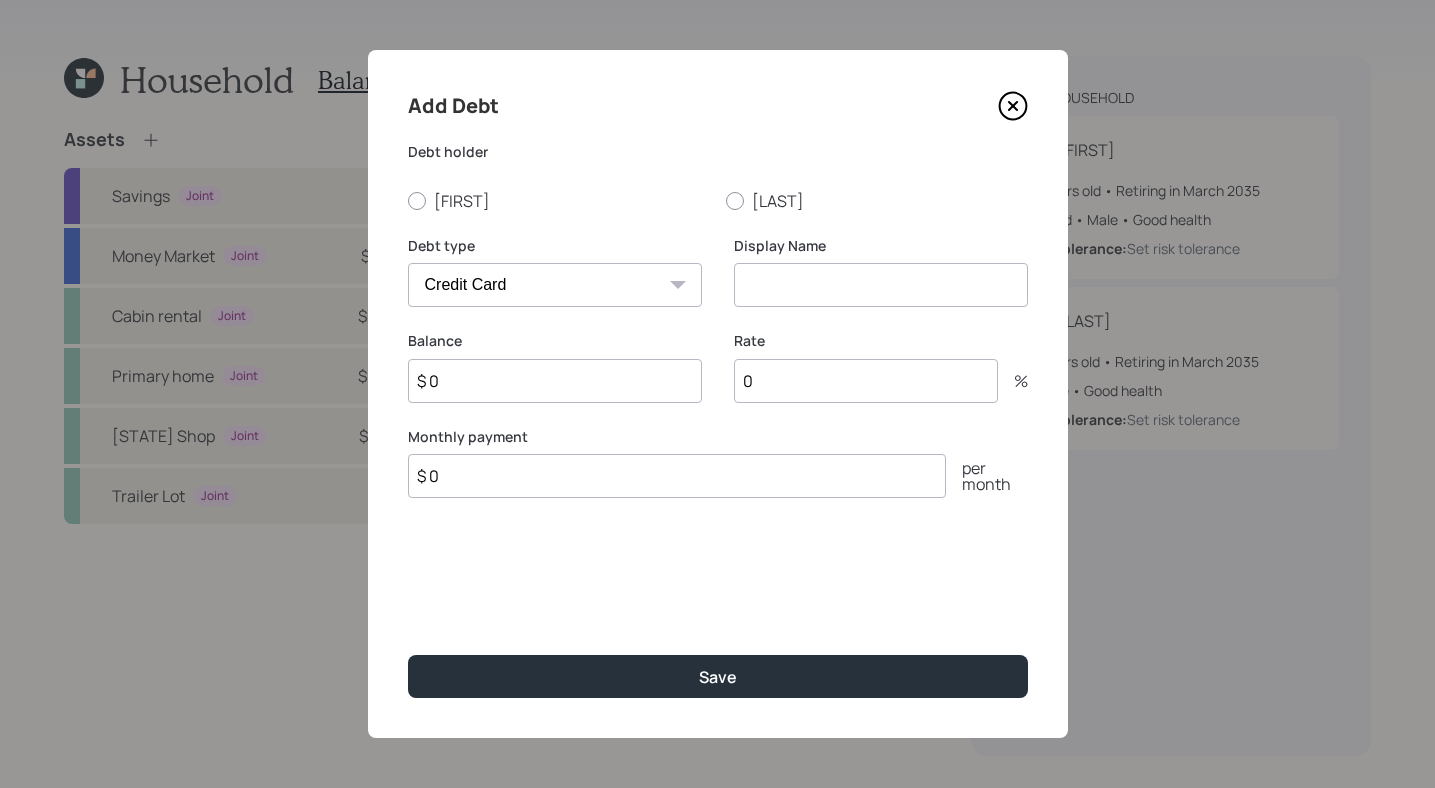 click on "Add Debt Debt holder [FIRST] [LAST] Debt type Car Credit Card Medical Student Other Display Name Balance $ 0 Rate 0 % Monthly payment $ 0 per month Save" at bounding box center [718, 394] 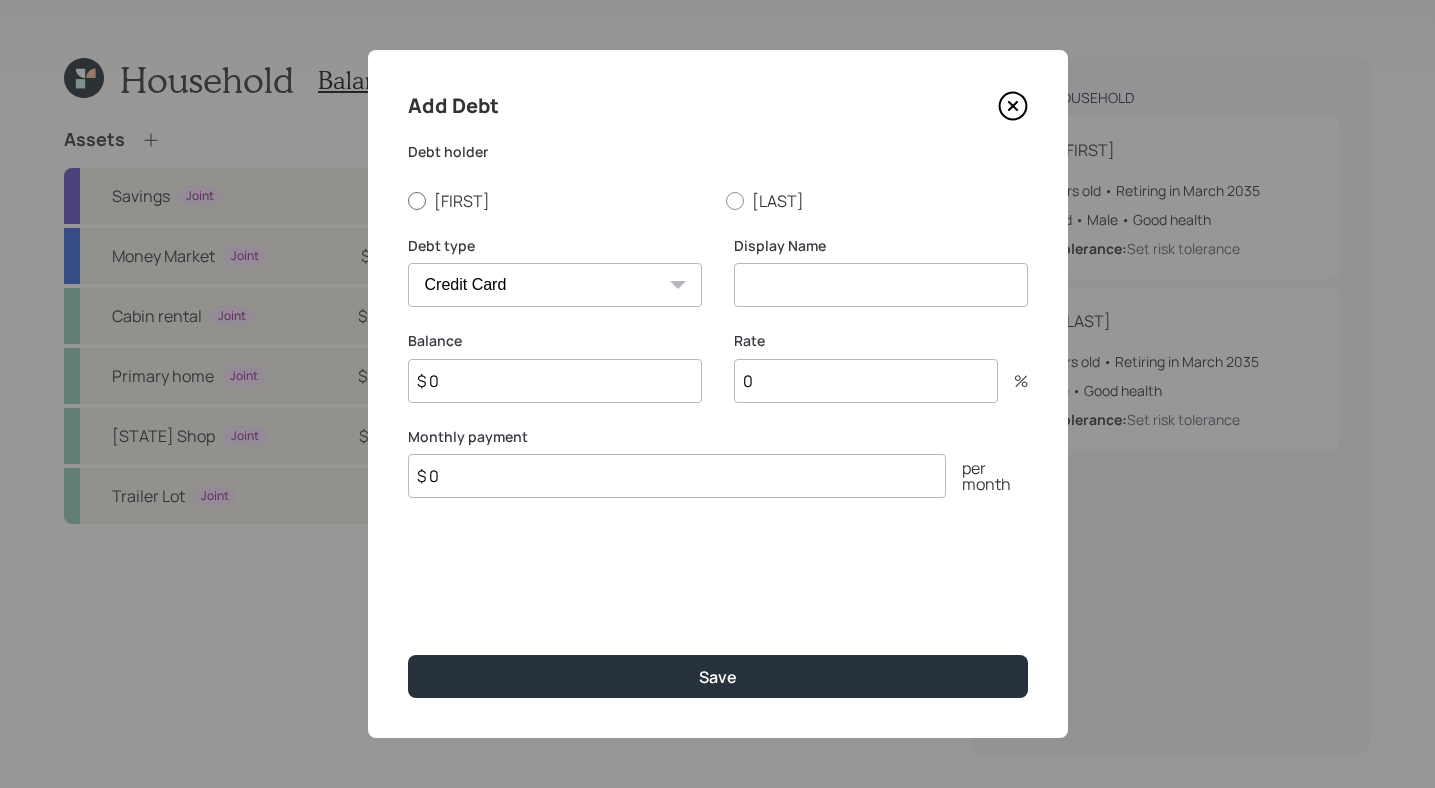 click on "[FIRST]" at bounding box center [559, 201] 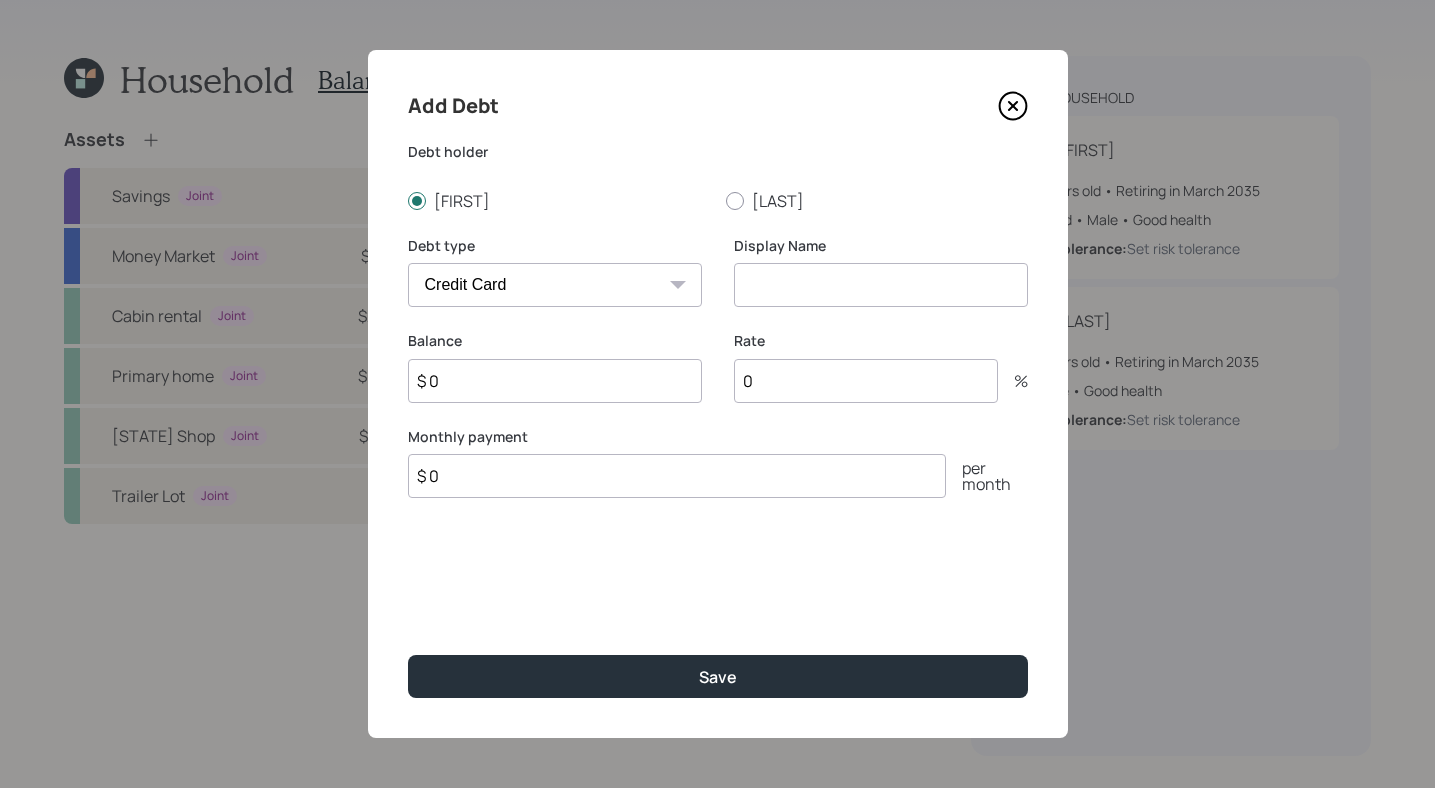 click on "Car Credit Card Medical Student Other" at bounding box center [555, 285] 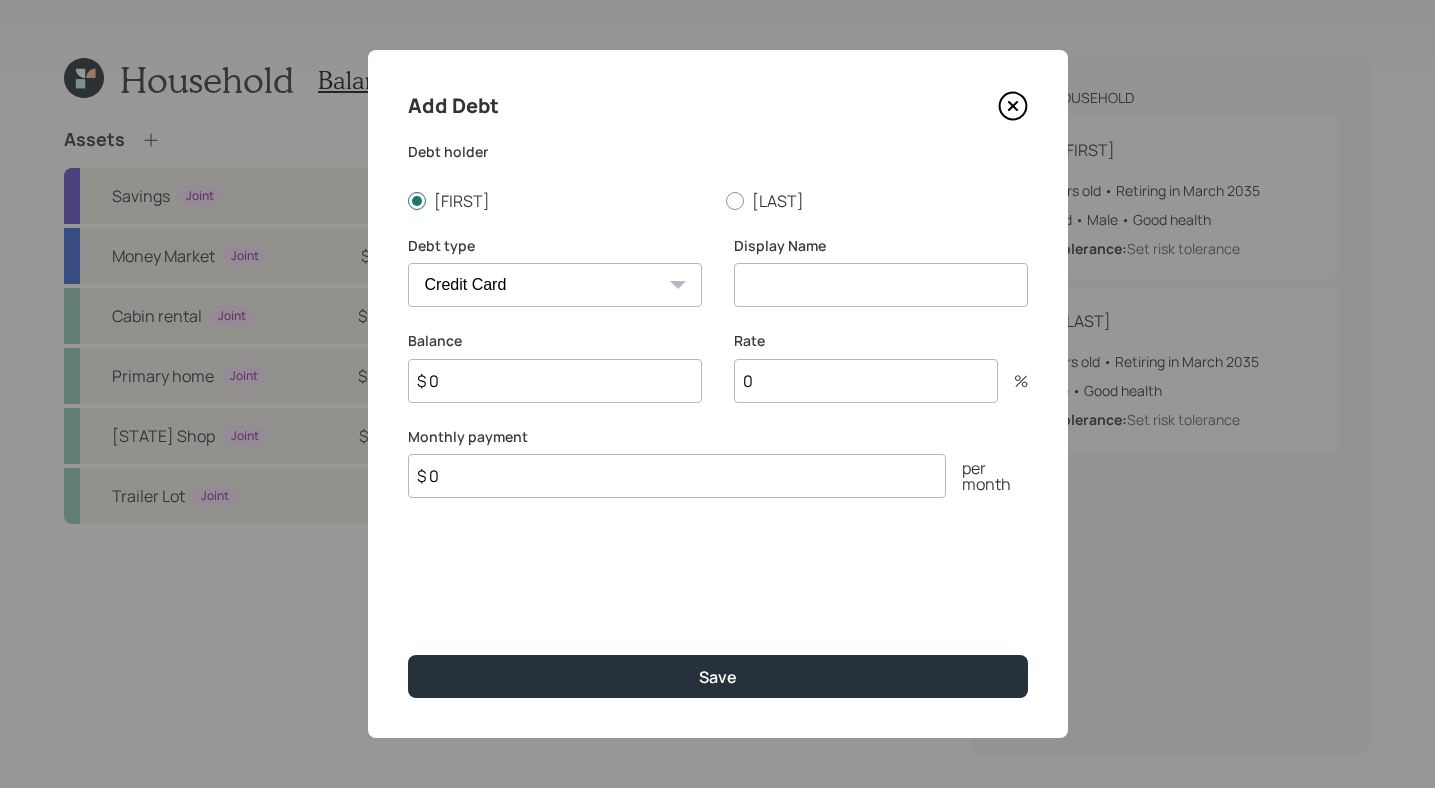 select on "other" 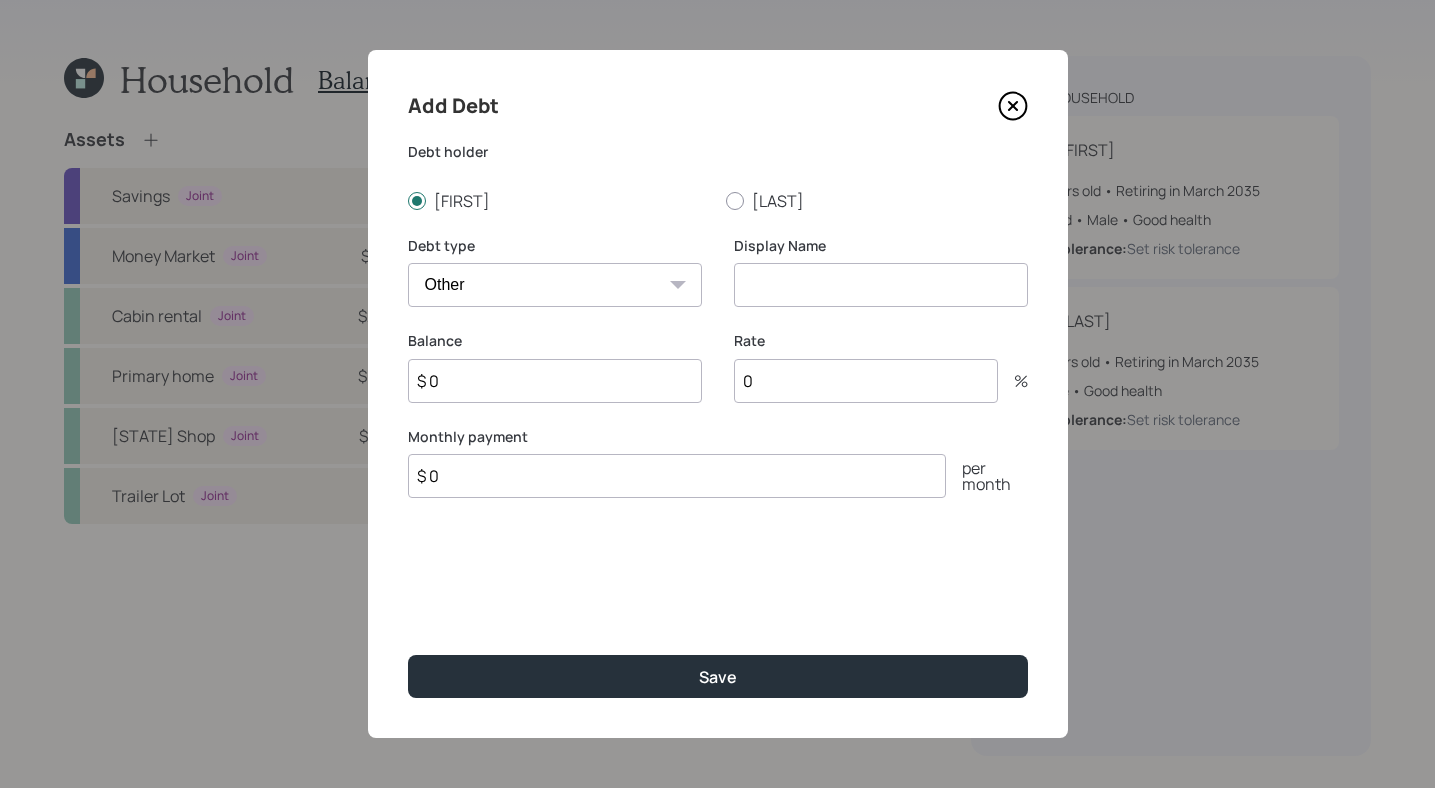 click at bounding box center (881, 285) 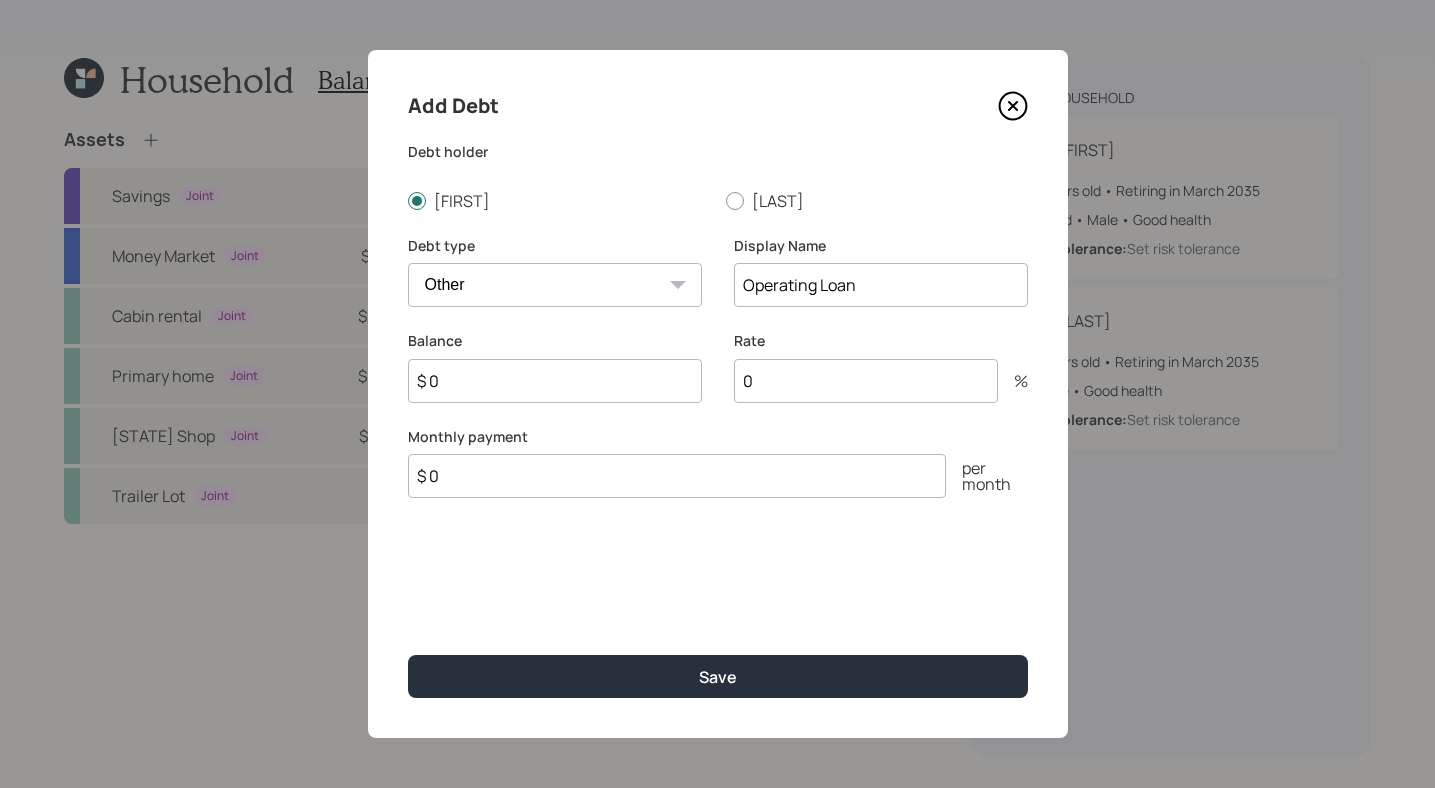 type on "Operating Loan" 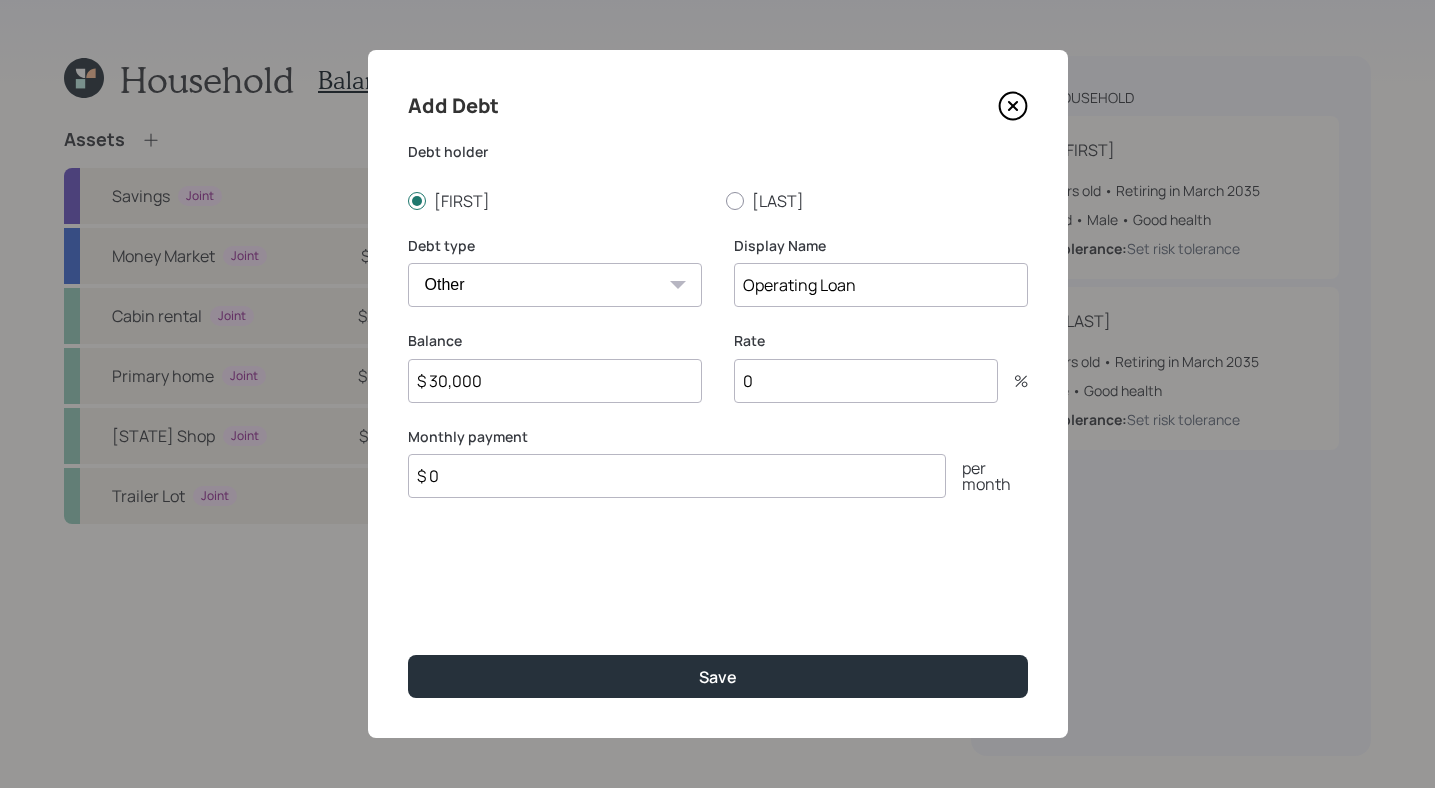 type on "$ 30,000" 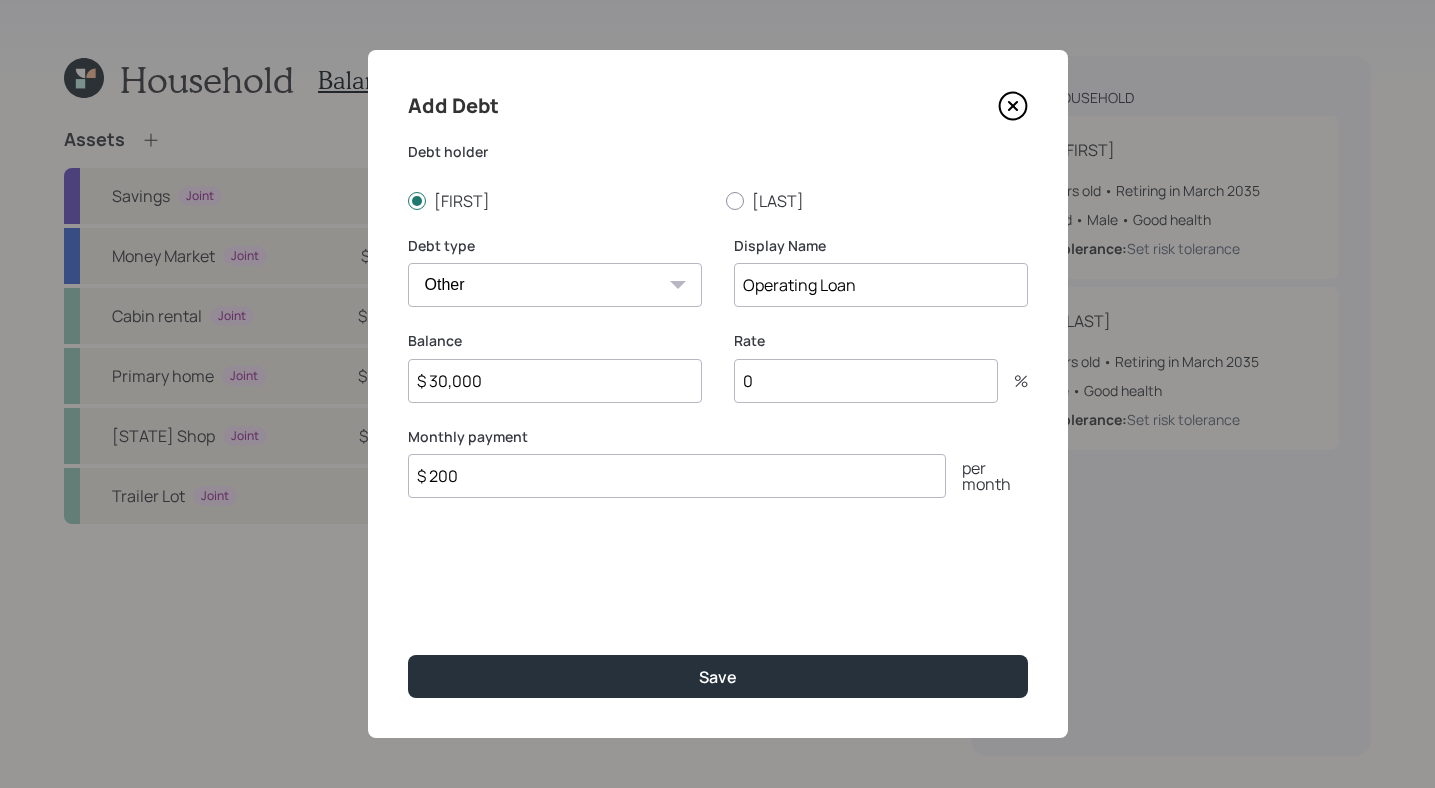 type on "$ 200" 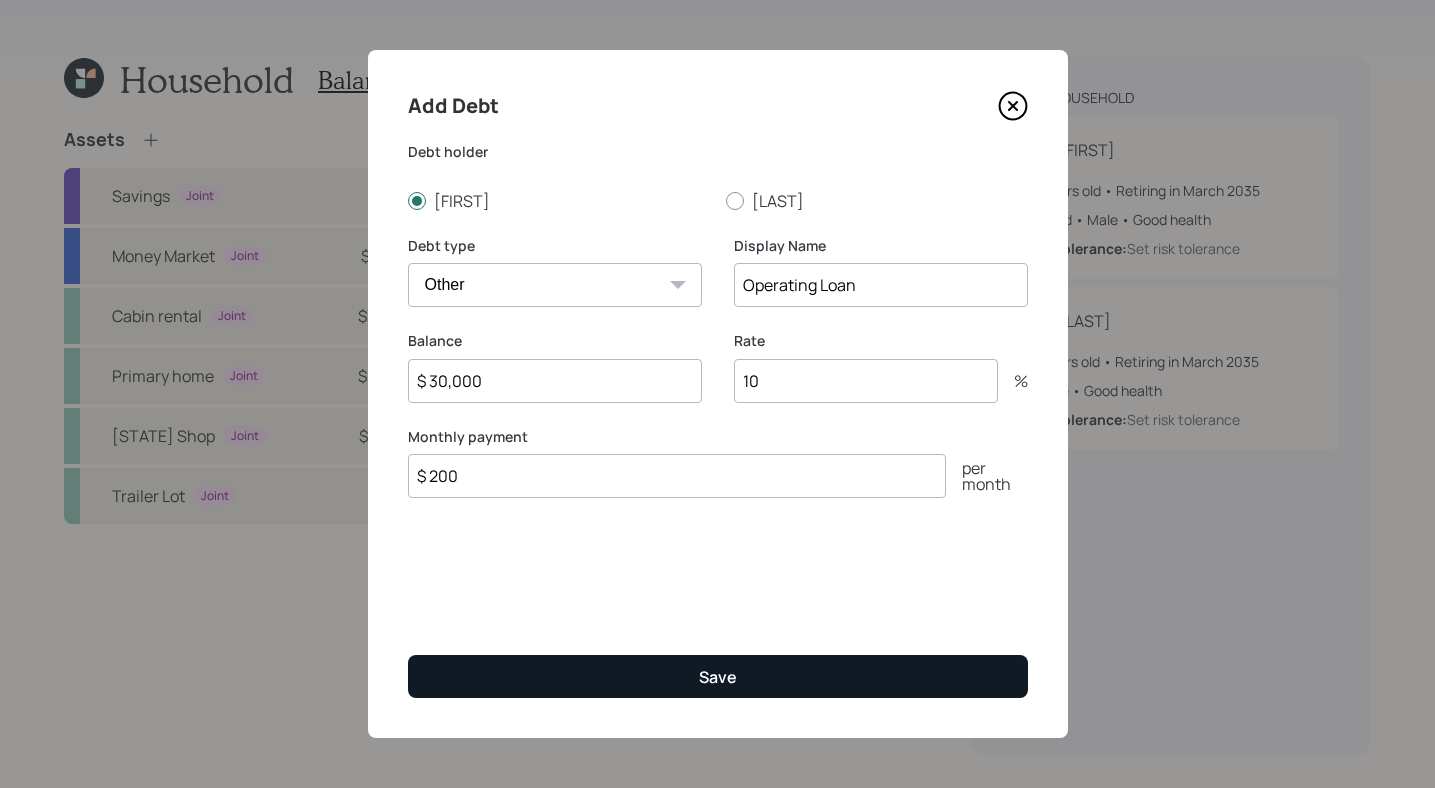 type on "10" 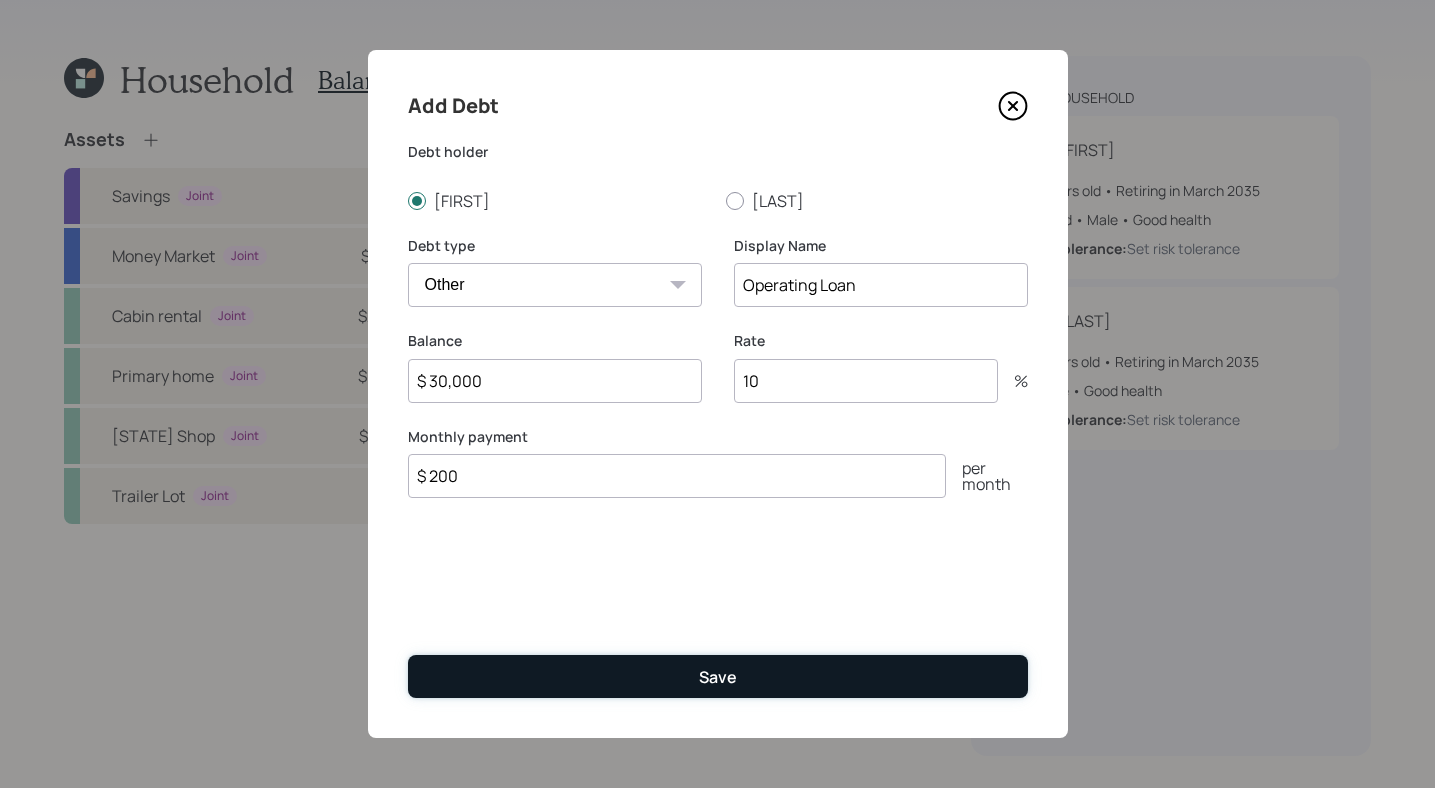 click on "Save" at bounding box center [718, 676] 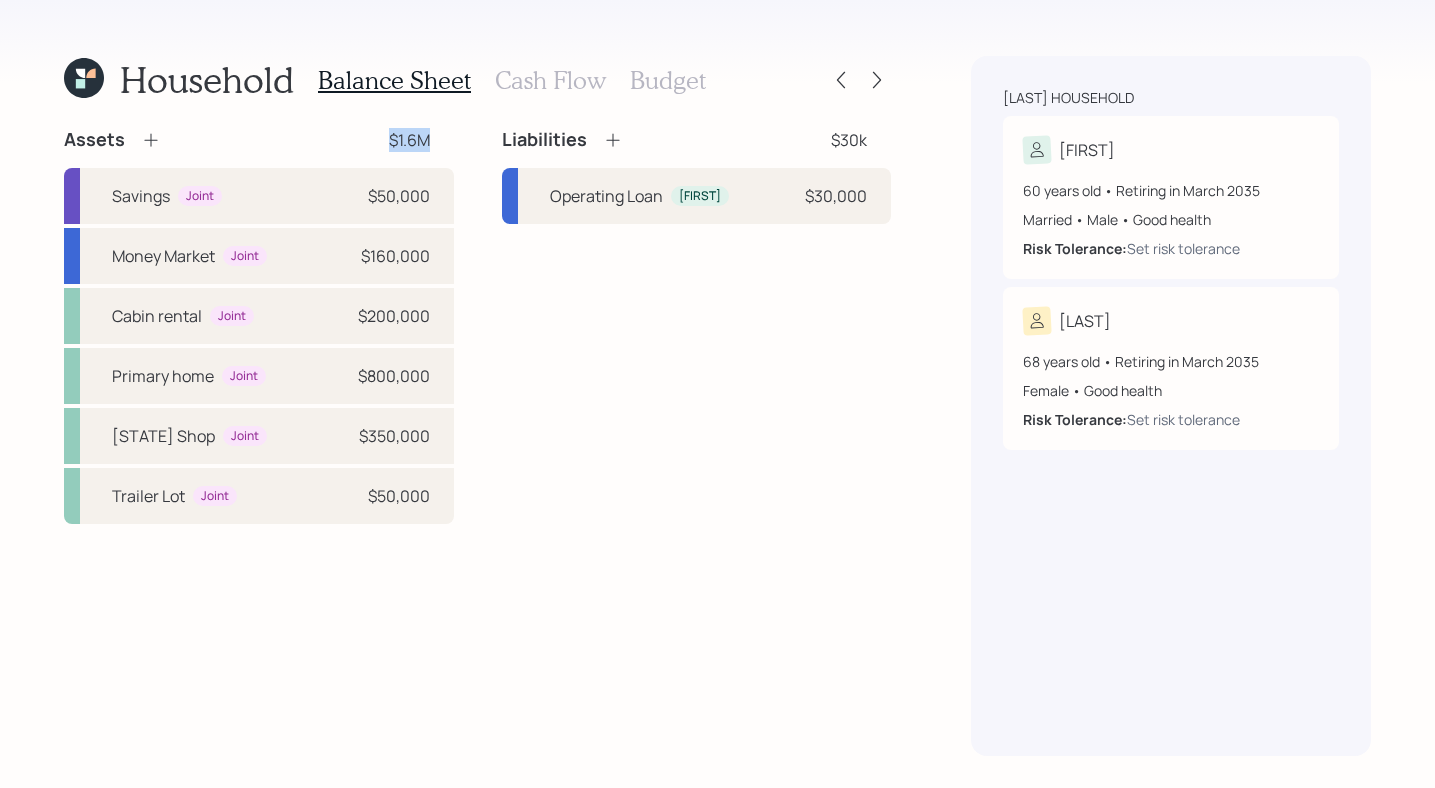 drag, startPoint x: 436, startPoint y: 140, endPoint x: 345, endPoint y: 139, distance: 91.00549 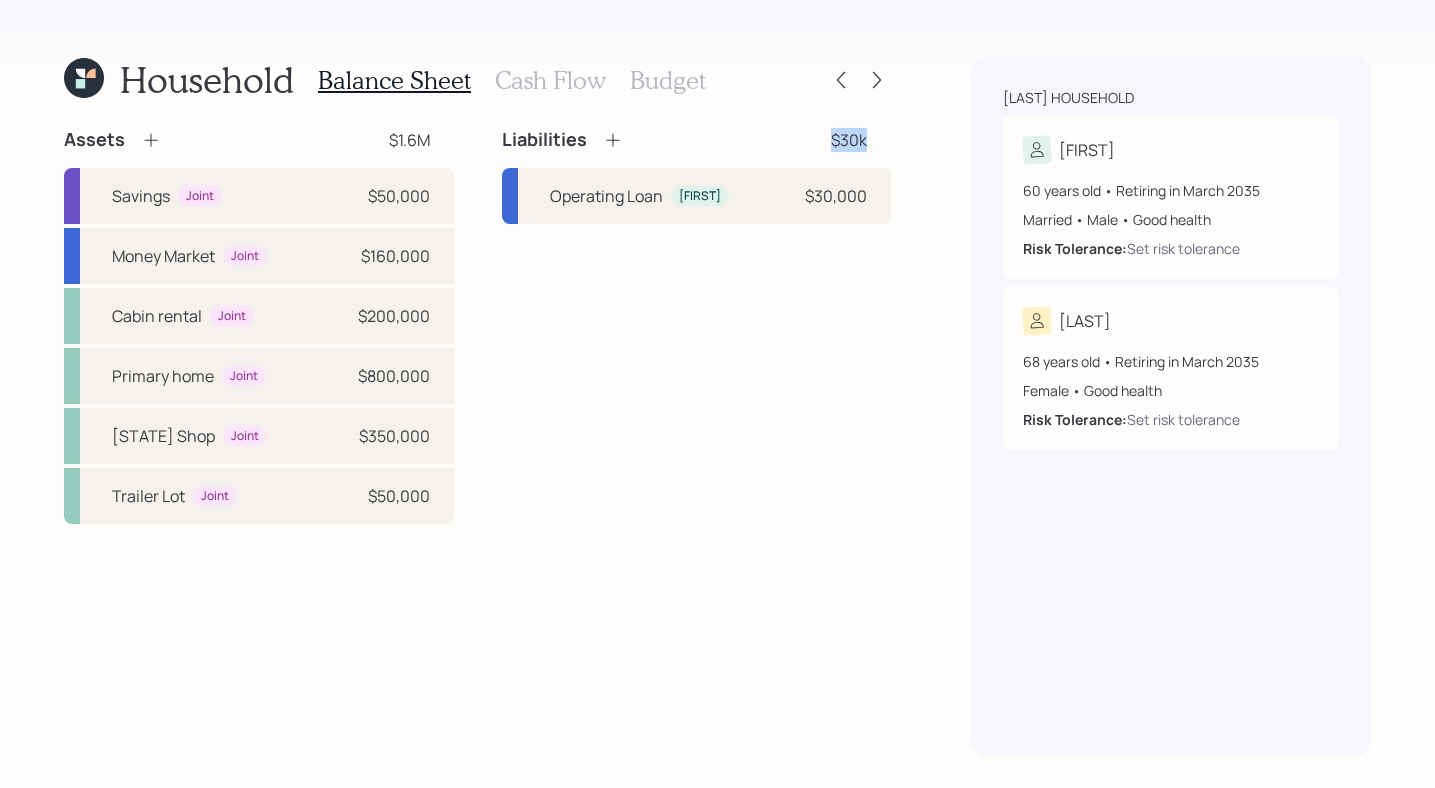 drag, startPoint x: 893, startPoint y: 148, endPoint x: 782, endPoint y: 146, distance: 111.01801 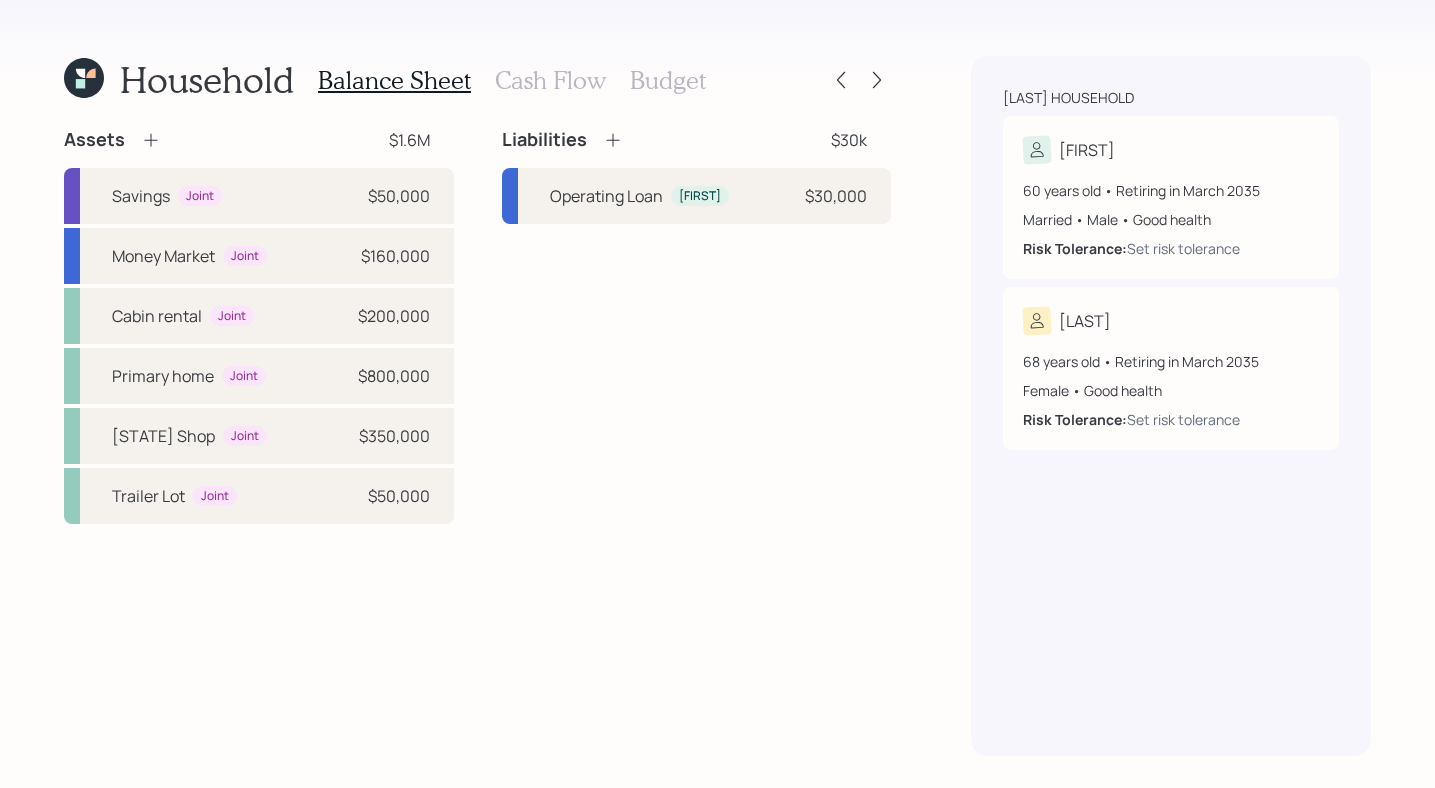 click on "Assets $[AMOUNT] Savings Joint $[AMOUNT] Money Market Joint $[AMOUNT] Cabin rental Joint $[AMOUNT] Primary home Joint $[AMOUNT] [STATE] Shop Joint $[AMOUNT] Trailer Lot Joint $[AMOUNT] Liabilities $[AMOUNT] Operating Loan [FIRST] $[AMOUNT]" at bounding box center [477, 442] 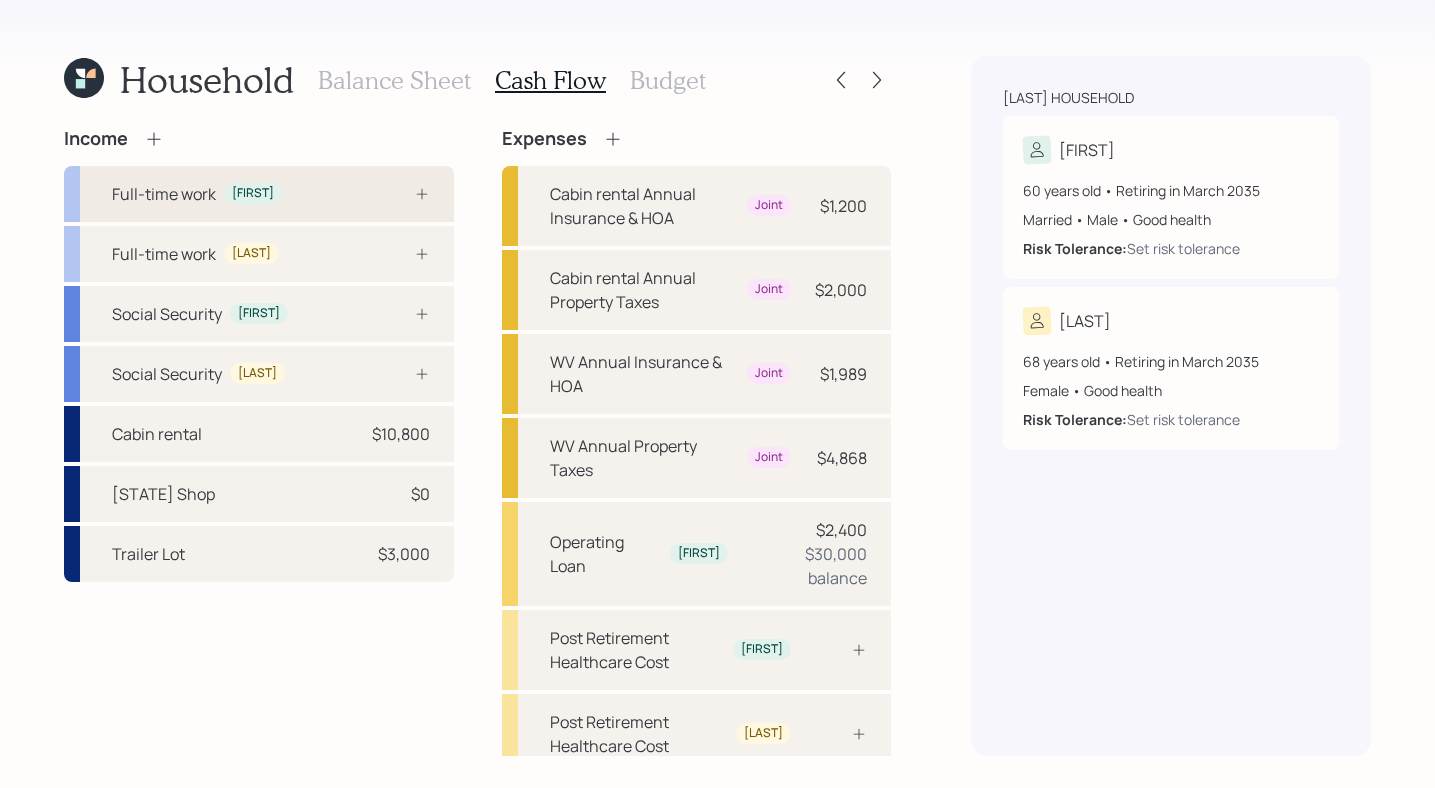 click on "Full-time work John" at bounding box center [259, 194] 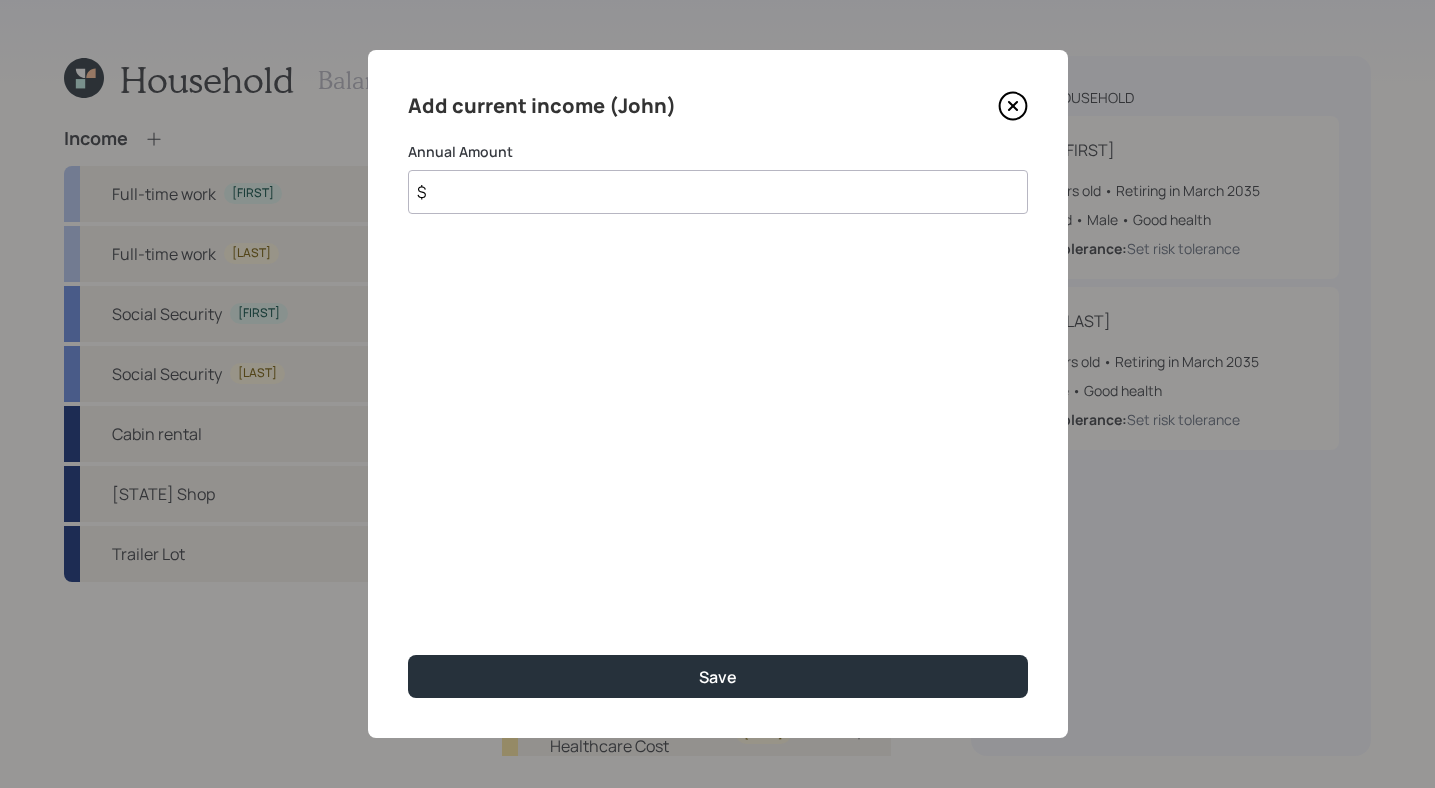 click on "$" at bounding box center [718, 192] 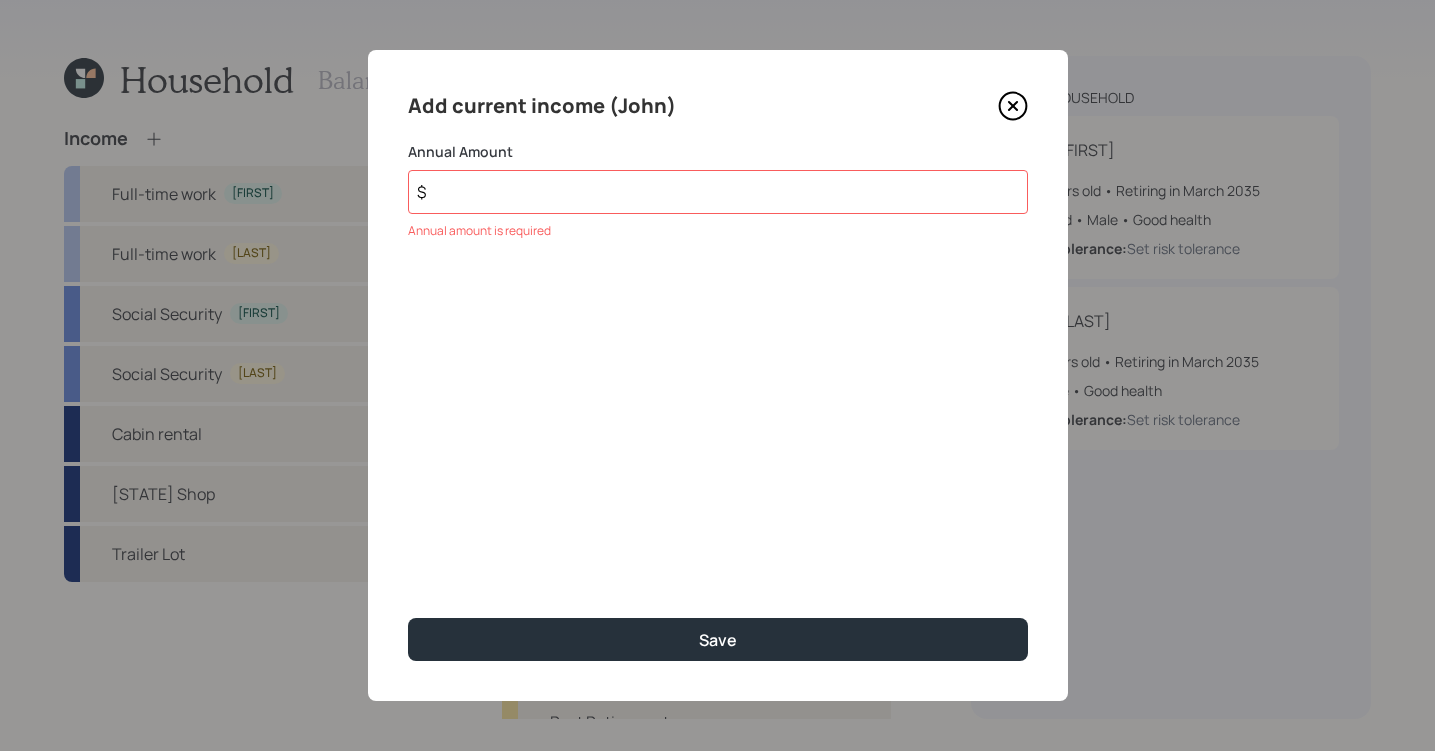 click on "$" at bounding box center (718, 192) 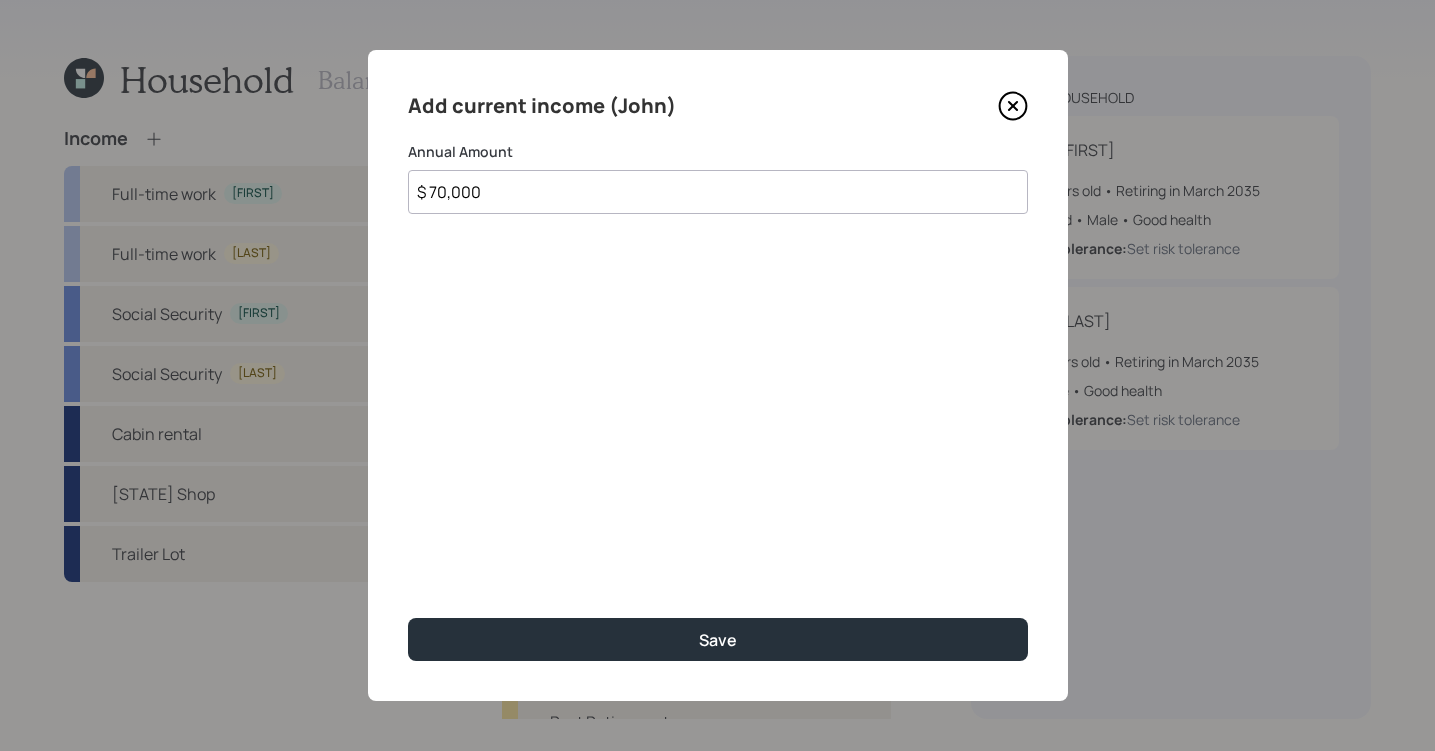 type on "$ 70,000" 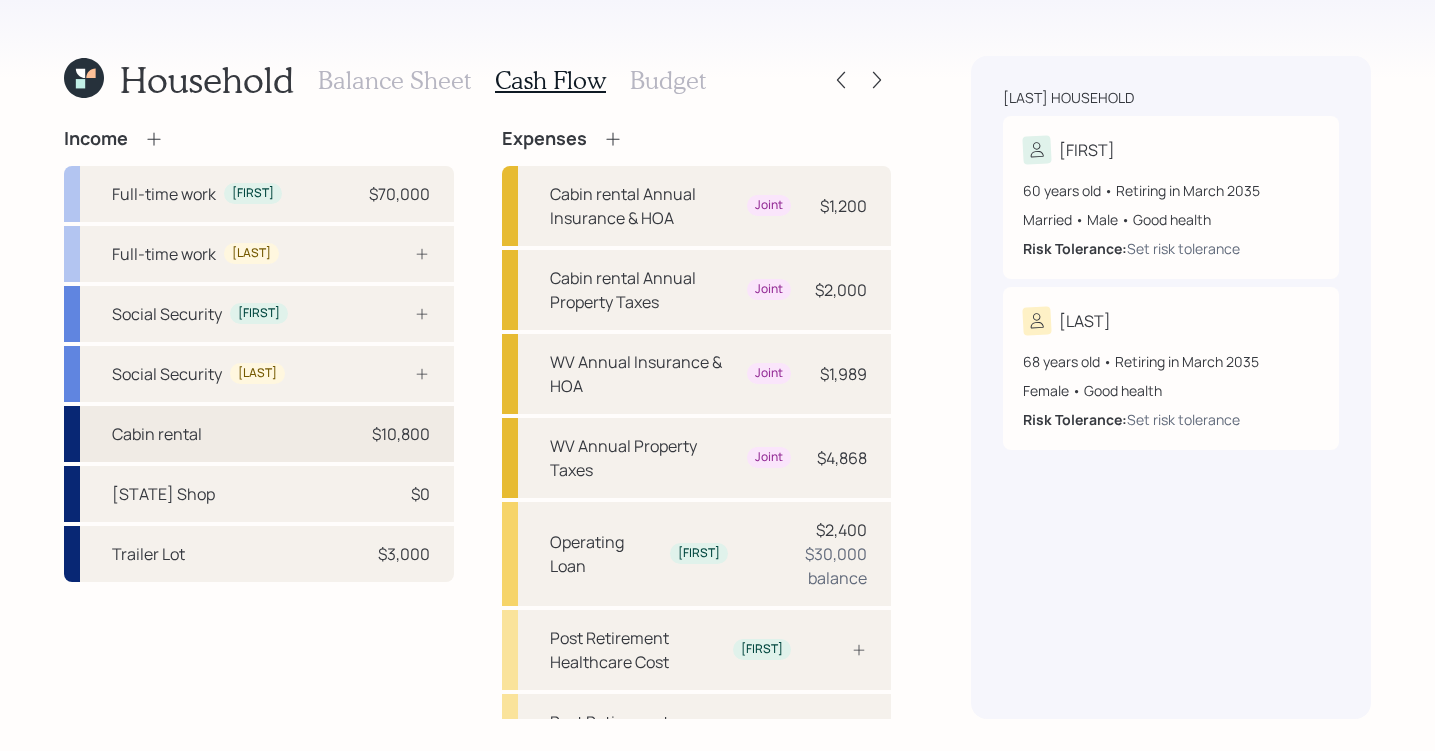 click on "$10,800" at bounding box center (401, 434) 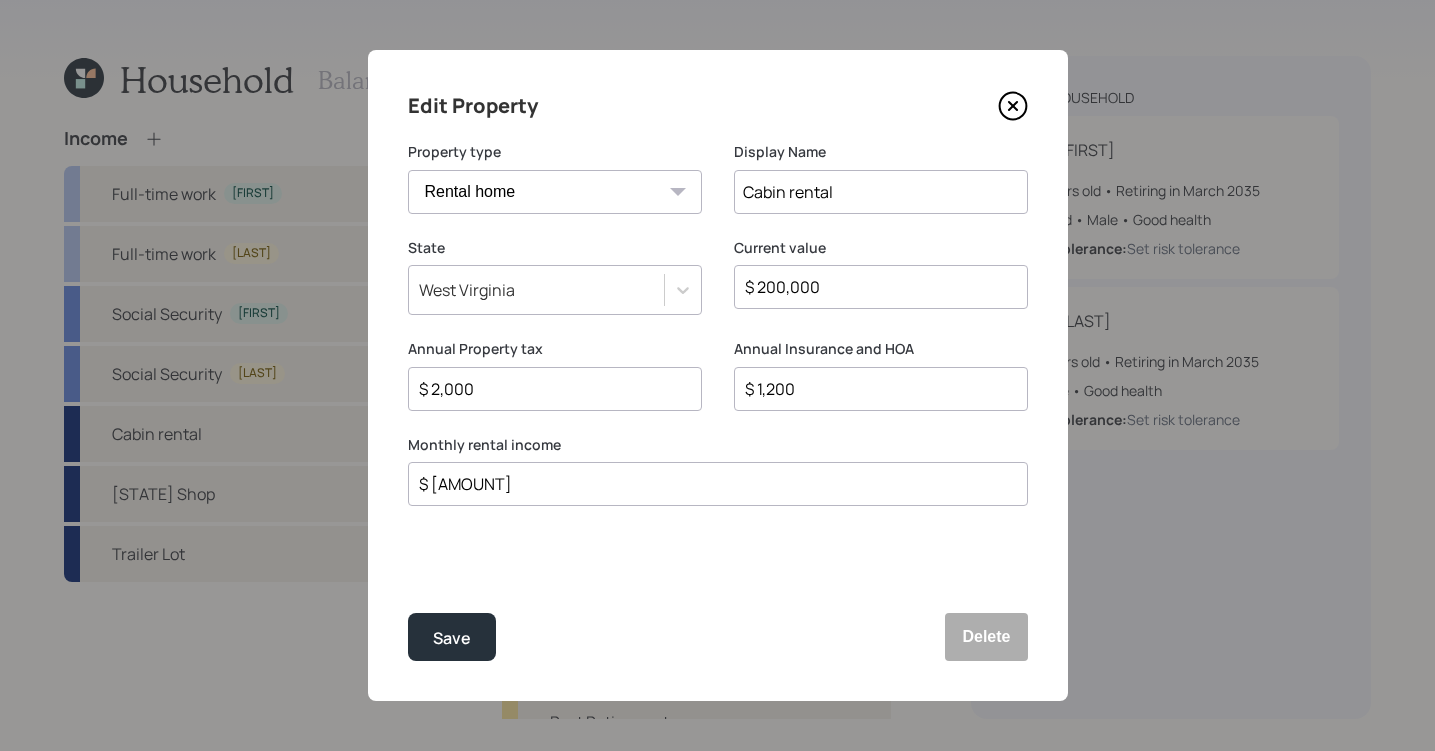 click 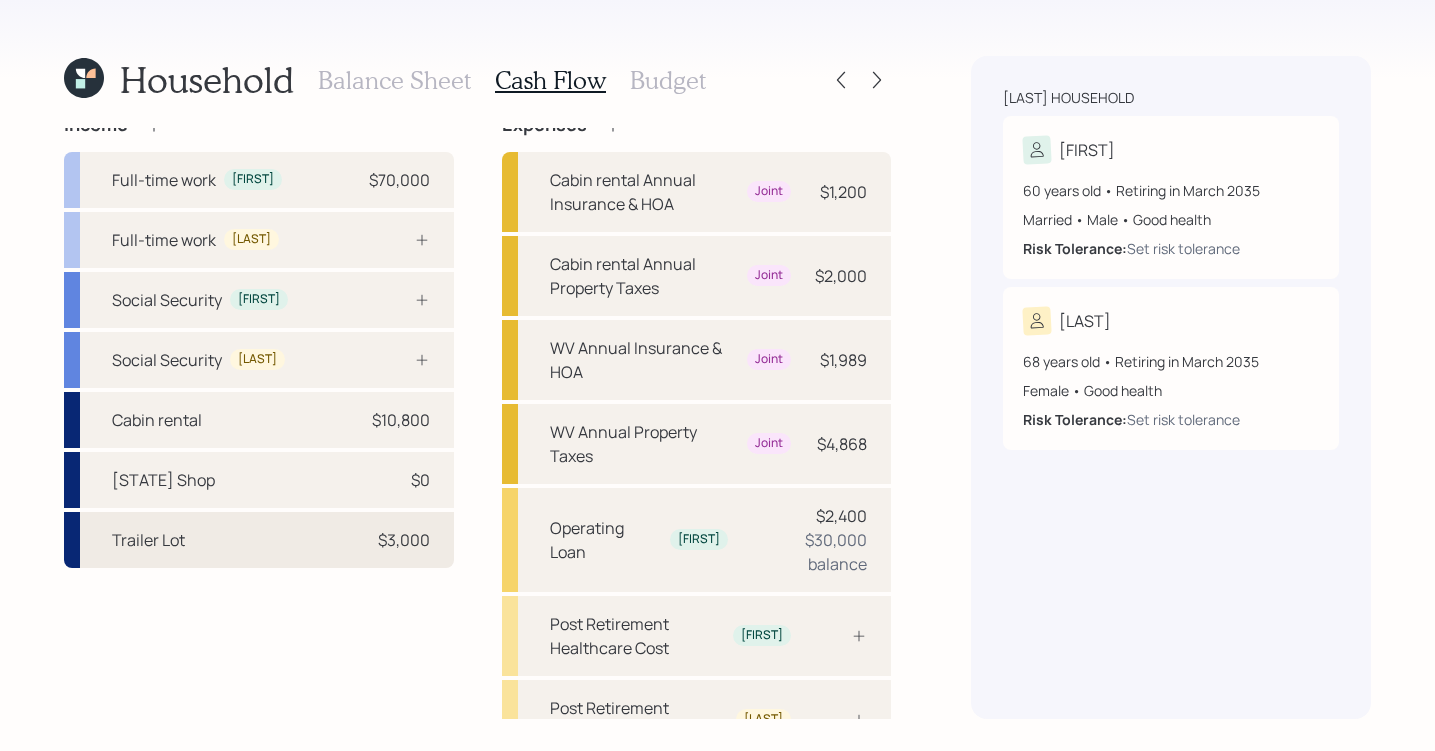 scroll, scrollTop: 0, scrollLeft: 0, axis: both 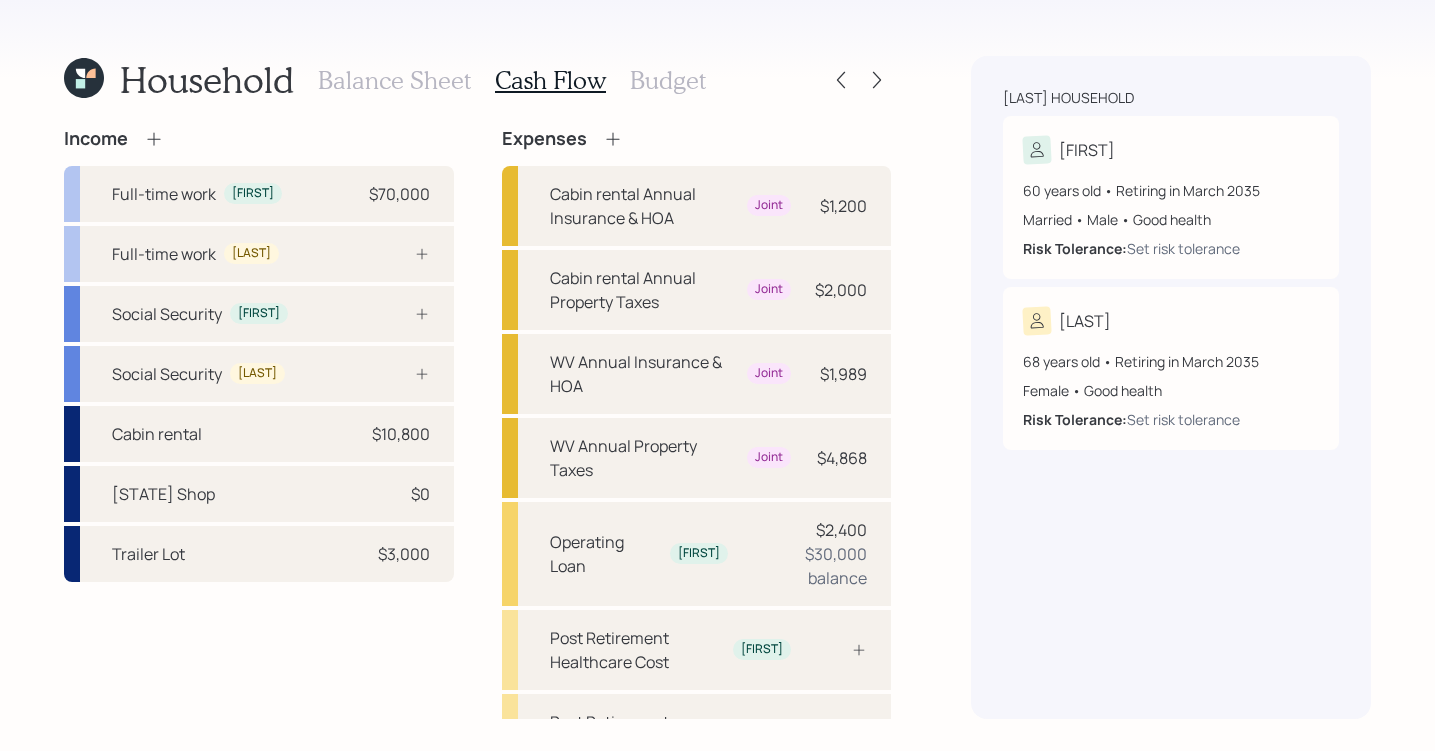 click on "Budget" at bounding box center (668, 80) 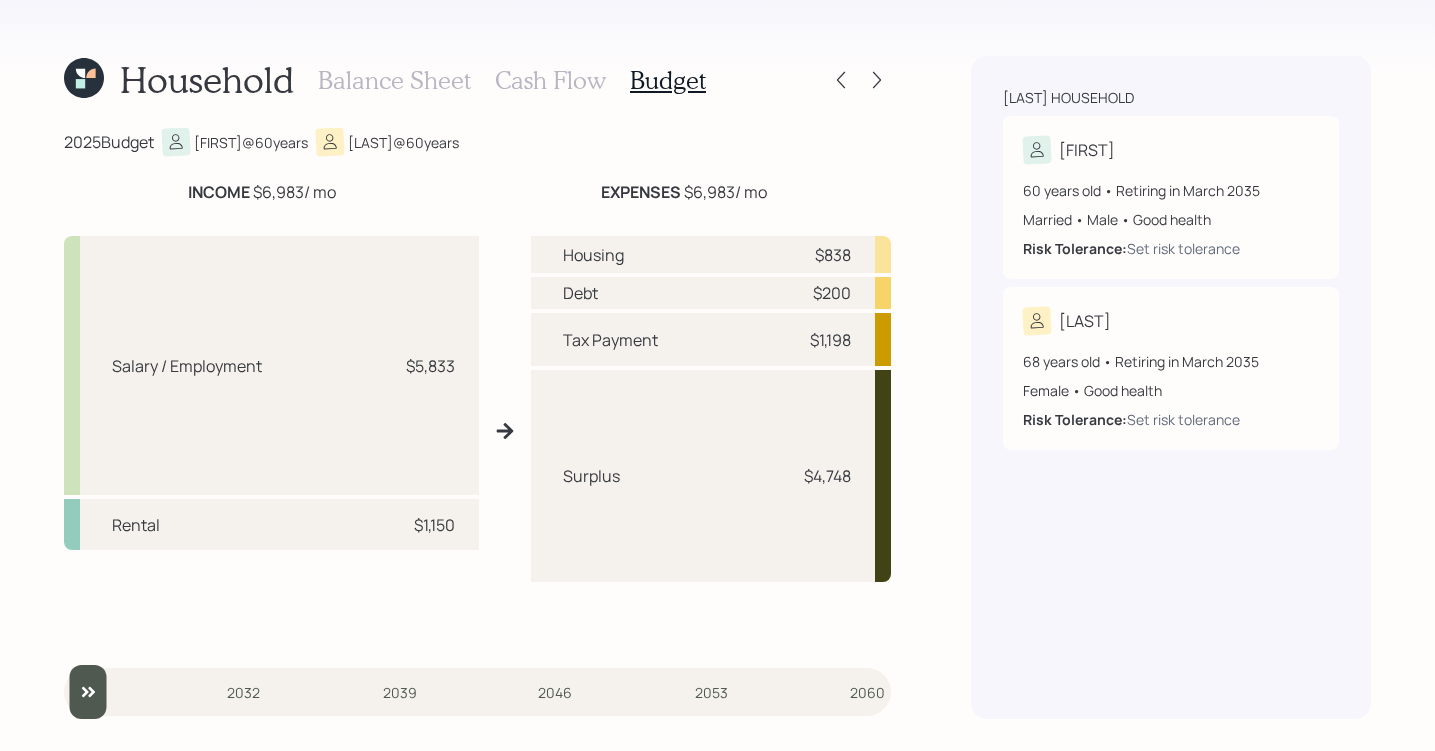 click on "Salary / Employment $5,833" at bounding box center (271, 365) 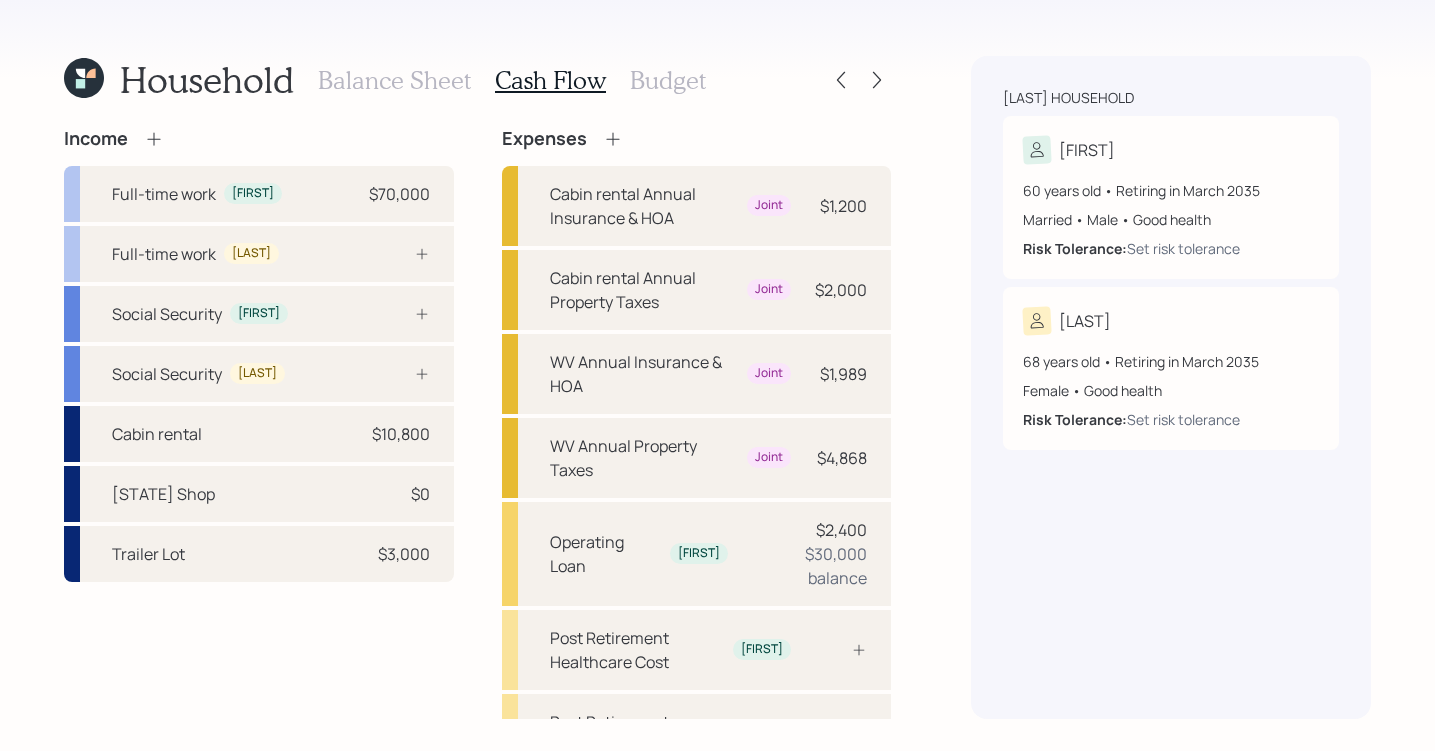 click 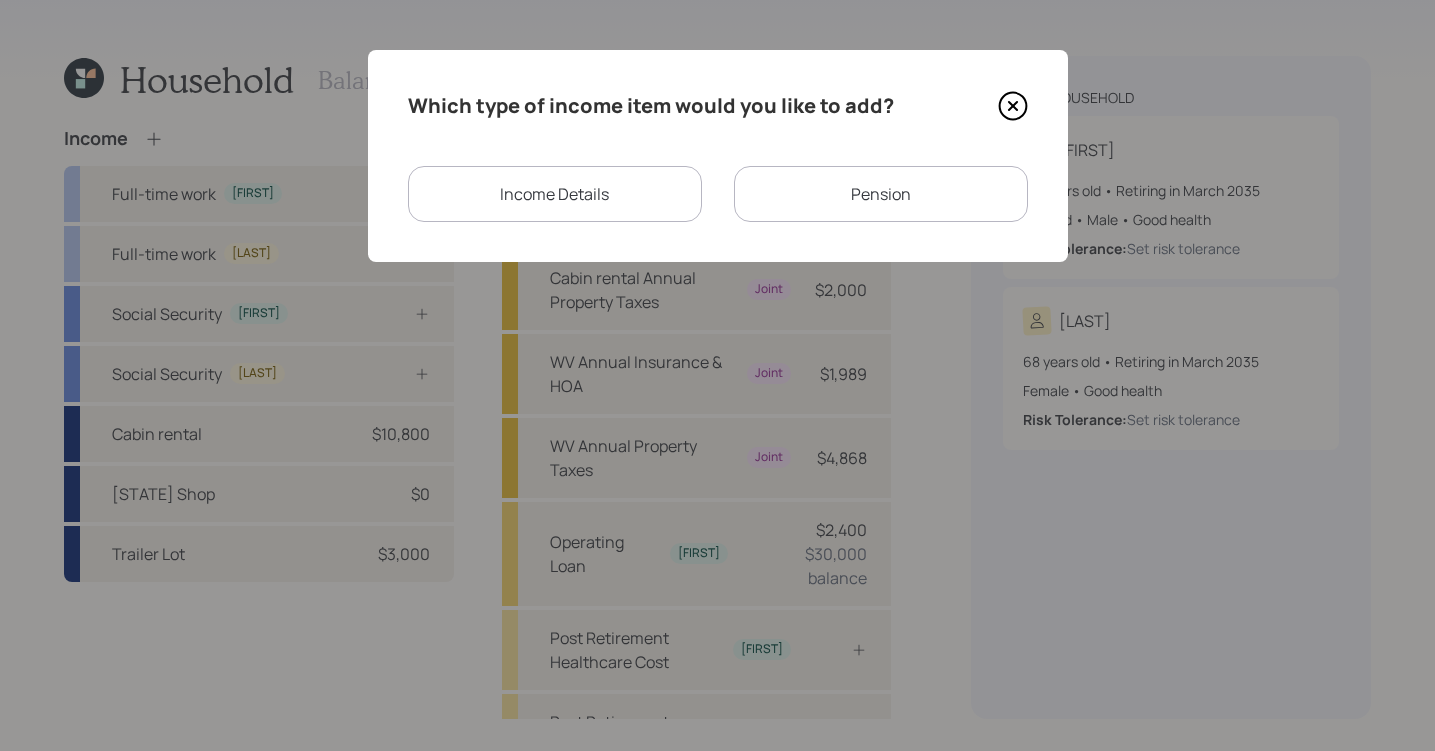 click on "Income Details" at bounding box center [555, 194] 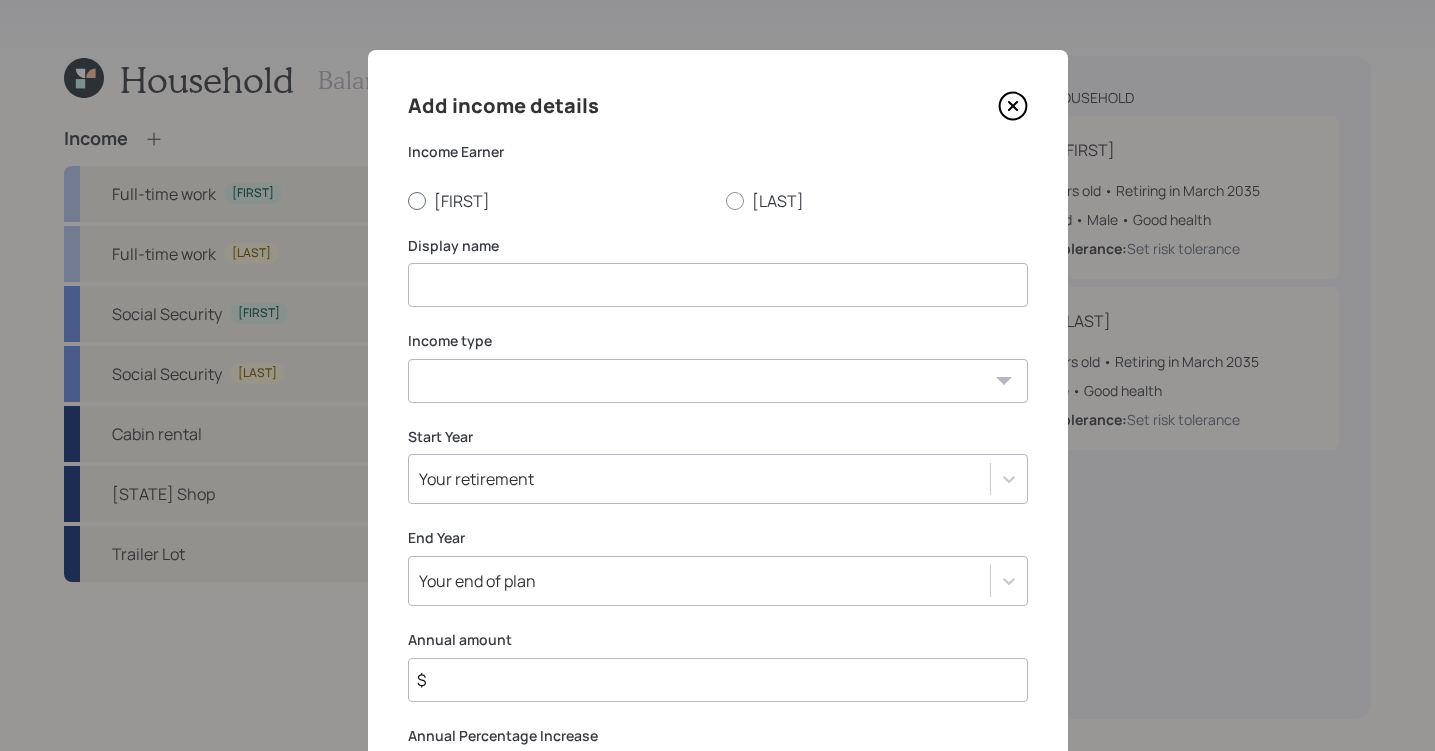 click on "[FIRST]" at bounding box center (559, 201) 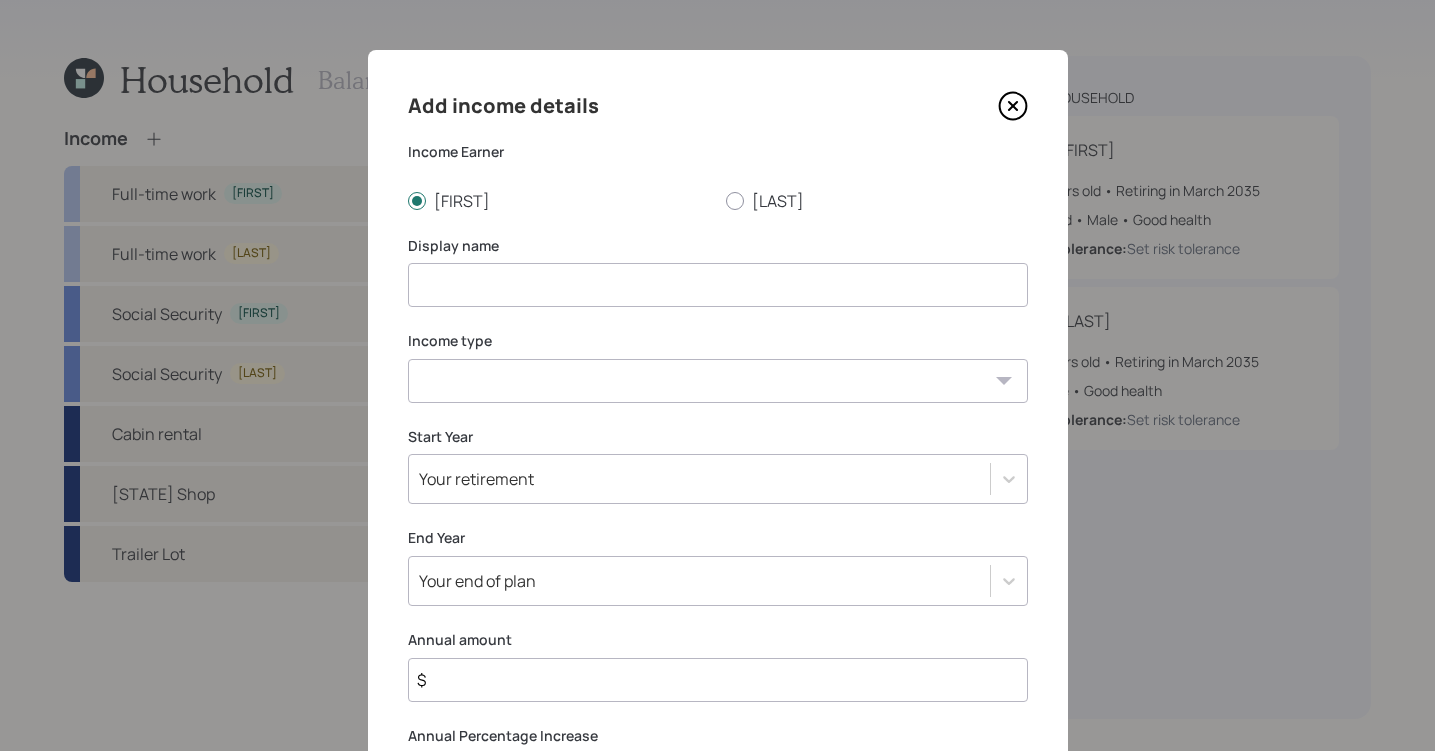 click at bounding box center [718, 285] 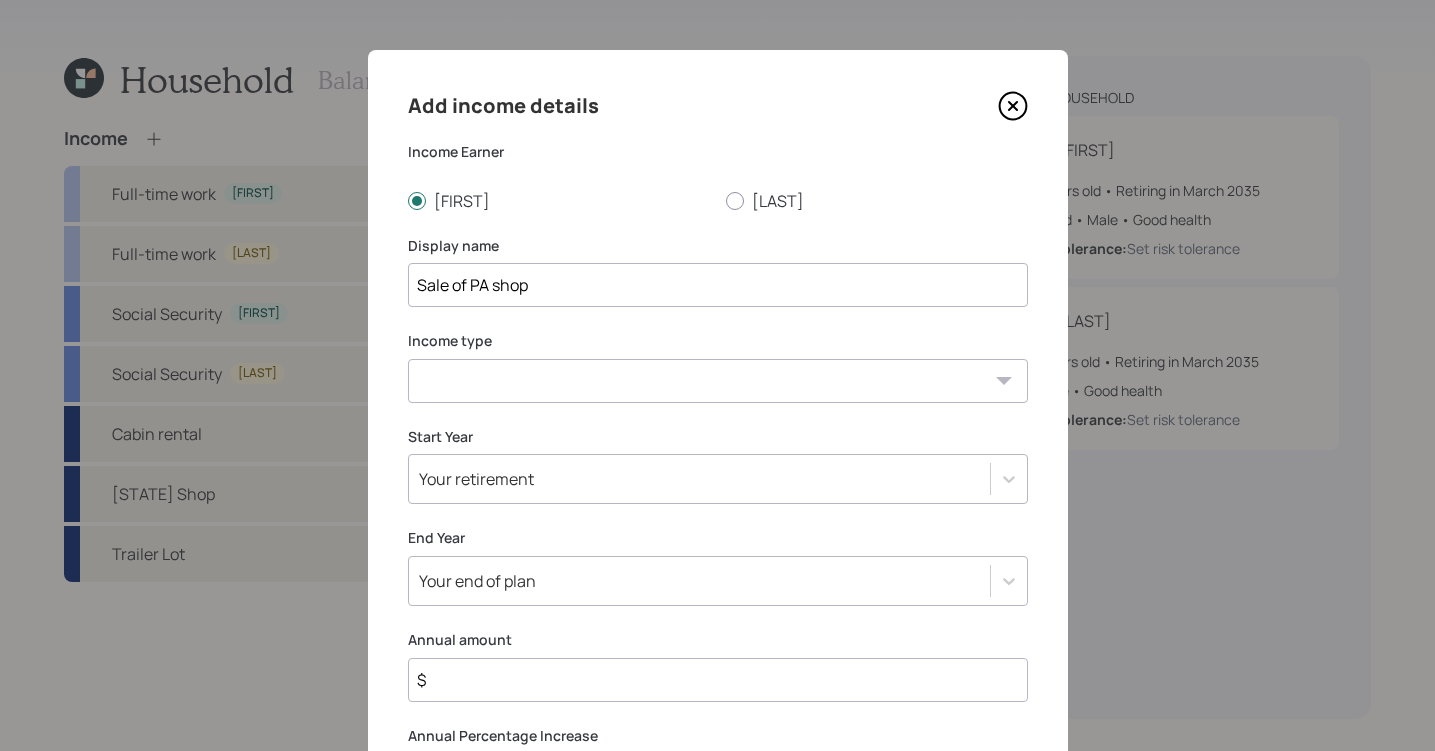 type on "Sale of PA shop" 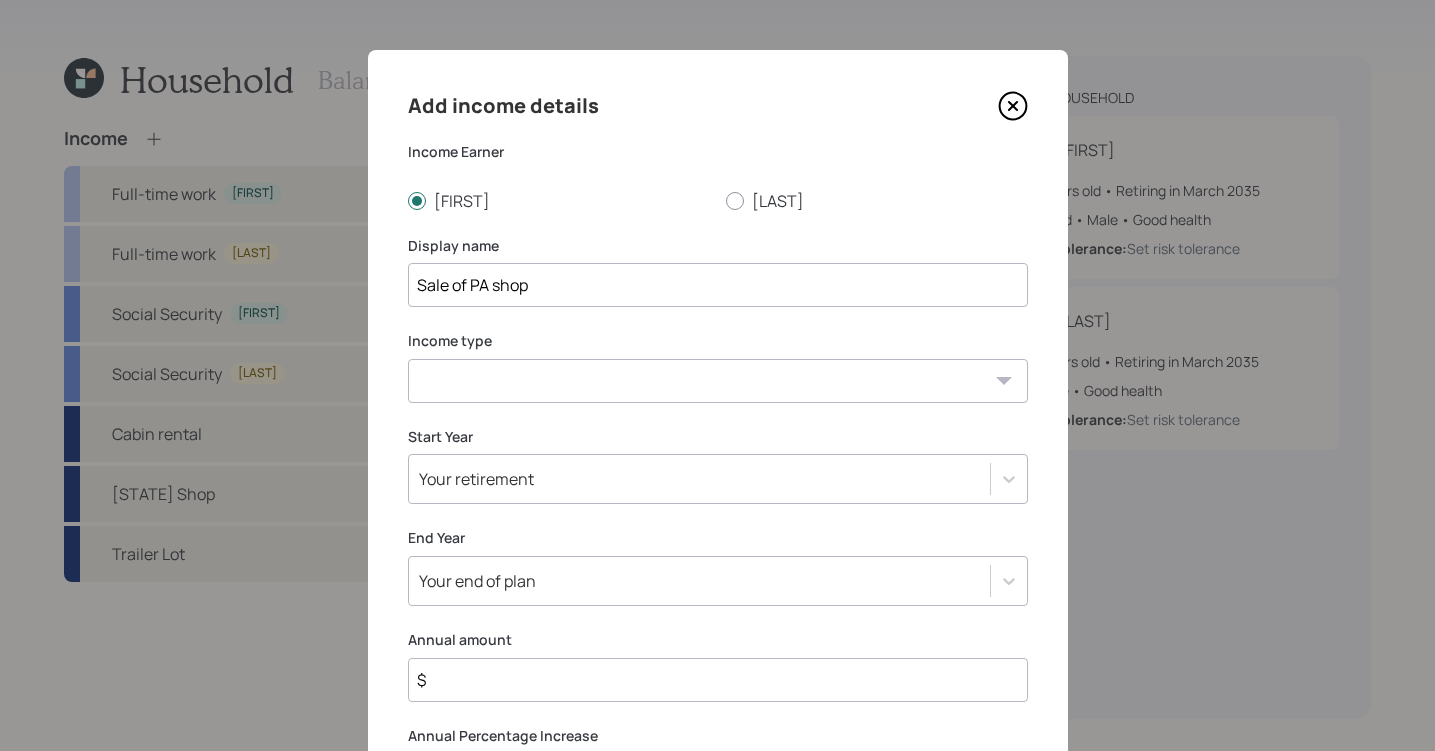 click on "Full-time work Part-time work Self employment Other" at bounding box center [718, 381] 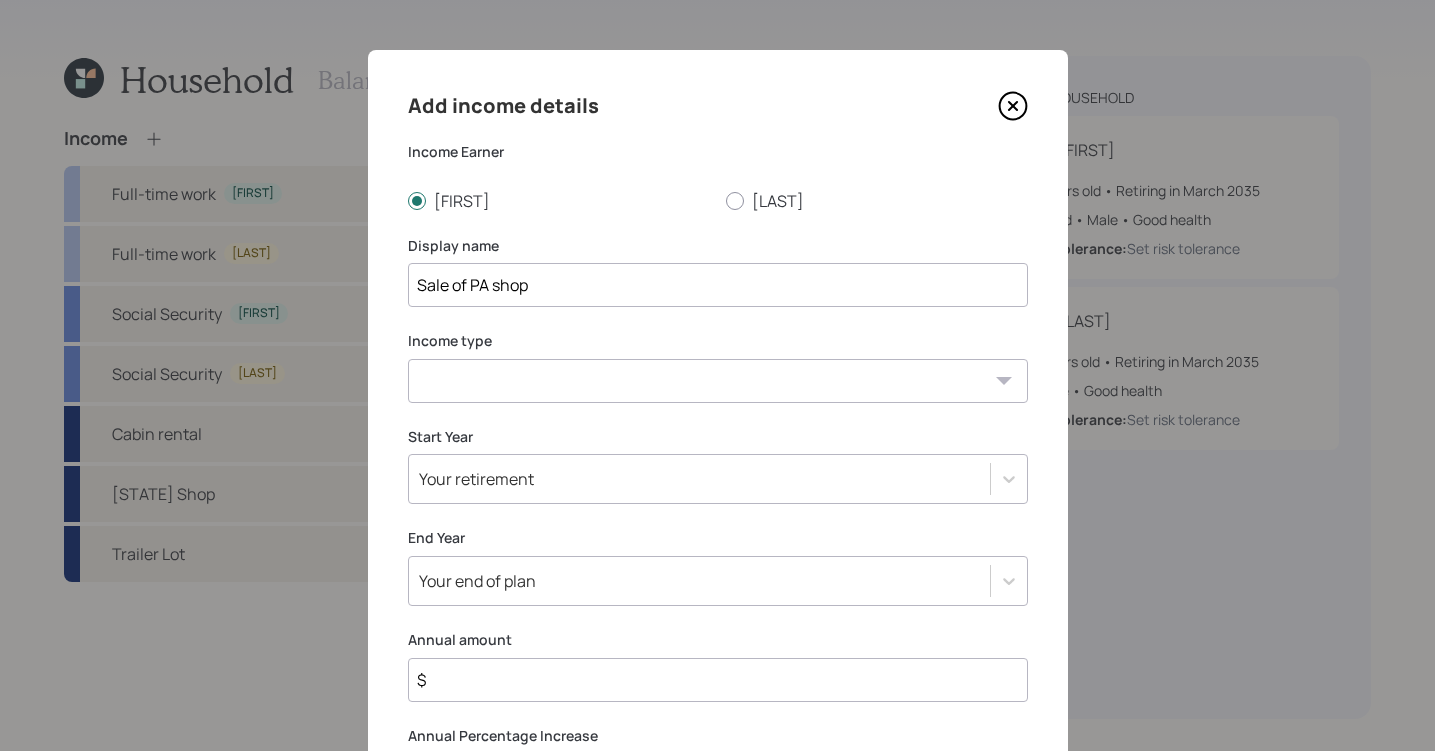 select on "other" 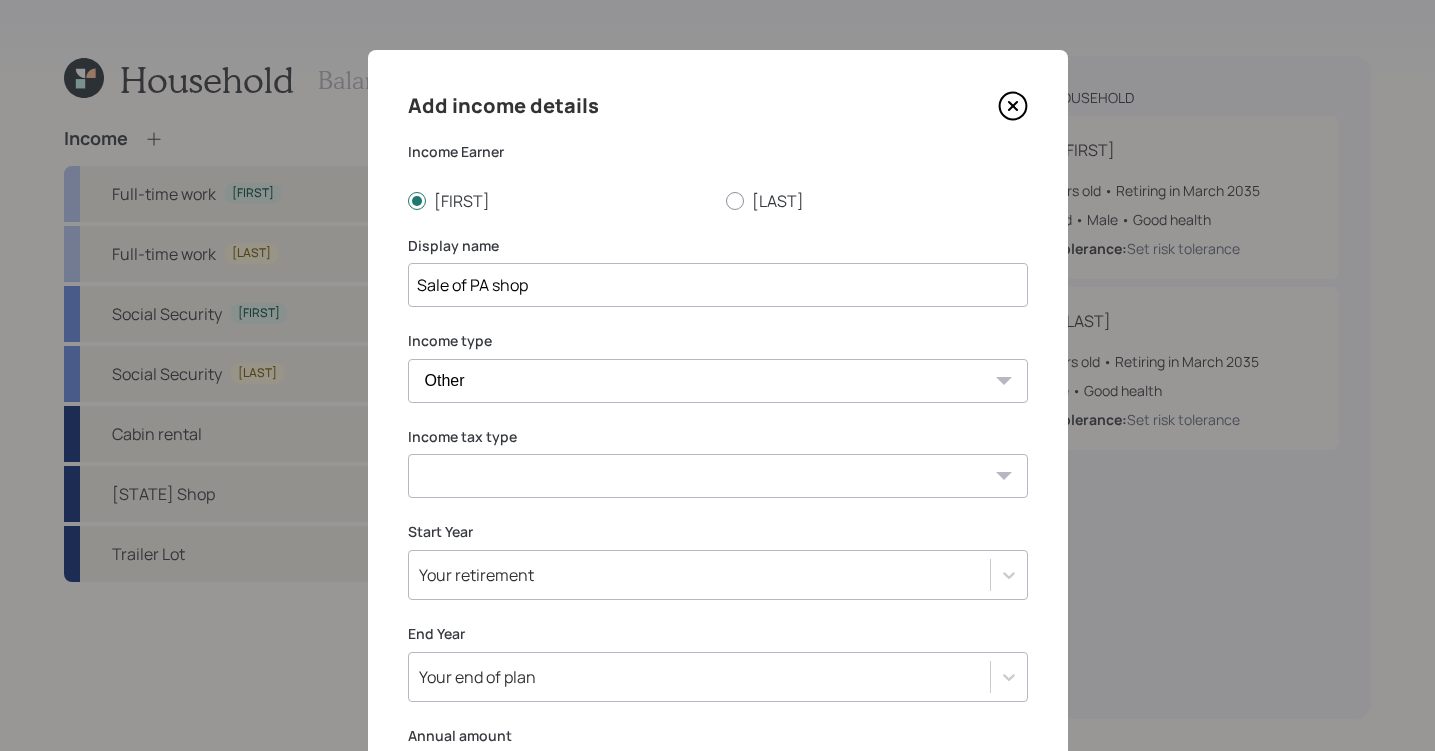 click on "Income tax type Tax-free Earned Self Employment Alimony Royalties Pension / Annuity Interest Dividend Short-Term Gain Long-Term Gain Social Security" at bounding box center (718, 463) 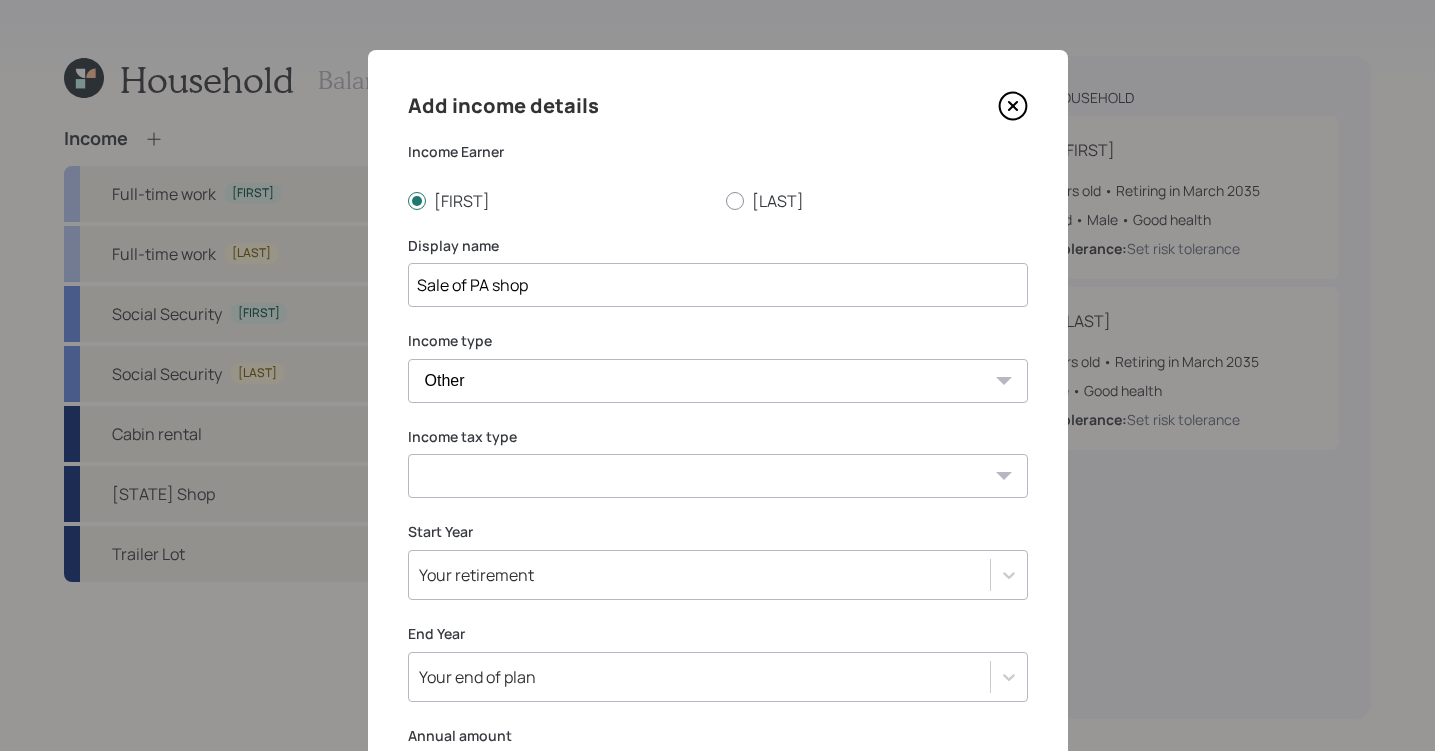 click on "Tax-free Earned Self Employment Alimony Royalties Pension / Annuity Interest Dividend Short-Term Gain Long-Term Gain Social Security" at bounding box center [718, 476] 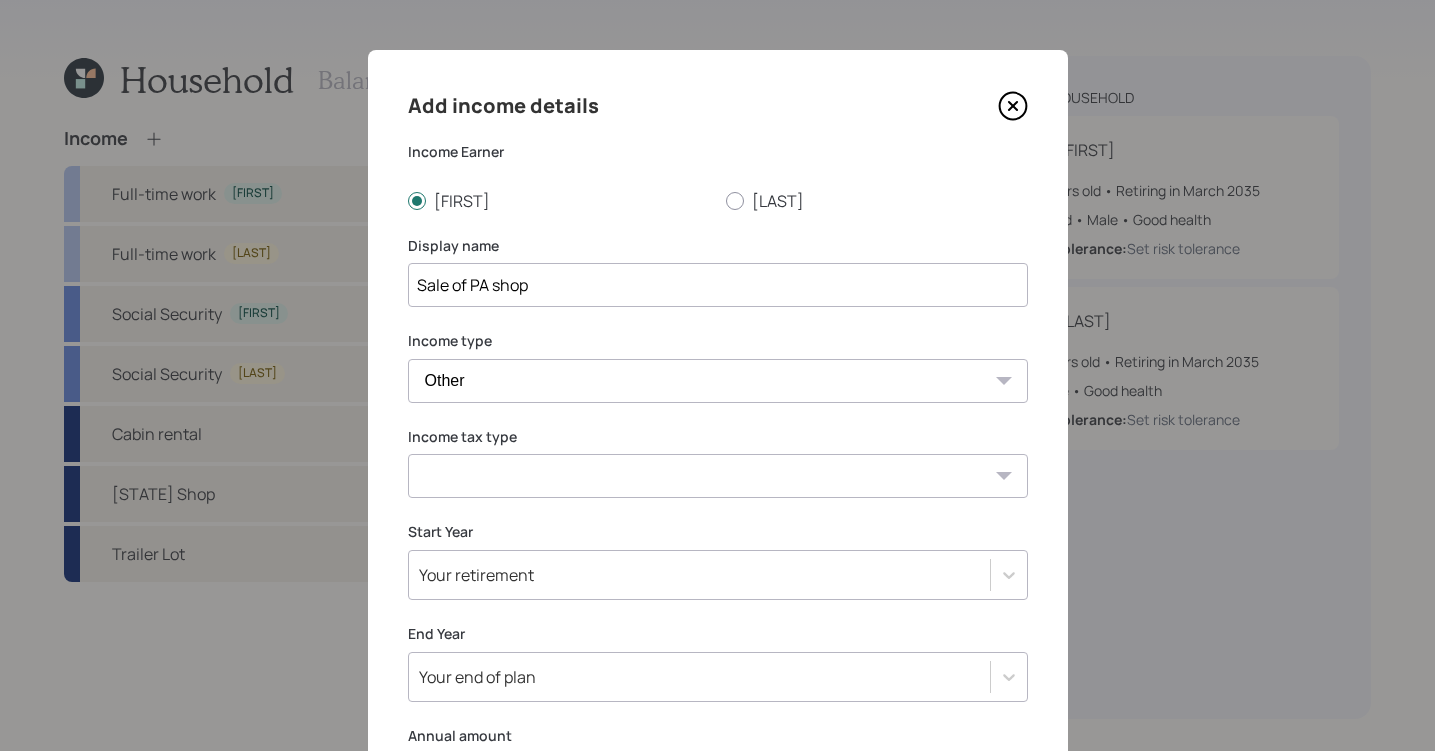 select on "earned" 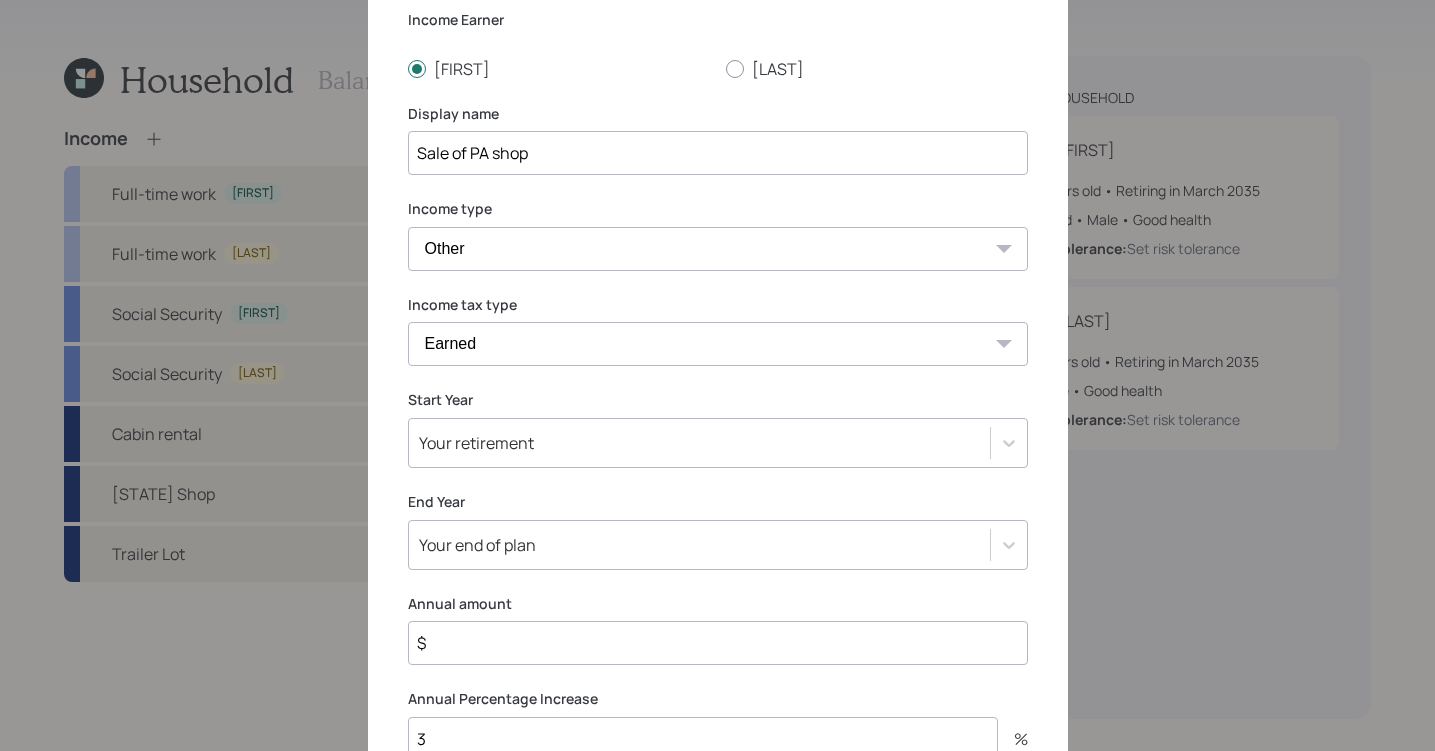 scroll, scrollTop: 250, scrollLeft: 0, axis: vertical 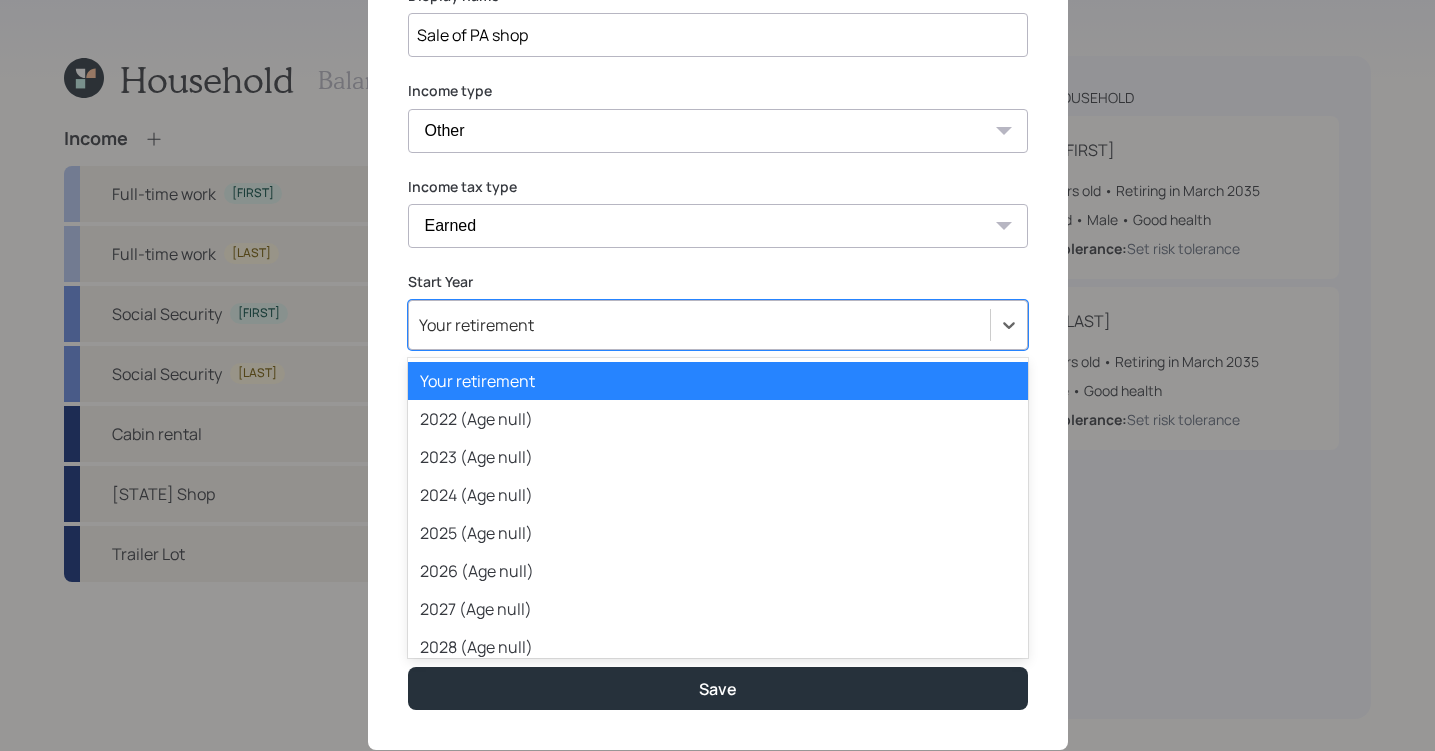 click on "Your retirement" at bounding box center [699, 325] 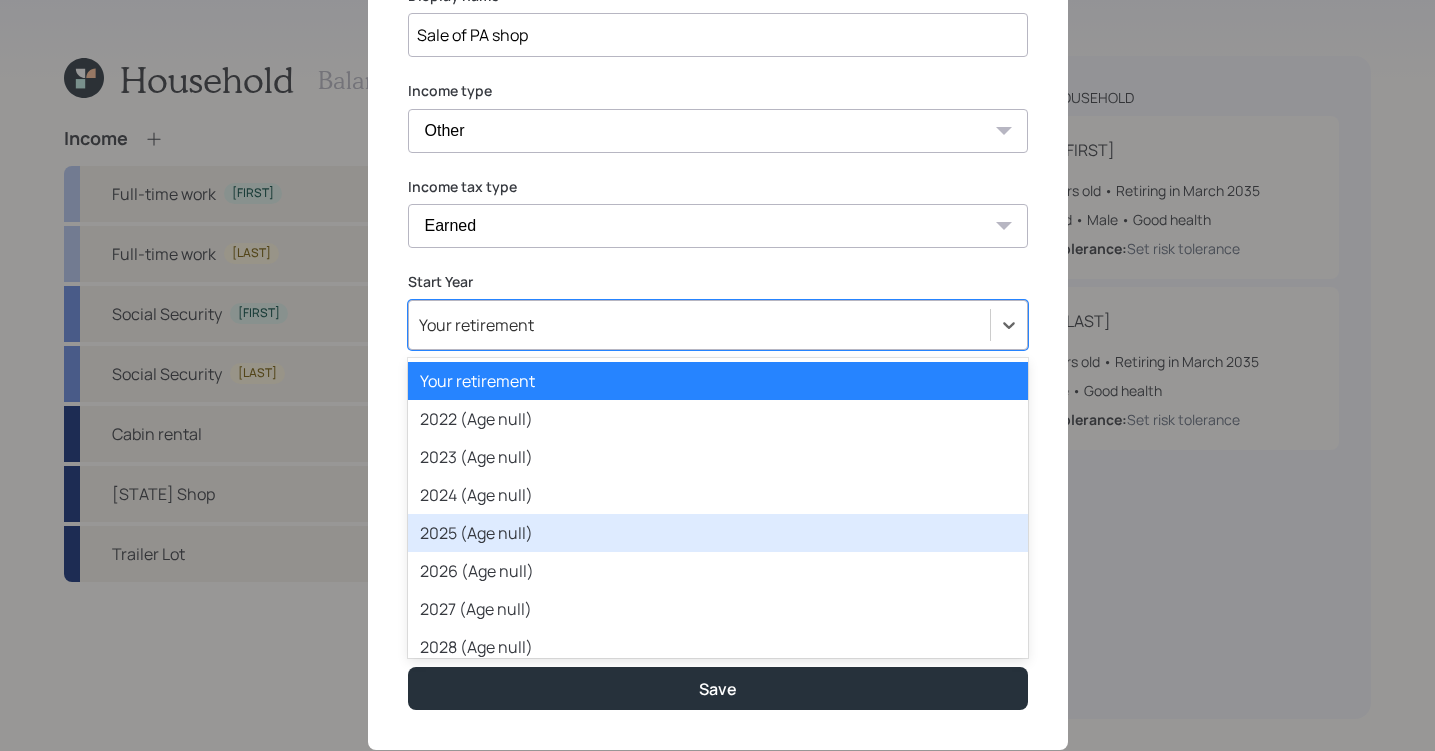 click on "2025 (Age null)" at bounding box center [718, 533] 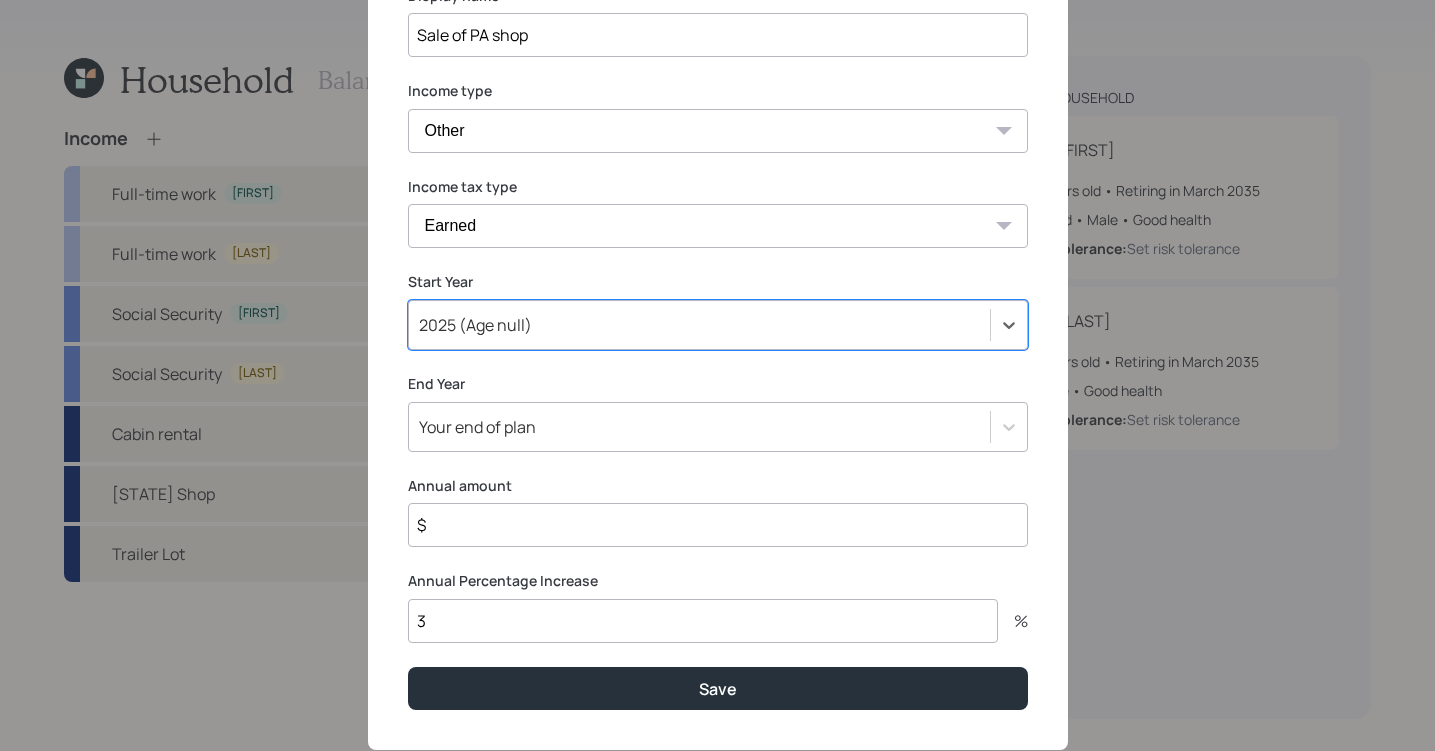 click on "Add income details Income Earner John Sharon Display name Sale of PA shop Income type Full-time work Part-time work Self employment Other Income tax type Tax-free Earned Self Employment Alimony Royalties Pension / Annuity Interest Dividend Short-Term Gain Long-Term Gain Social Security Start Year option 2025 (Age null), selected.   Select is focused ,type to refine list, press Down to open the menu,  2025 (Age null) End Year Your end of plan Annual amount $ Annual Percentage Increase 3 % Save" at bounding box center (718, 275) 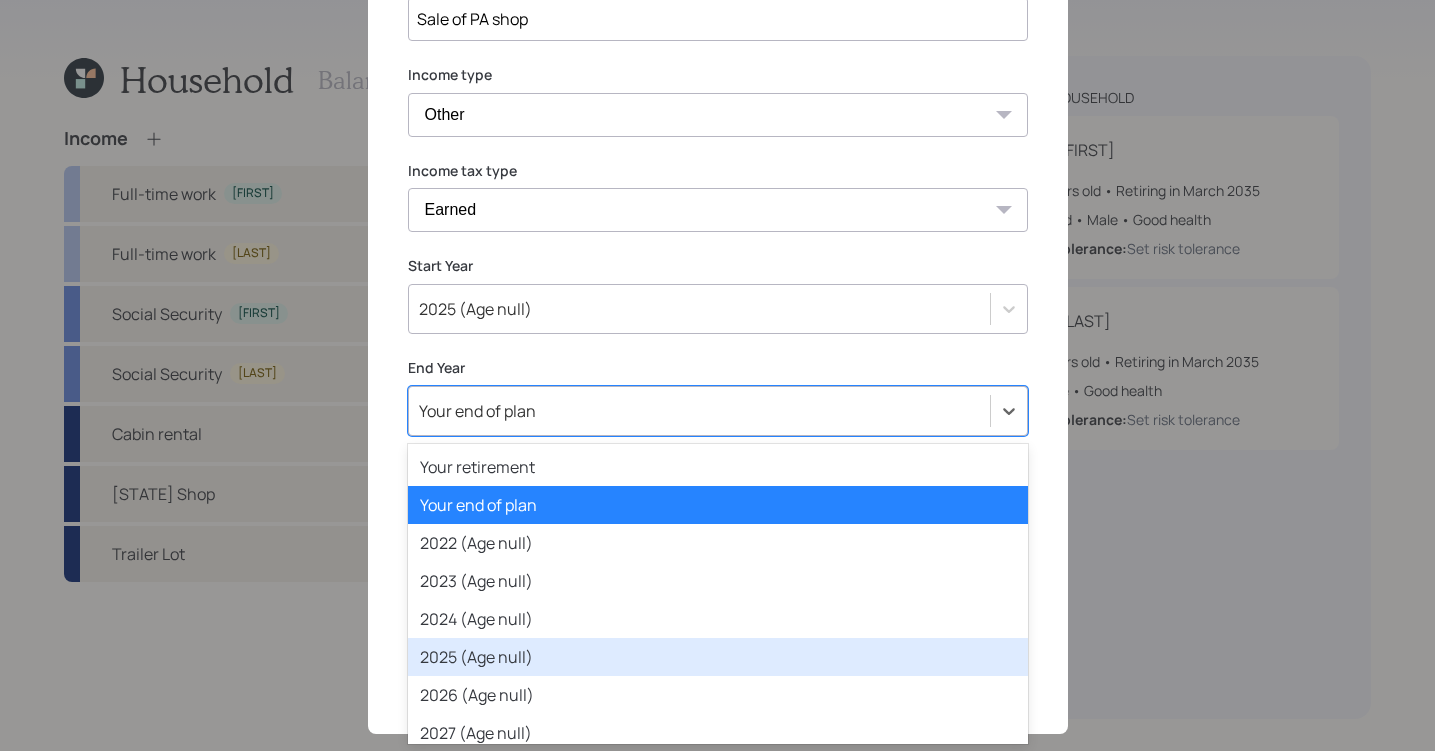 click on "2025 (Age null)" at bounding box center (718, 657) 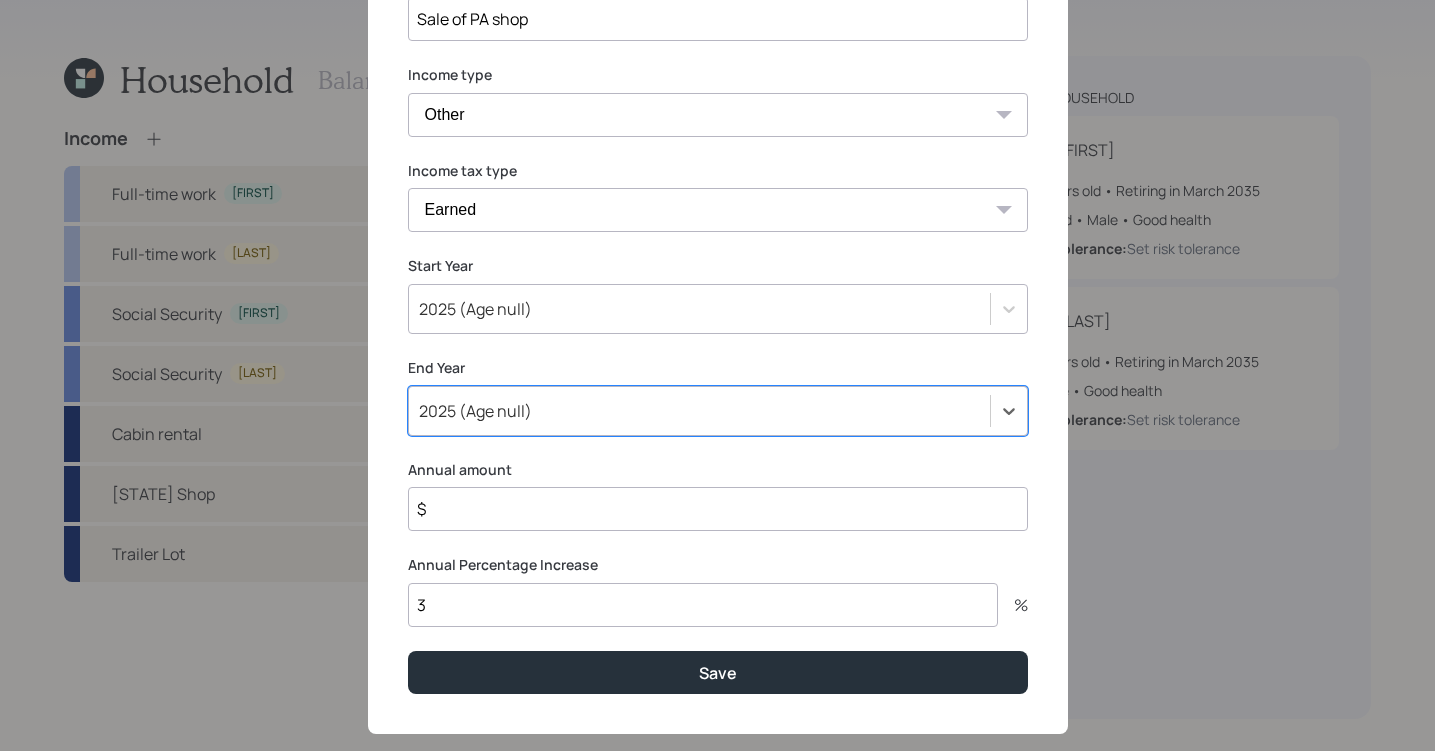 click on "$" at bounding box center (718, 509) 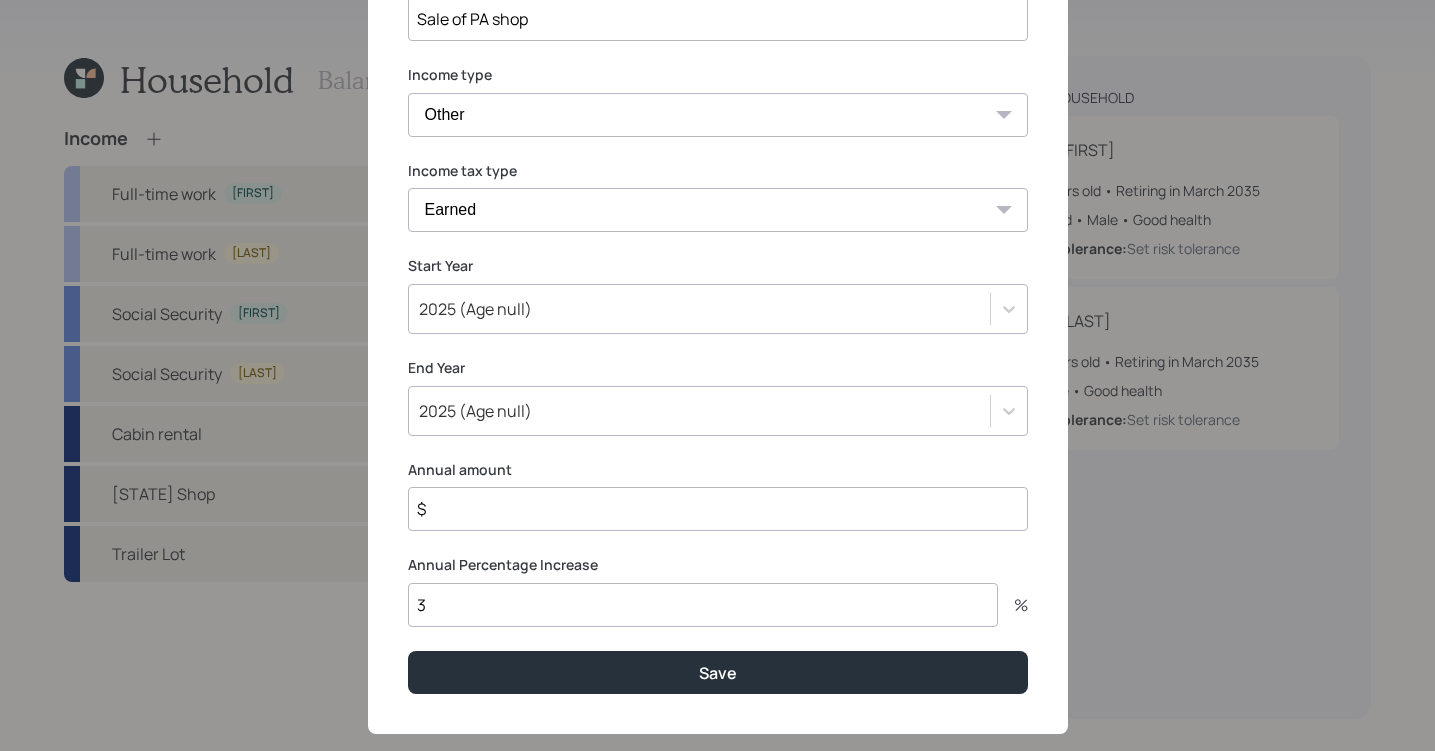 click on "$" at bounding box center (718, 509) 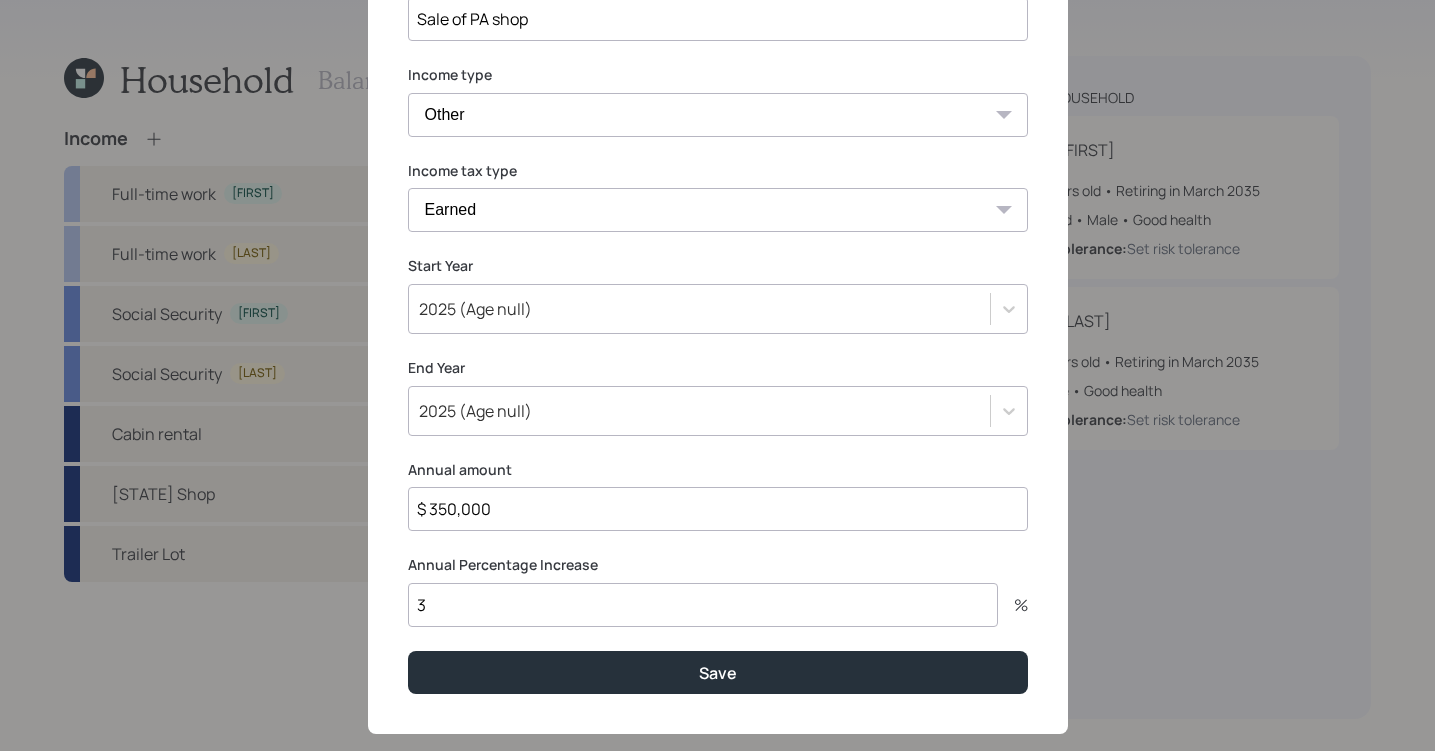type on "$ 350,000" 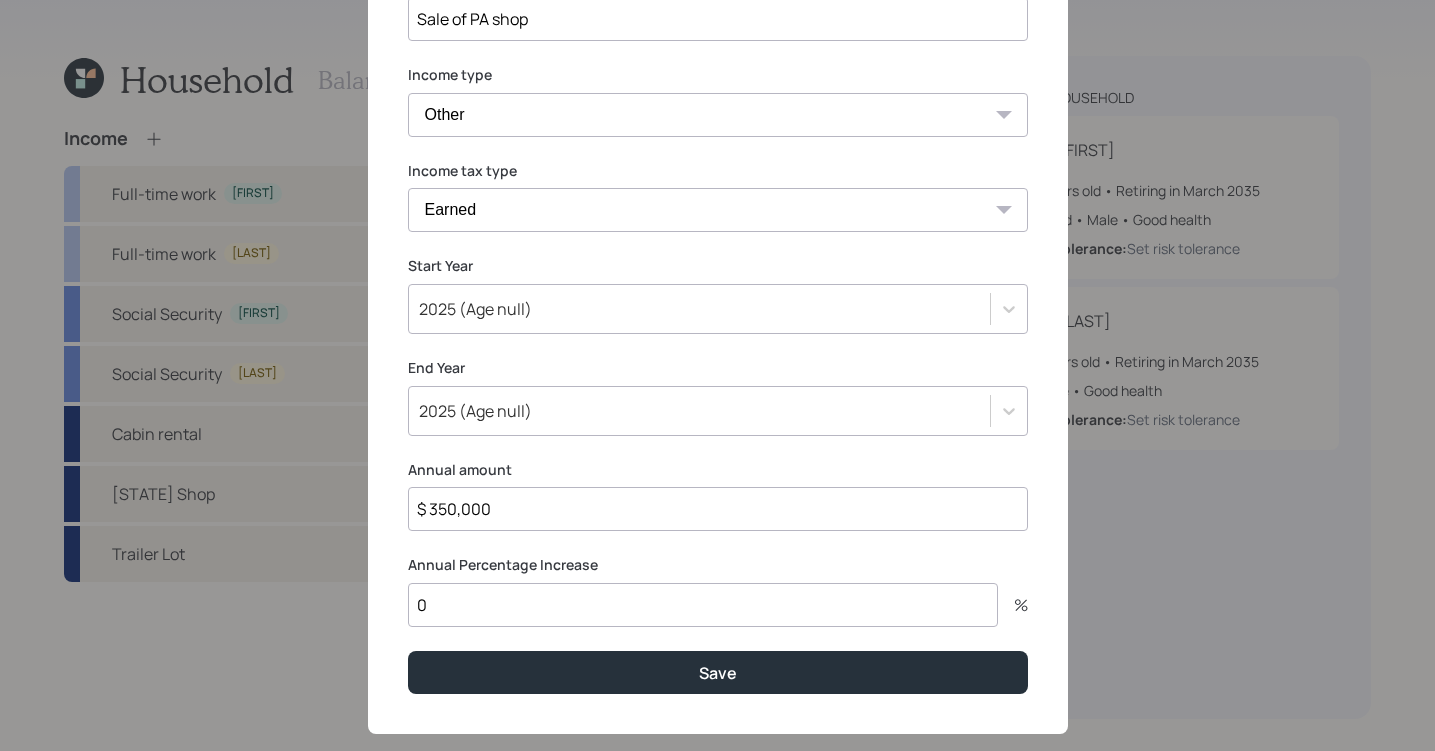 type on "0" 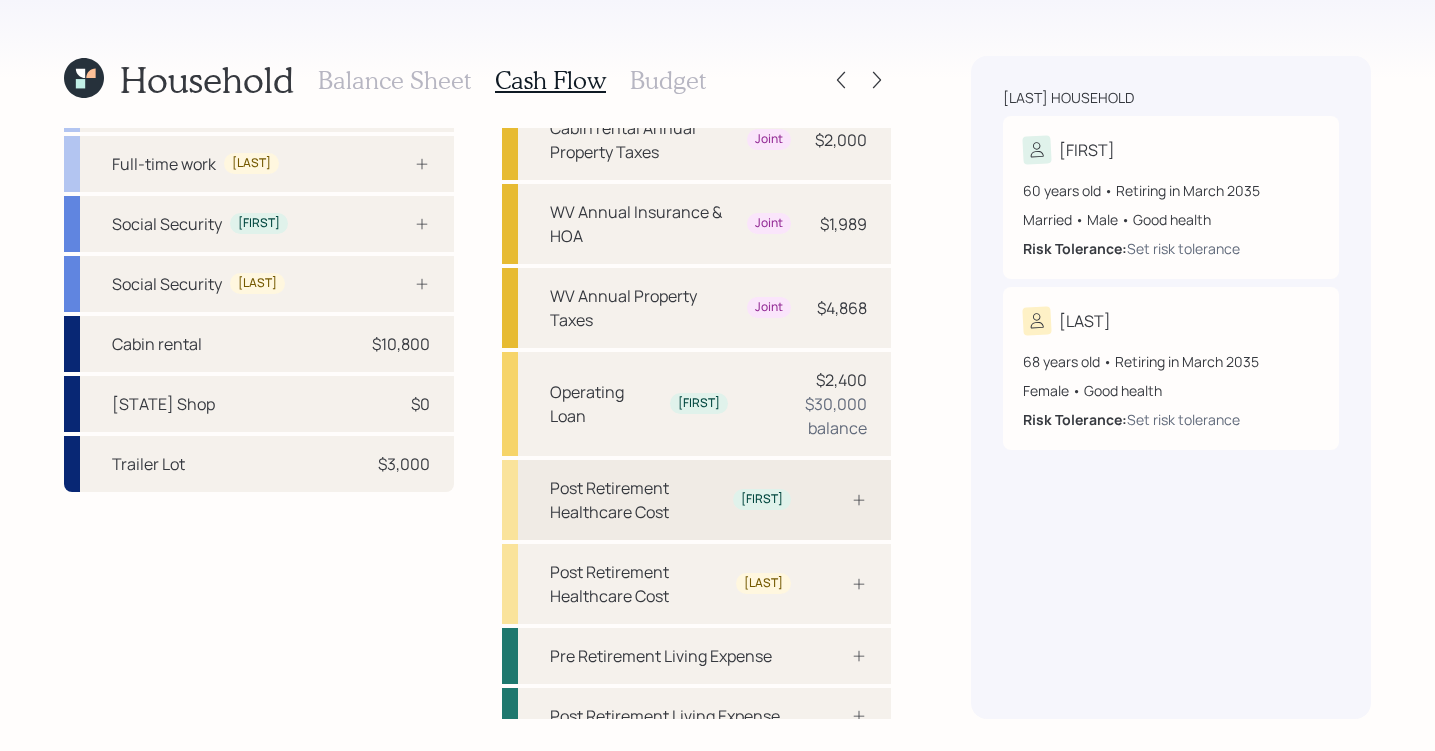 scroll, scrollTop: 0, scrollLeft: 0, axis: both 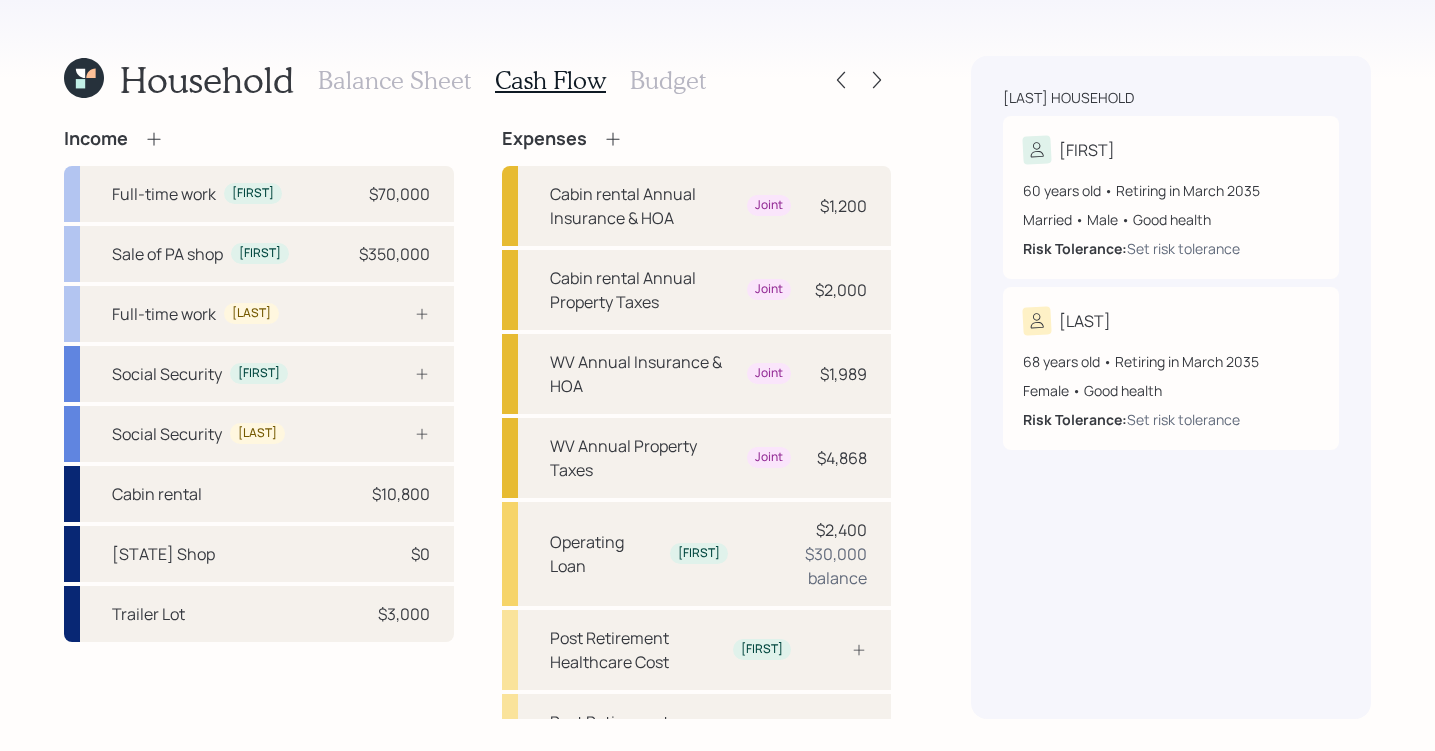 click on "Expenses" at bounding box center [697, 139] 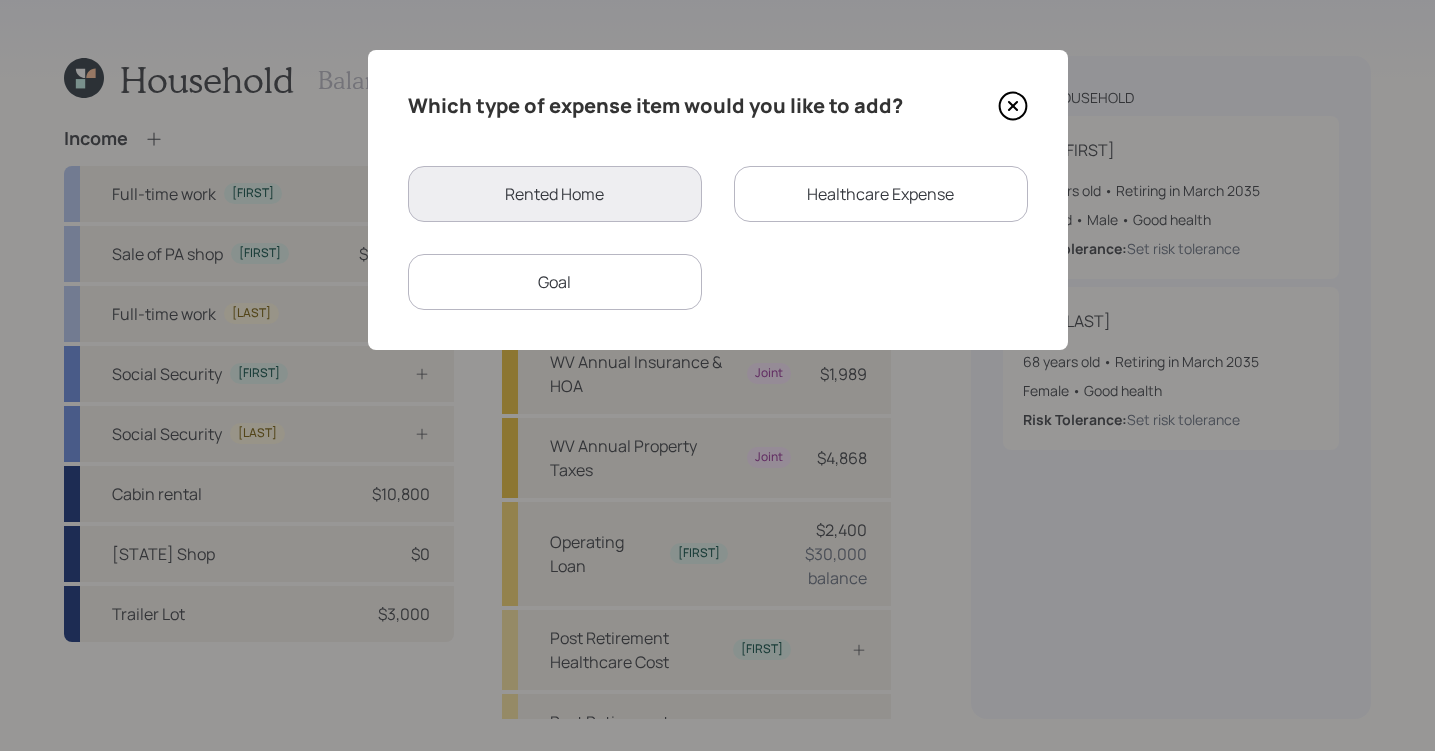 click on "Healthcare Expense" at bounding box center (881, 194) 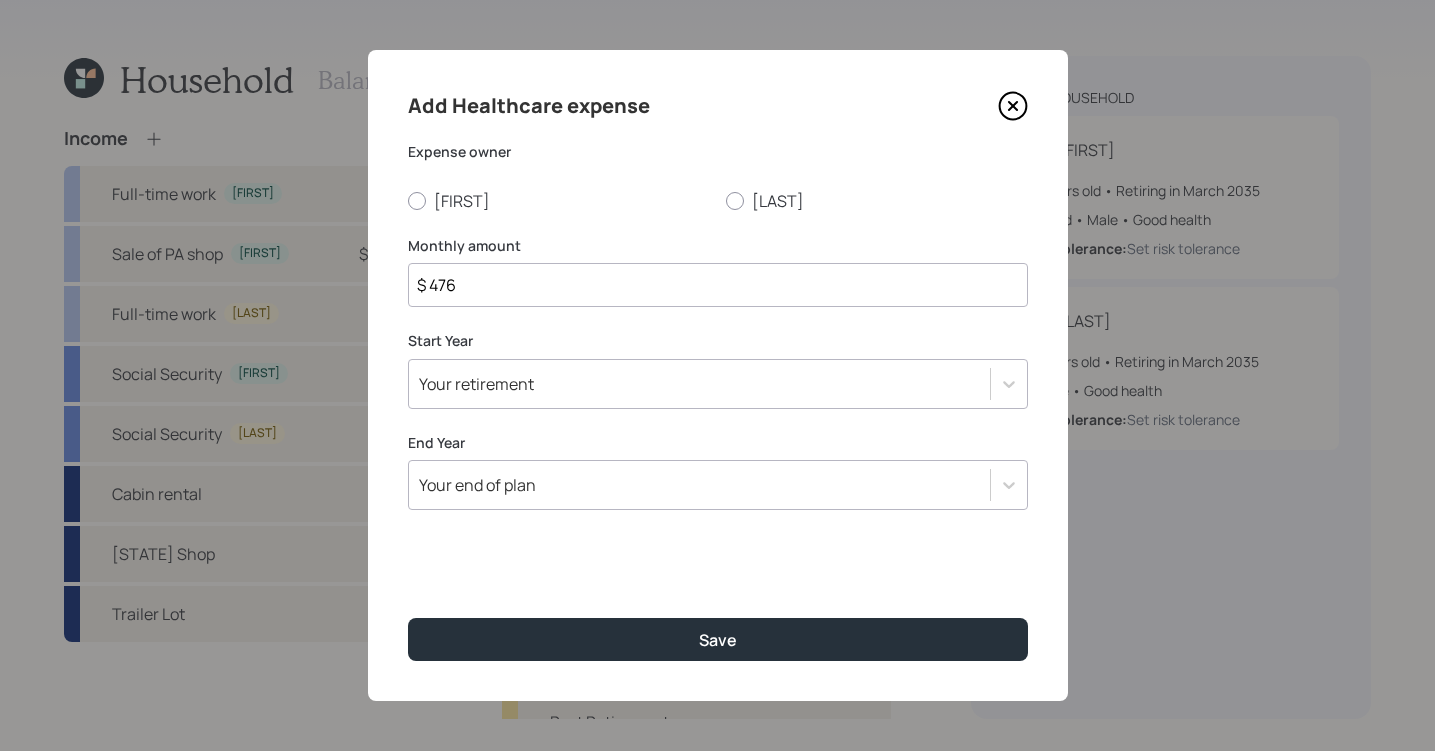 drag, startPoint x: 592, startPoint y: 290, endPoint x: 238, endPoint y: 276, distance: 354.27673 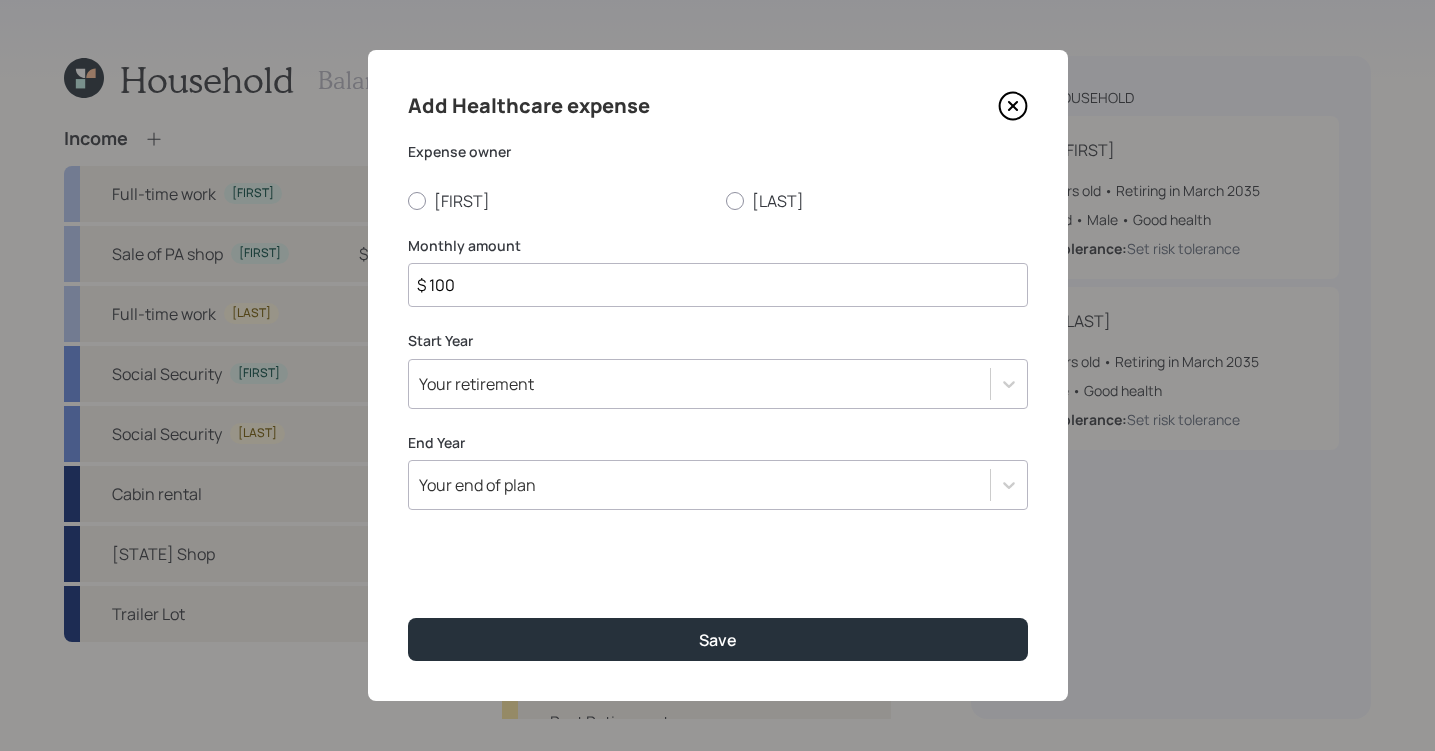 type on "$ 100" 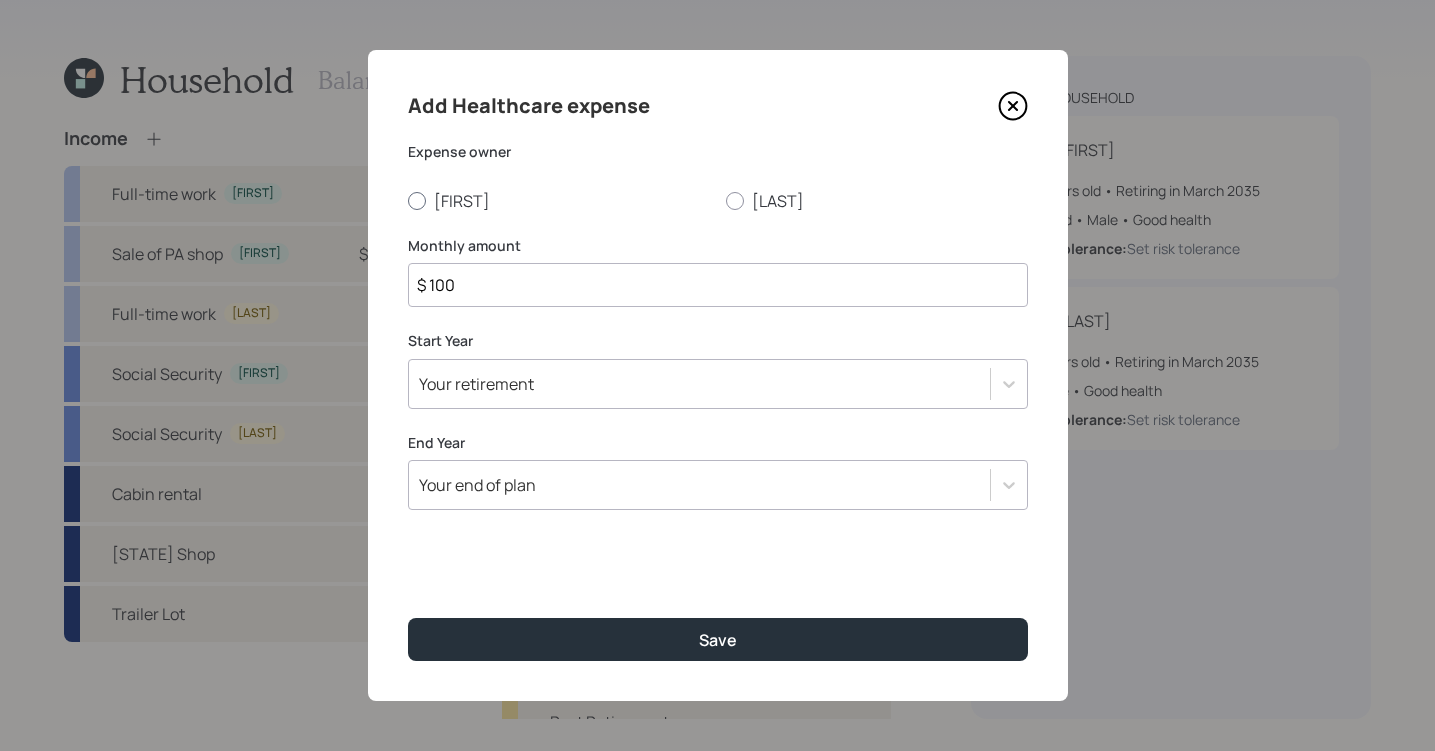 click on "[FIRST]" at bounding box center [559, 201] 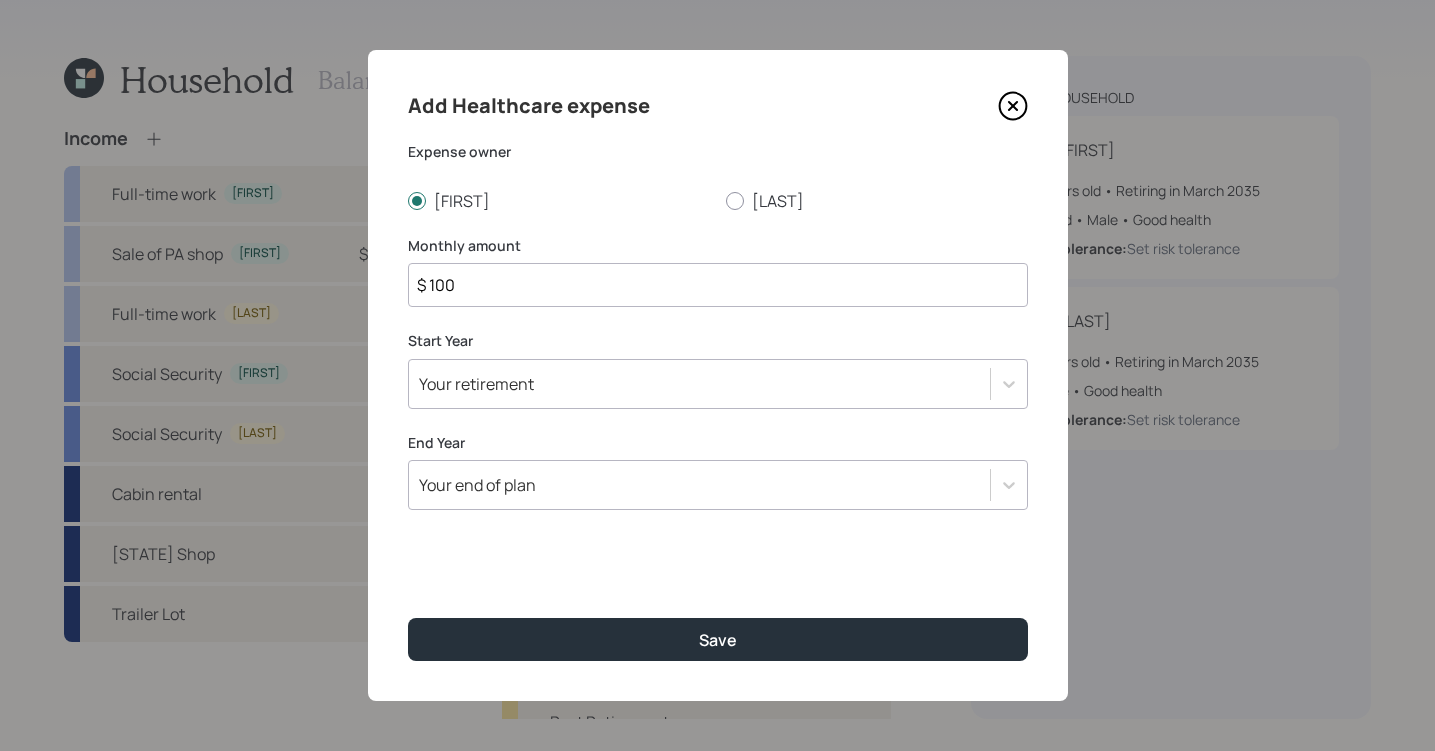 click on "Add Healthcare expense Expense owner [FIRST] [LAST] Monthly amount $ 100 Start Year Your retirement End Year Your end of plan Save" at bounding box center [718, 375] 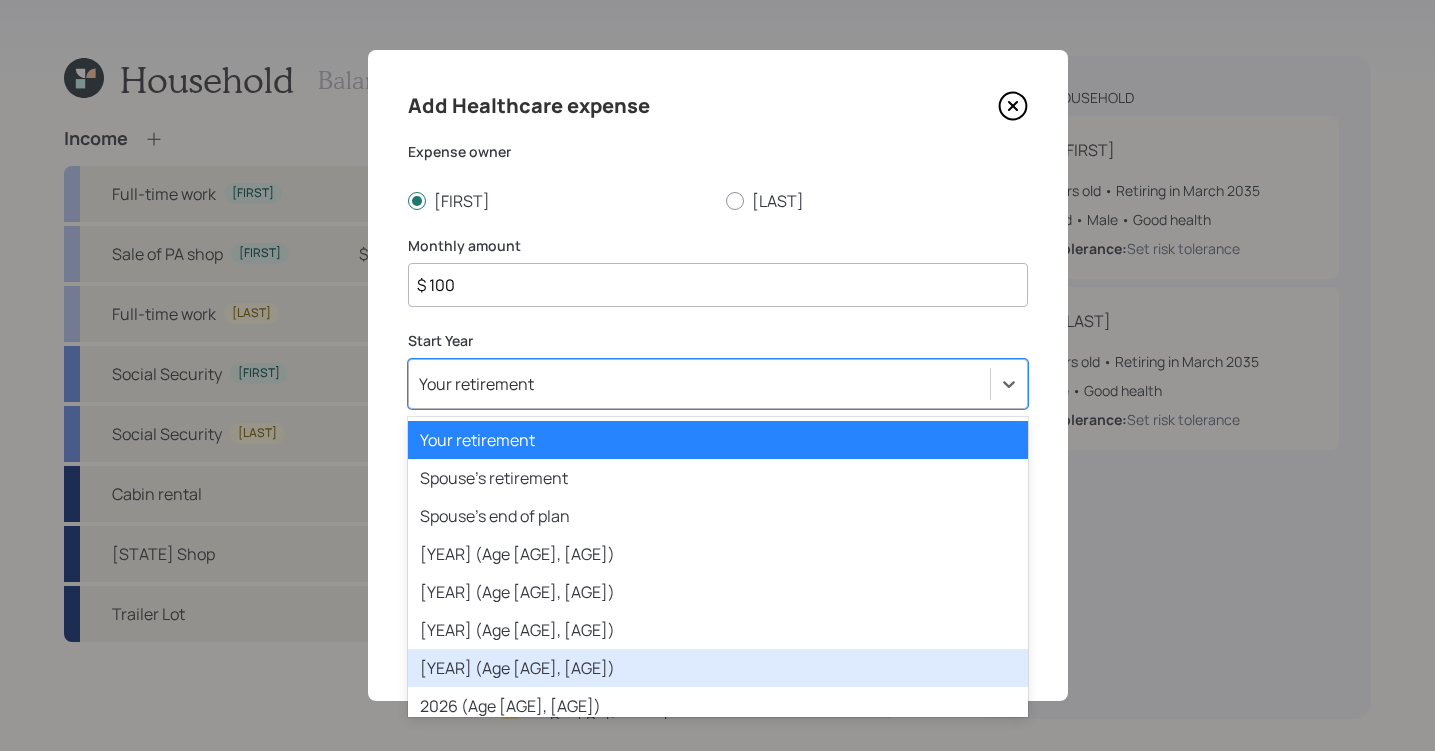 click on "[YEAR] (Age [AGE], [AGE])" at bounding box center [718, 668] 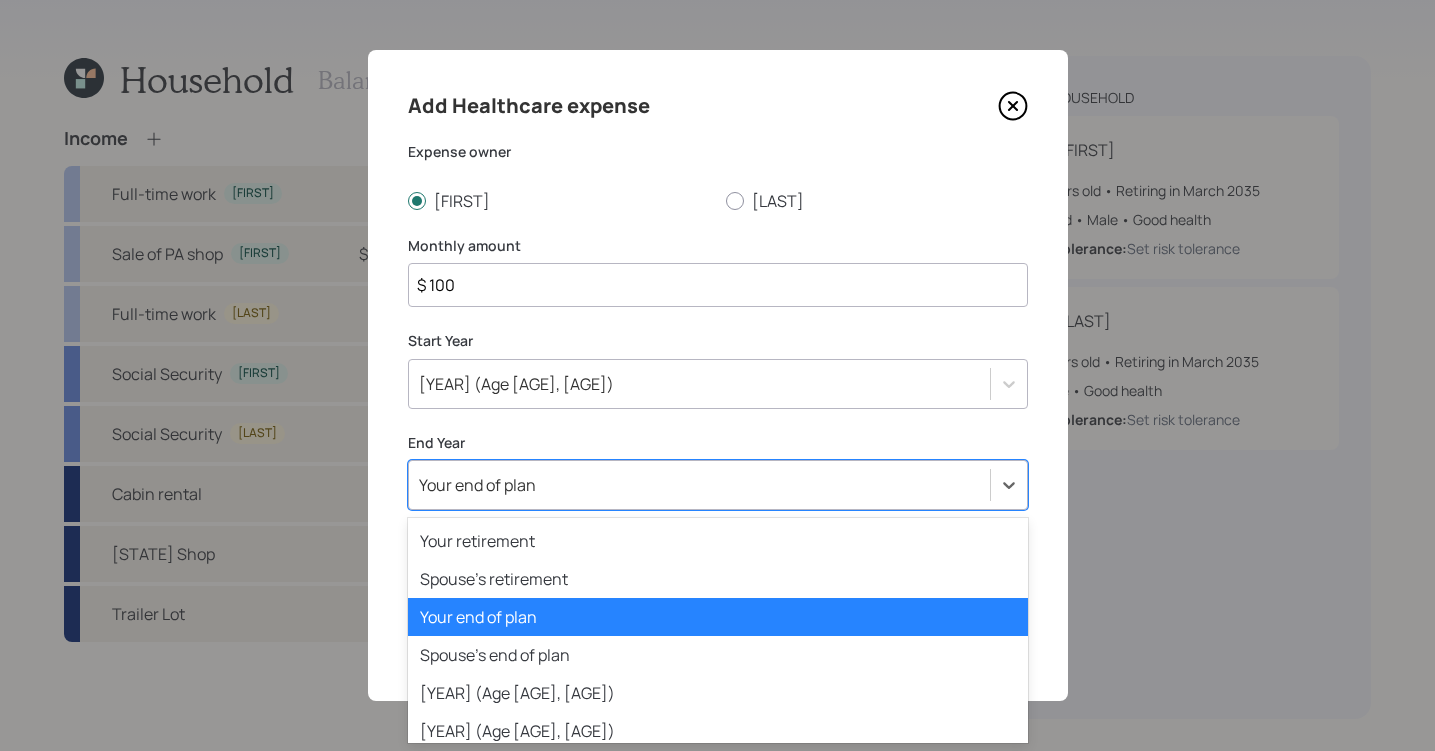 click on "Your end of plan" at bounding box center (699, 485) 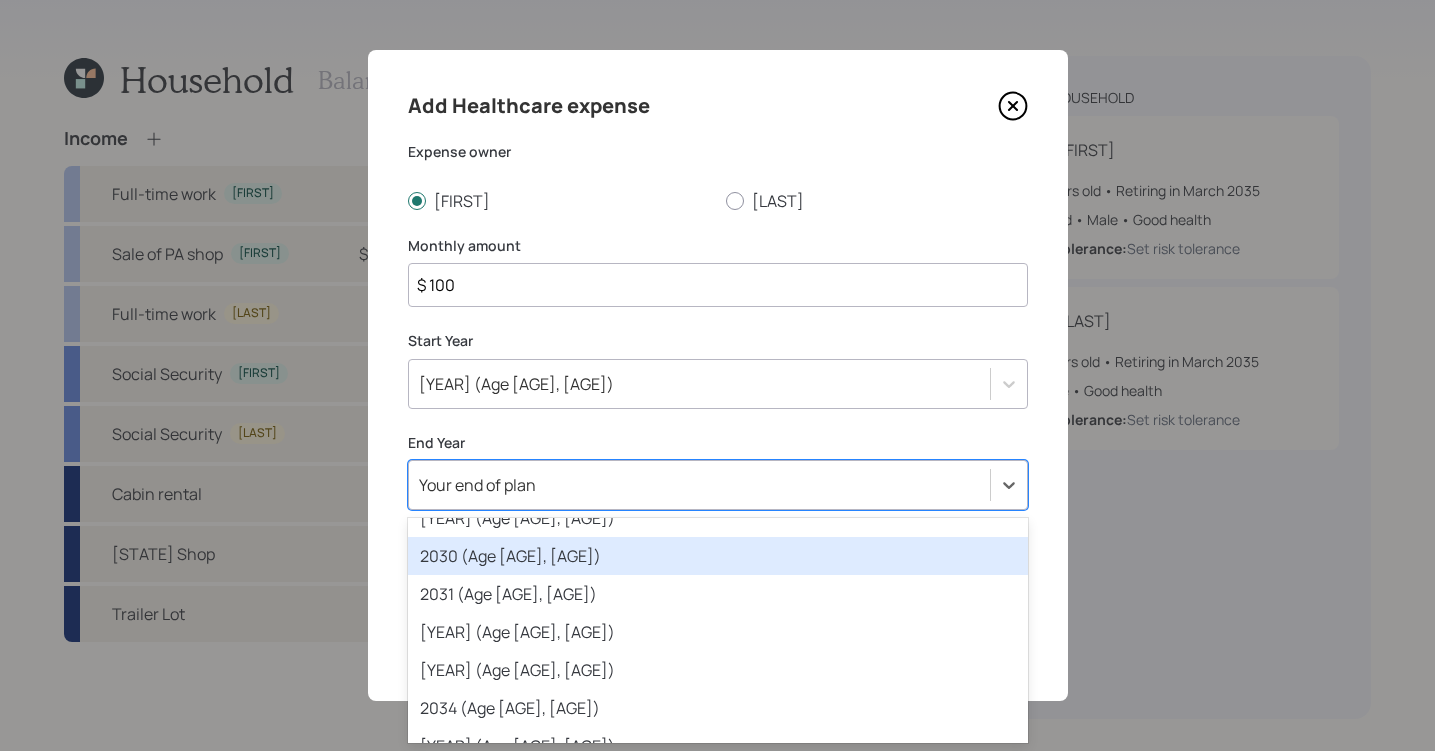 scroll, scrollTop: 445, scrollLeft: 0, axis: vertical 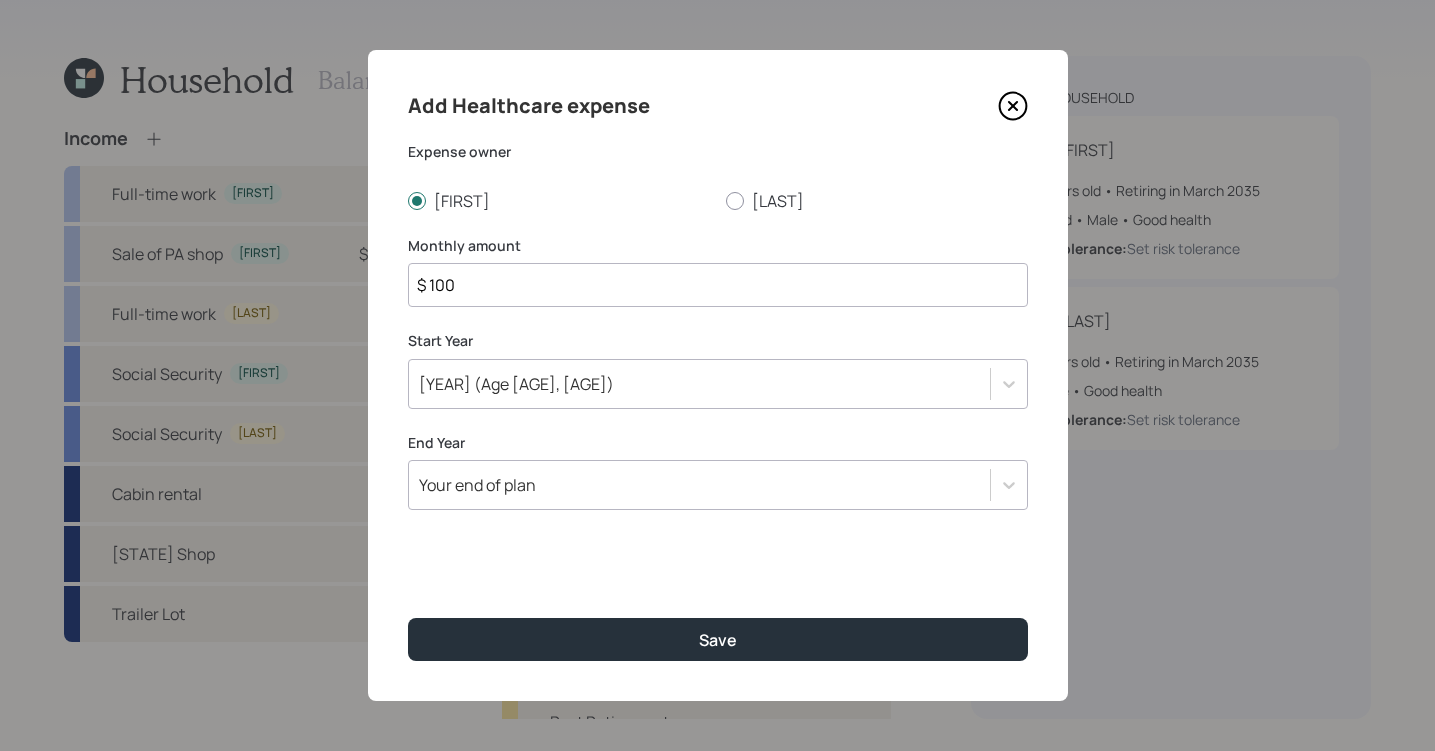 click on "End Year" at bounding box center (718, 443) 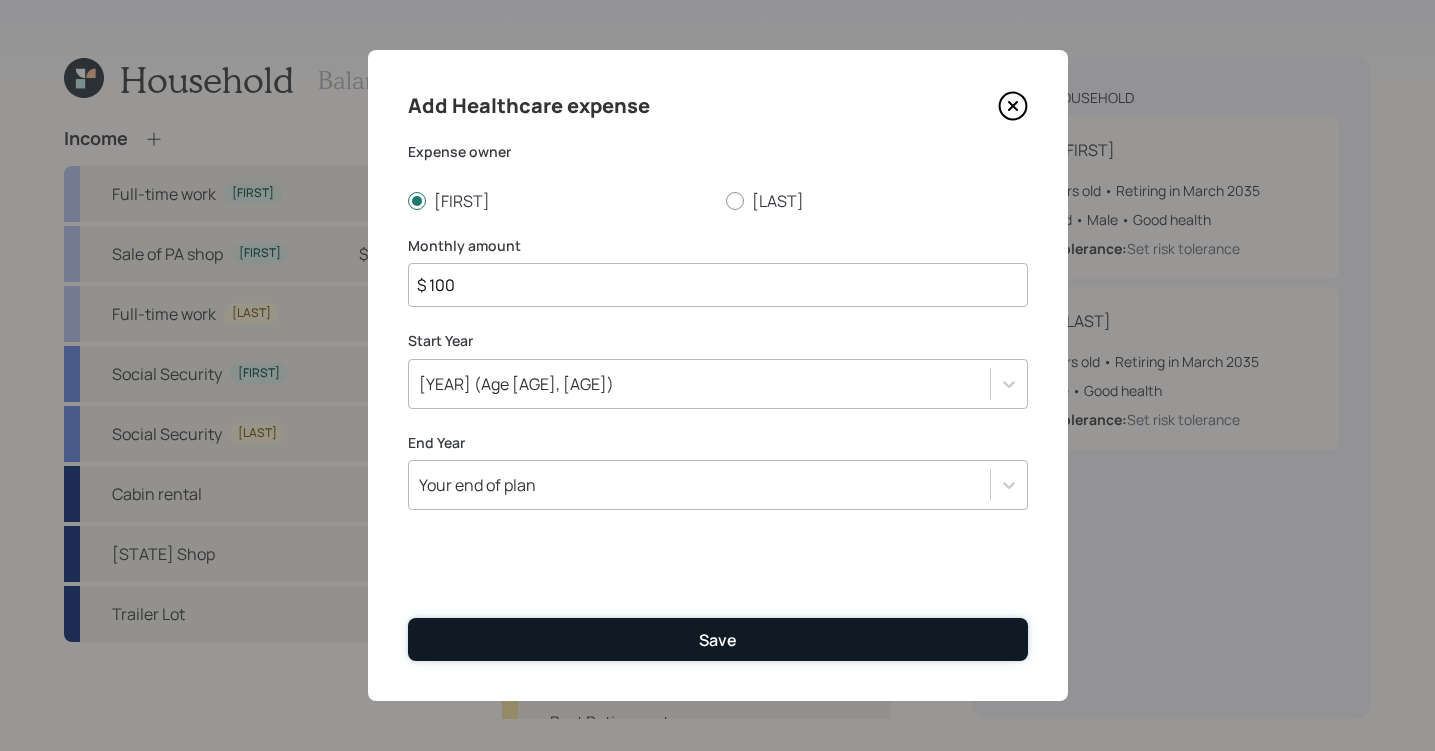 click on "Save" at bounding box center (718, 639) 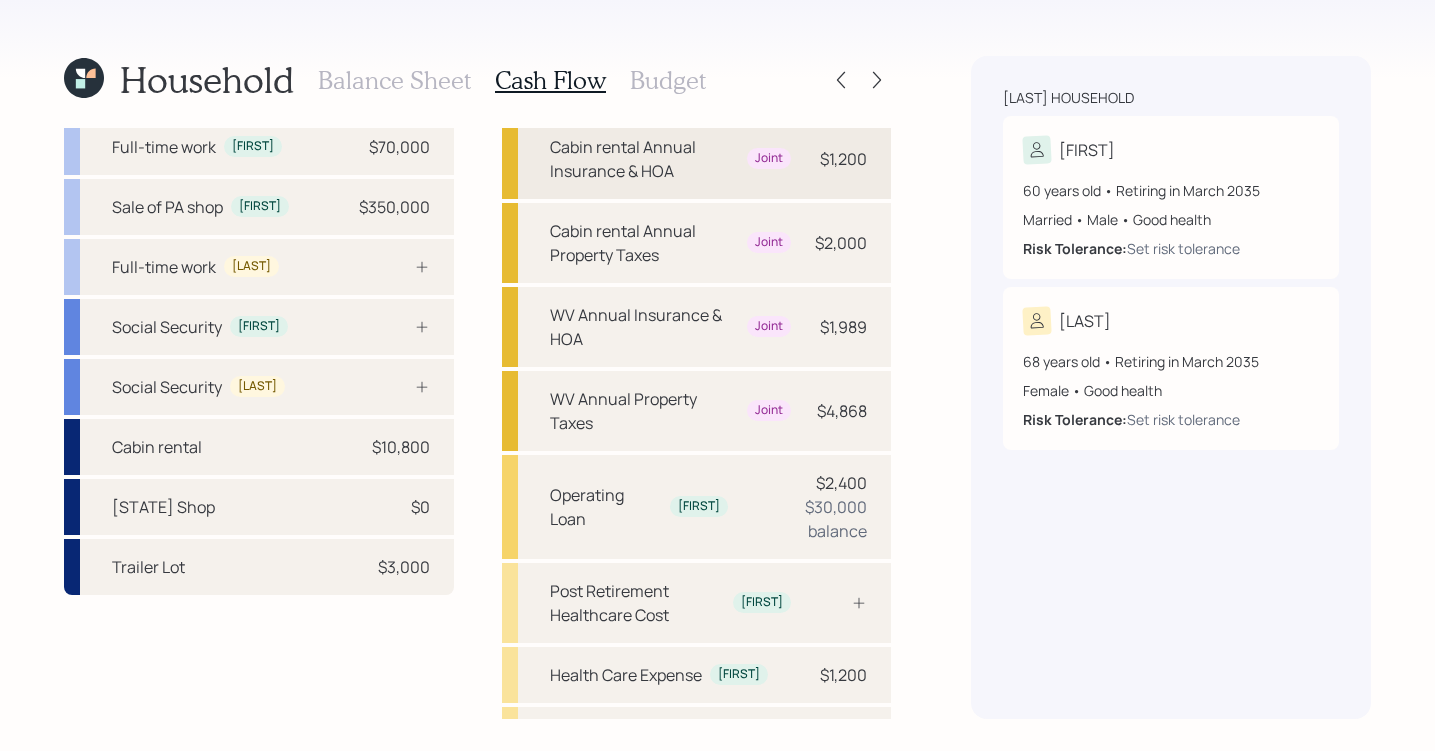 scroll, scrollTop: 0, scrollLeft: 0, axis: both 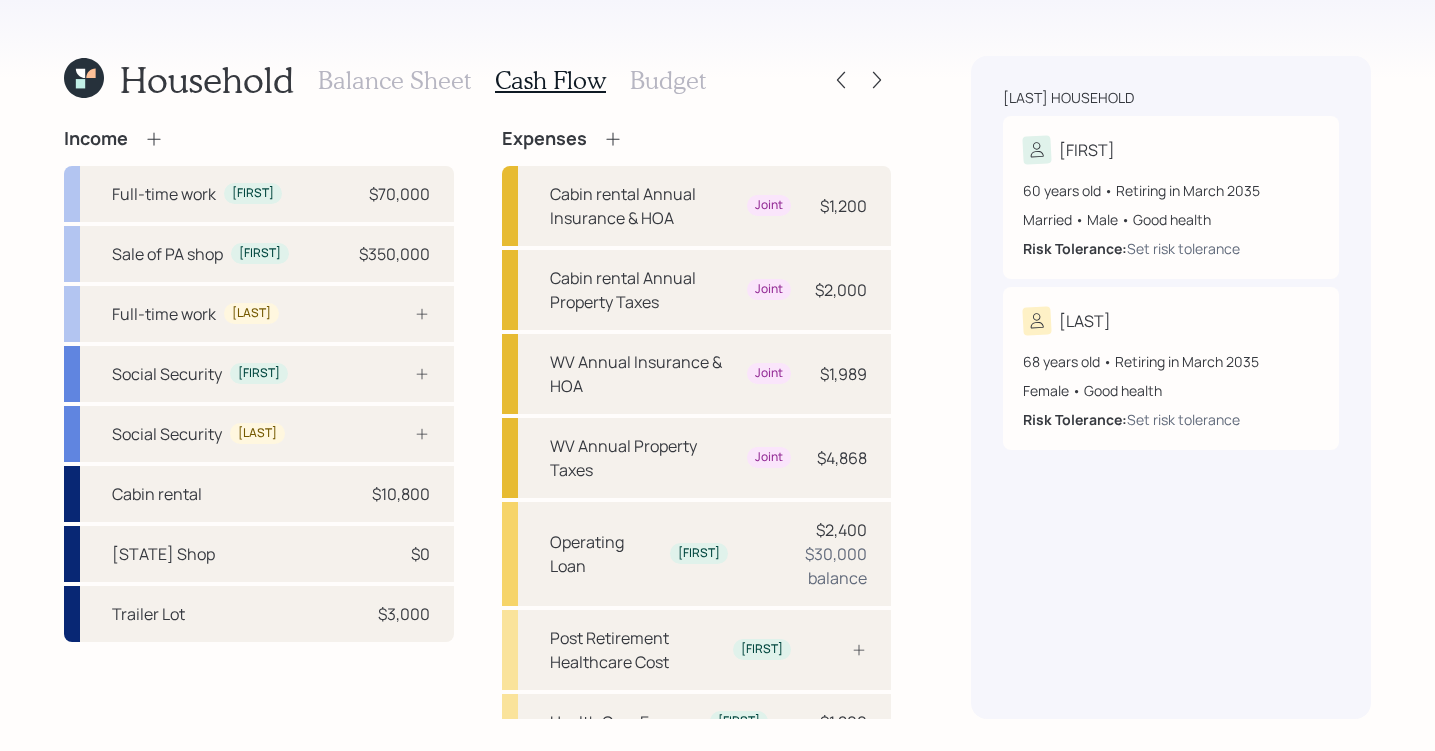 click on "Expenses" at bounding box center [562, 139] 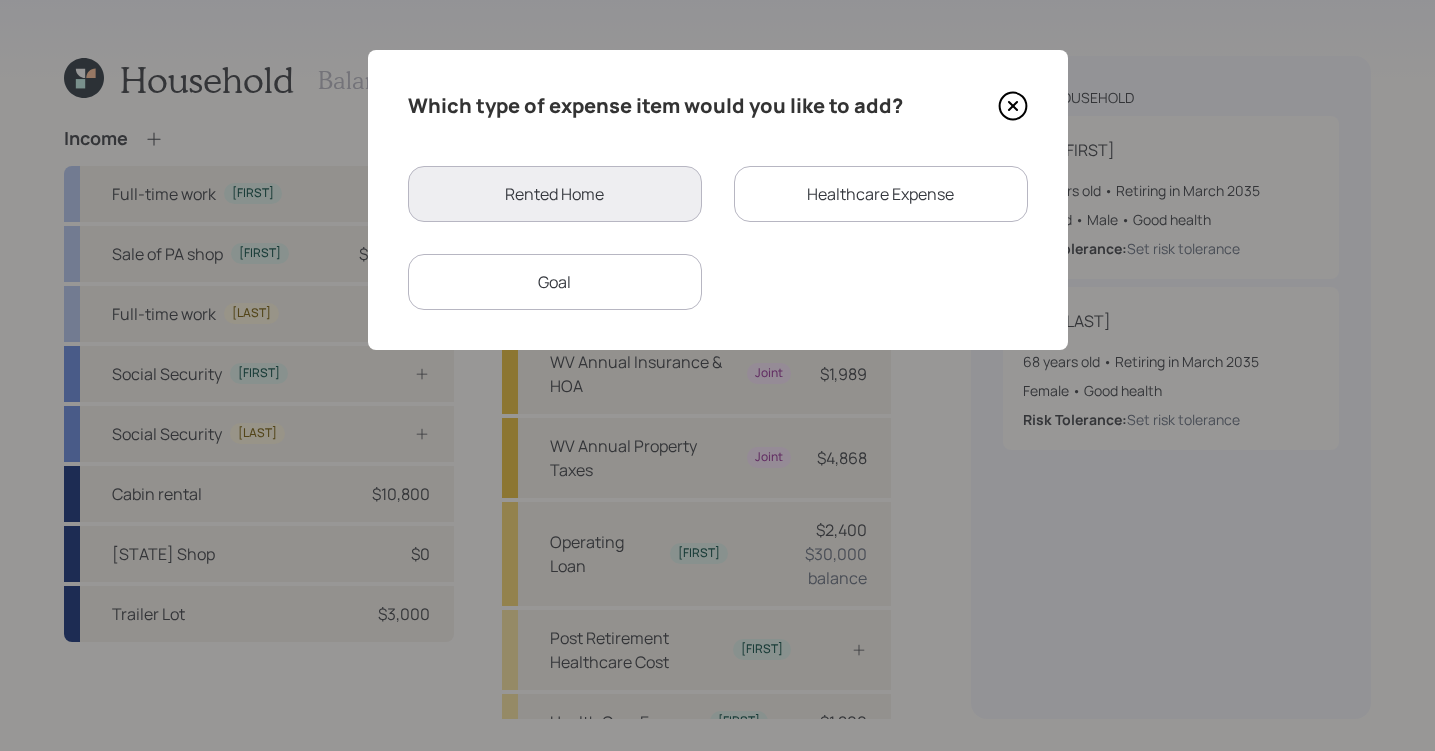 click on "Healthcare Expense" at bounding box center [881, 194] 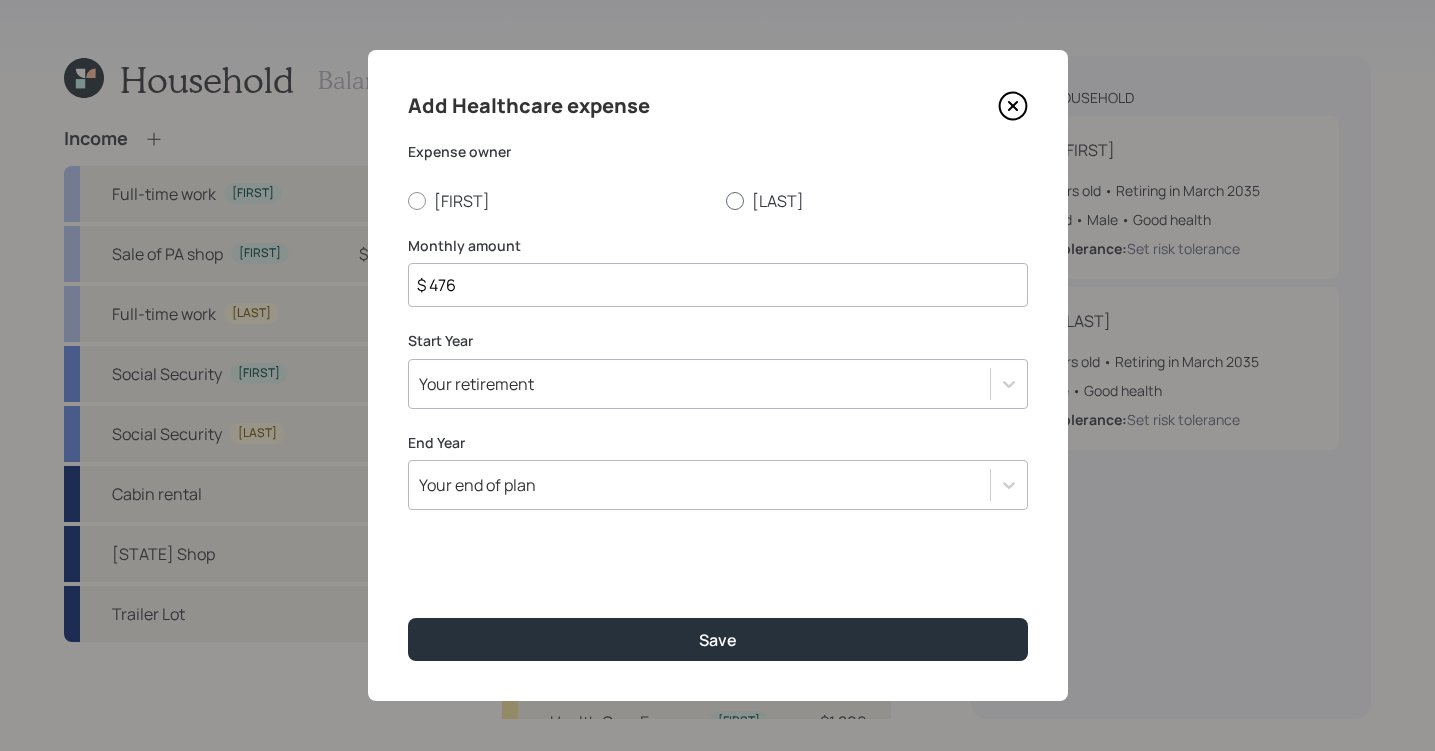 click on "[LAST]" at bounding box center [877, 201] 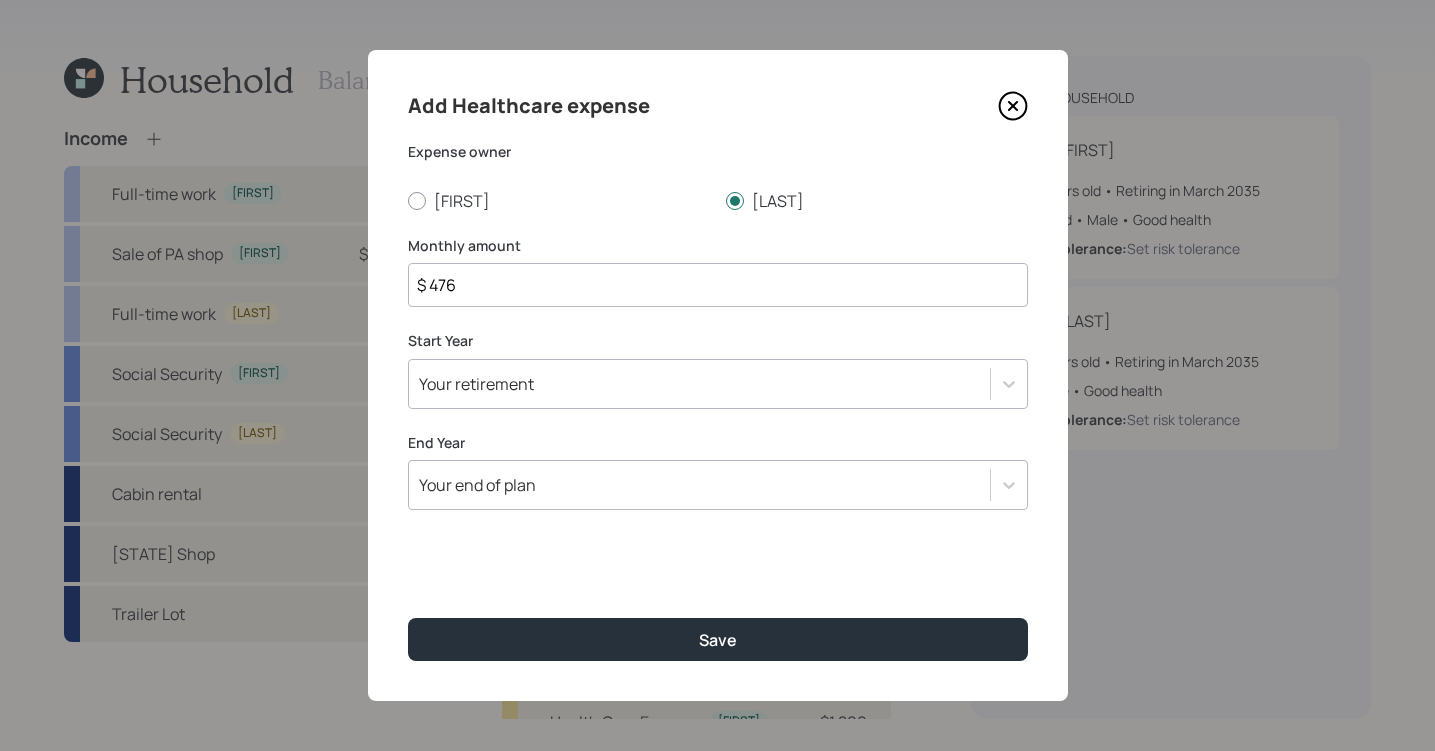 drag, startPoint x: 611, startPoint y: 277, endPoint x: 202, endPoint y: 259, distance: 409.3959 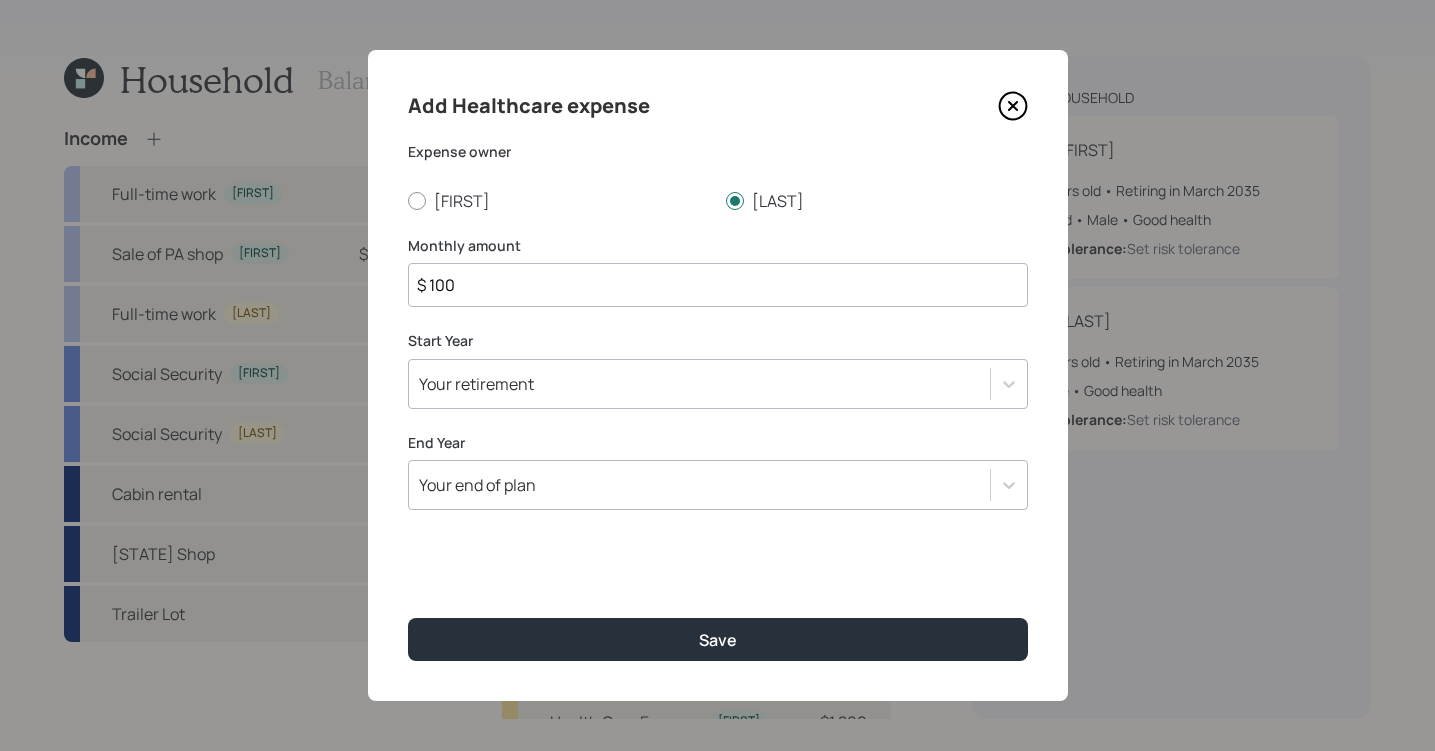 type on "$ 100" 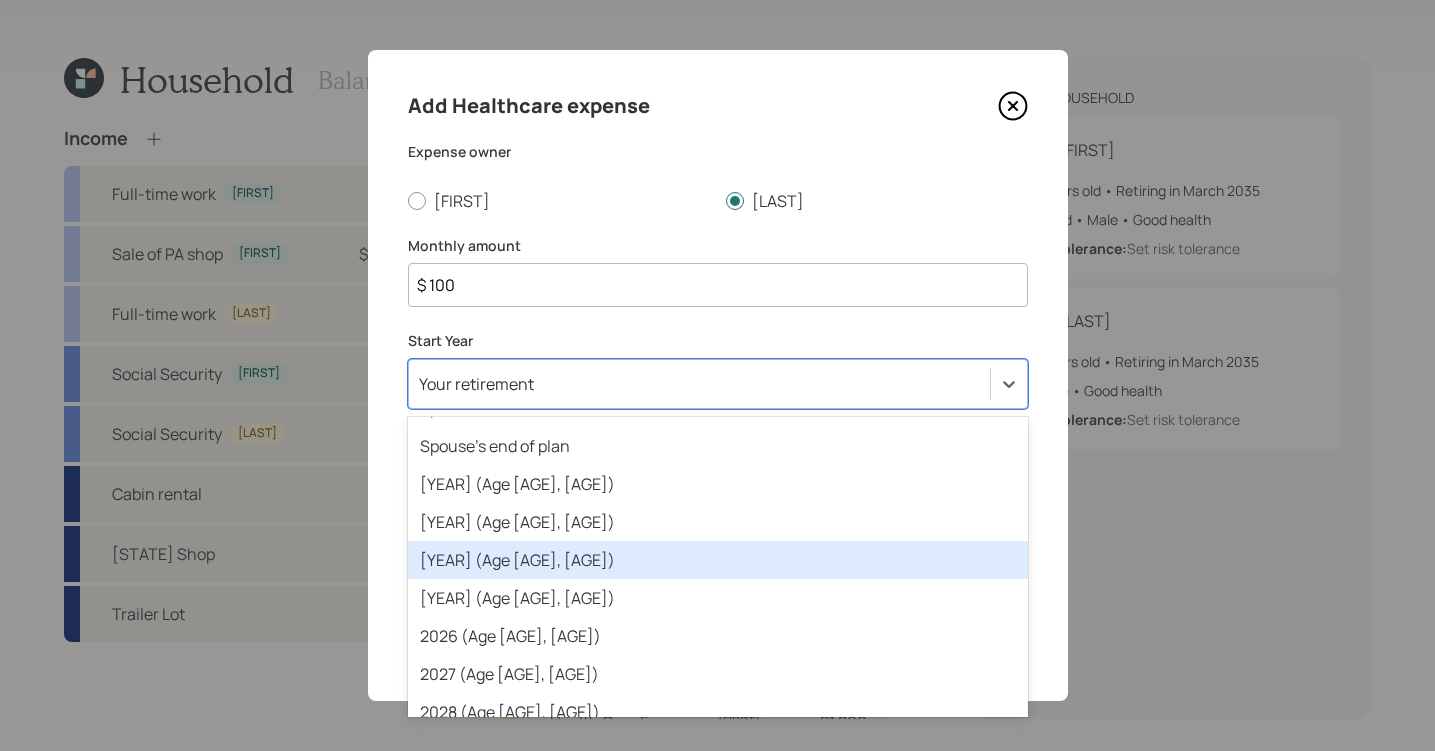 scroll, scrollTop: 78, scrollLeft: 0, axis: vertical 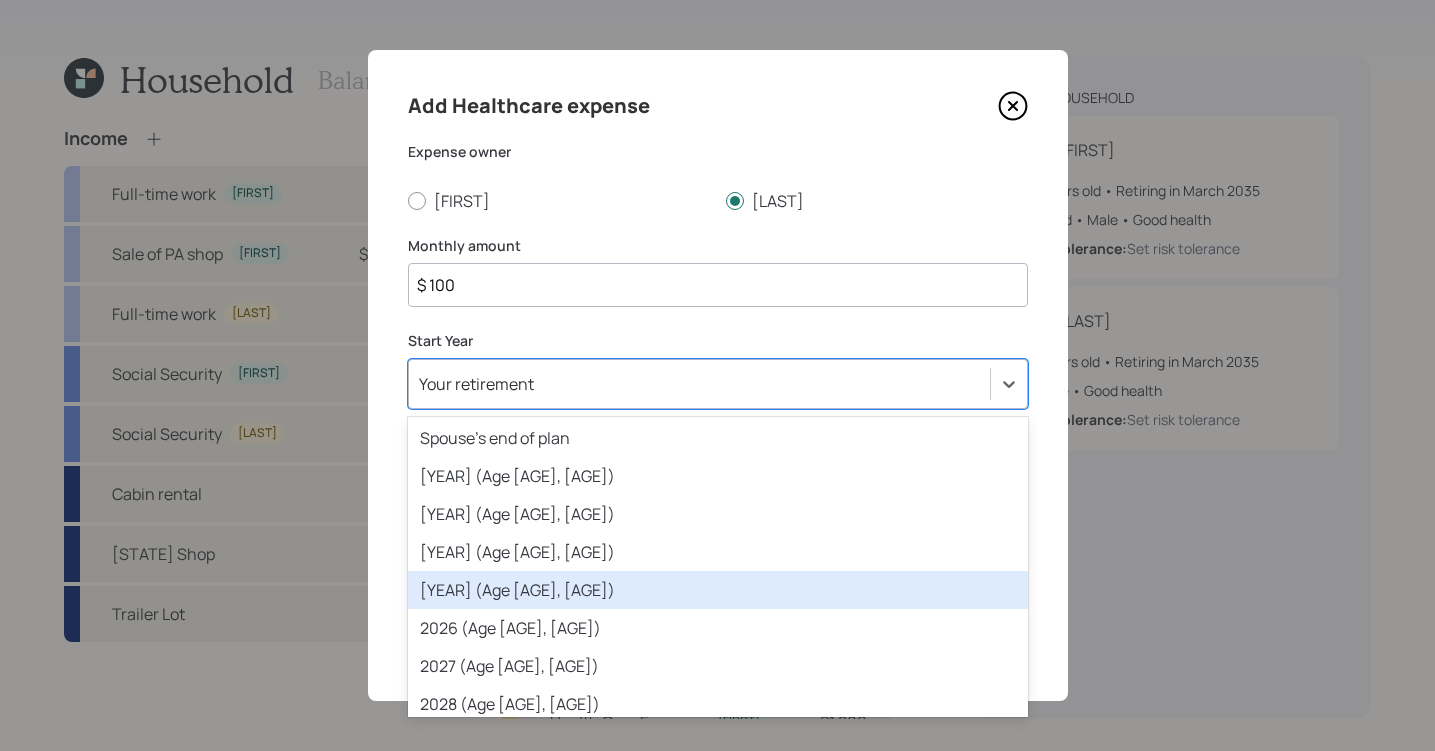 click on "[YEAR] (Age [AGE], [AGE])" at bounding box center (718, 590) 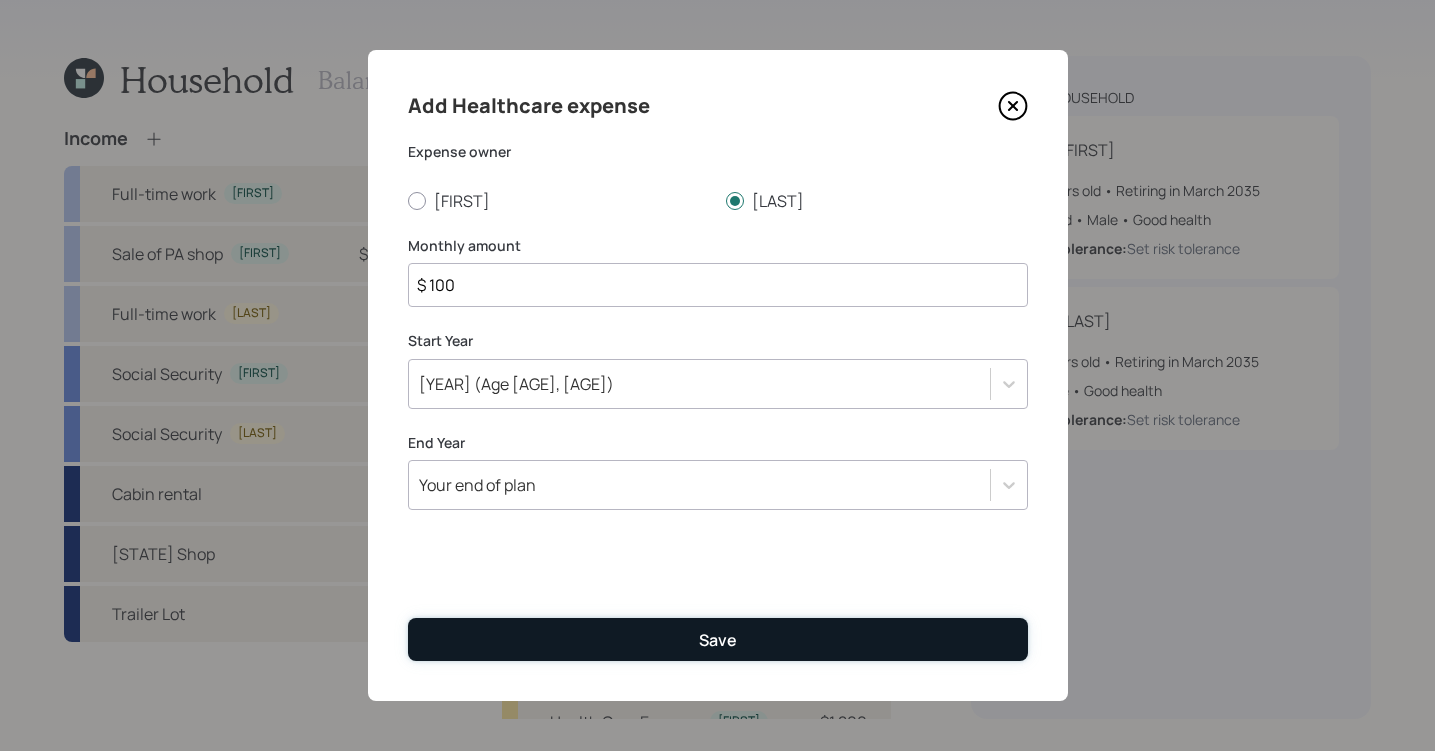 click on "Save" at bounding box center [718, 639] 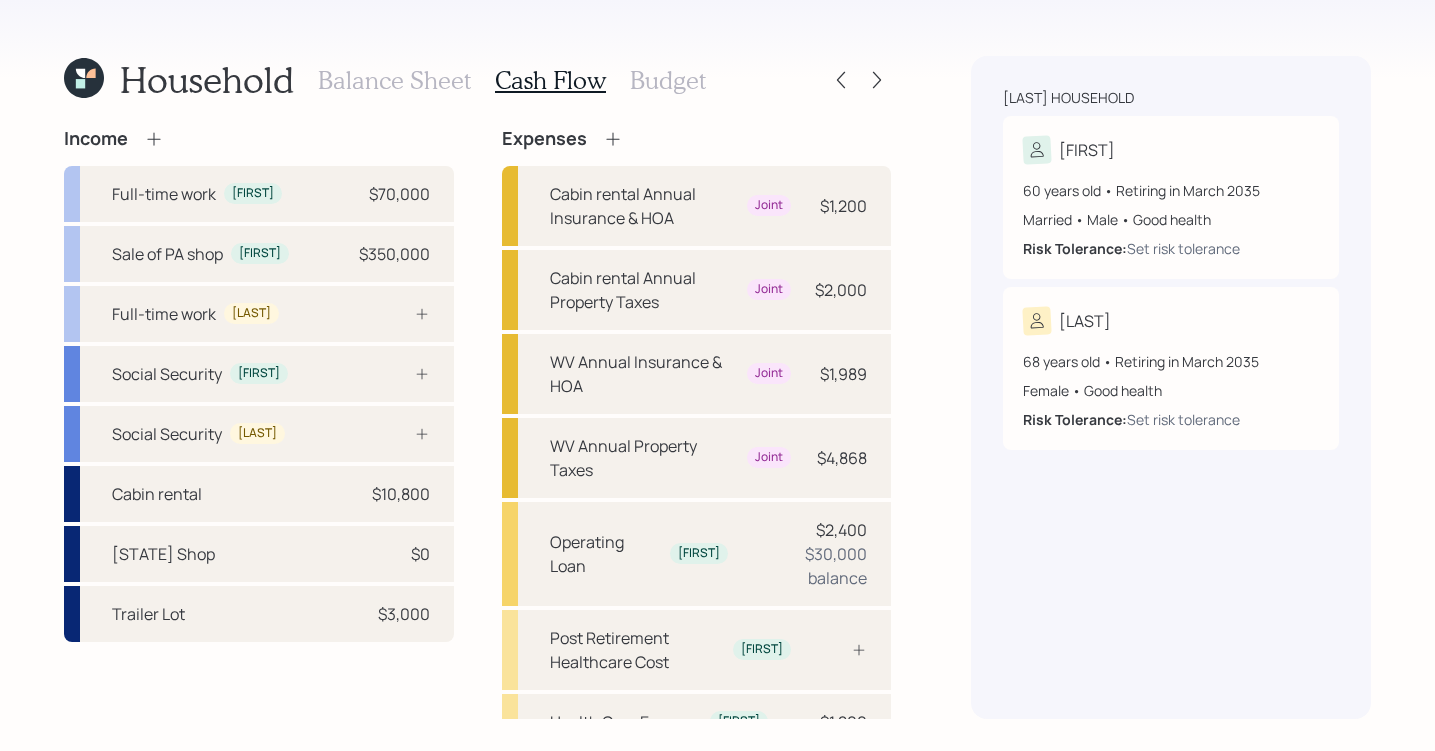 scroll, scrollTop: 270, scrollLeft: 0, axis: vertical 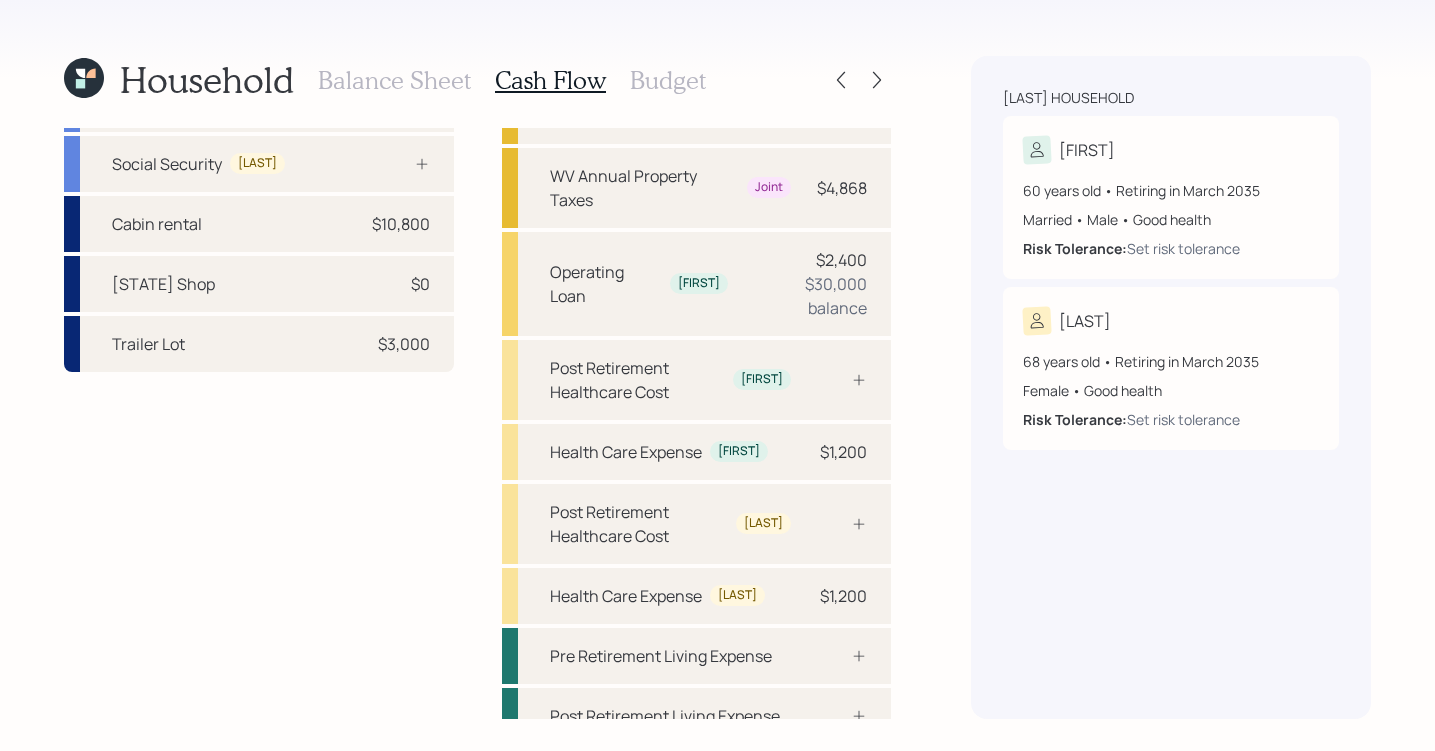 click on "Budget" at bounding box center (668, 80) 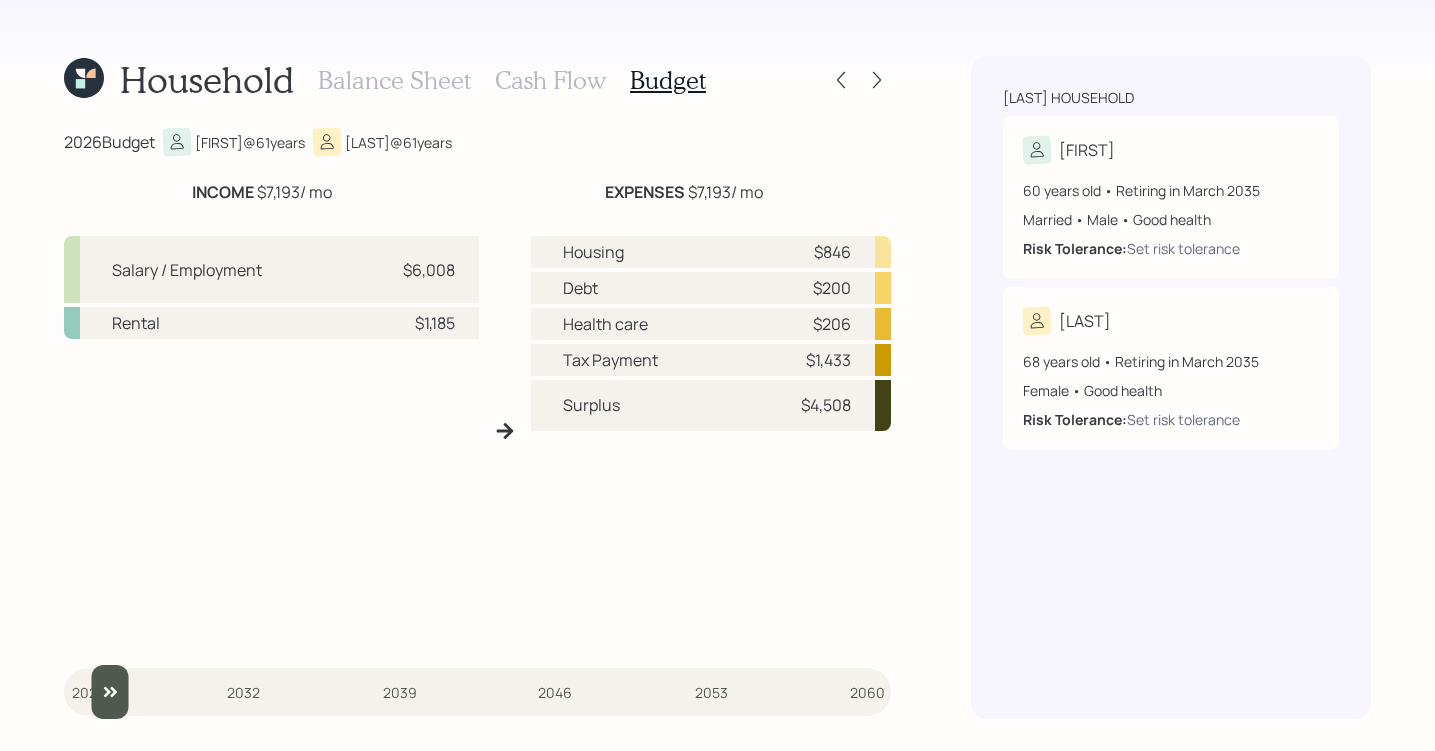 type on "2026" 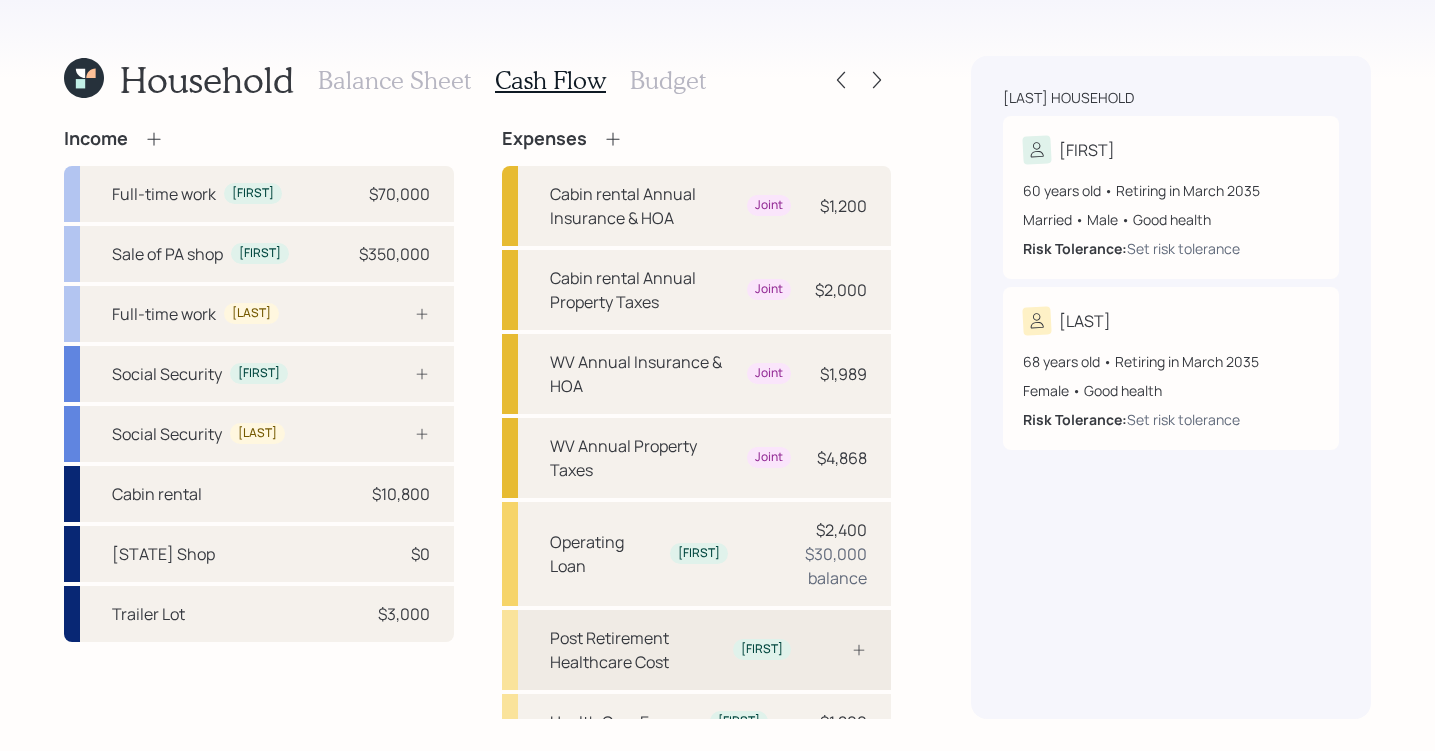 scroll, scrollTop: 270, scrollLeft: 0, axis: vertical 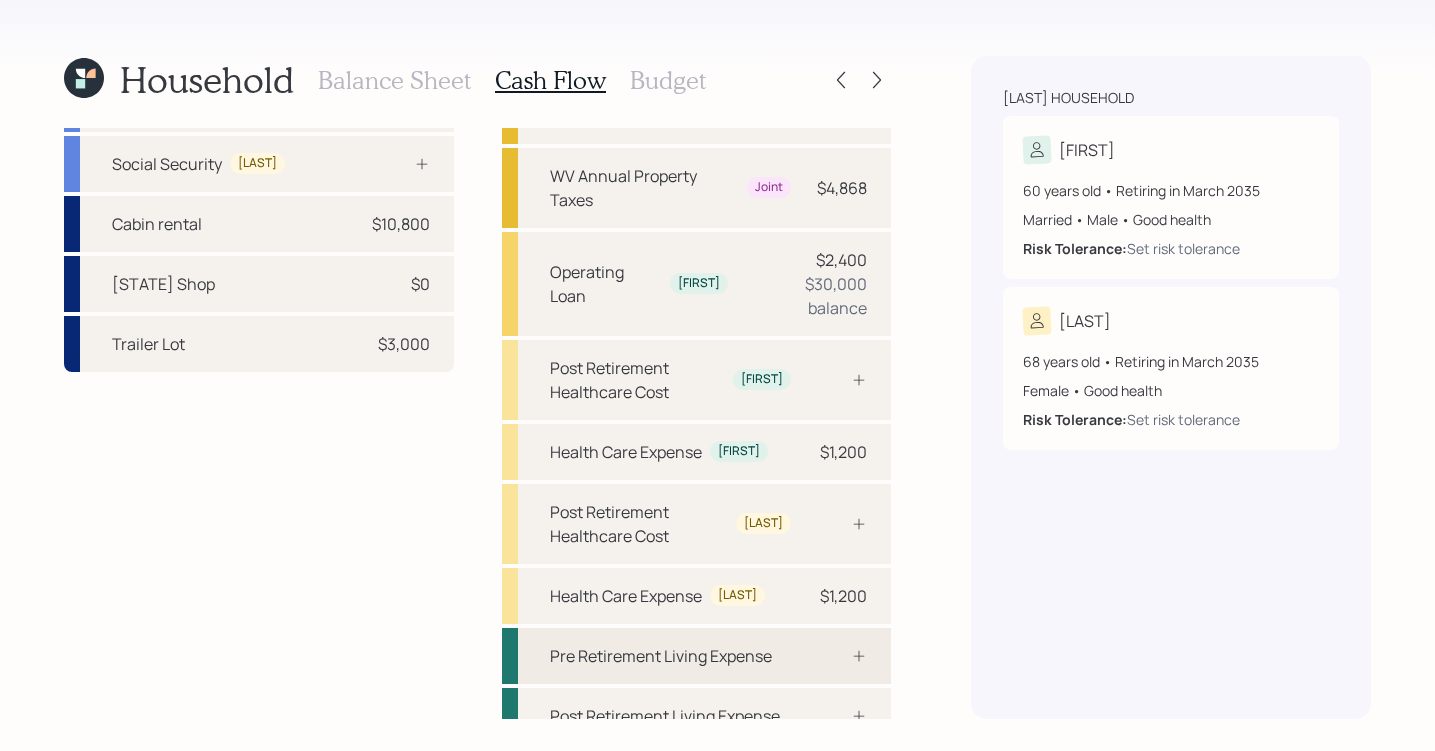 click at bounding box center (837, 656) 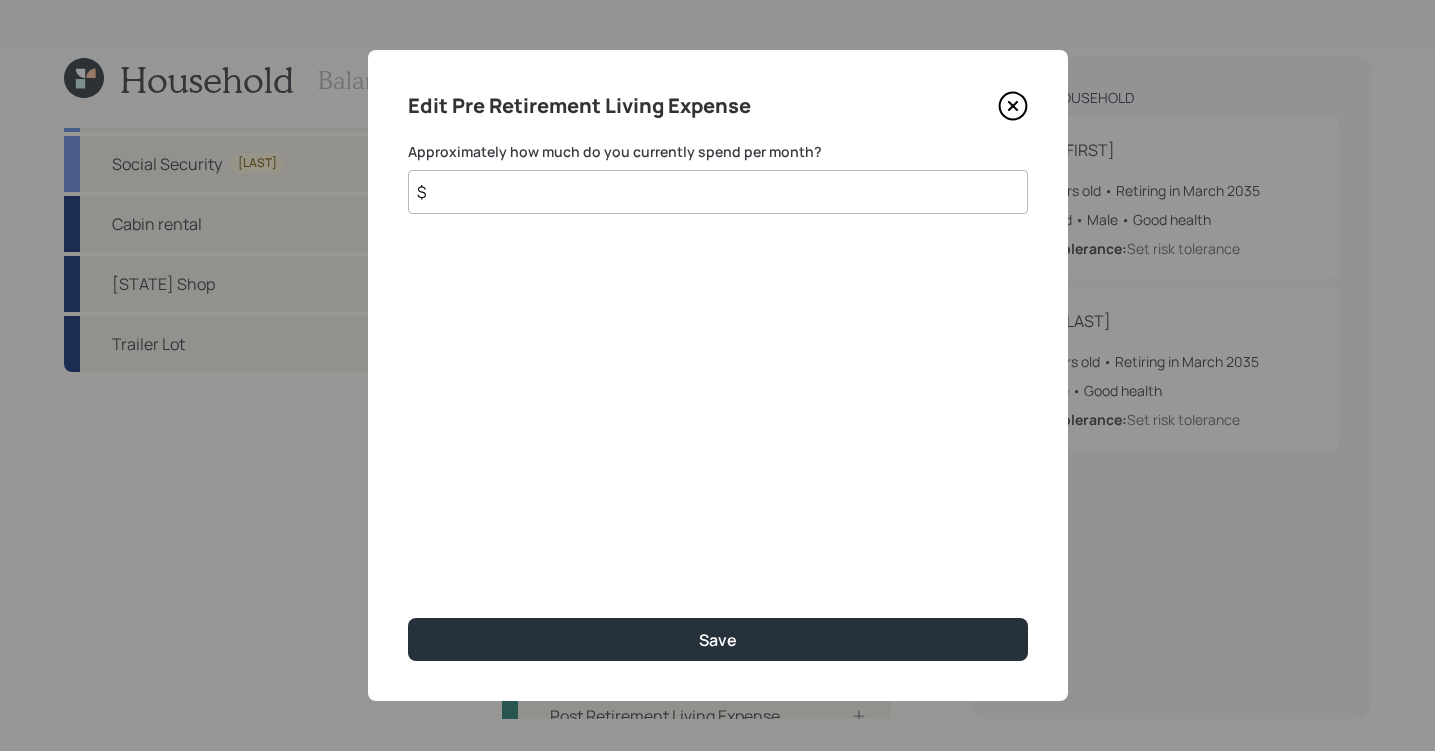 click on "$" at bounding box center [718, 192] 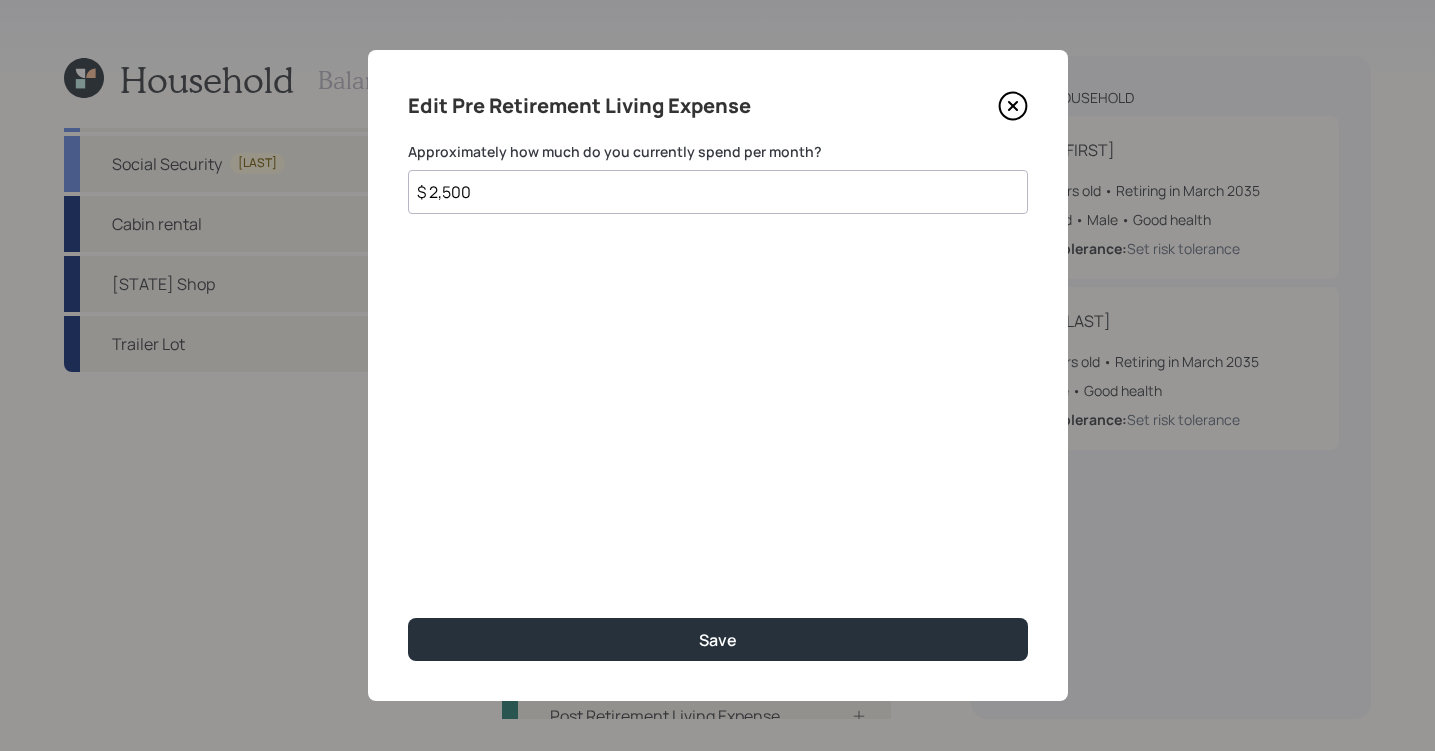 type on "$ 2,500" 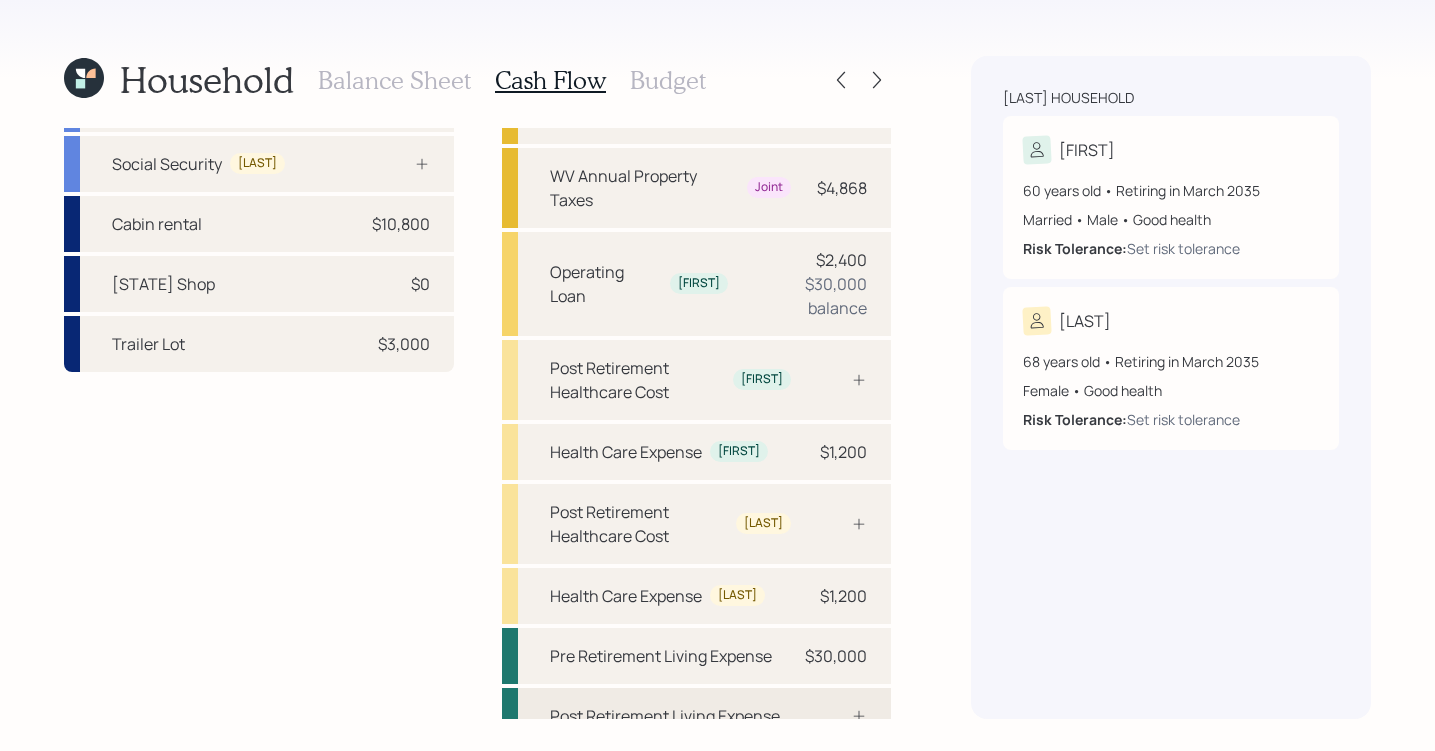 click on "Post Retirement Living Expense" at bounding box center (697, 716) 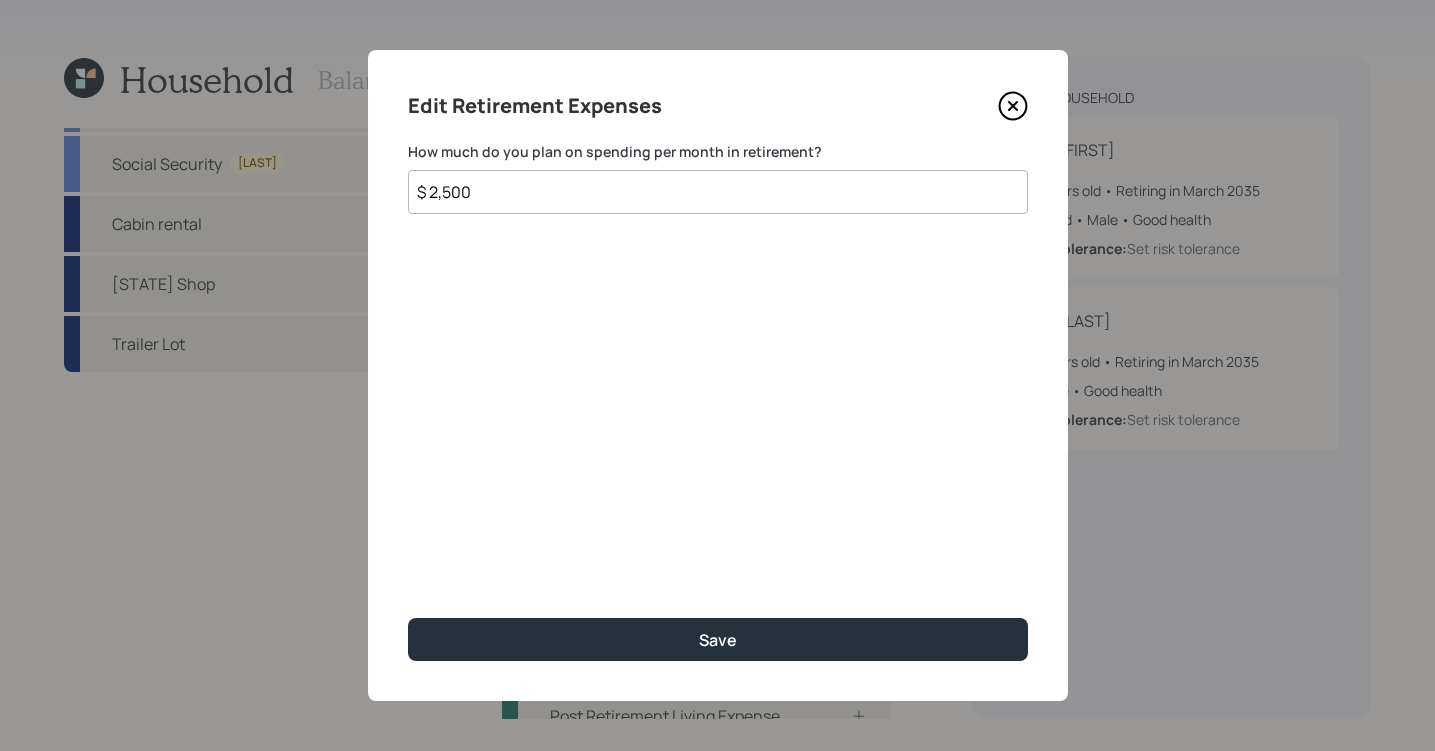 type on "$ 2,500" 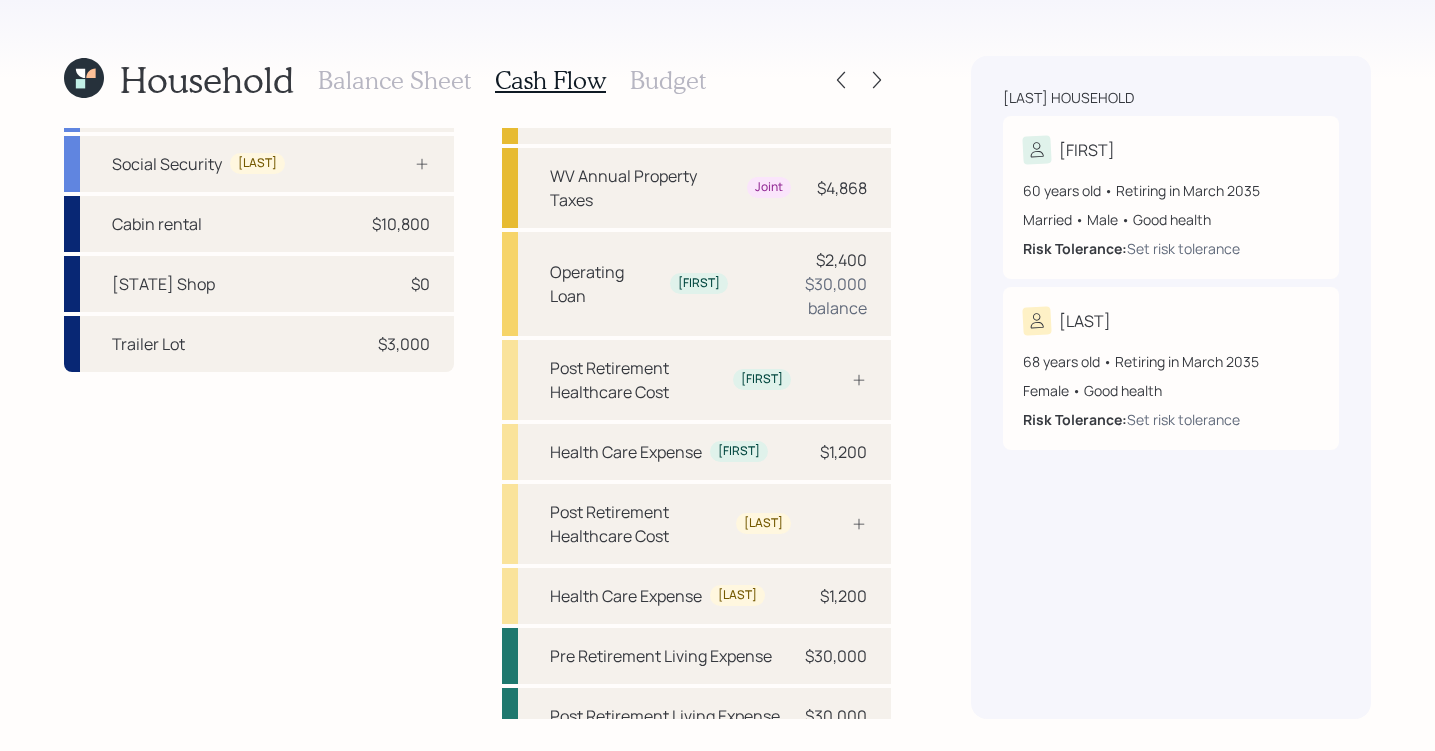 click on "Budget" at bounding box center (668, 80) 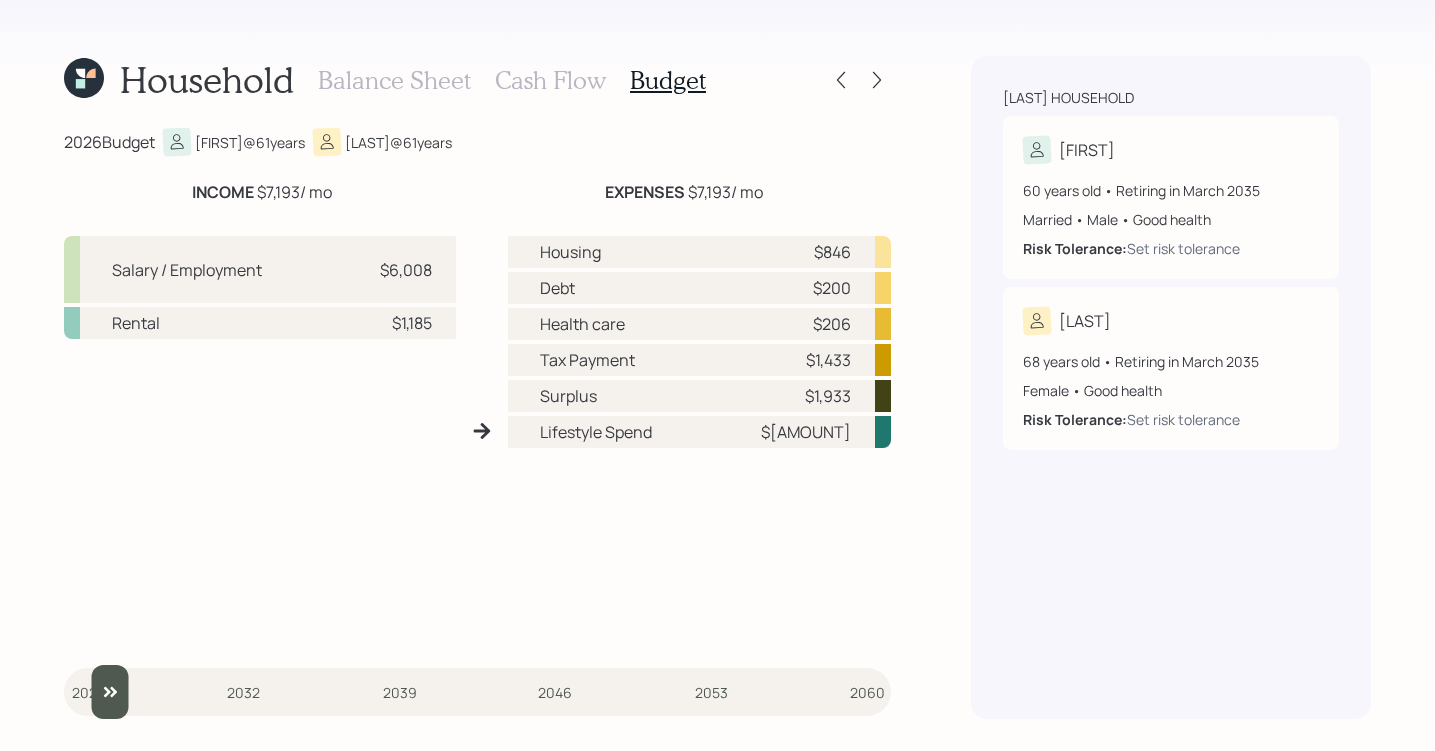 type on "2026" 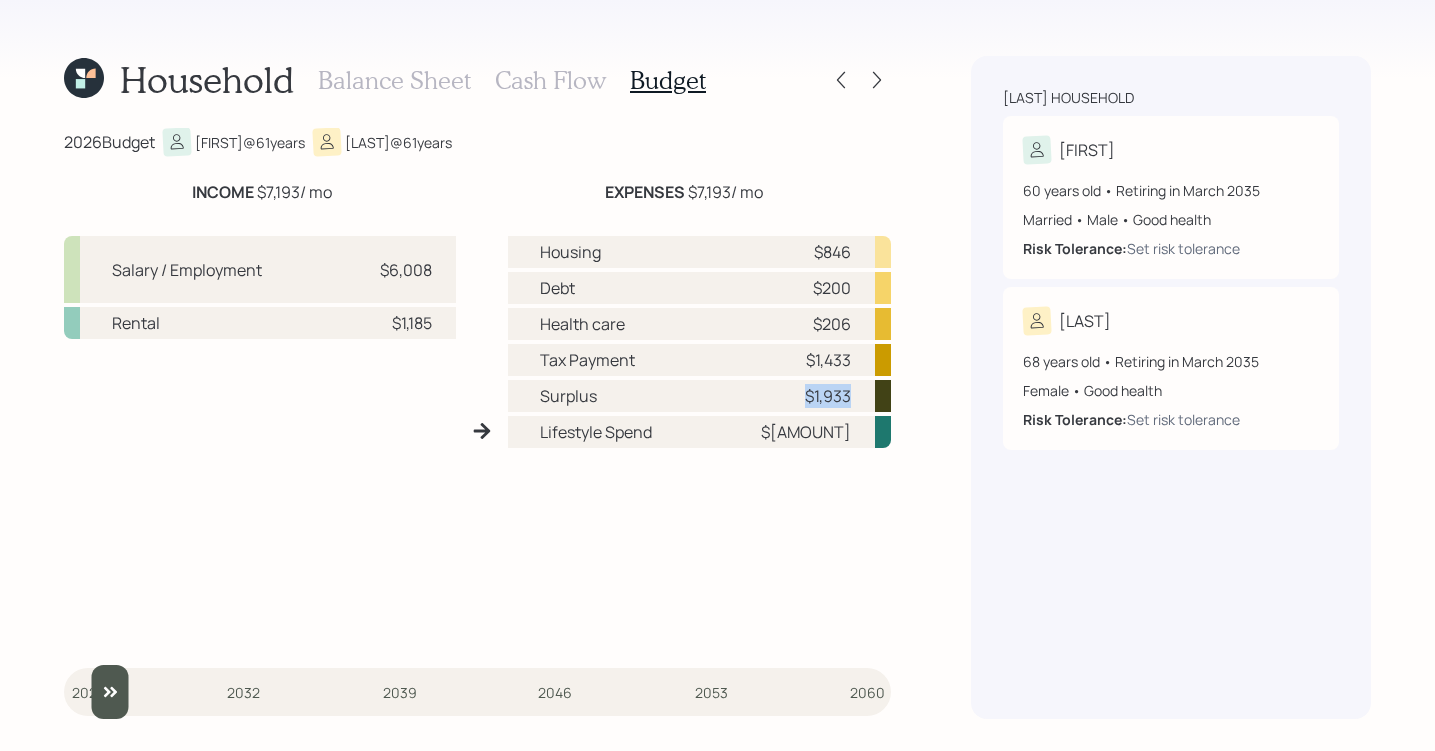 drag, startPoint x: 860, startPoint y: 400, endPoint x: 761, endPoint y: 400, distance: 99 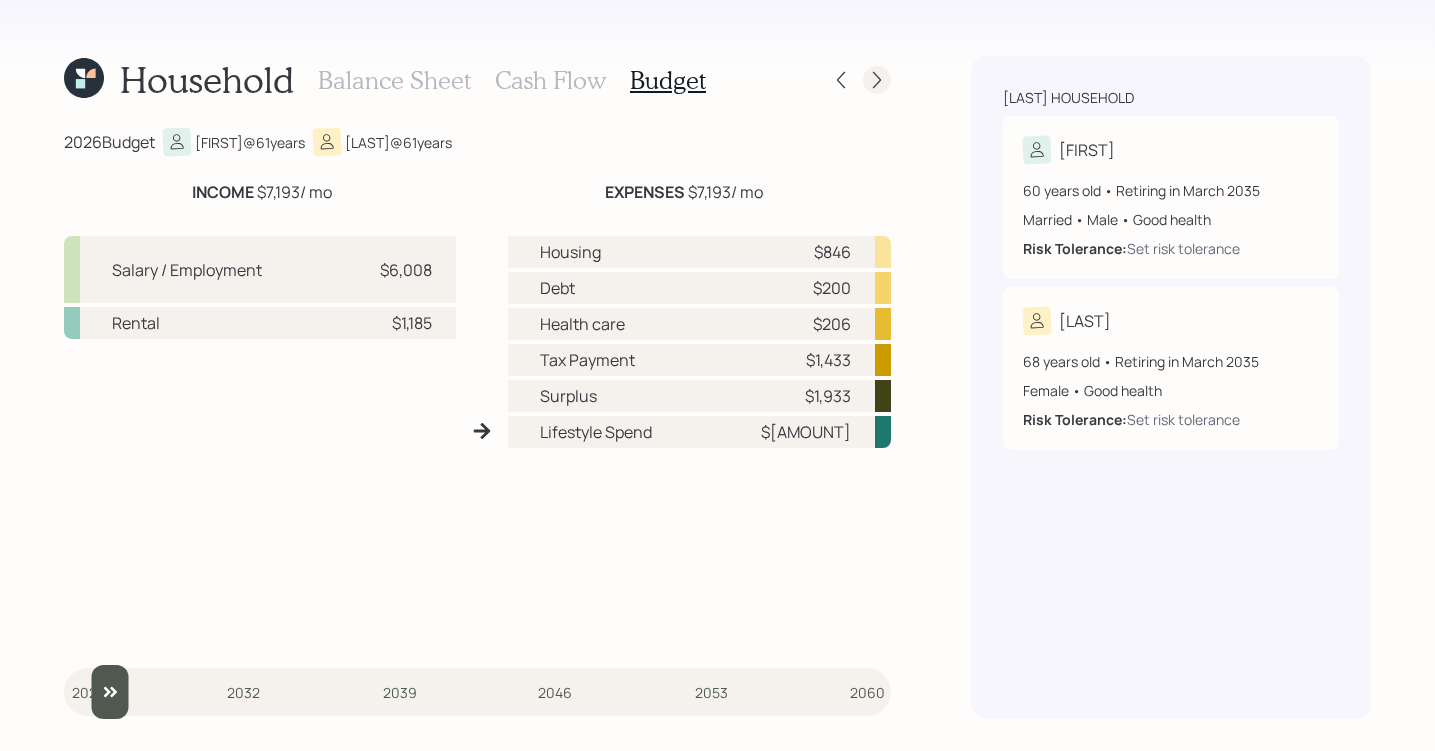 click 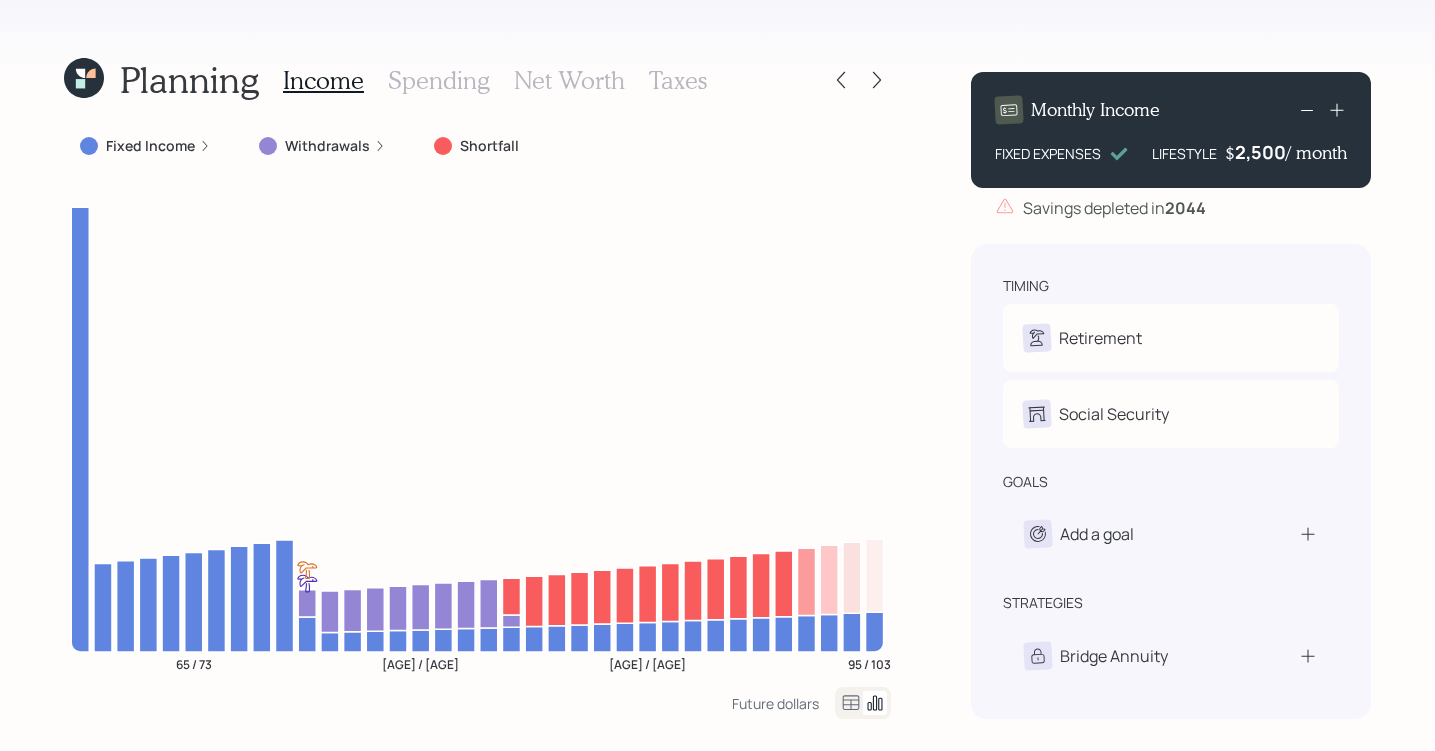 click on "Fixed Income" at bounding box center (150, 146) 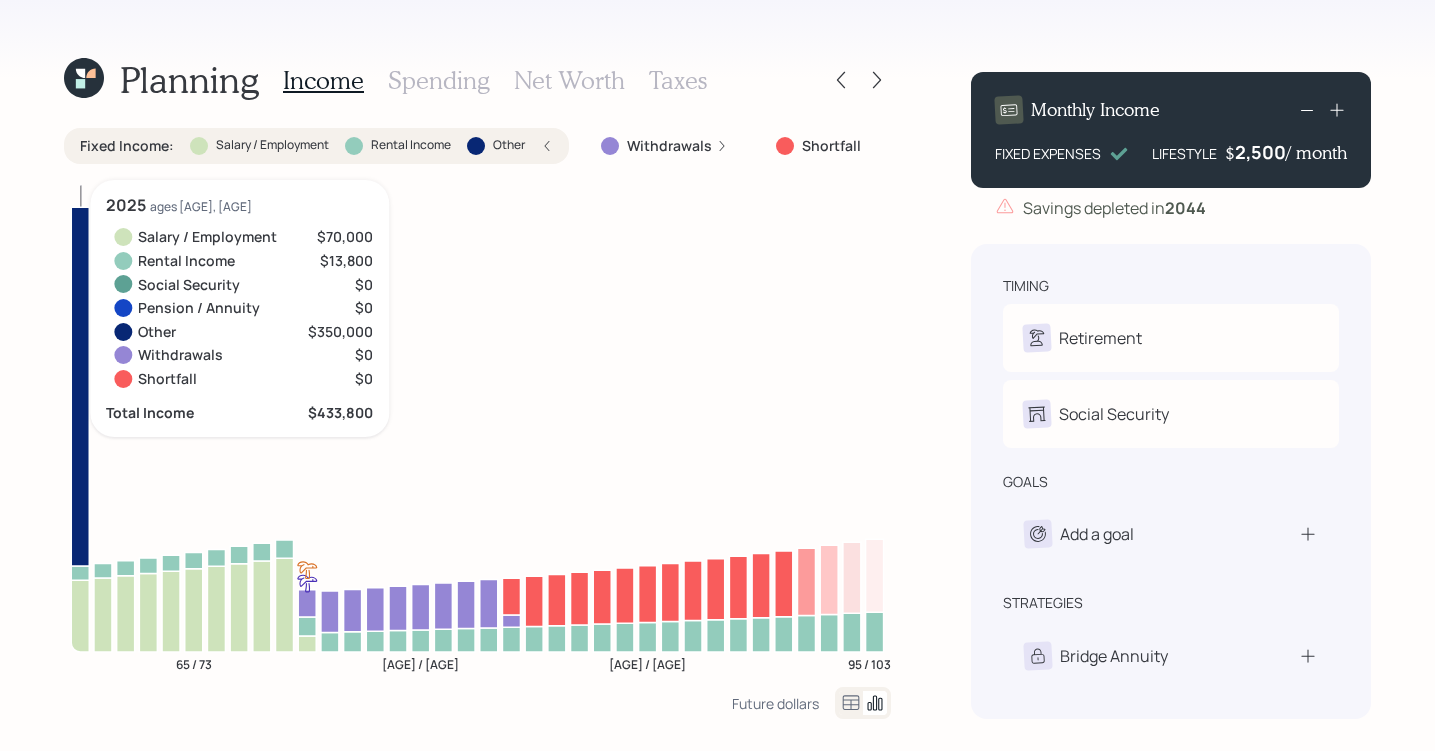 click 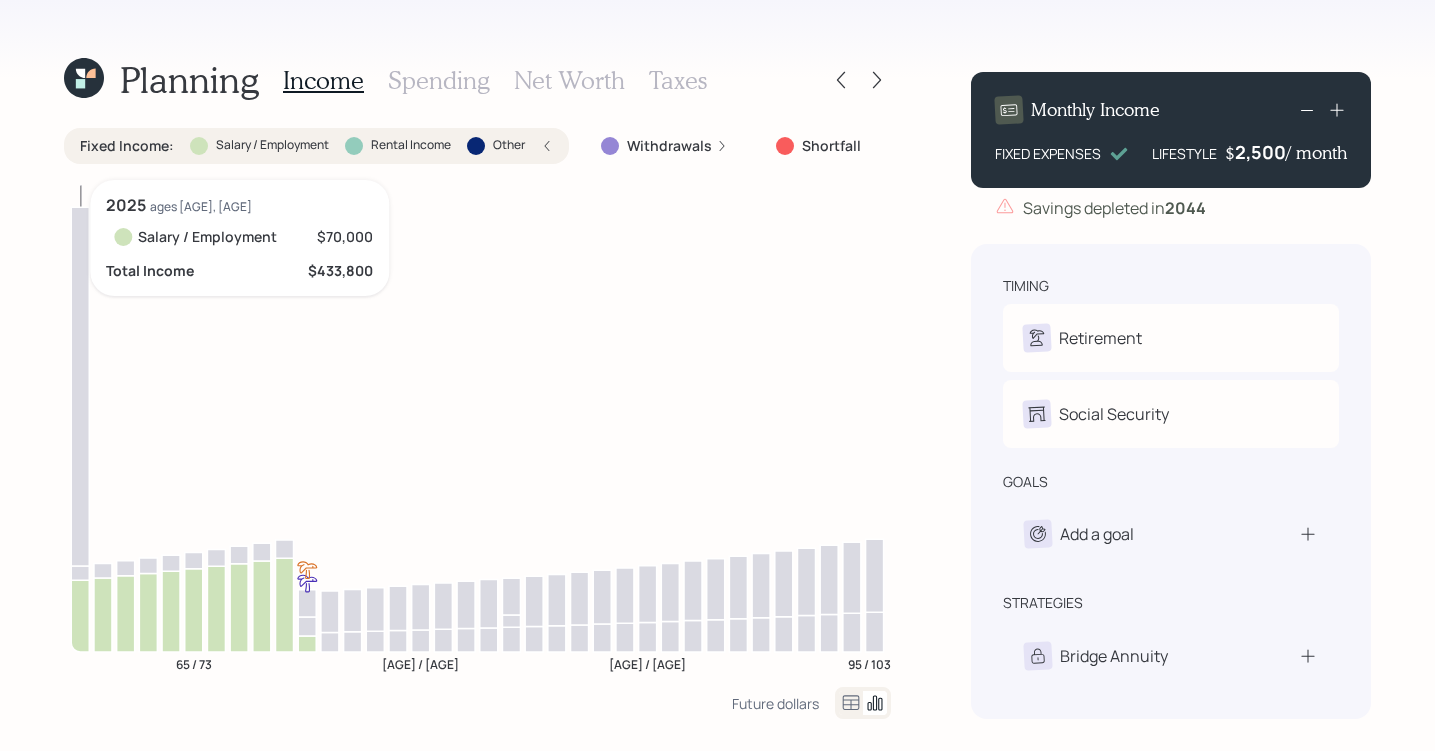 click 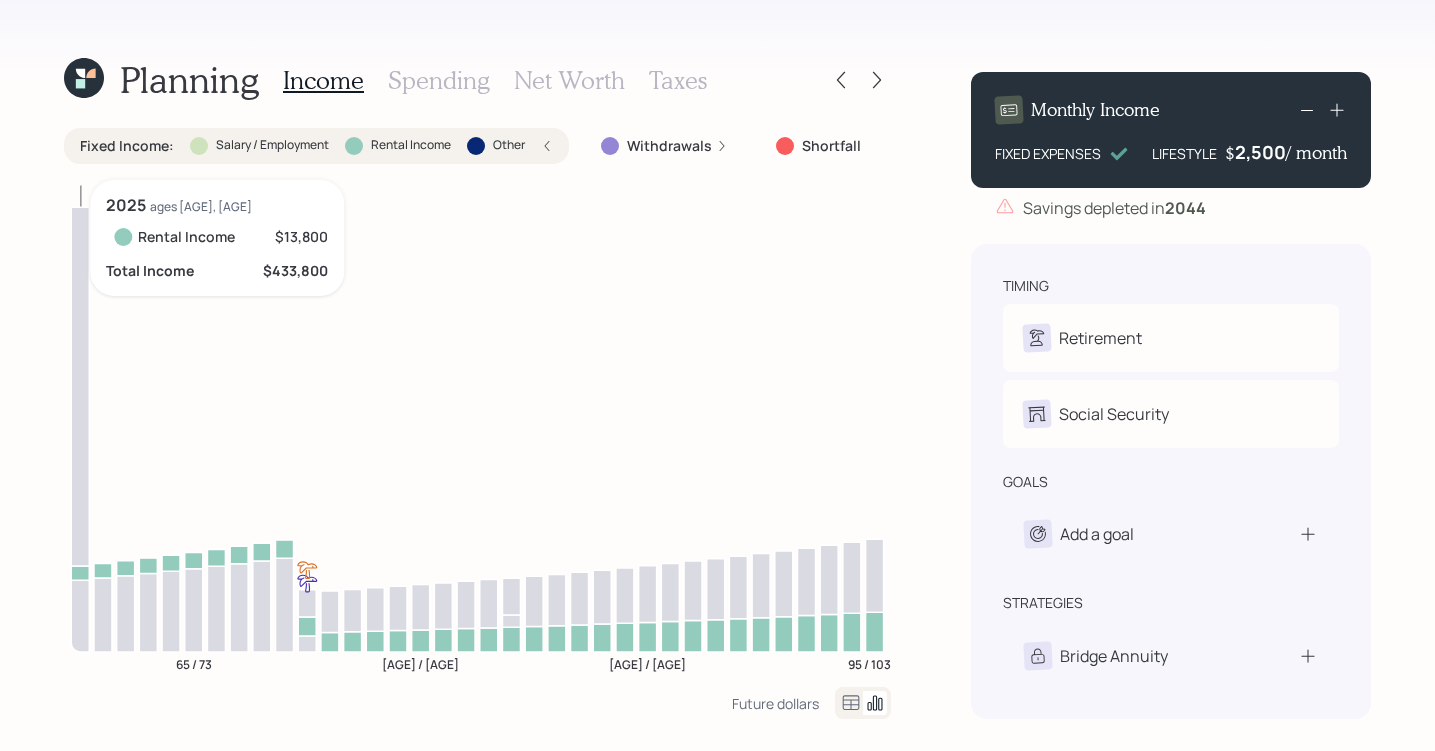 click 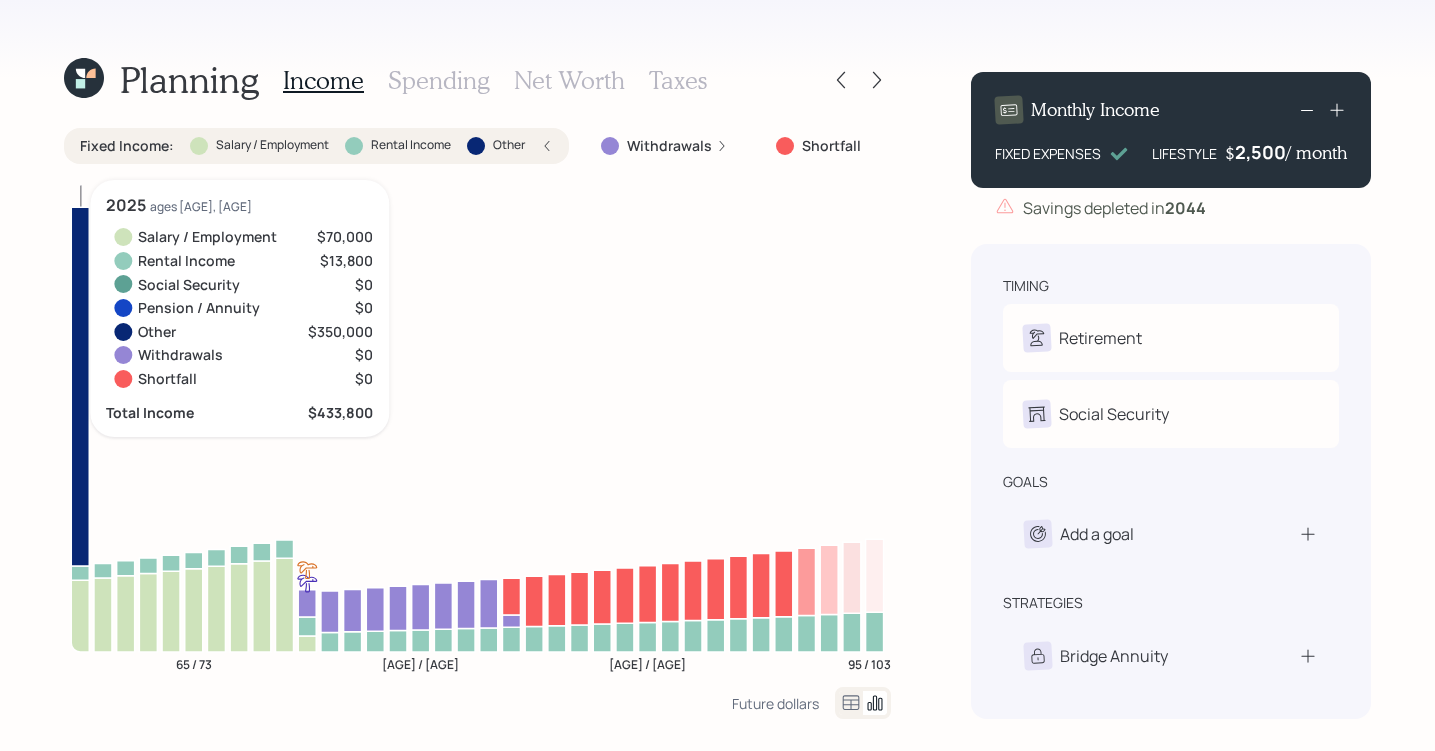 click 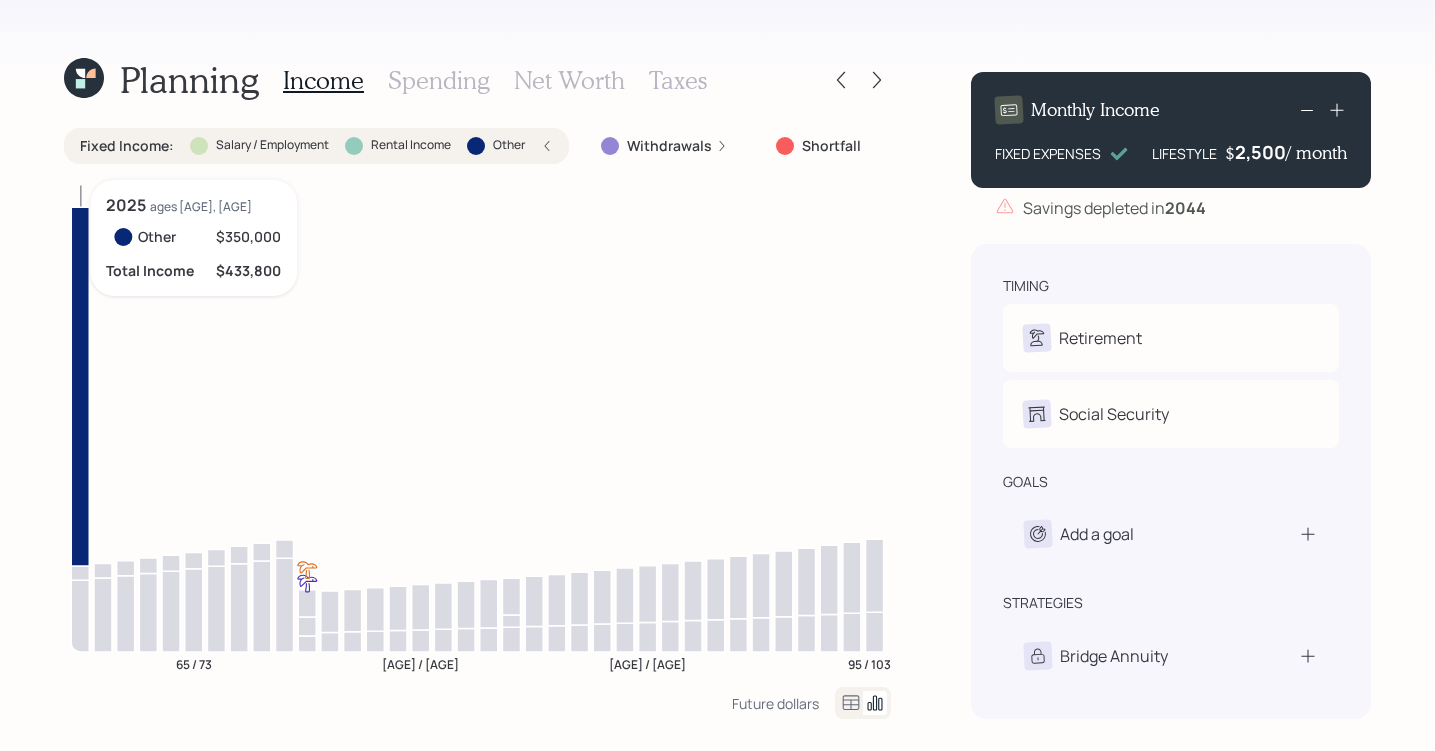 click 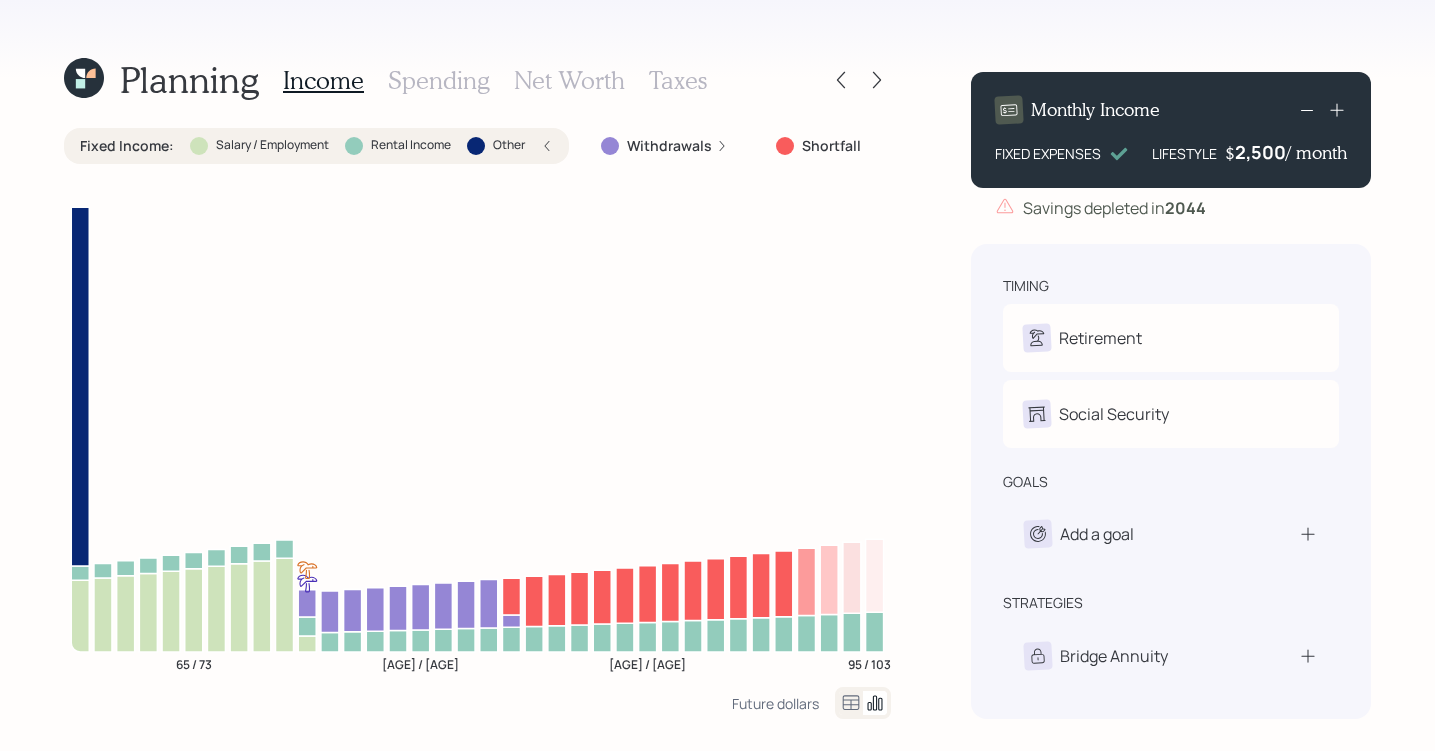 click on "Fixed Income :" at bounding box center (127, 146) 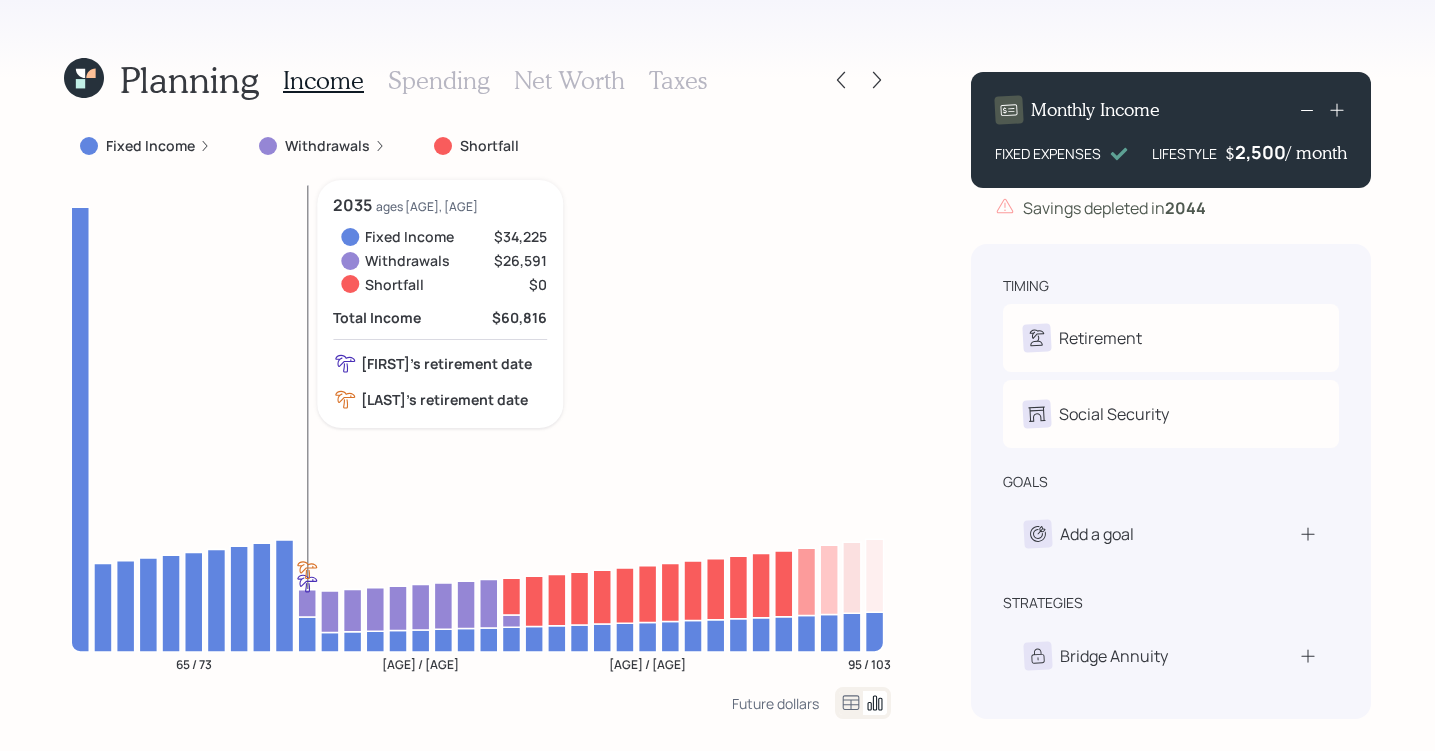 click 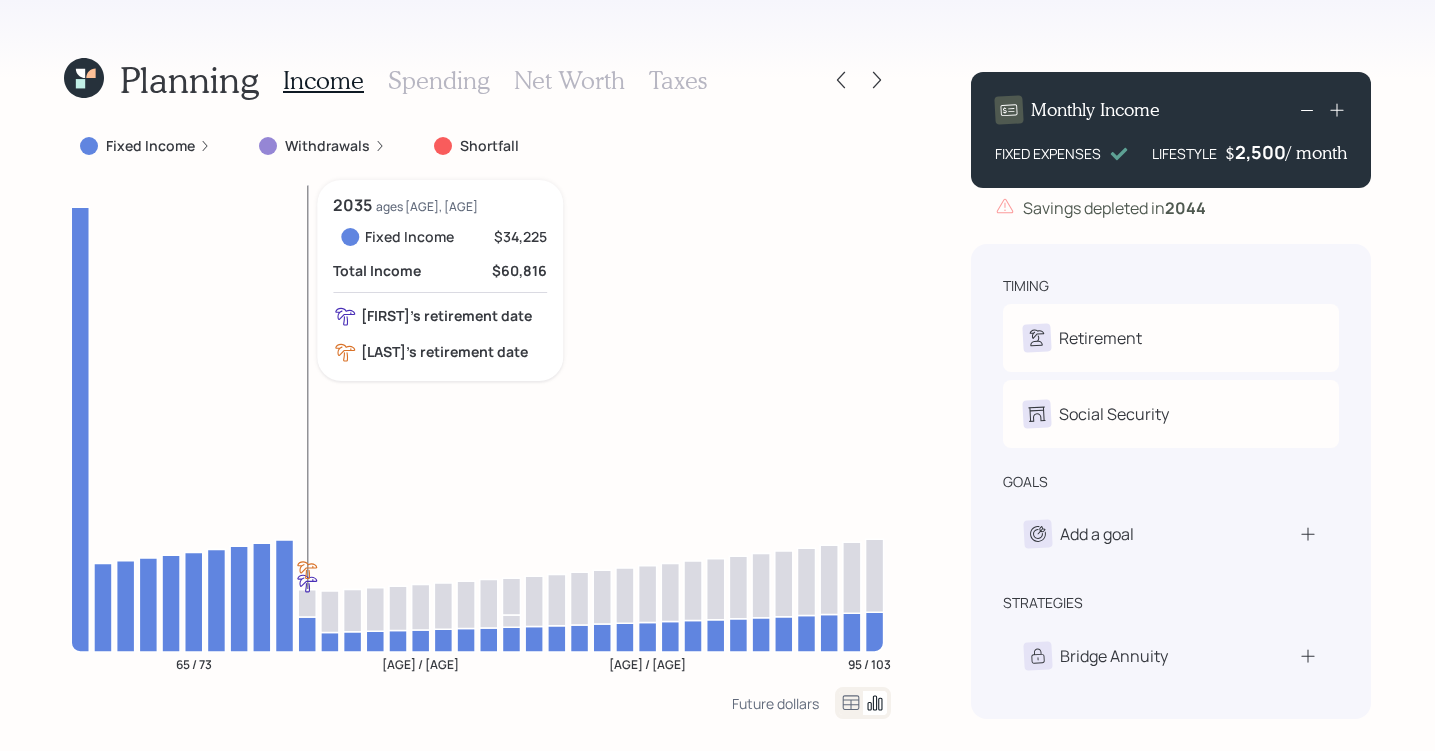 click 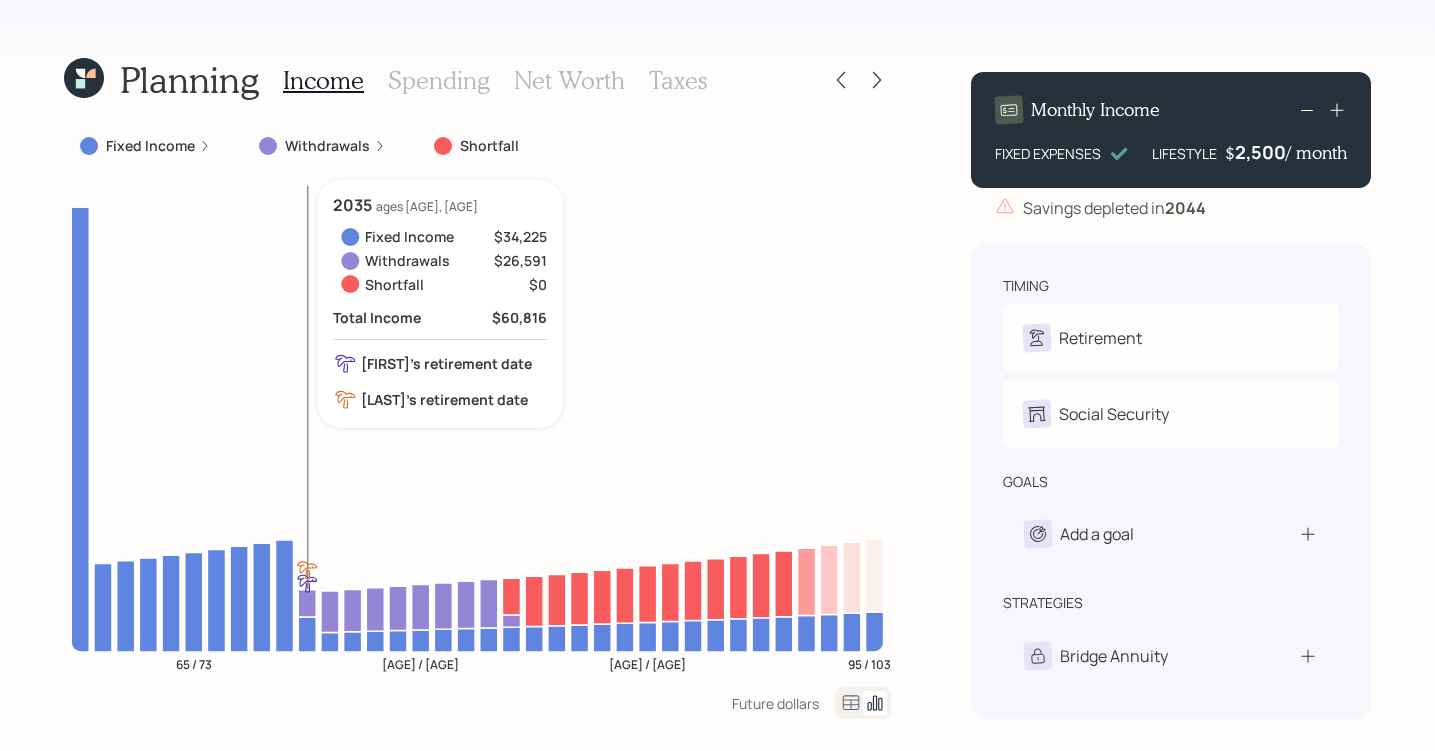 click 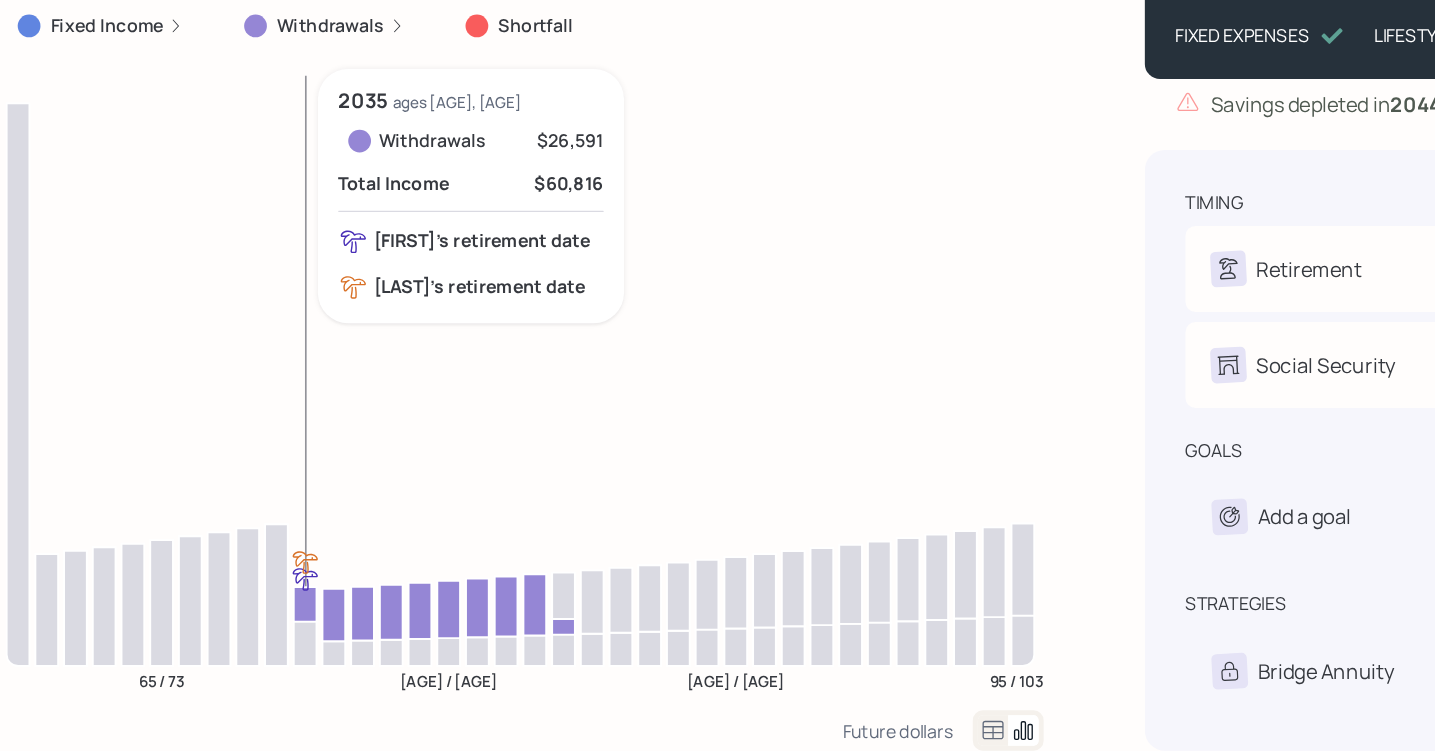 click 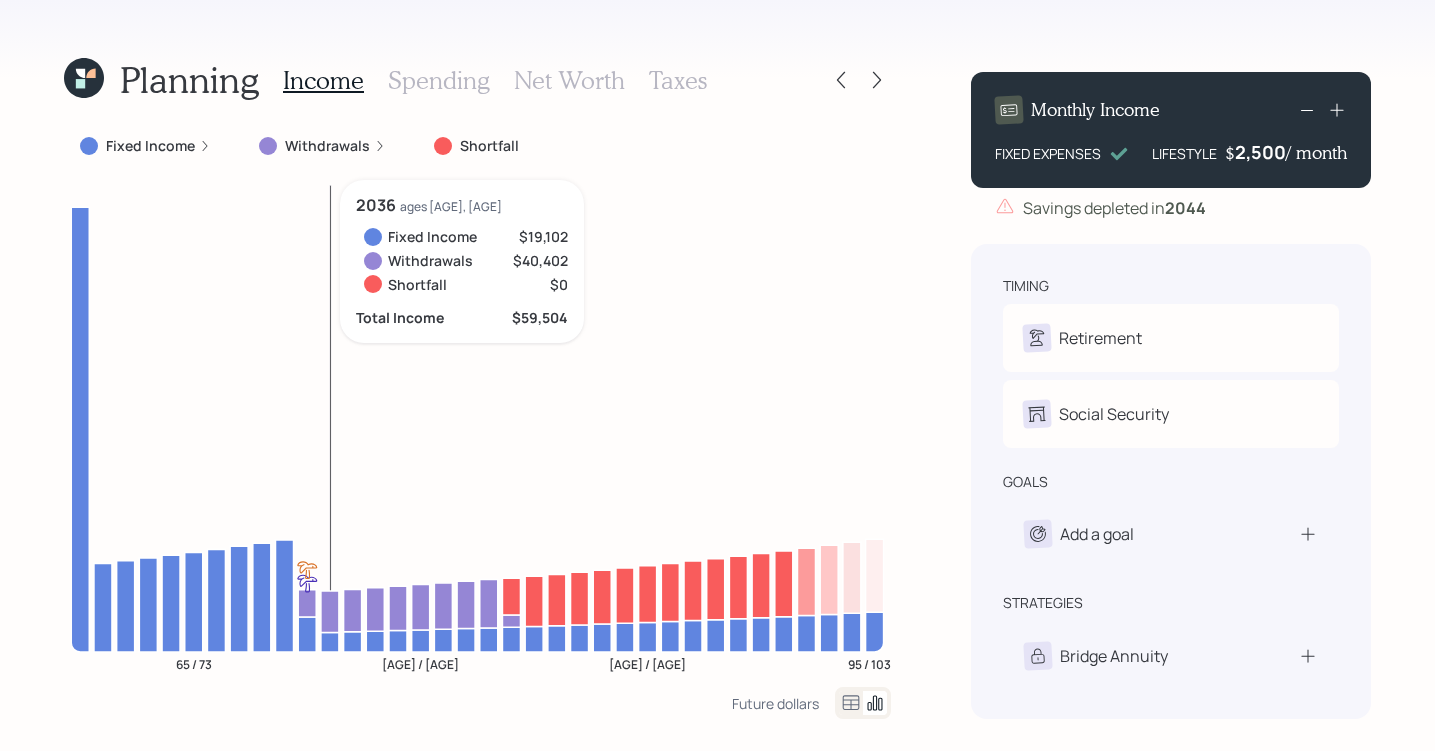 click 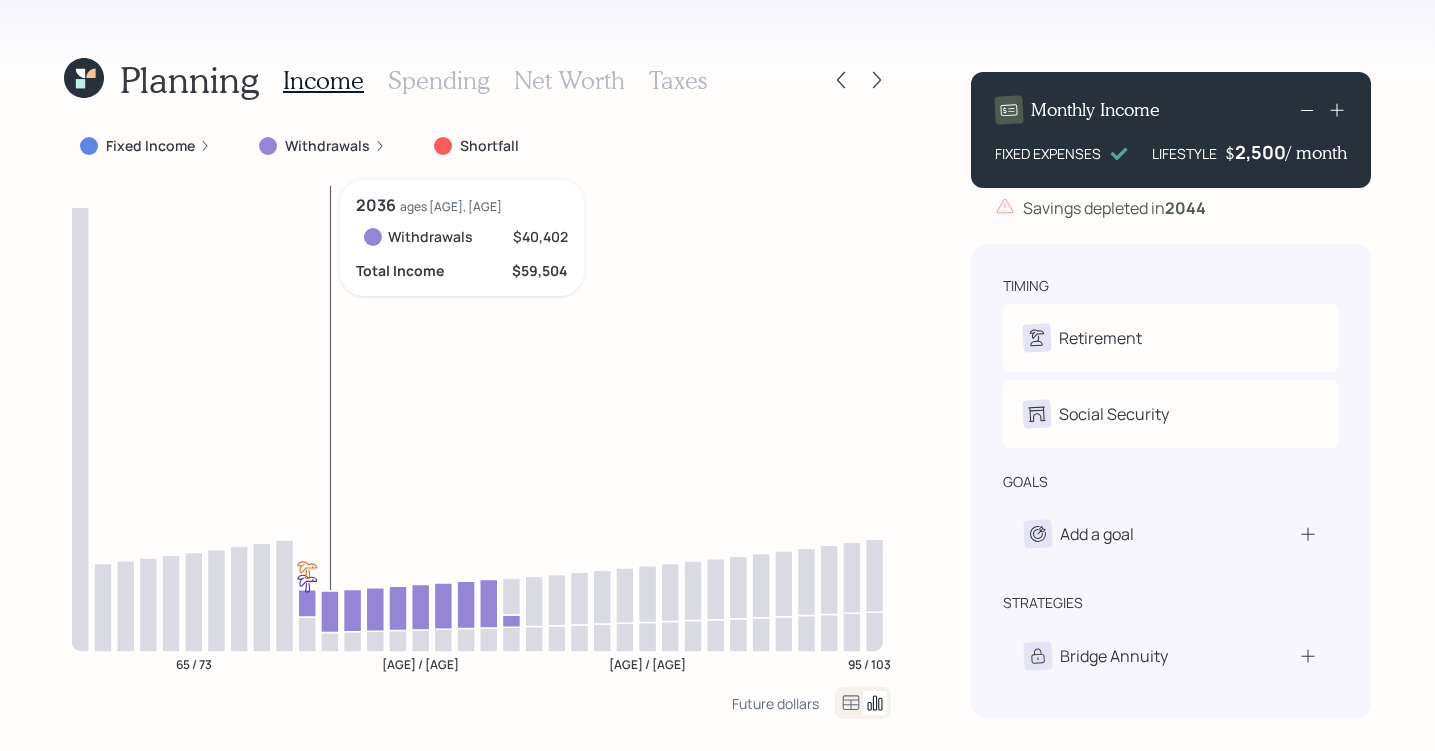 click 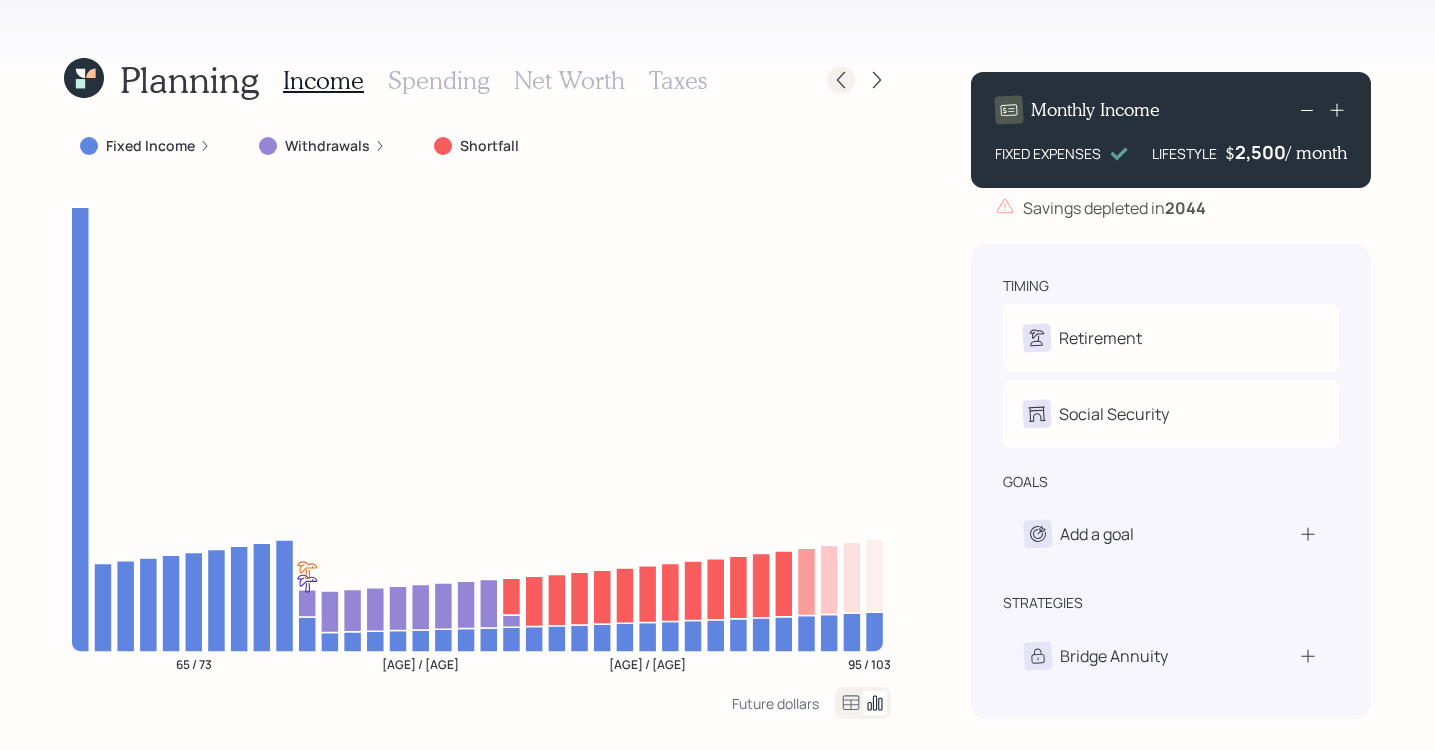 click 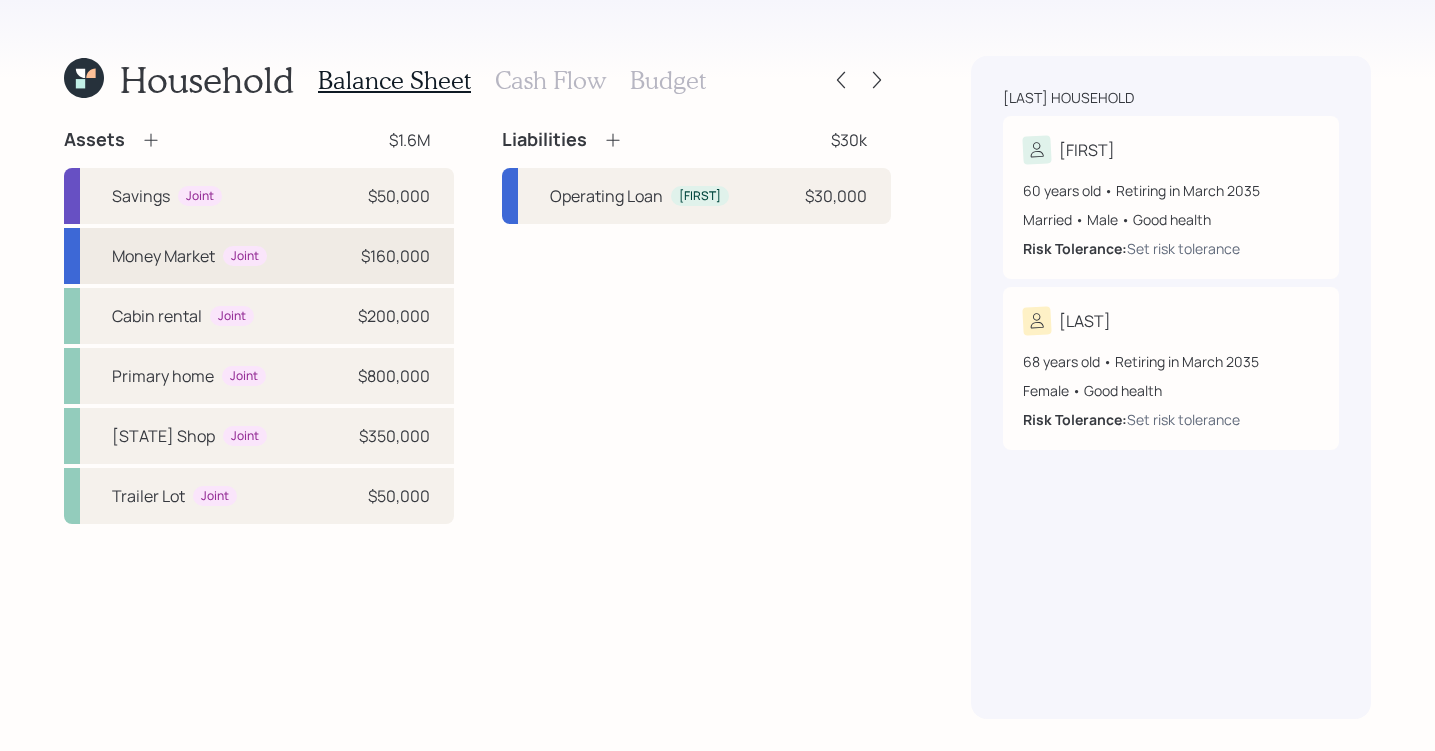 click on "Money Market Joint $160,000" at bounding box center [259, 256] 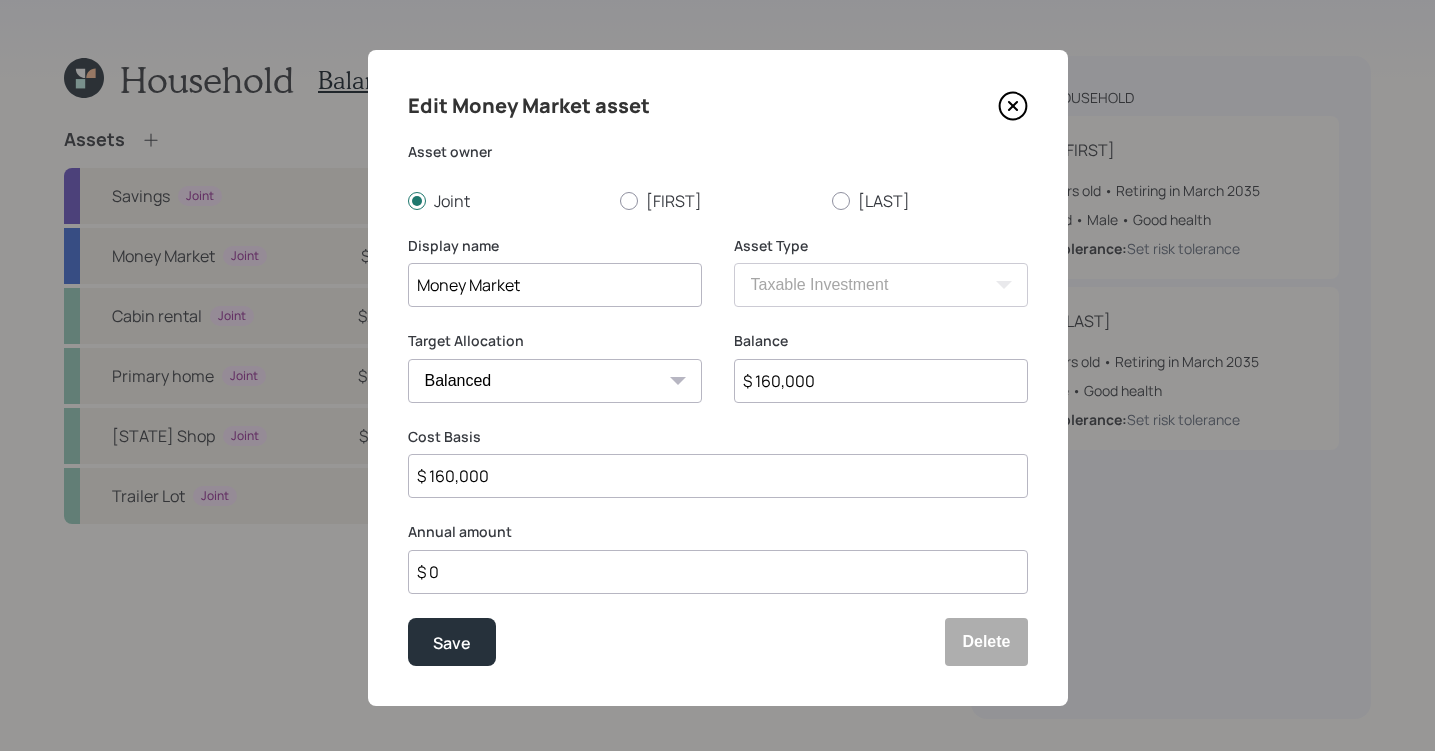 click on "Cash Conservative Balanced Aggressive" at bounding box center [555, 381] 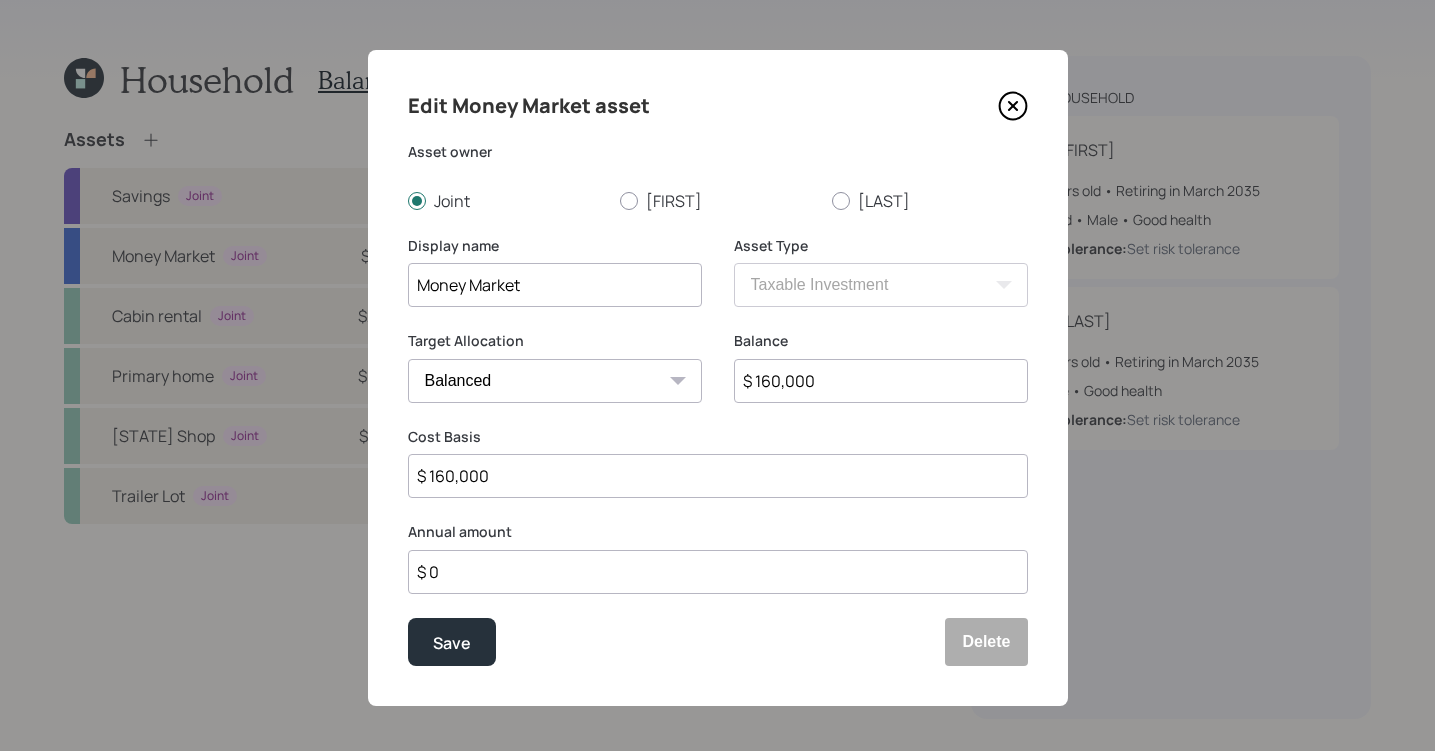 select on "uninvested" 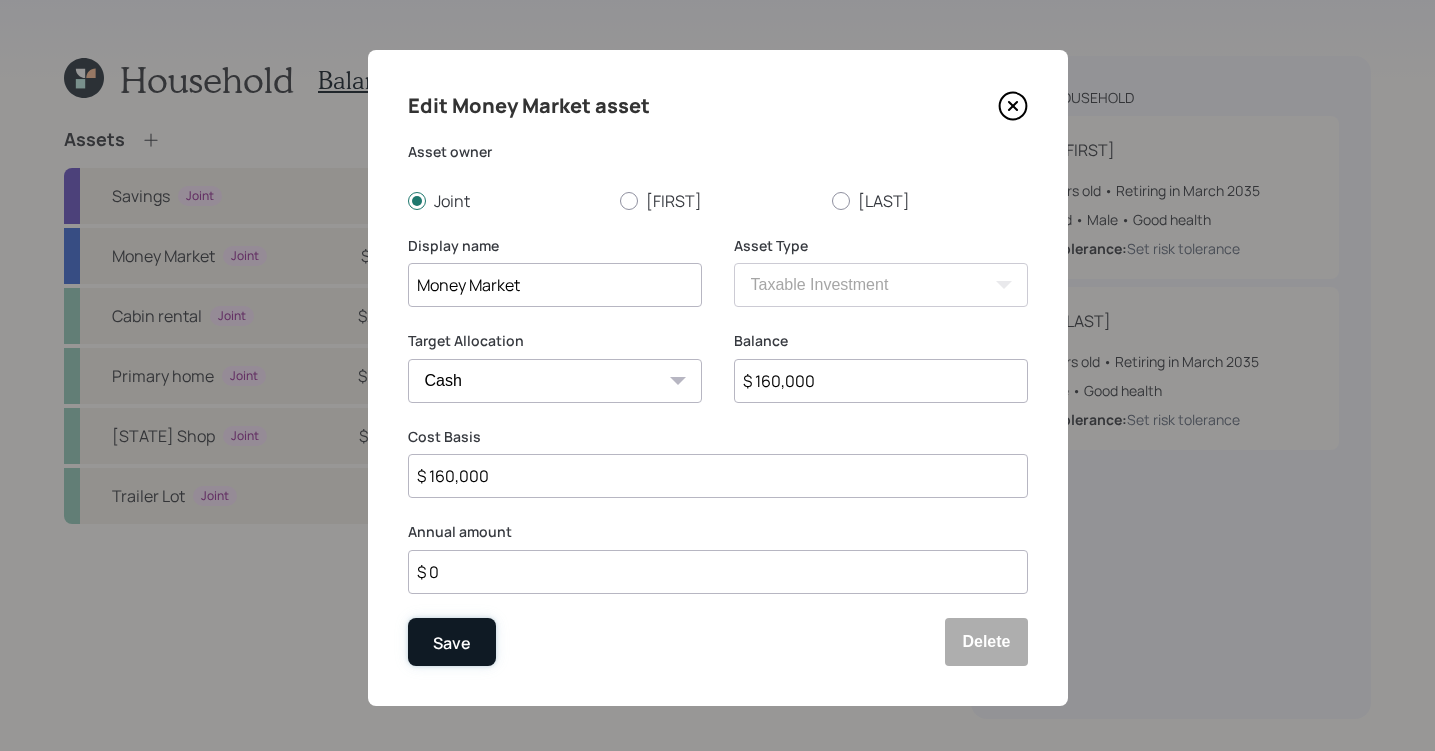 click on "Save" at bounding box center [452, 642] 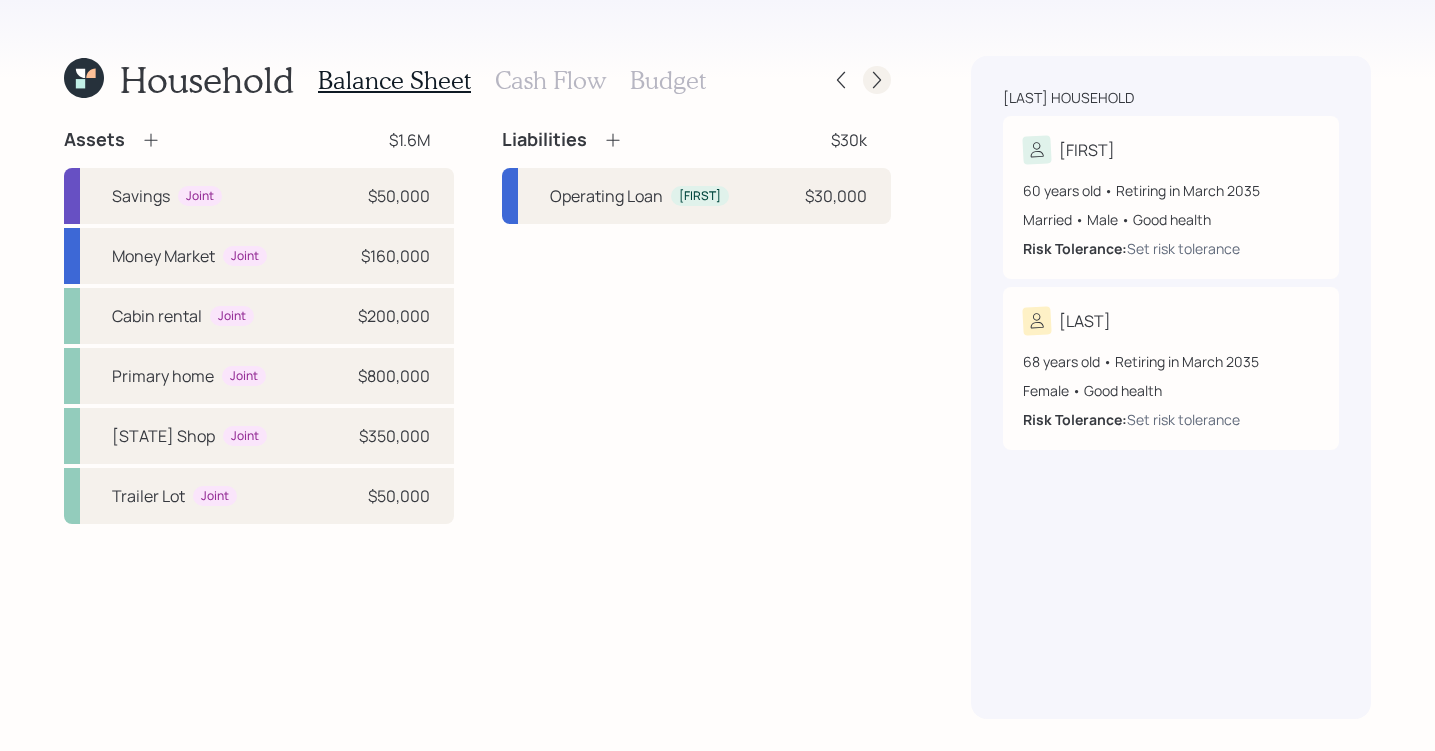 click 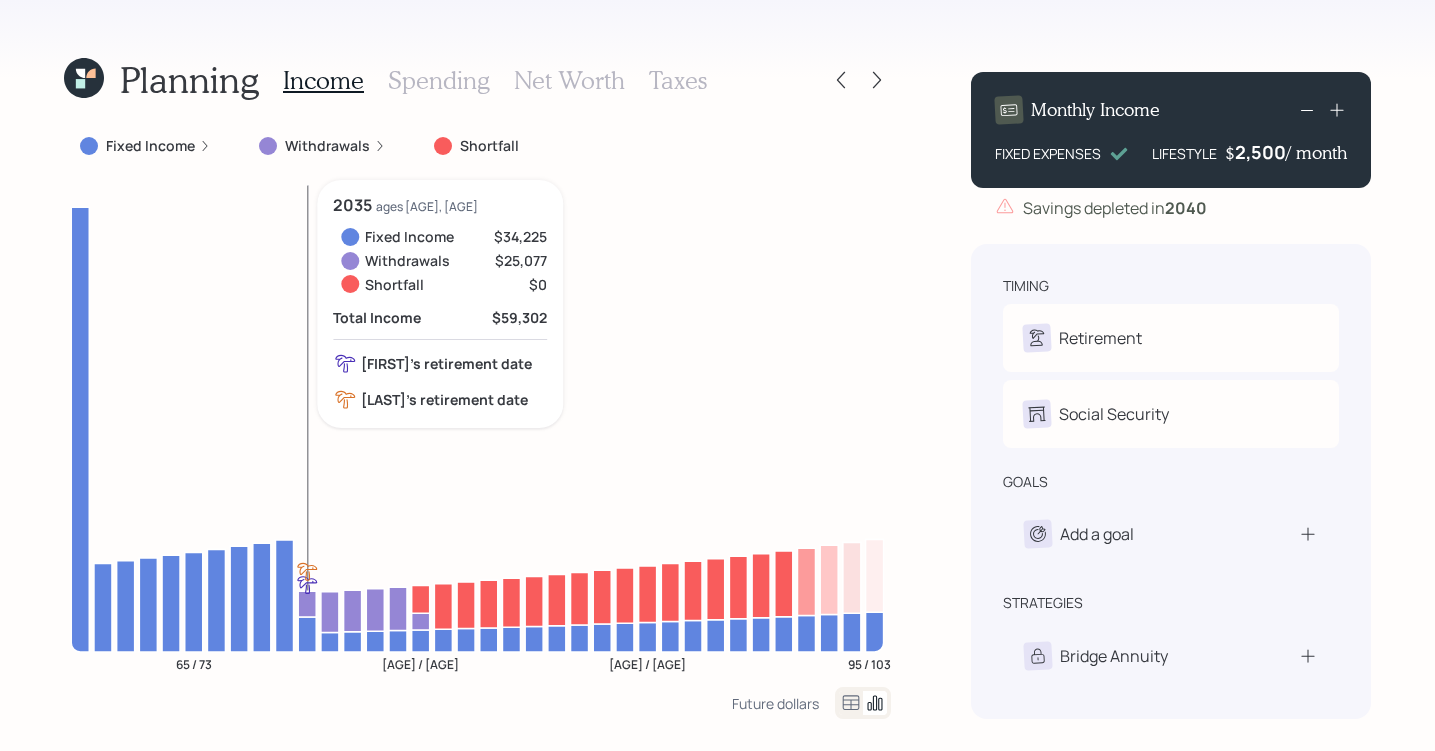 click 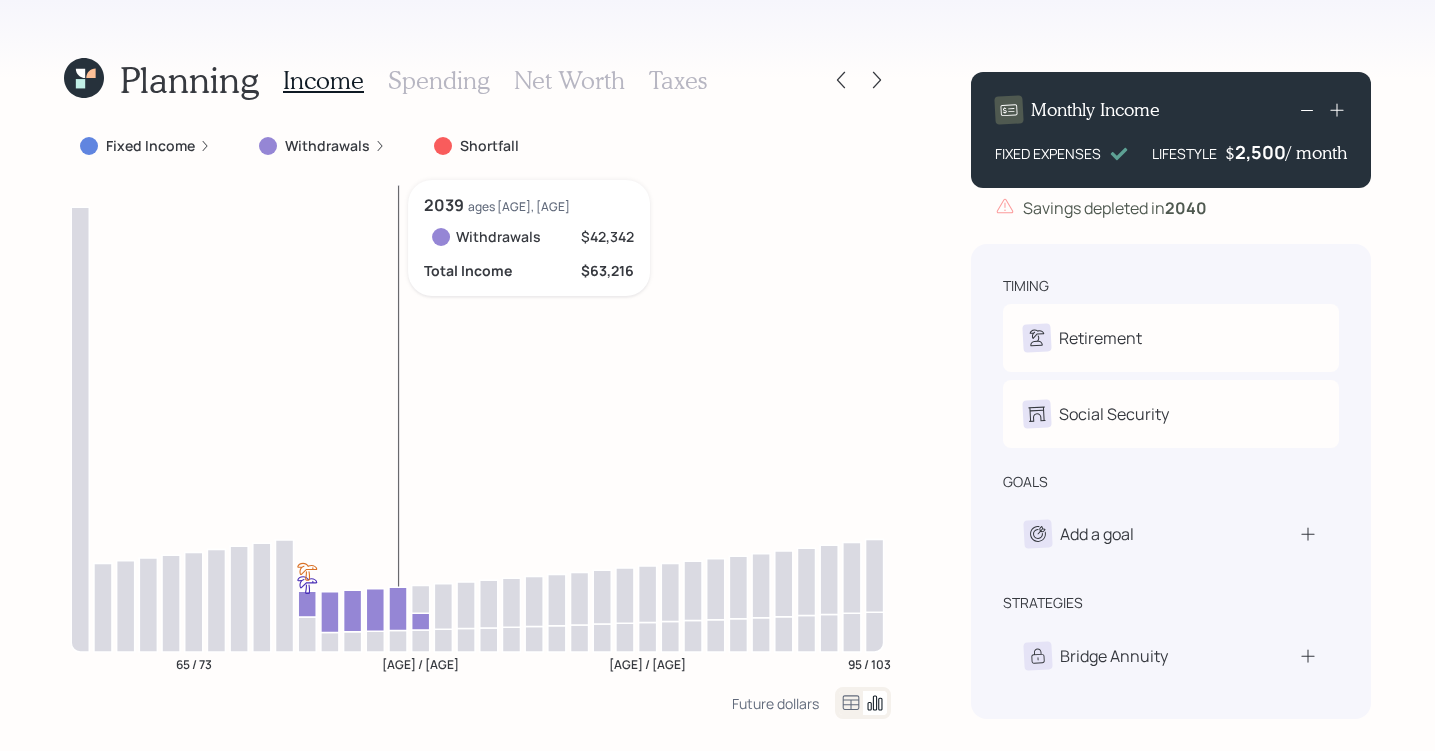 click 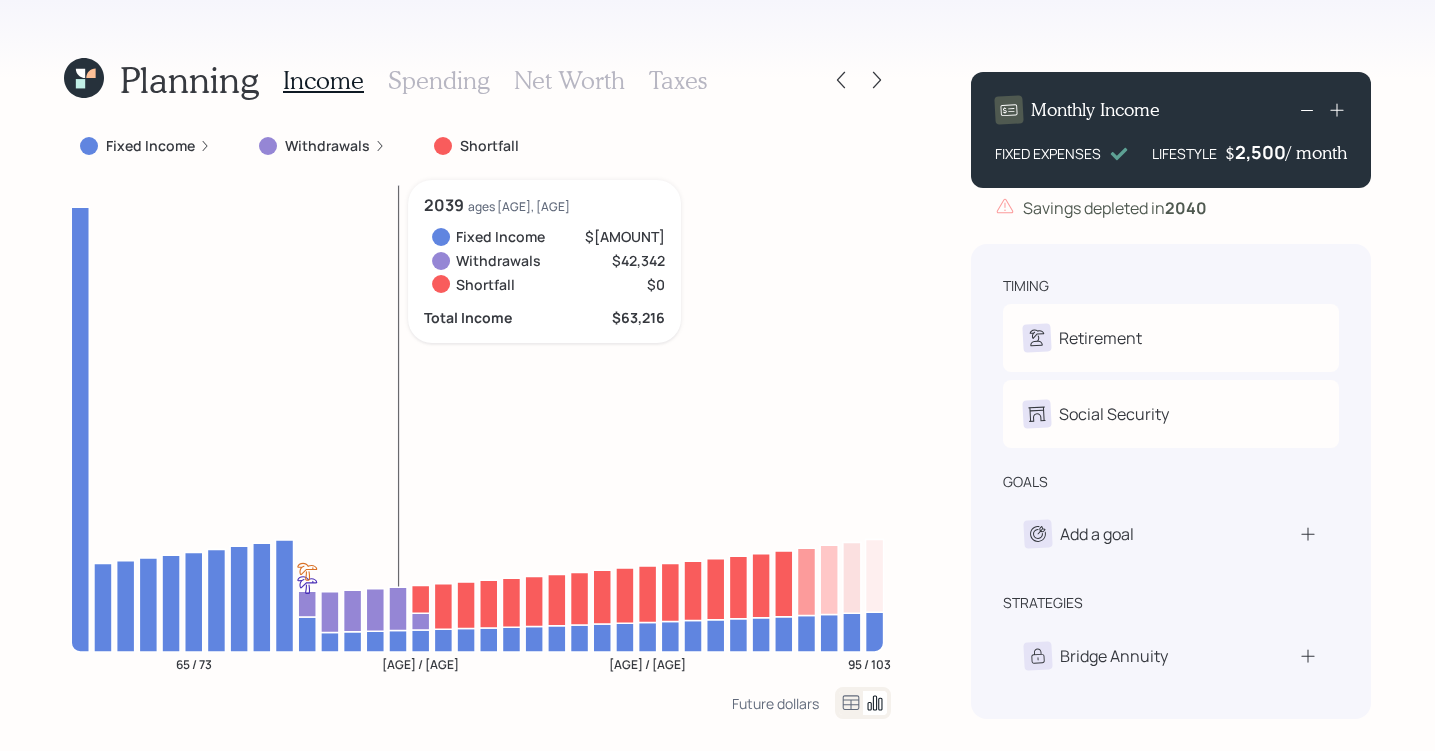 click on "65 / 73 75 / 83 85 / 93 95 / 103" 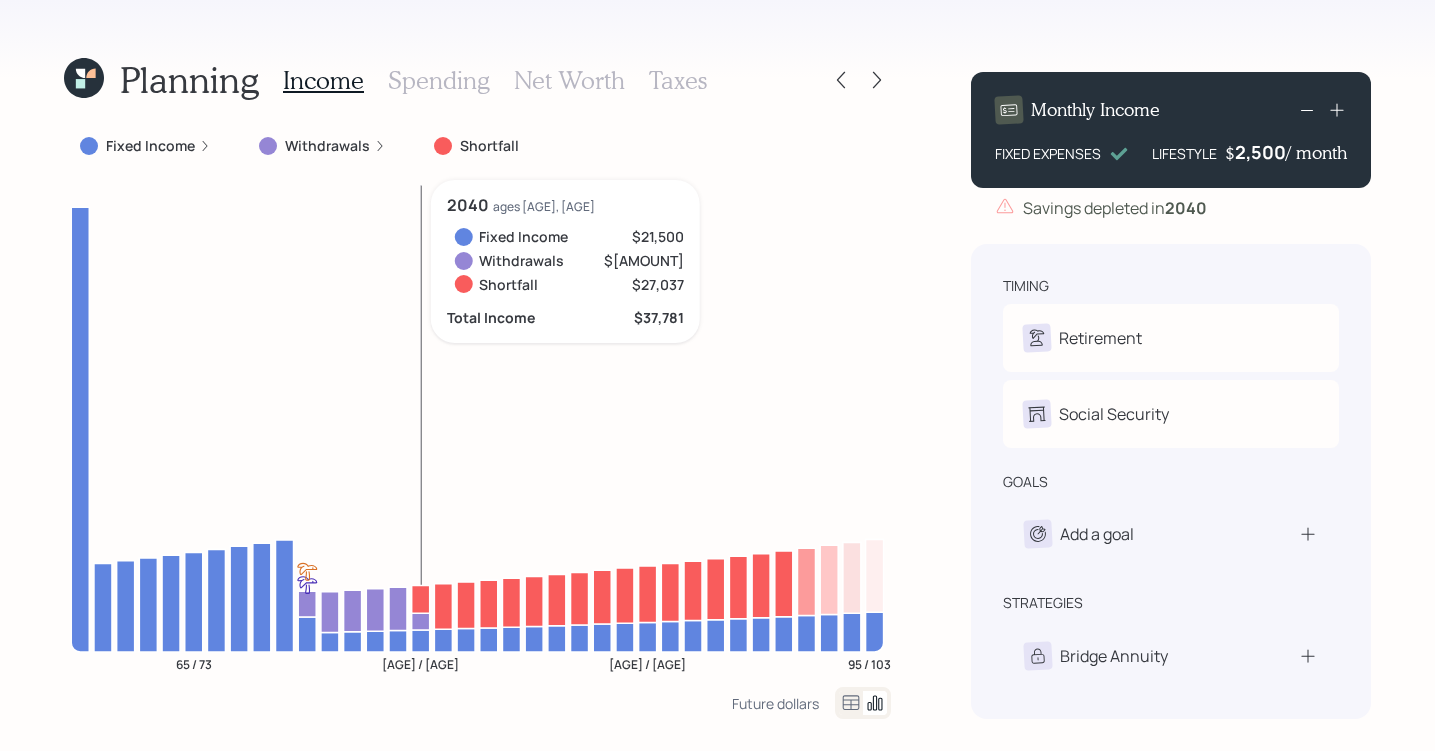 click 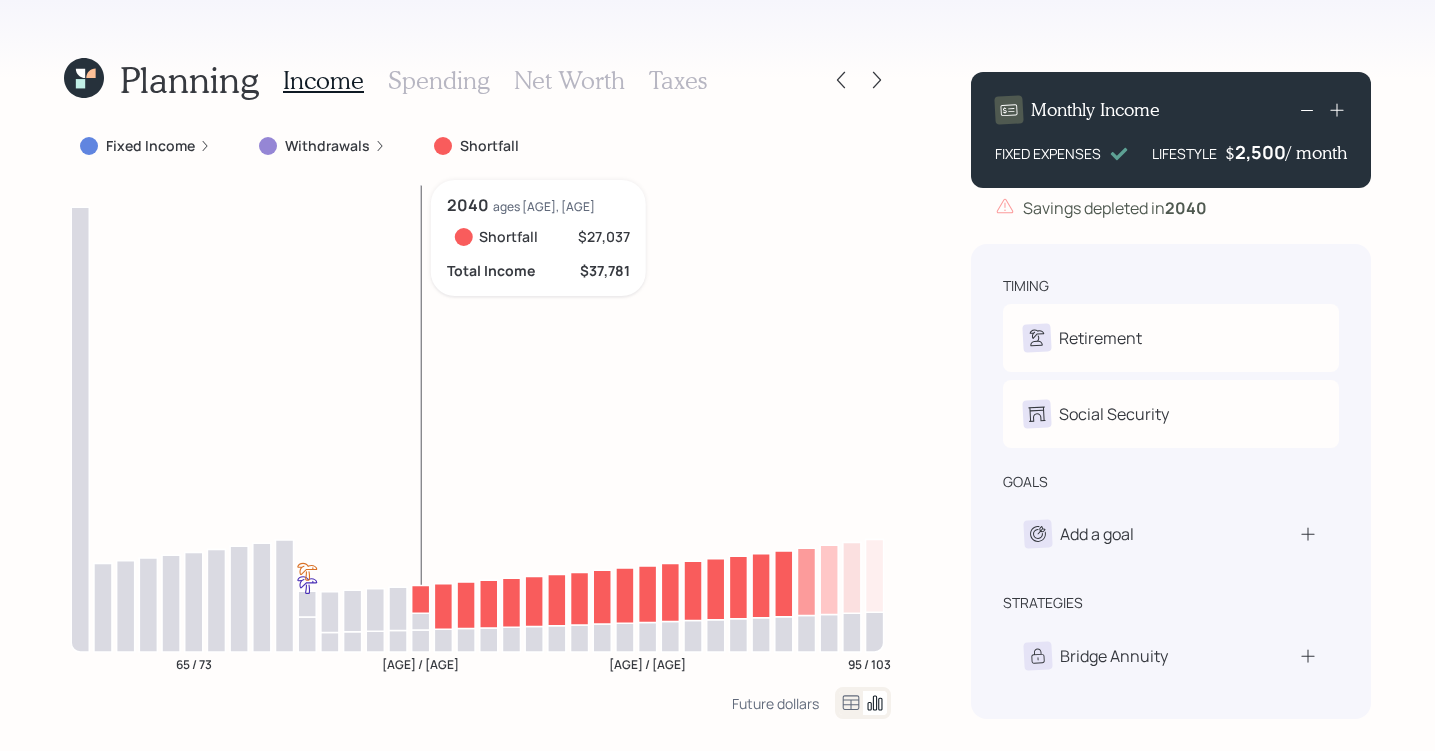 click 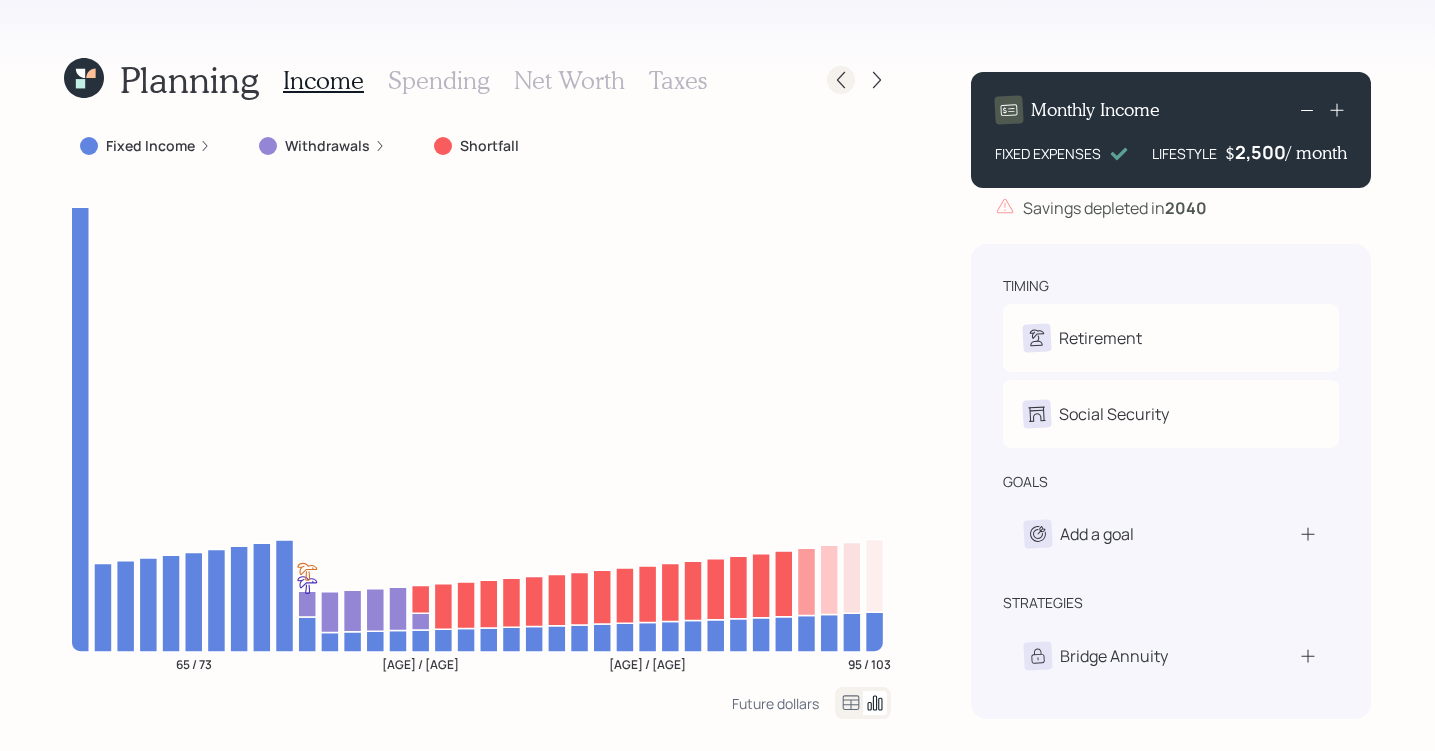 click 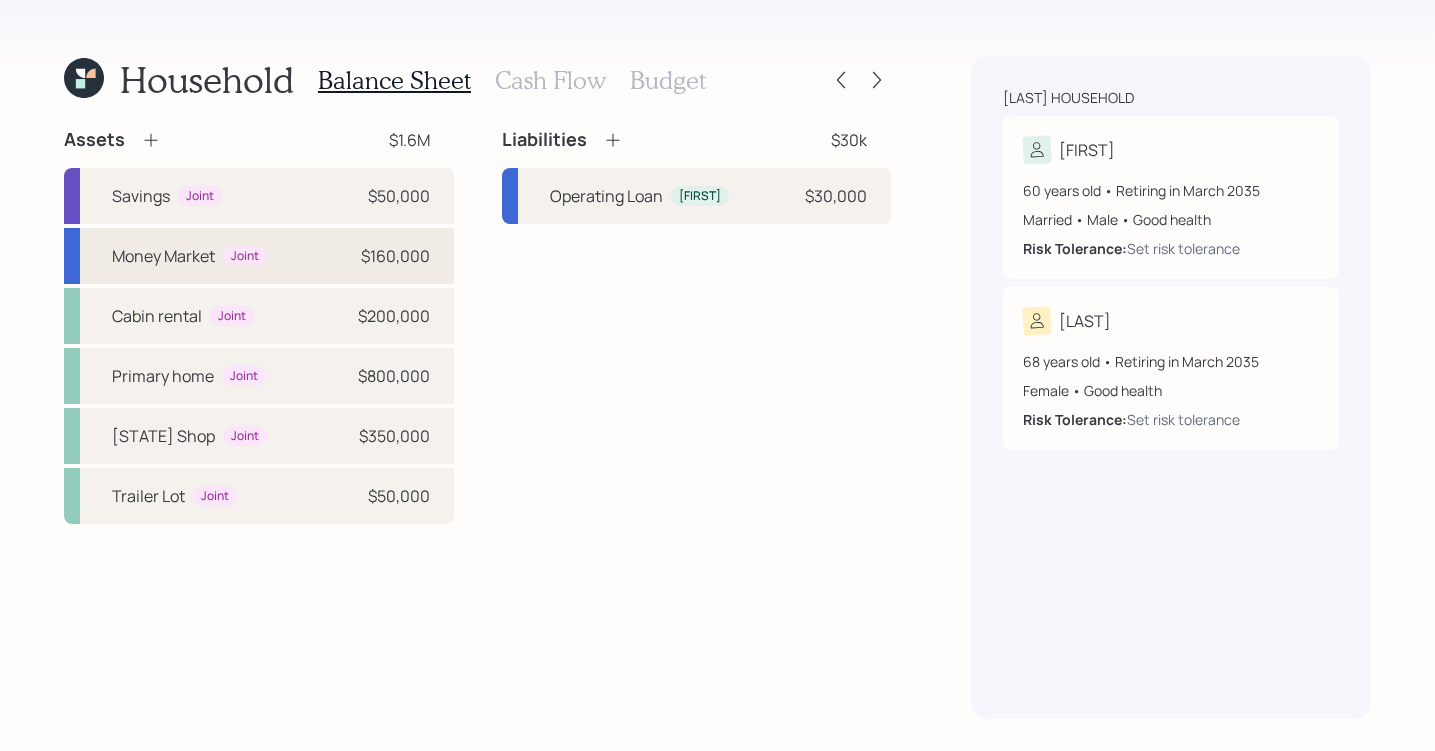 click on "Money Market Joint $160,000" at bounding box center [259, 256] 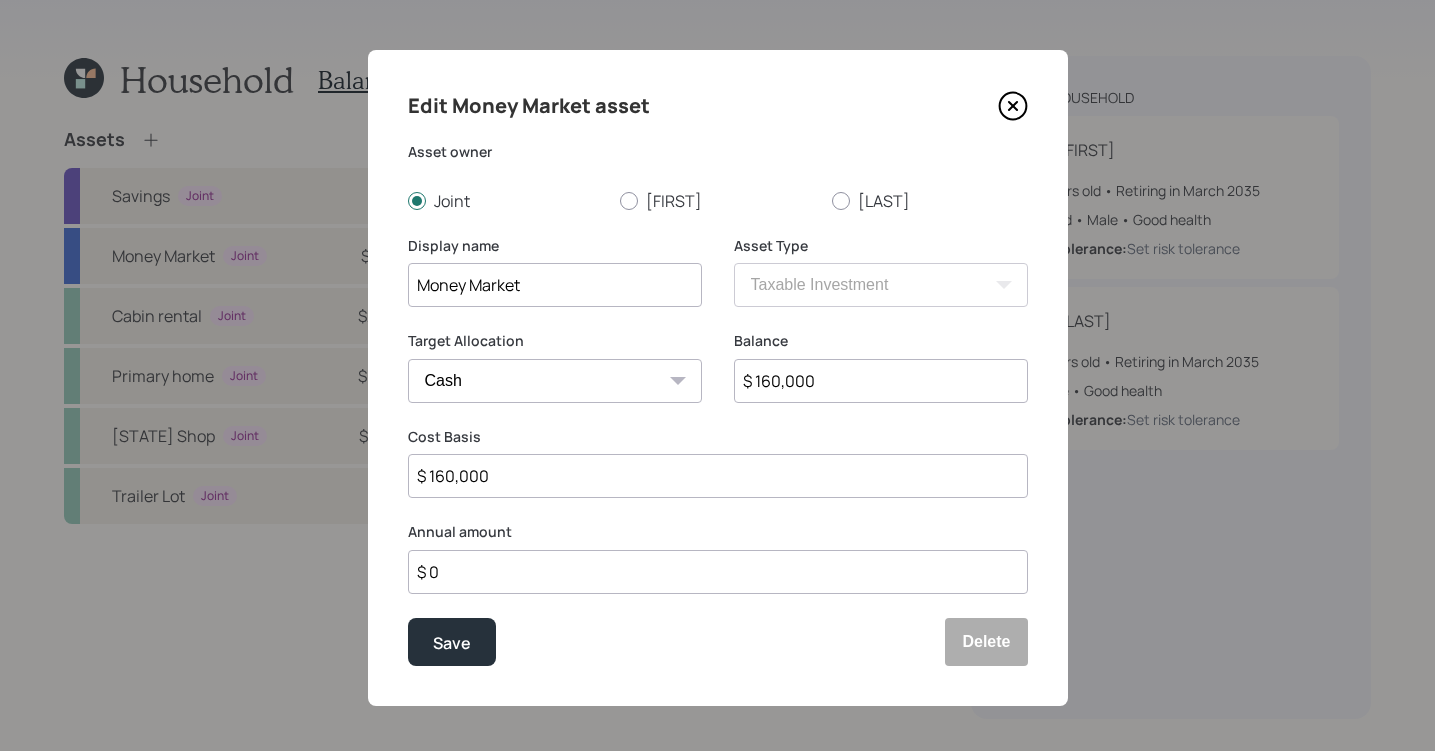 drag, startPoint x: 859, startPoint y: 380, endPoint x: 579, endPoint y: 380, distance: 280 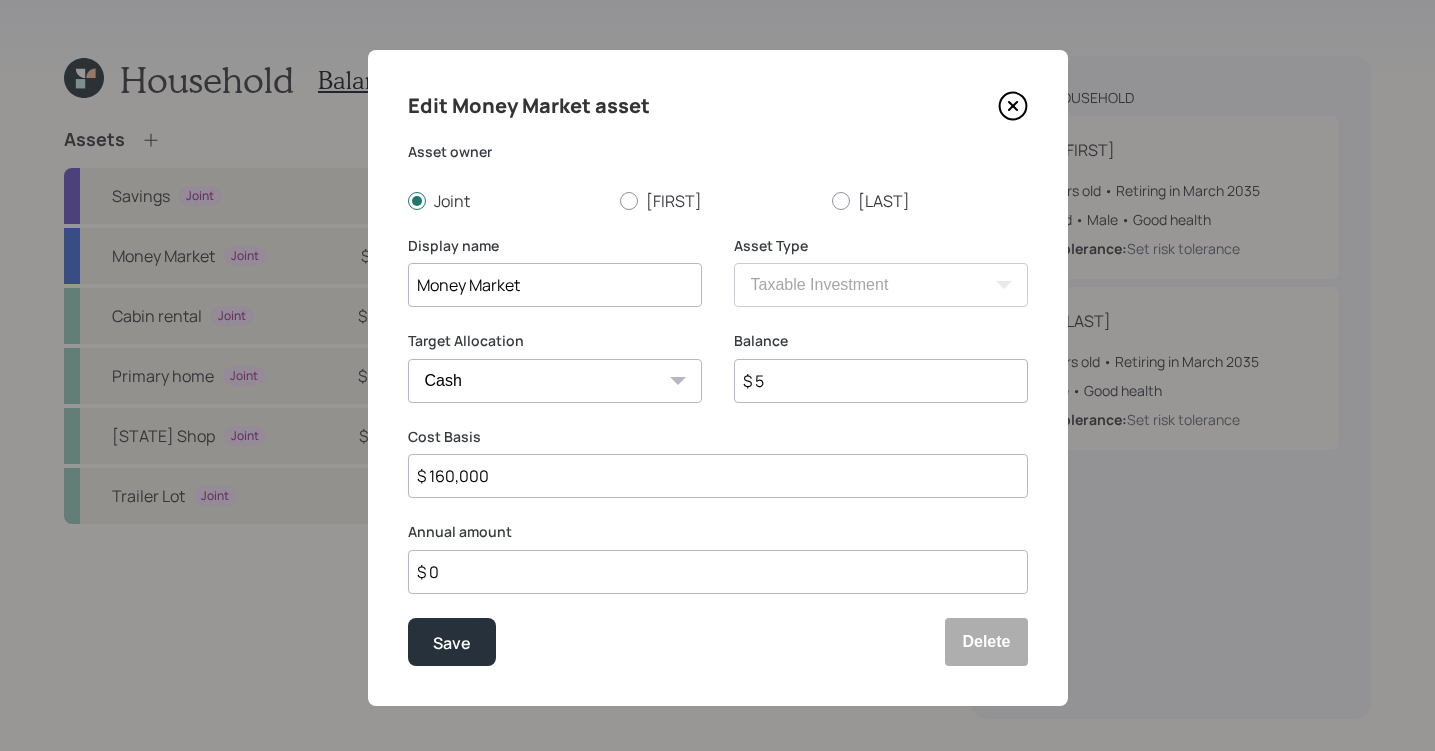 type on "$ 5" 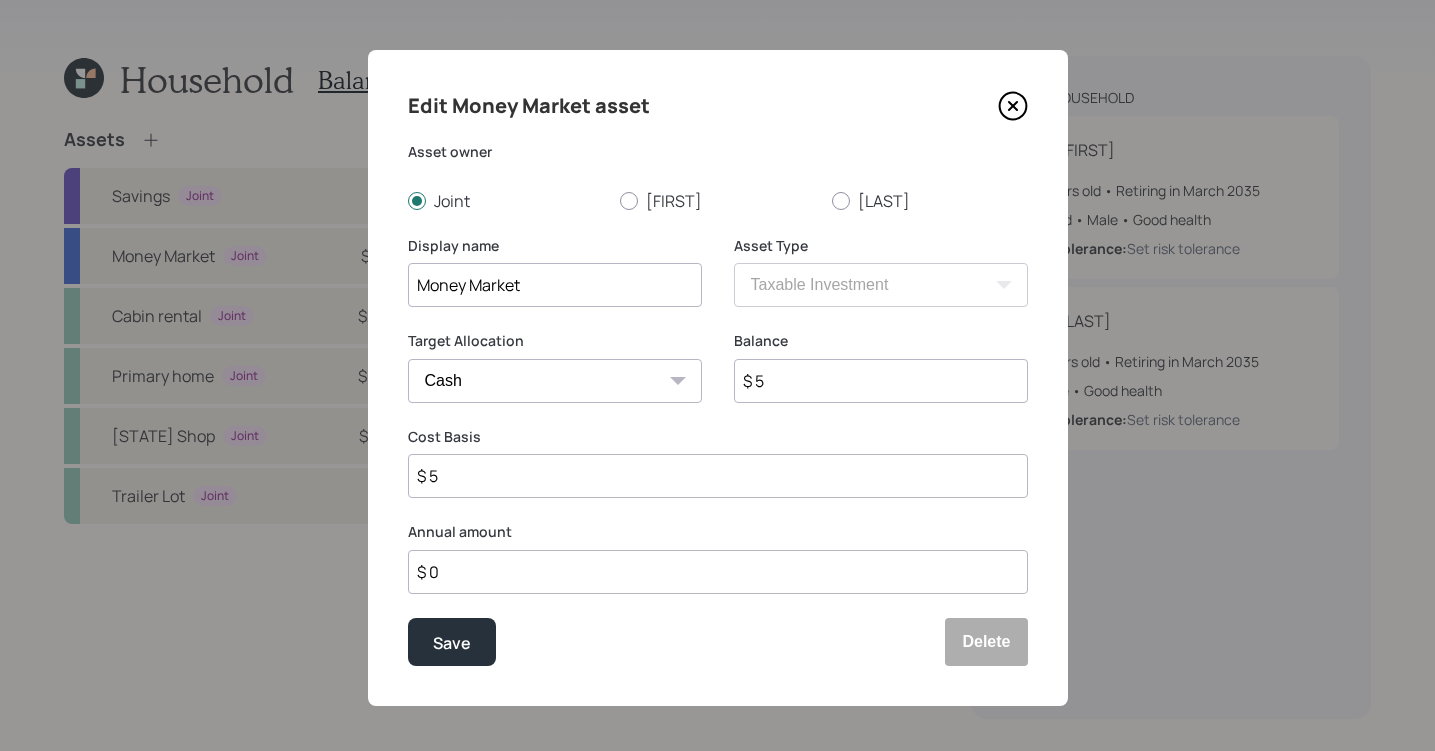 type on "$ 51" 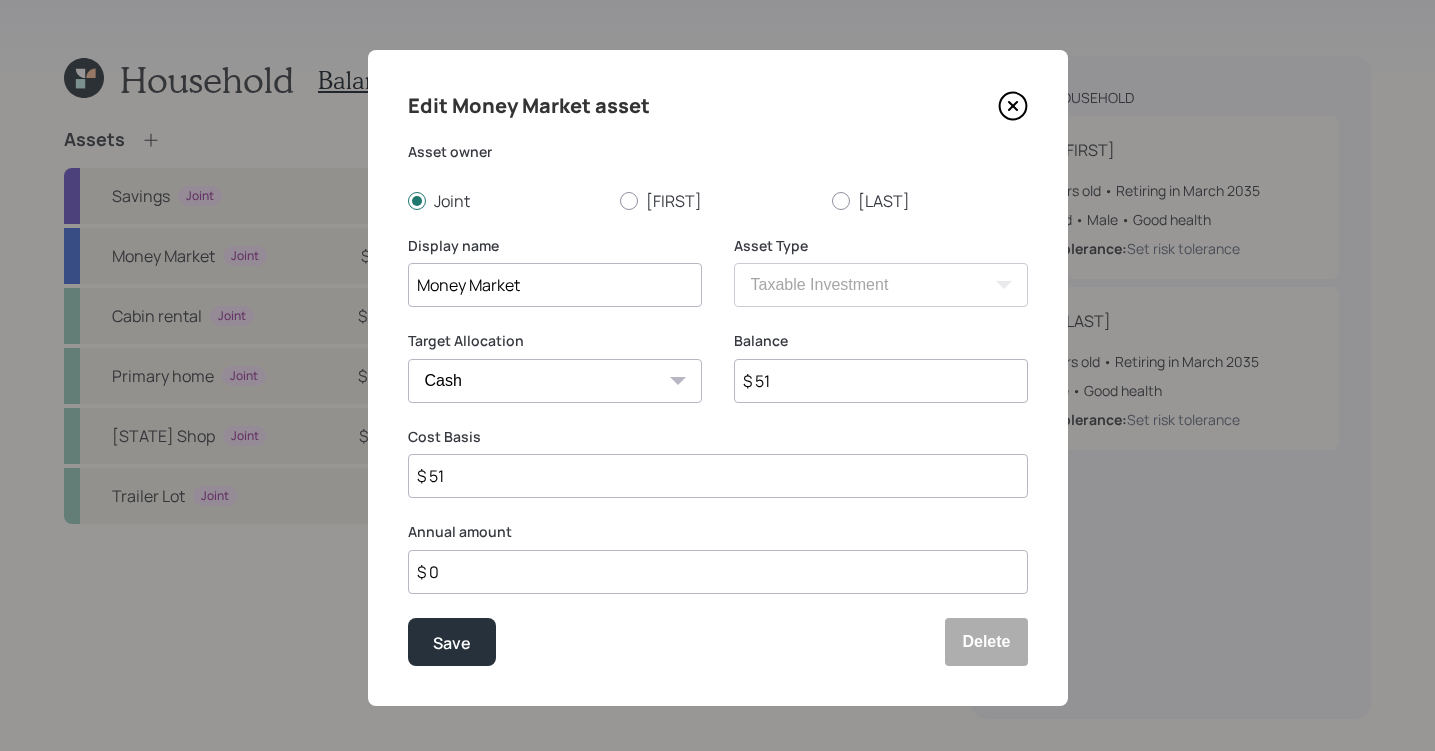 type on "$ 510" 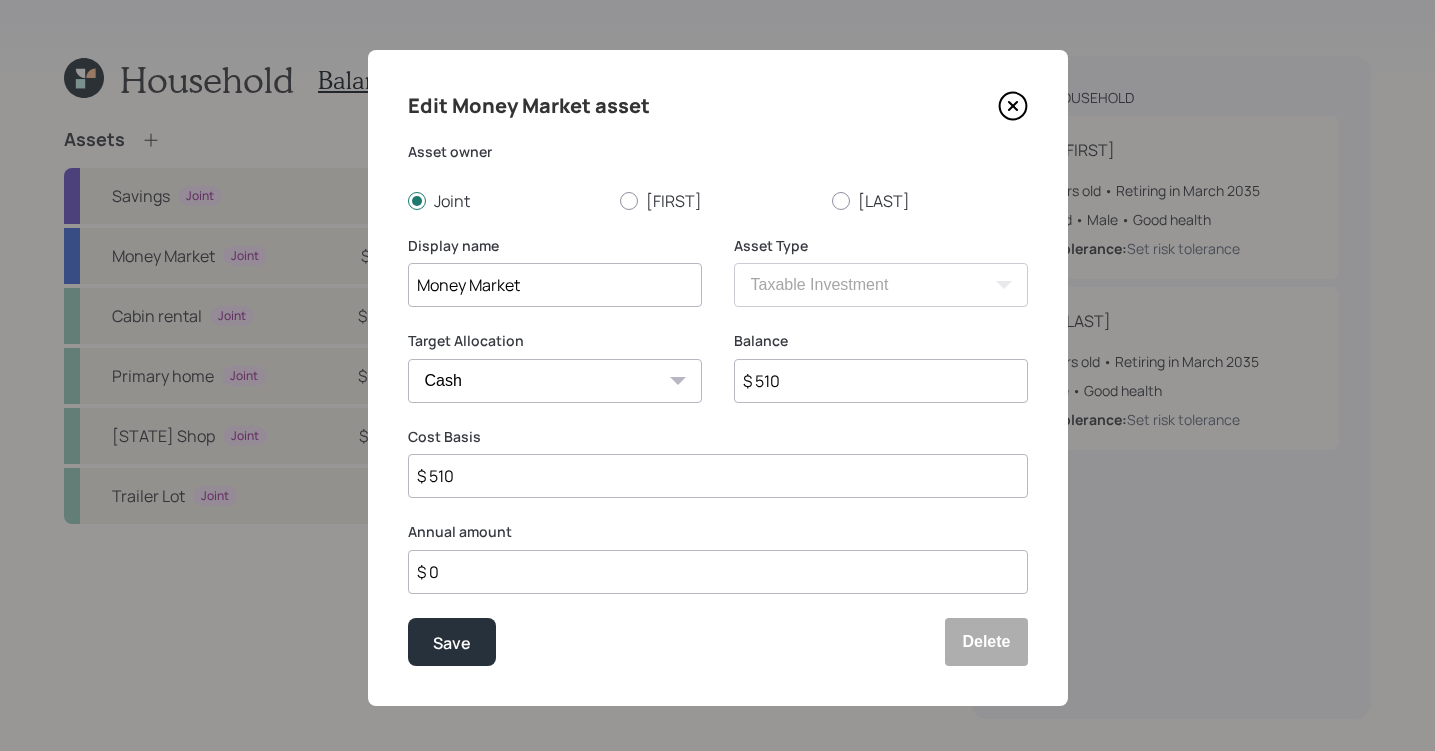 type on "$ [AMOUNT]" 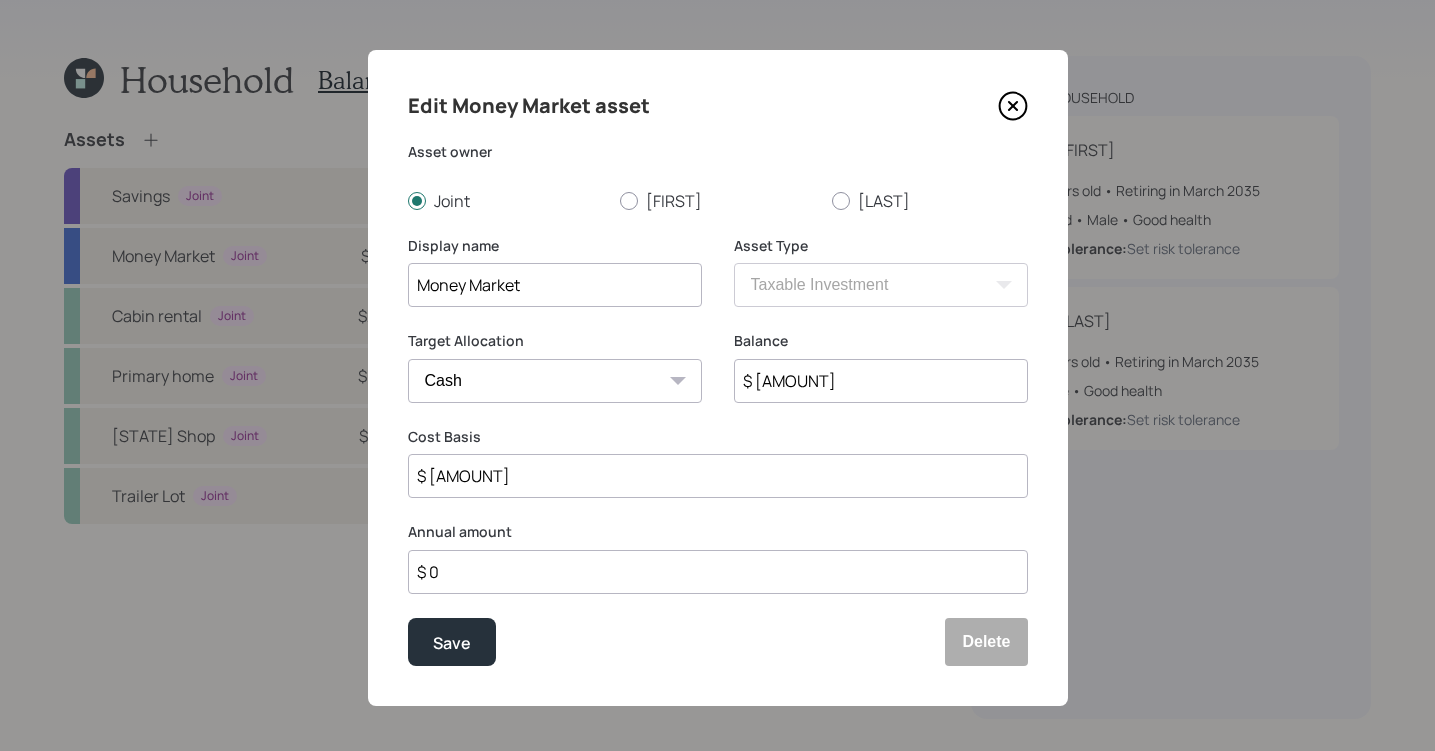 type on "$ [AMOUNT]" 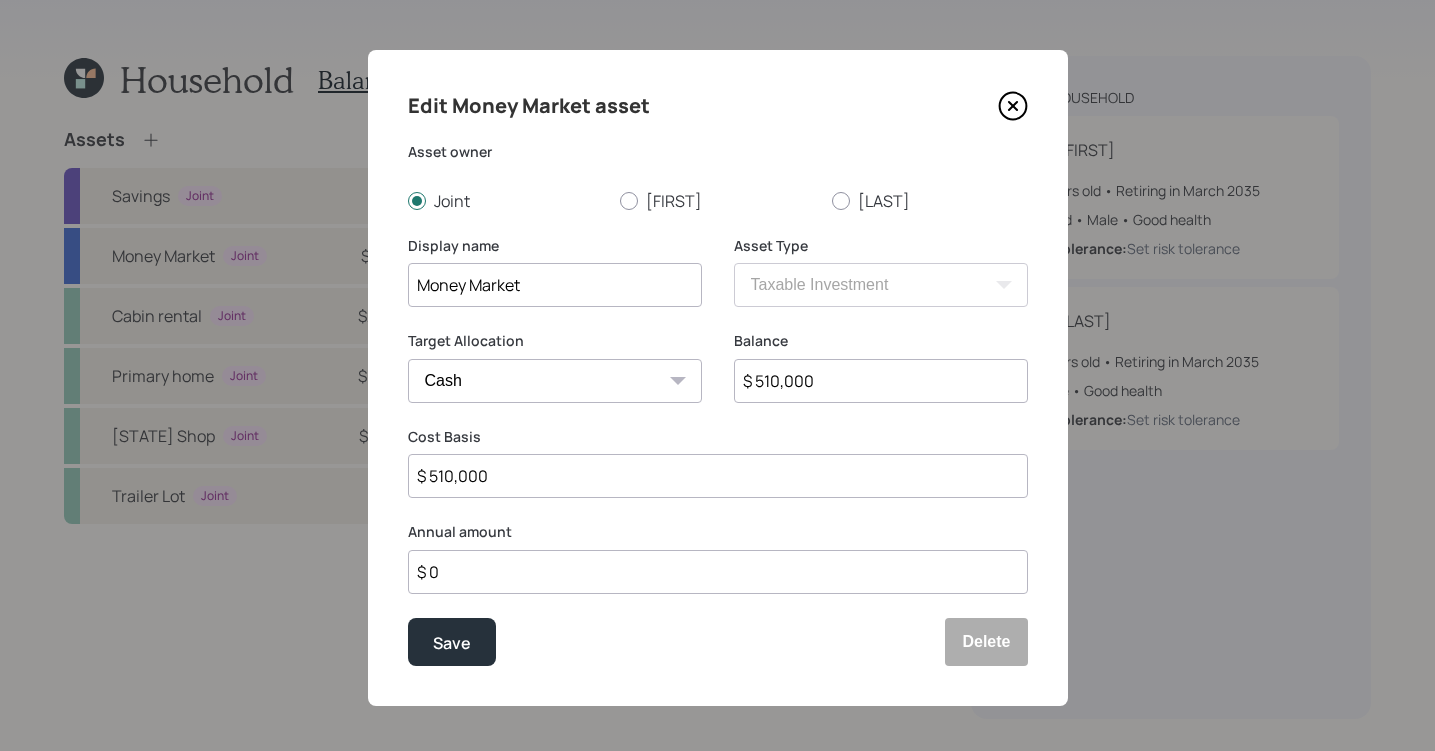 type on "$ 510,000" 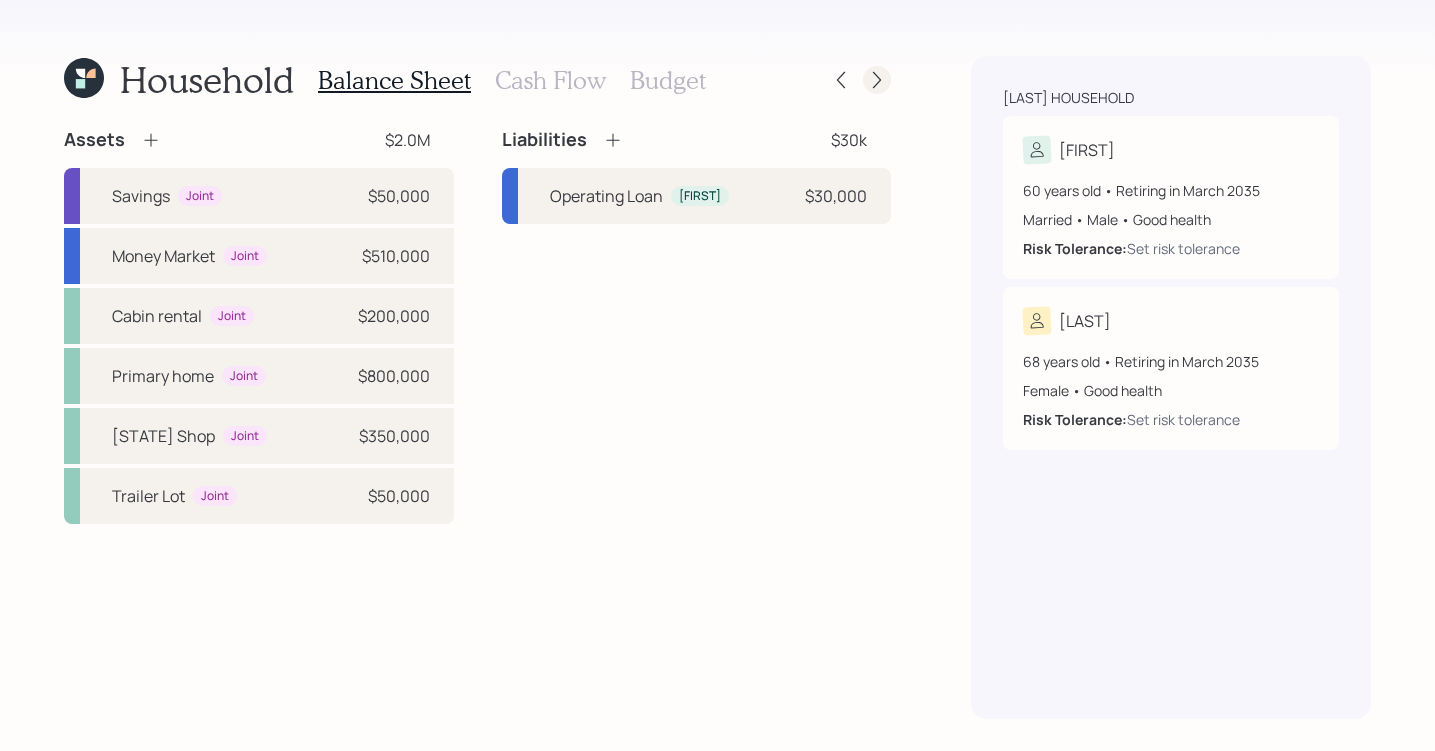 click 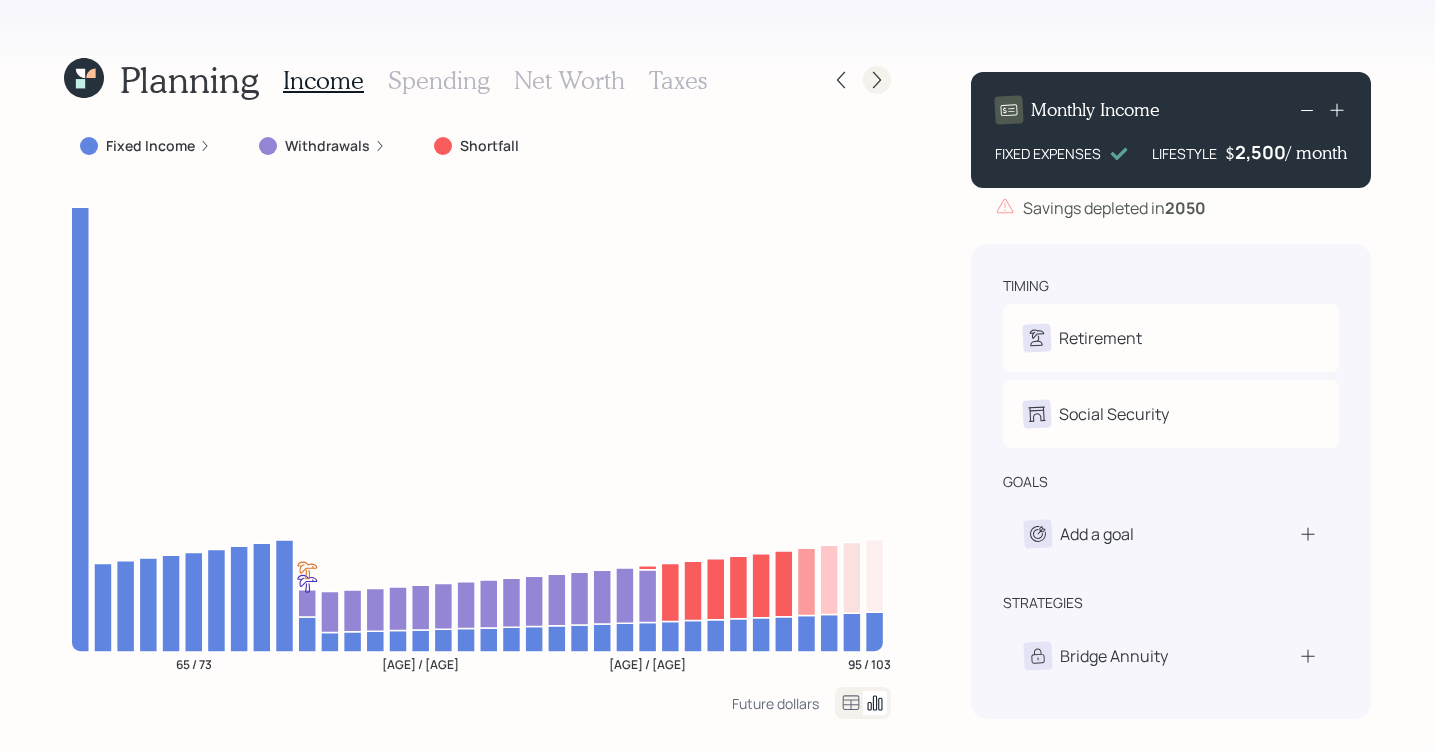 click 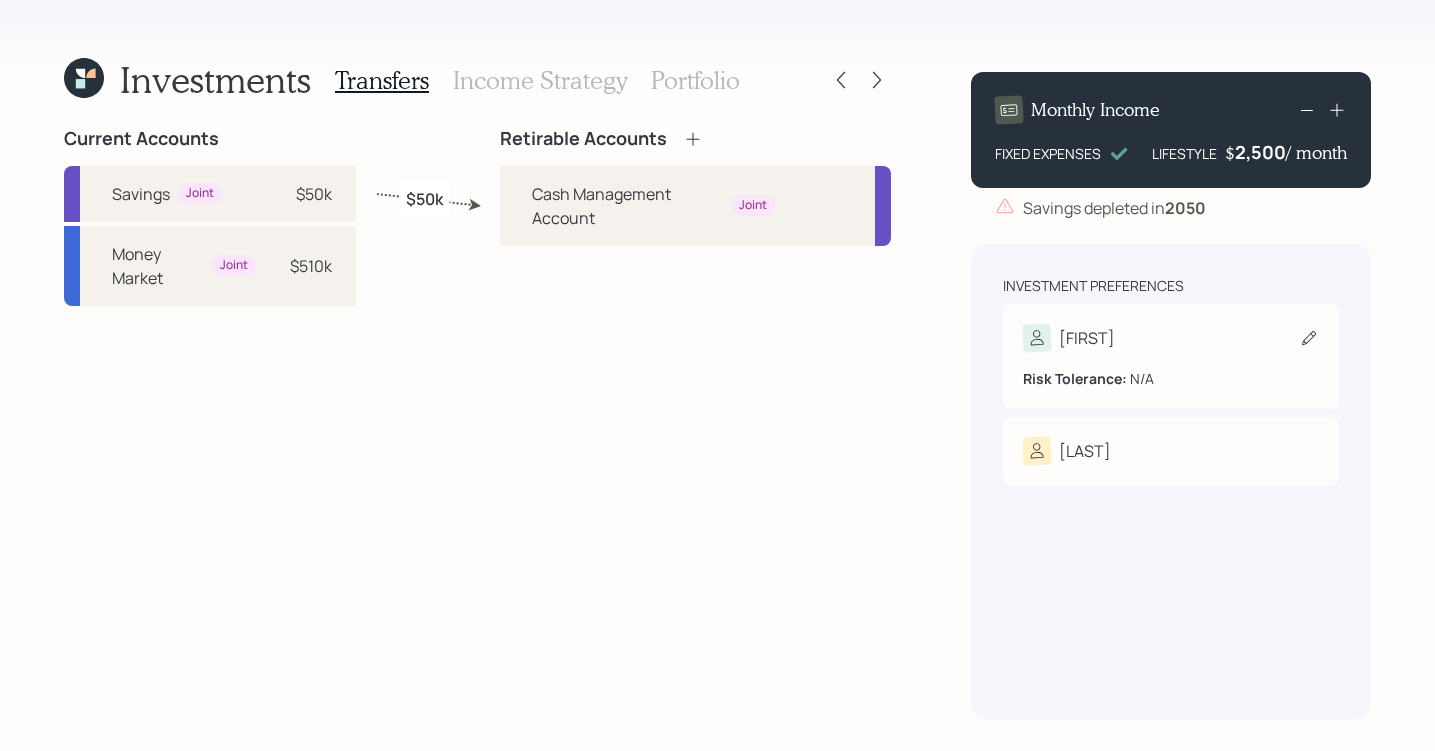 click on "[FIRST]" at bounding box center [1171, 338] 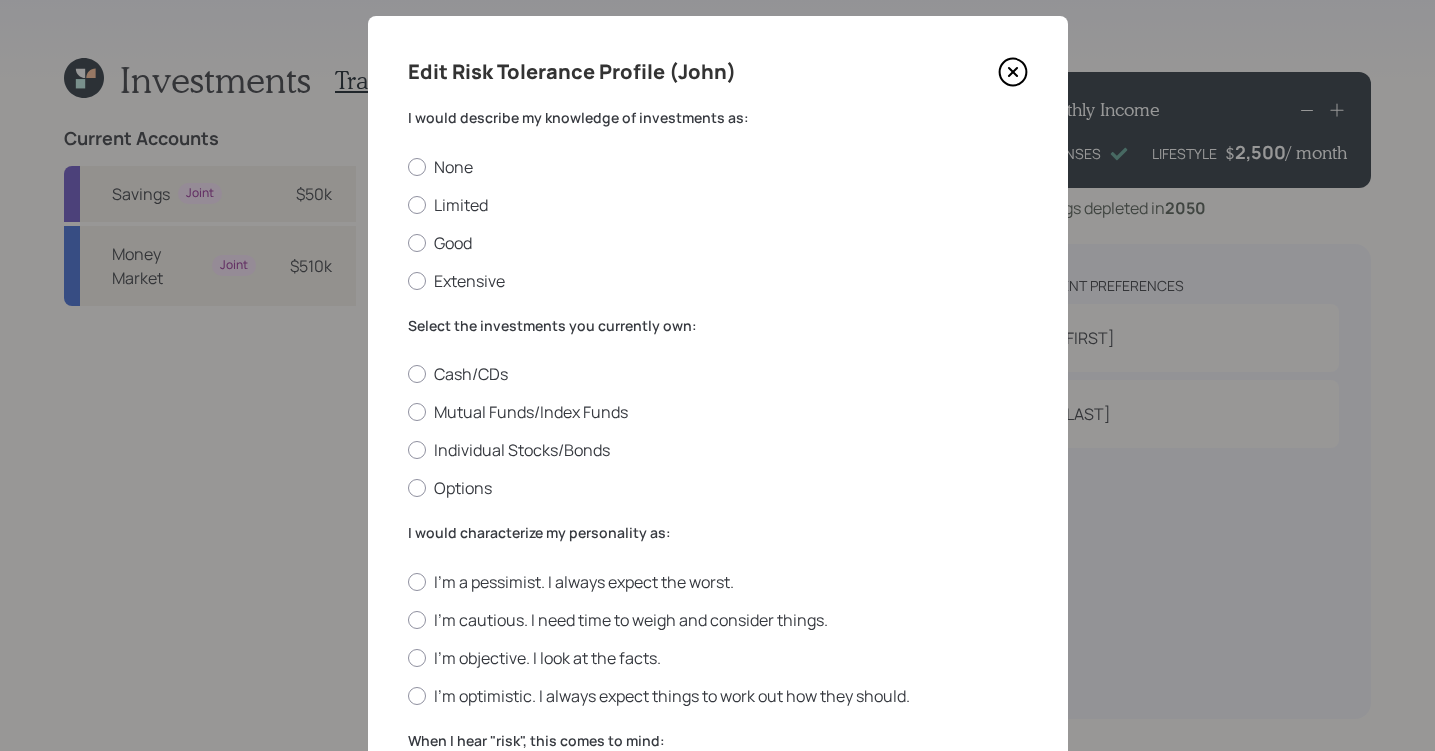 scroll, scrollTop: 31, scrollLeft: 0, axis: vertical 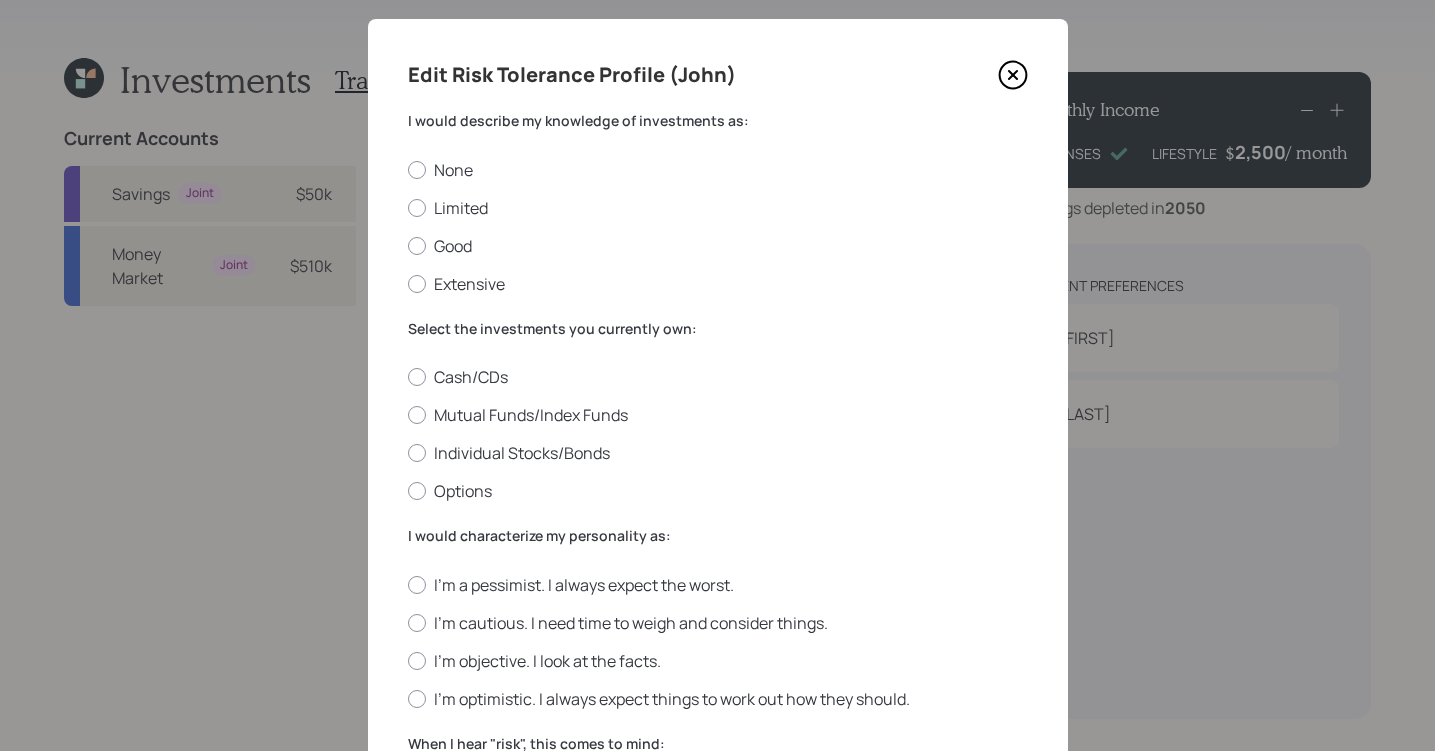click on "Cash/CDs Mutual Funds/Index Funds Individual Stocks/Bonds Options" at bounding box center (718, 434) 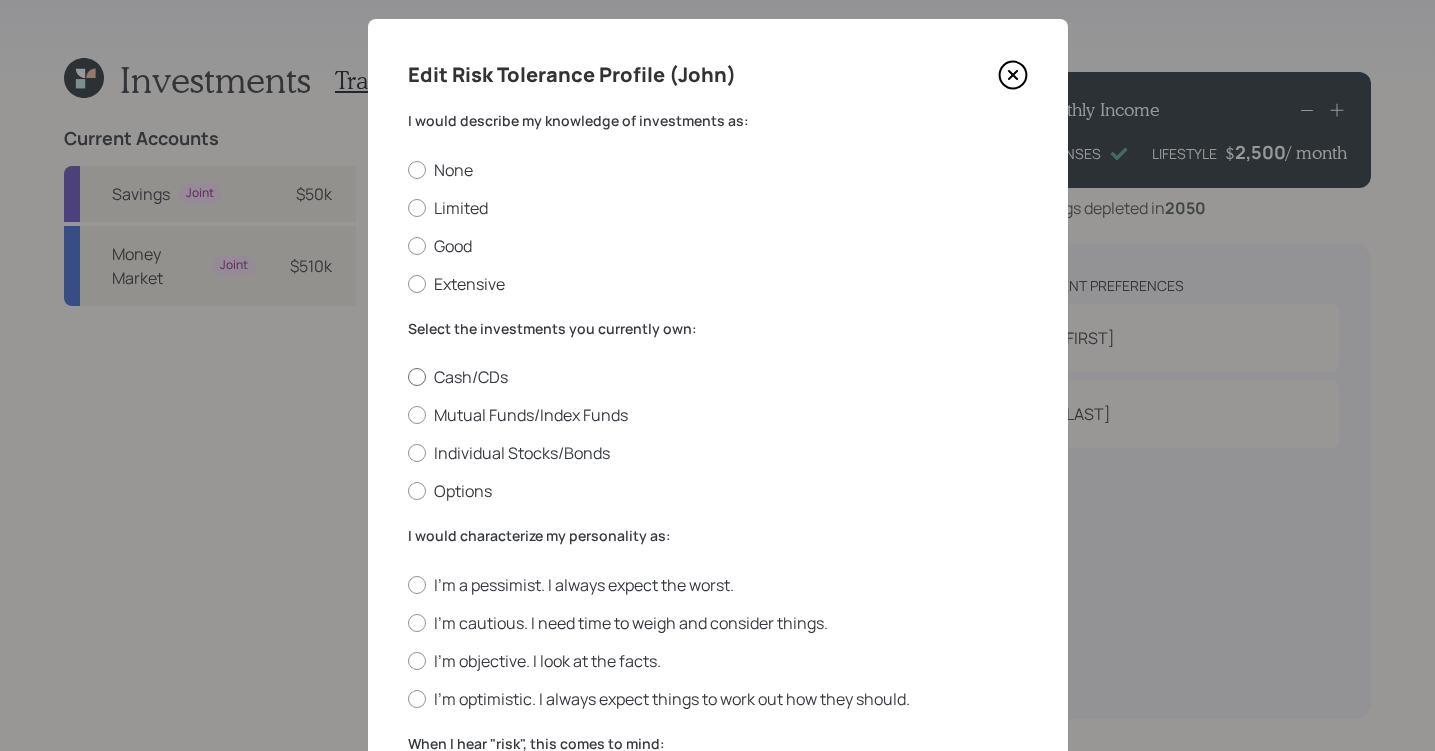 click on "Cash/CDs" at bounding box center [718, 377] 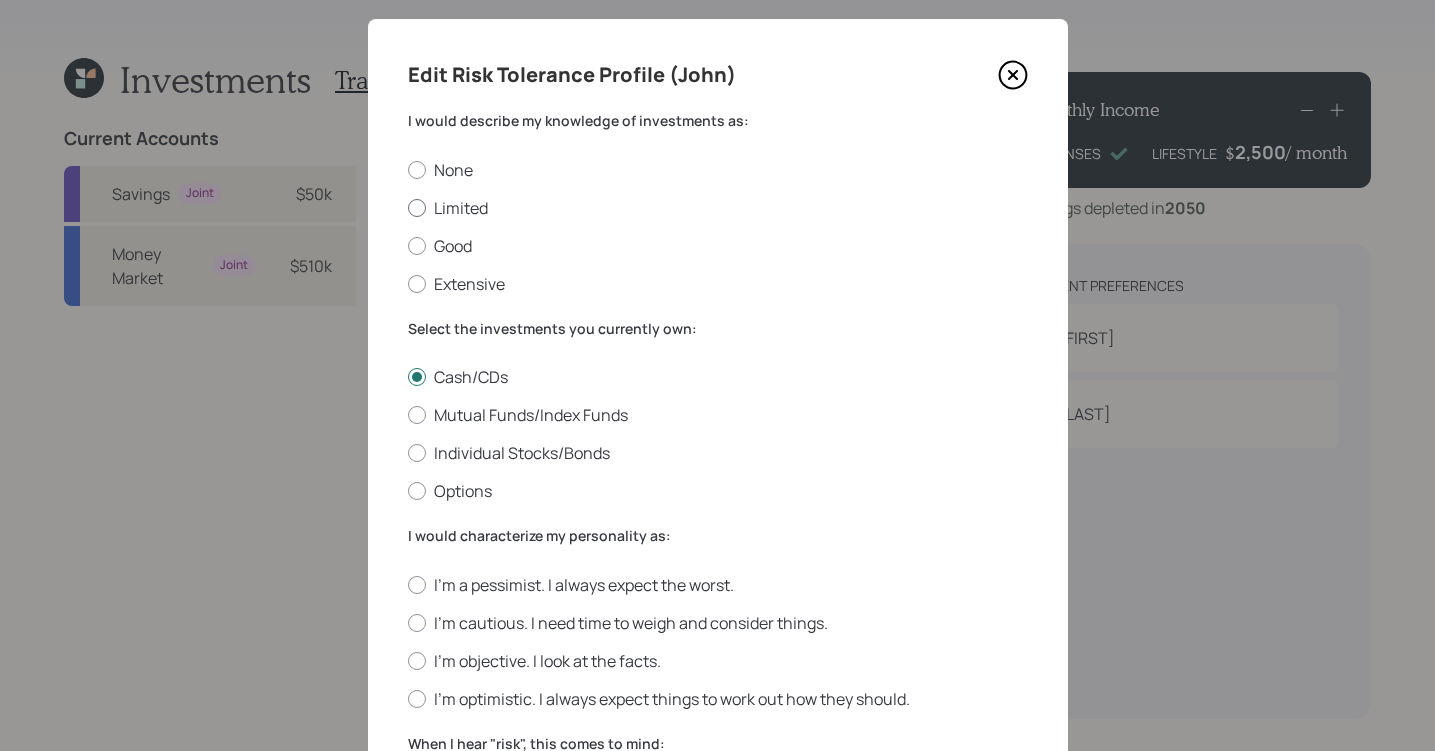 click on "Limited" at bounding box center [718, 208] 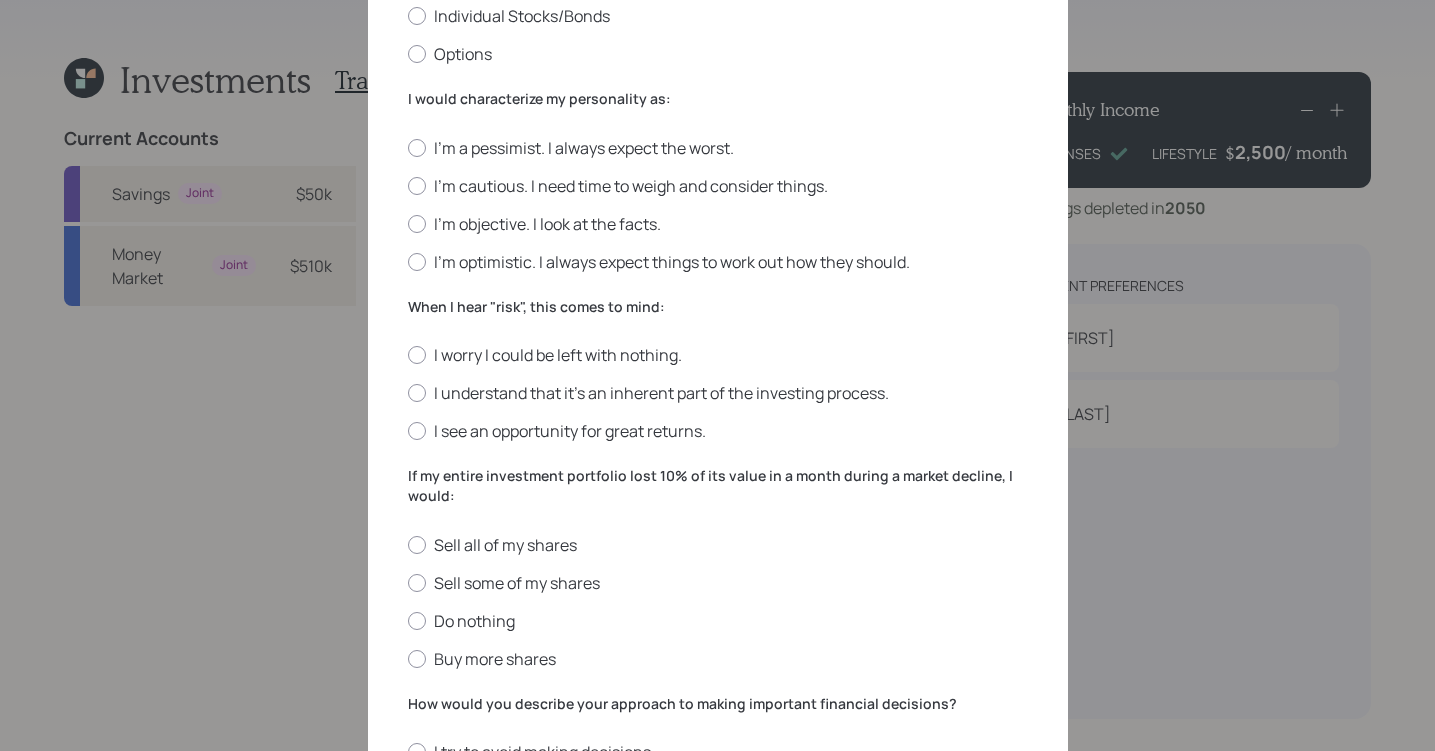scroll, scrollTop: 503, scrollLeft: 0, axis: vertical 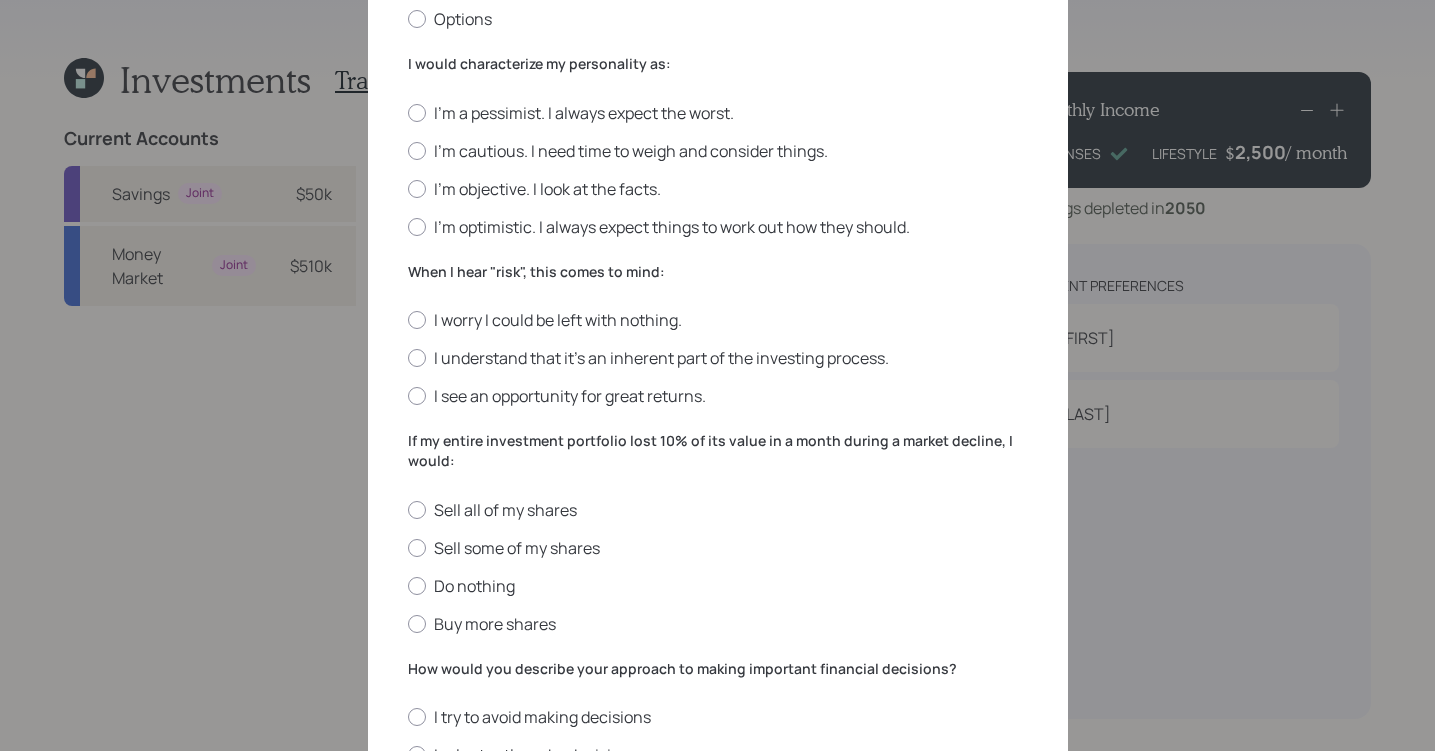 click on "I'm a pessimist. I always expect the worst. I'm cautious. I need time to weigh and consider things. I'm objective. I look at the facts. I'm optimistic. I always expect things to work out how they should." at bounding box center [718, 170] 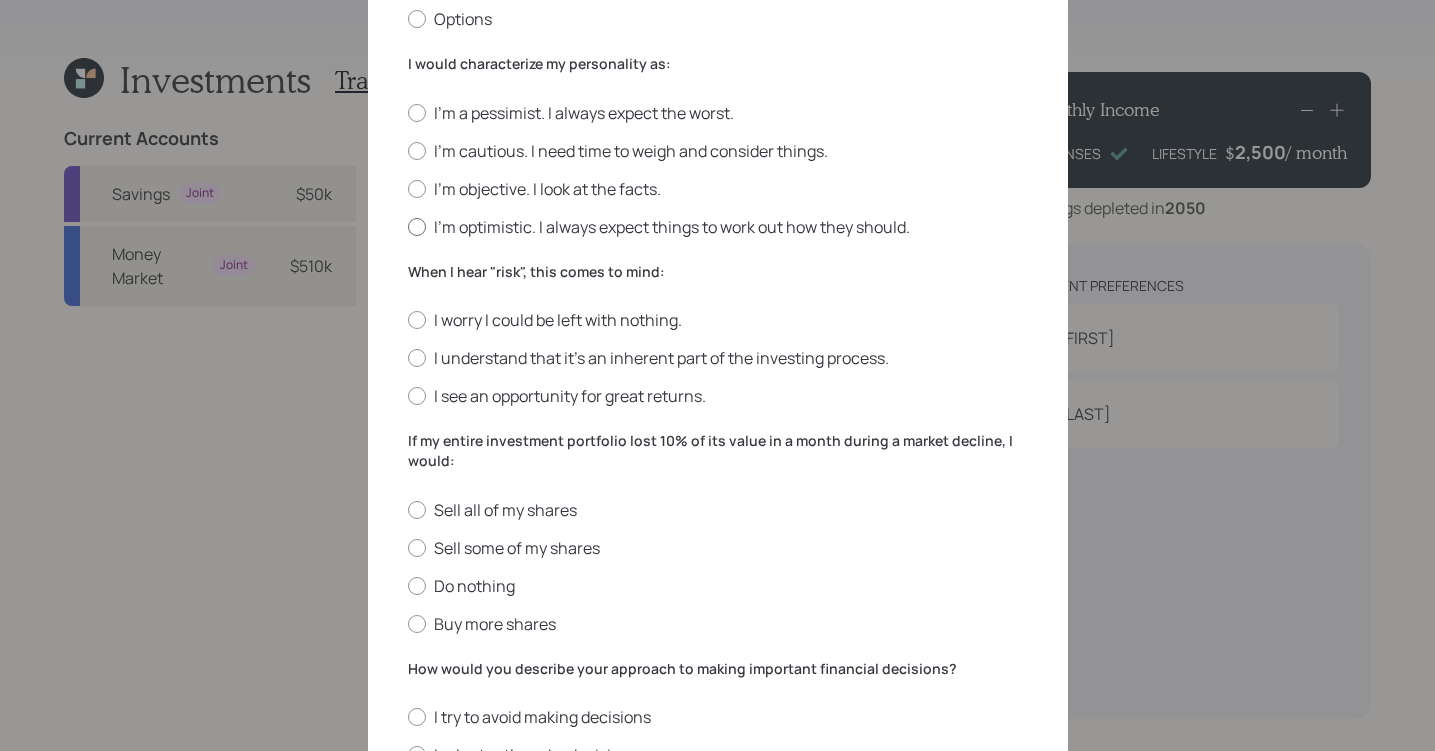 click on "I'm optimistic. I always expect things to work out how they should." at bounding box center [718, 227] 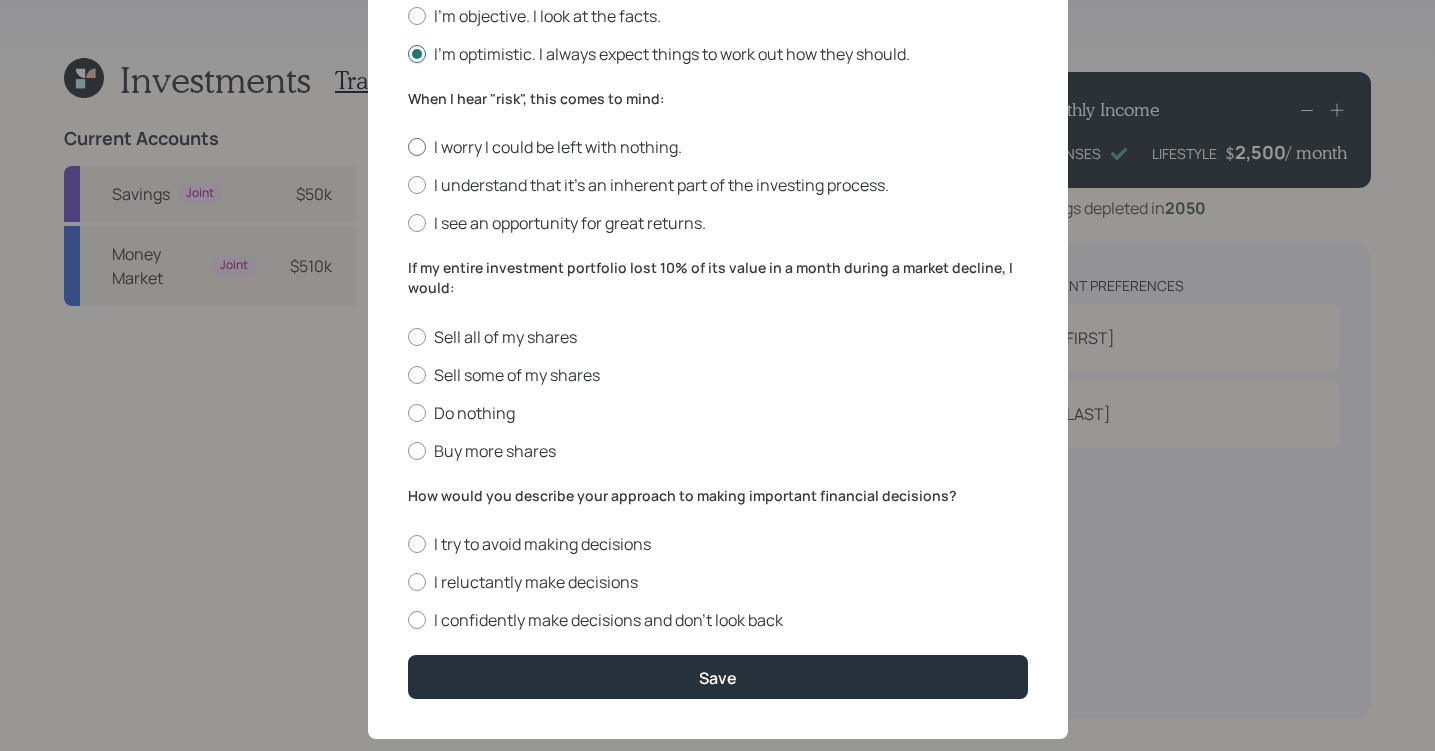 scroll, scrollTop: 674, scrollLeft: 0, axis: vertical 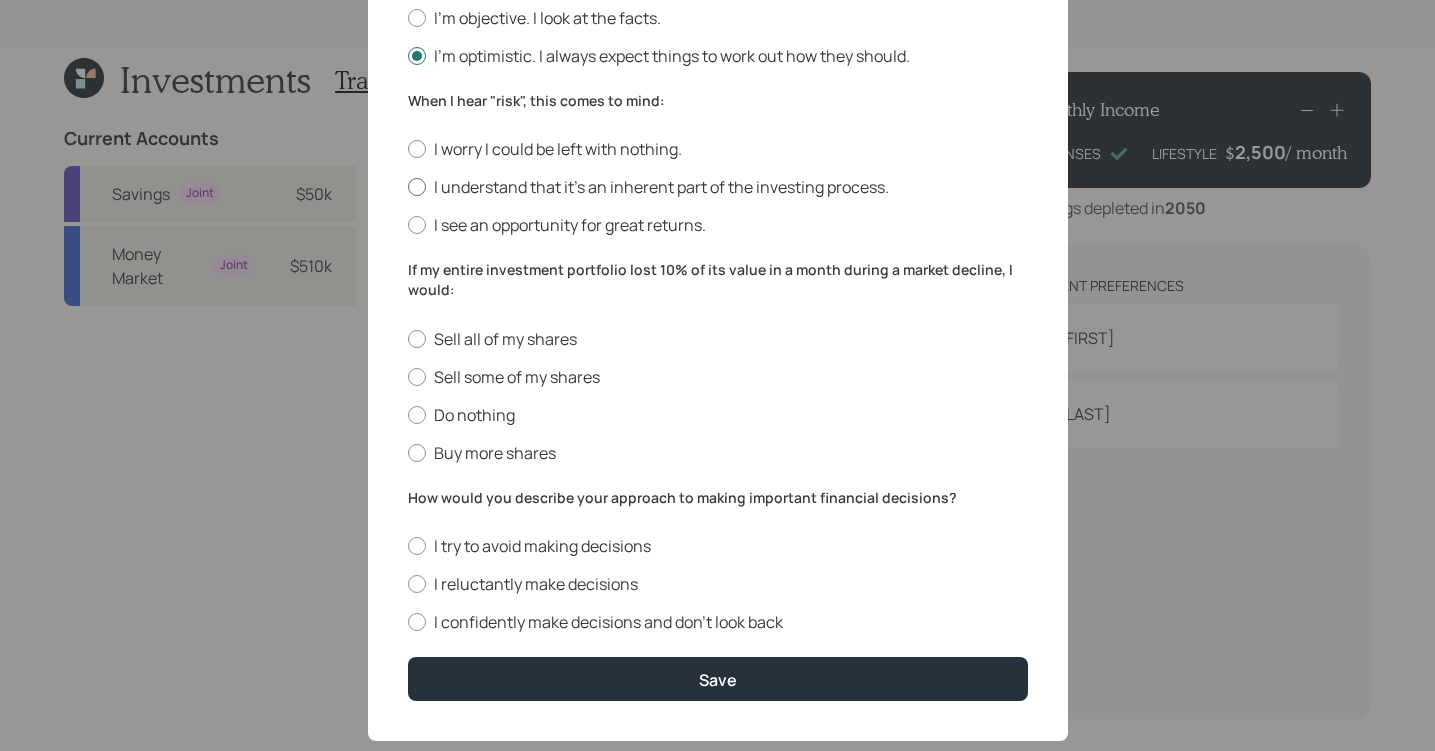click on "I understand that it’s an inherent part of the investing process." at bounding box center (718, 187) 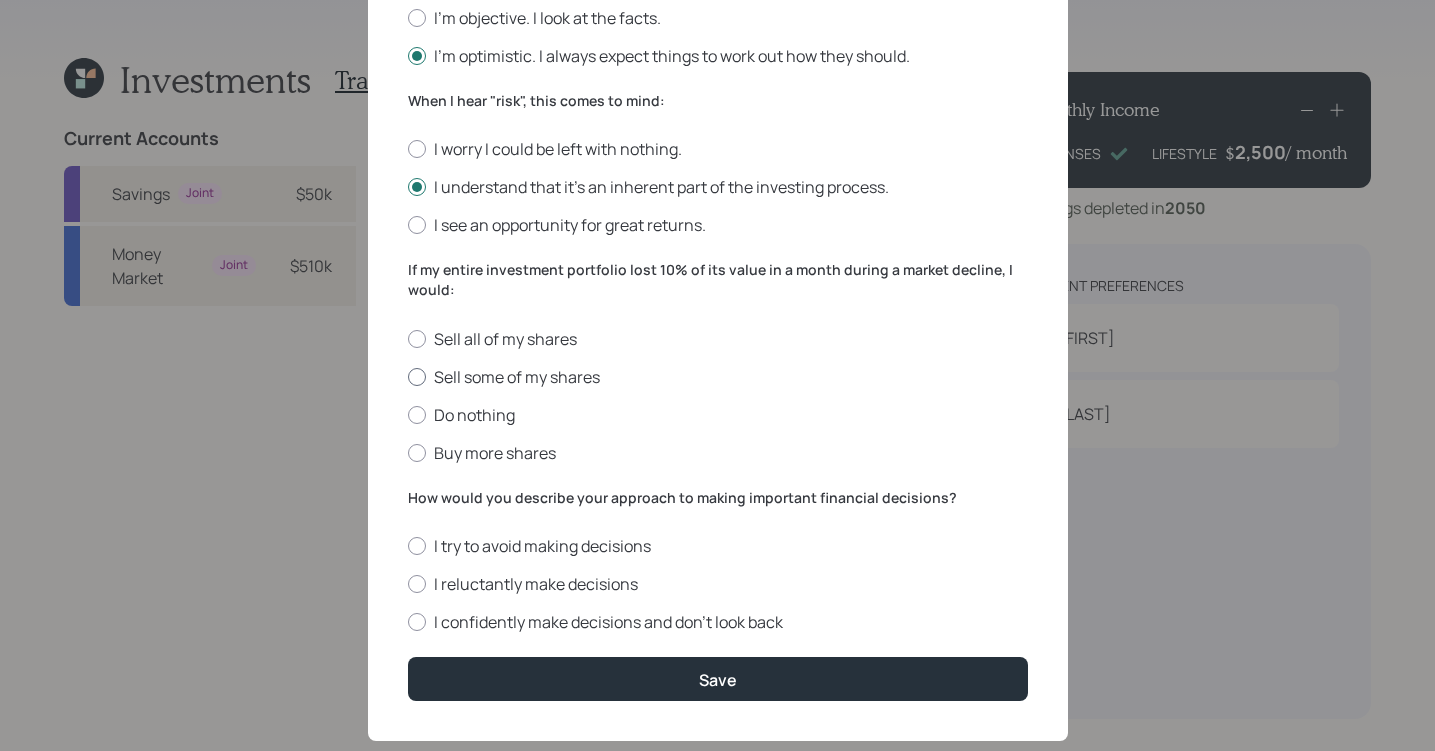 scroll, scrollTop: 714, scrollLeft: 0, axis: vertical 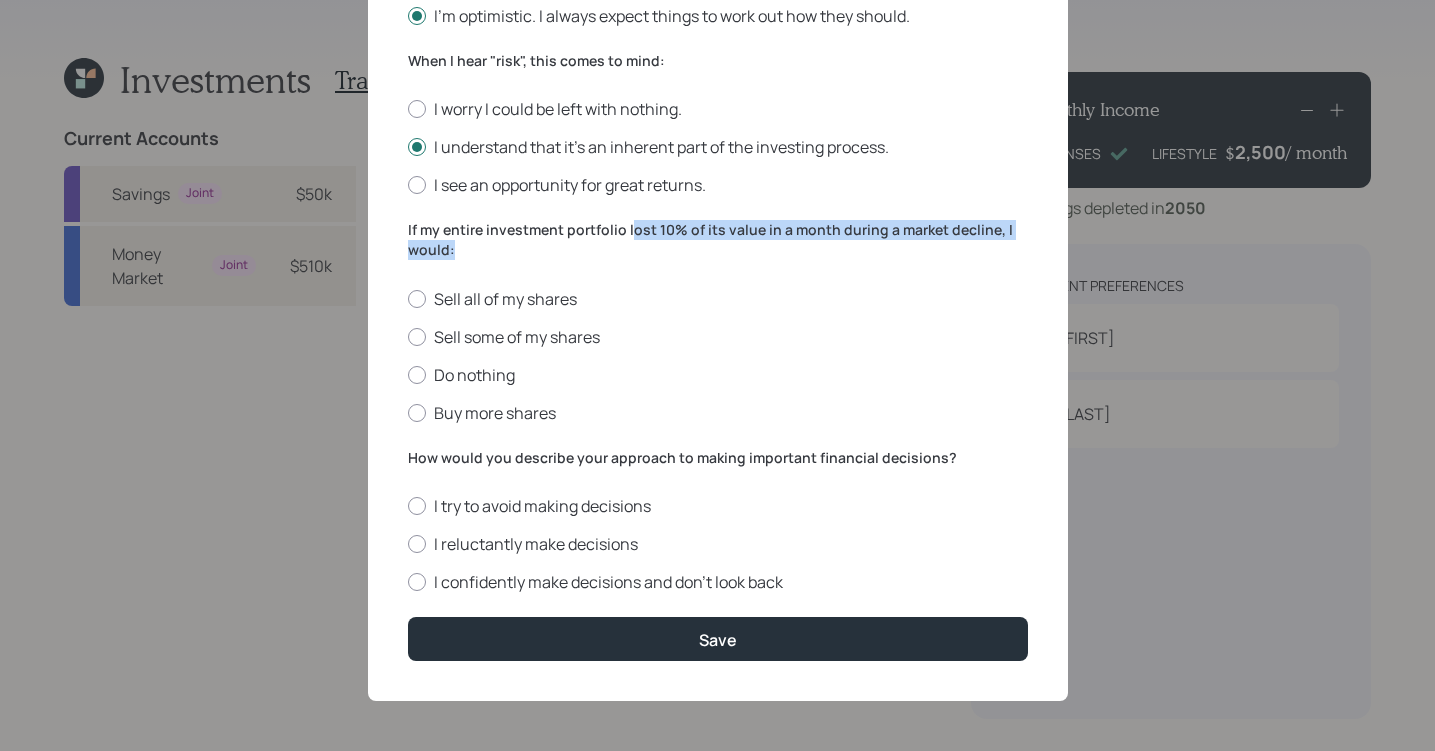 drag, startPoint x: 677, startPoint y: 240, endPoint x: 631, endPoint y: 227, distance: 47.801674 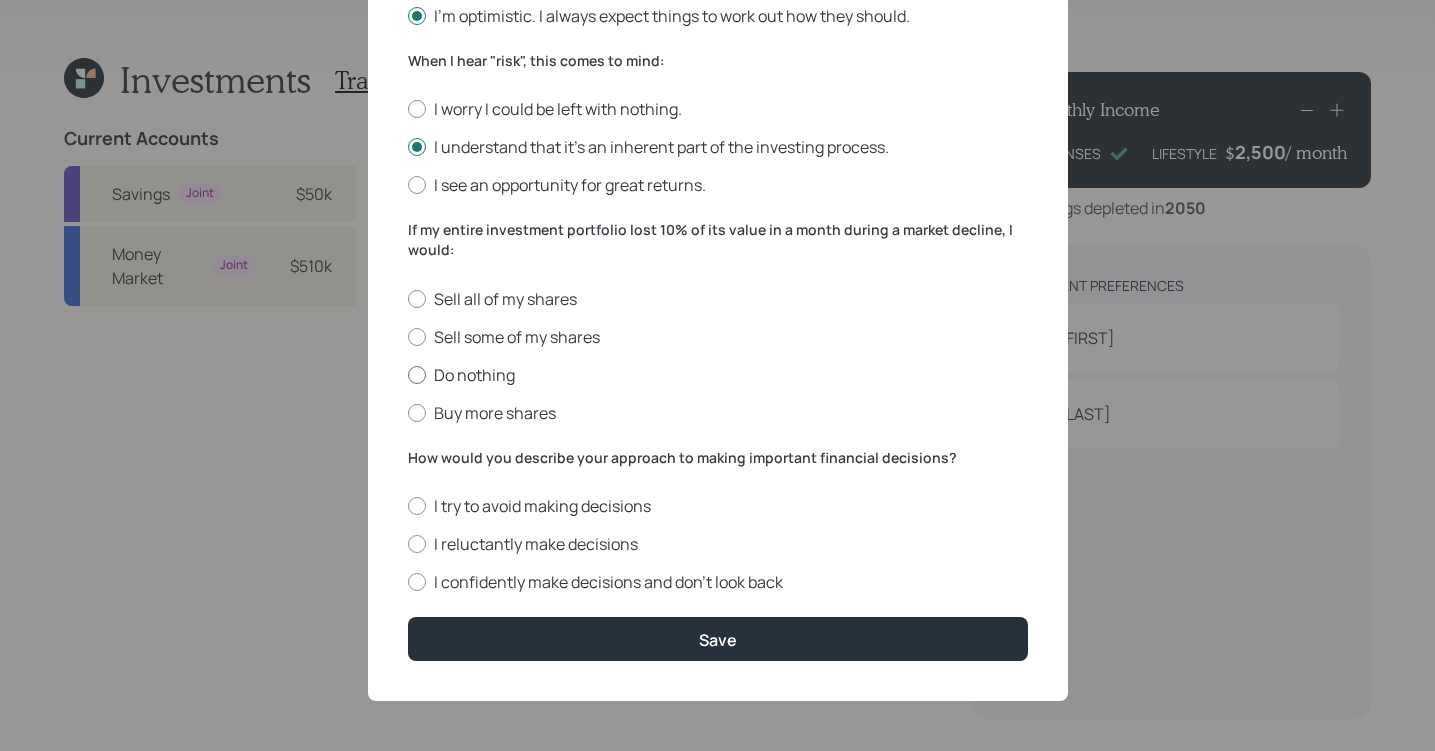 click on "Do nothing" at bounding box center [718, 375] 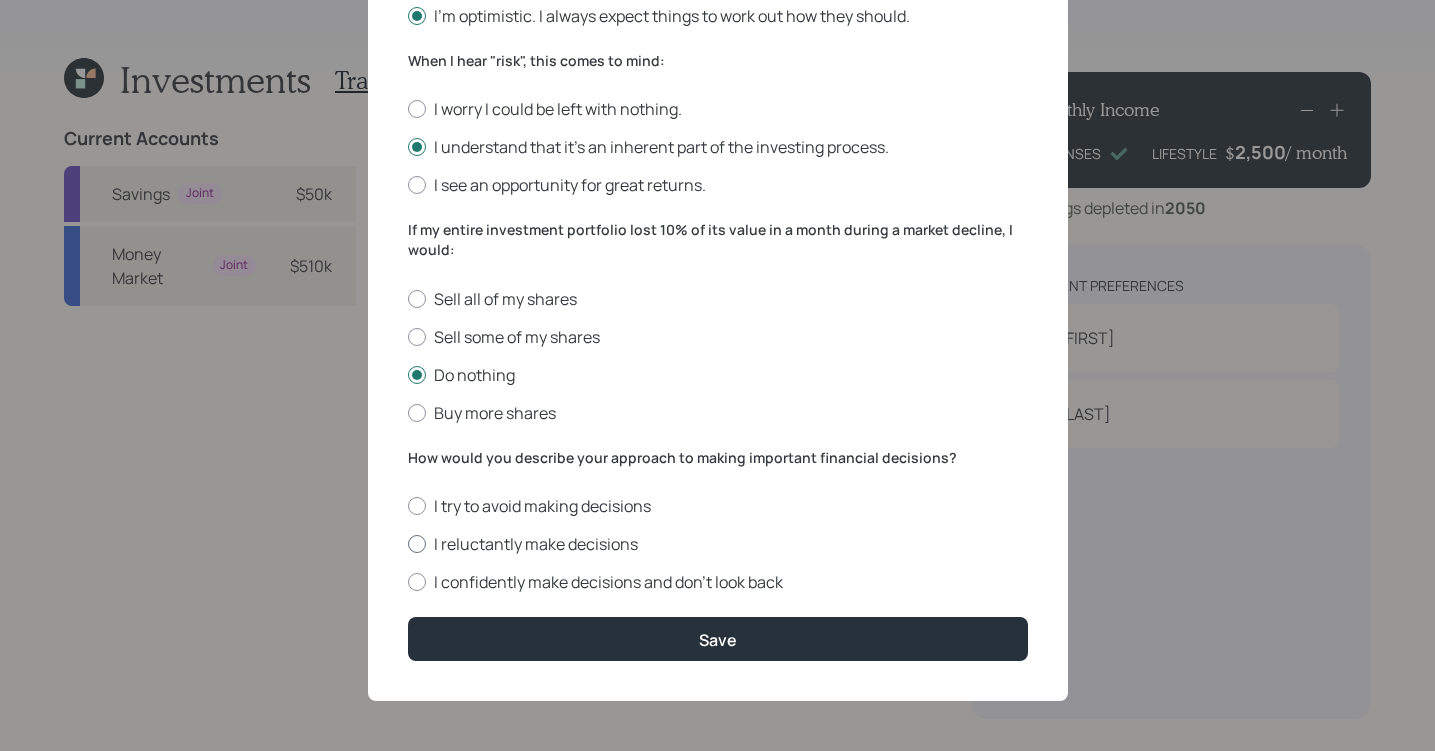 click on "I reluctantly make decisions" at bounding box center [718, 544] 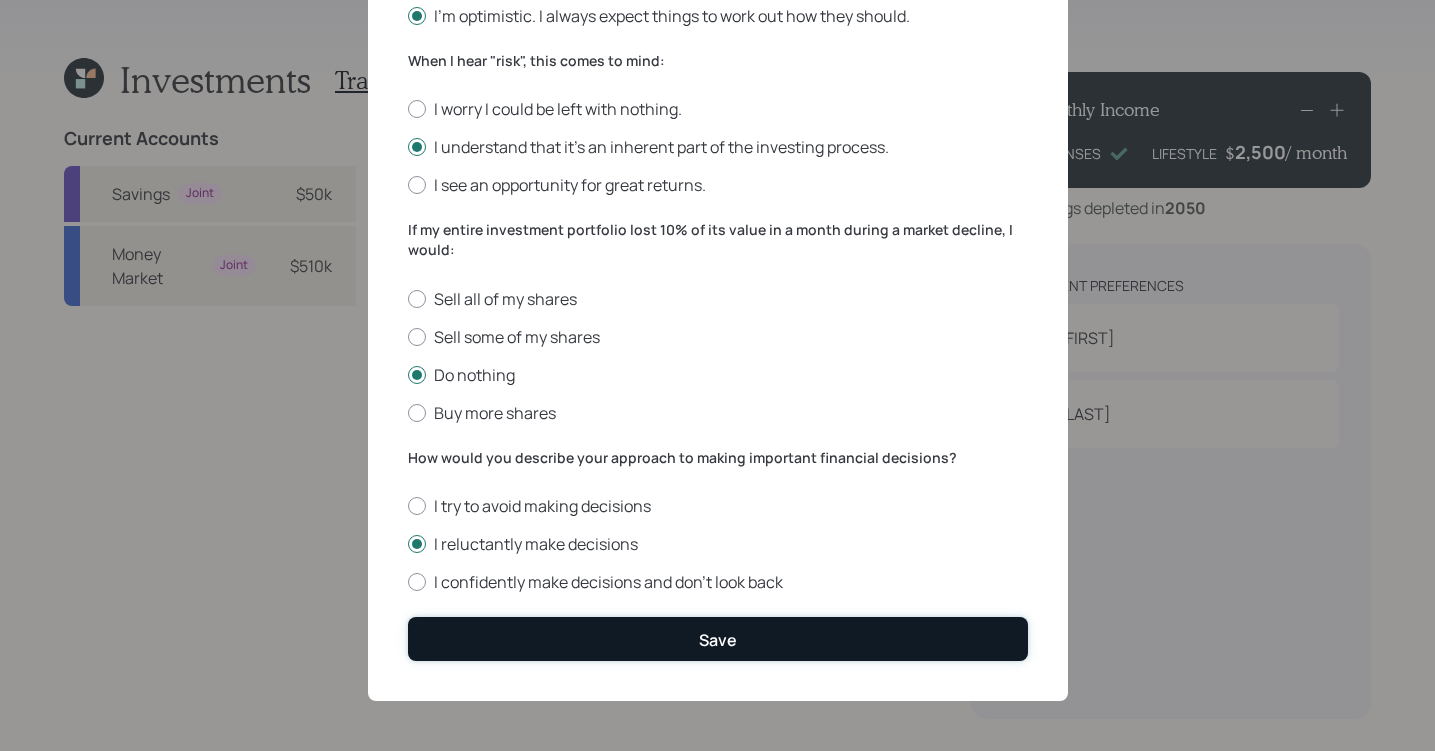 click on "Save" at bounding box center [718, 640] 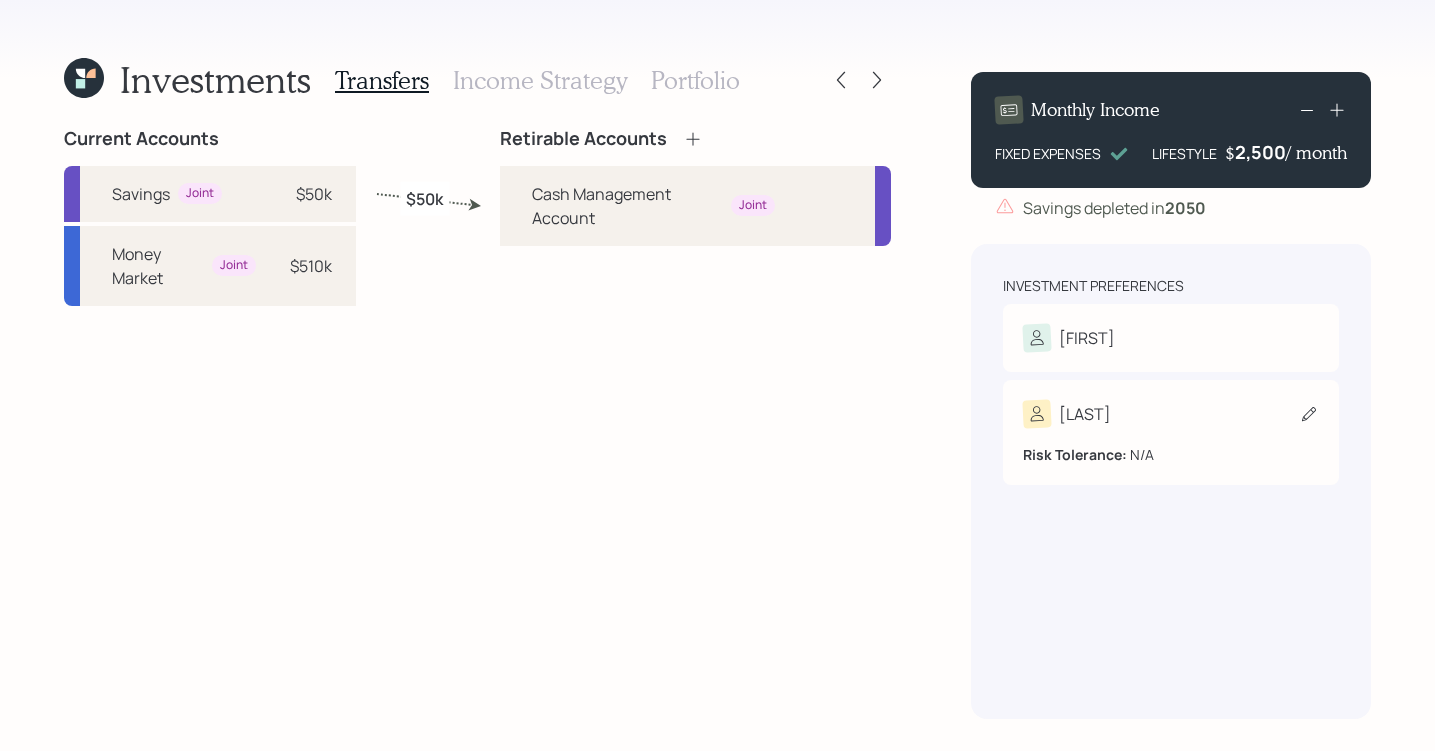 click on "Risk Tolerance:   N/A" at bounding box center (1171, 446) 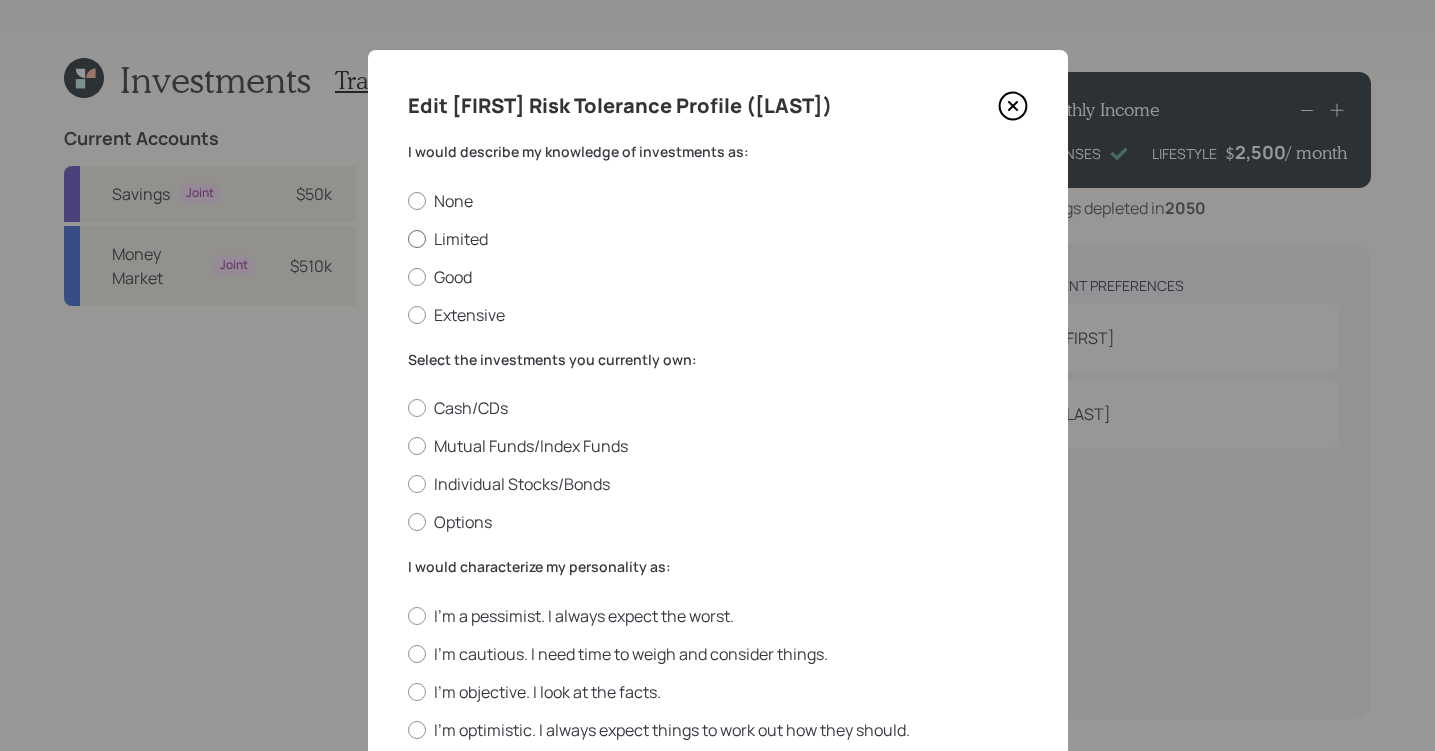 click on "Limited" at bounding box center [718, 239] 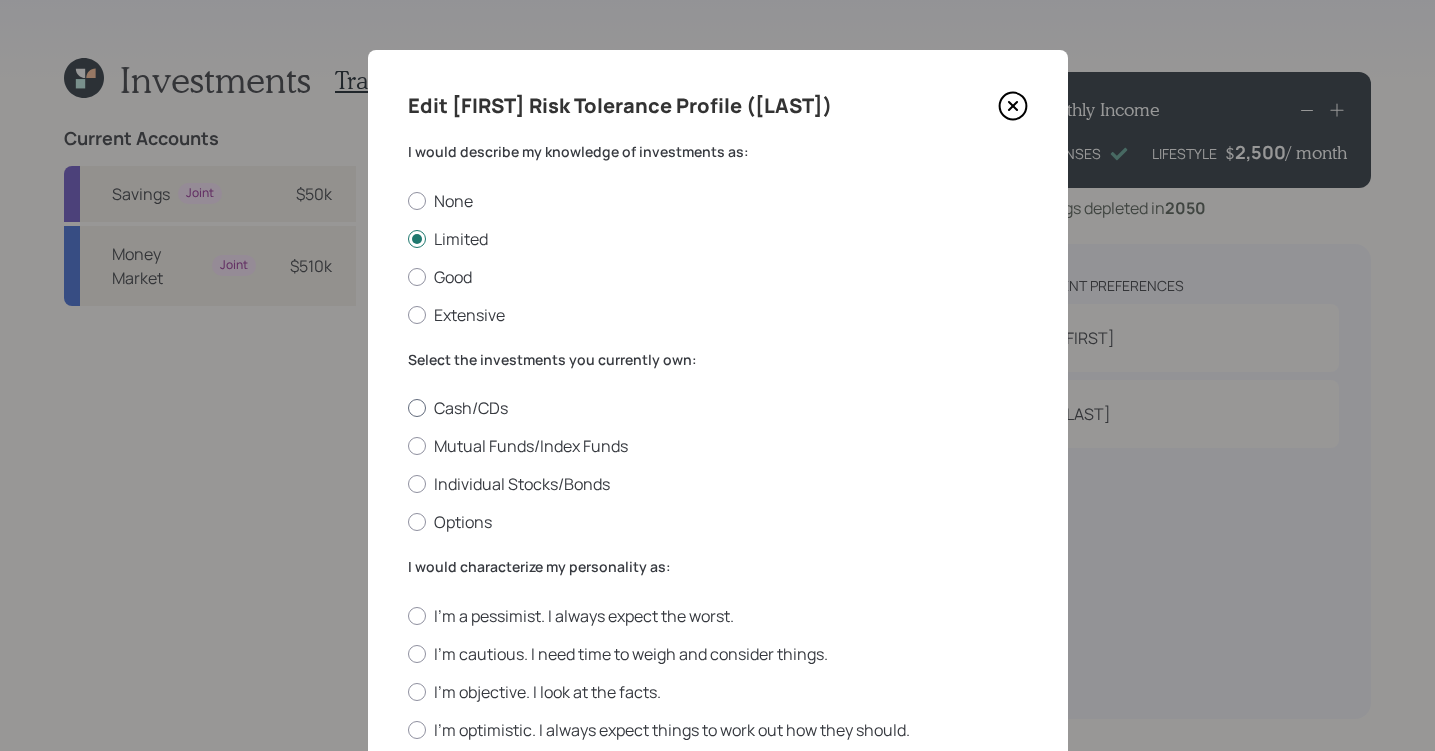 click on "Cash/CDs" at bounding box center (718, 408) 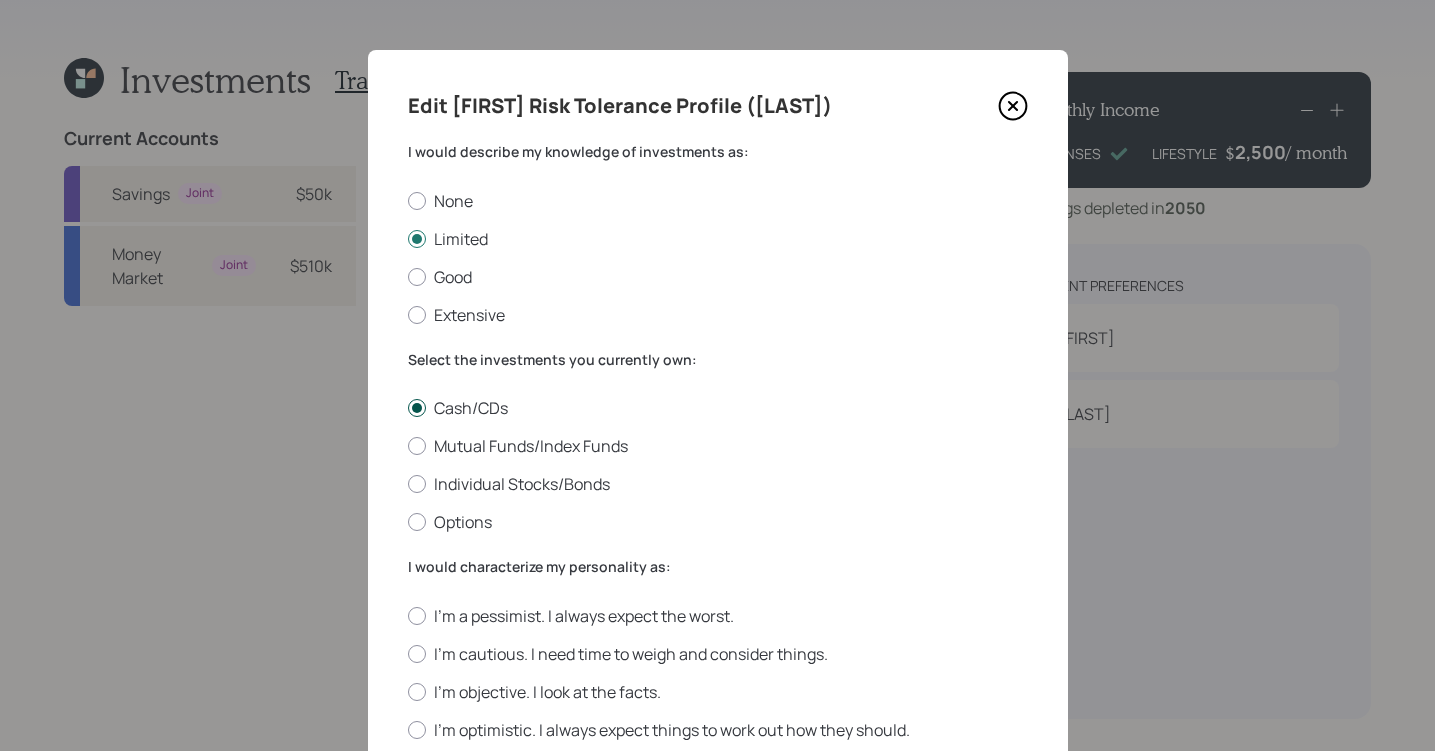 scroll, scrollTop: 275, scrollLeft: 0, axis: vertical 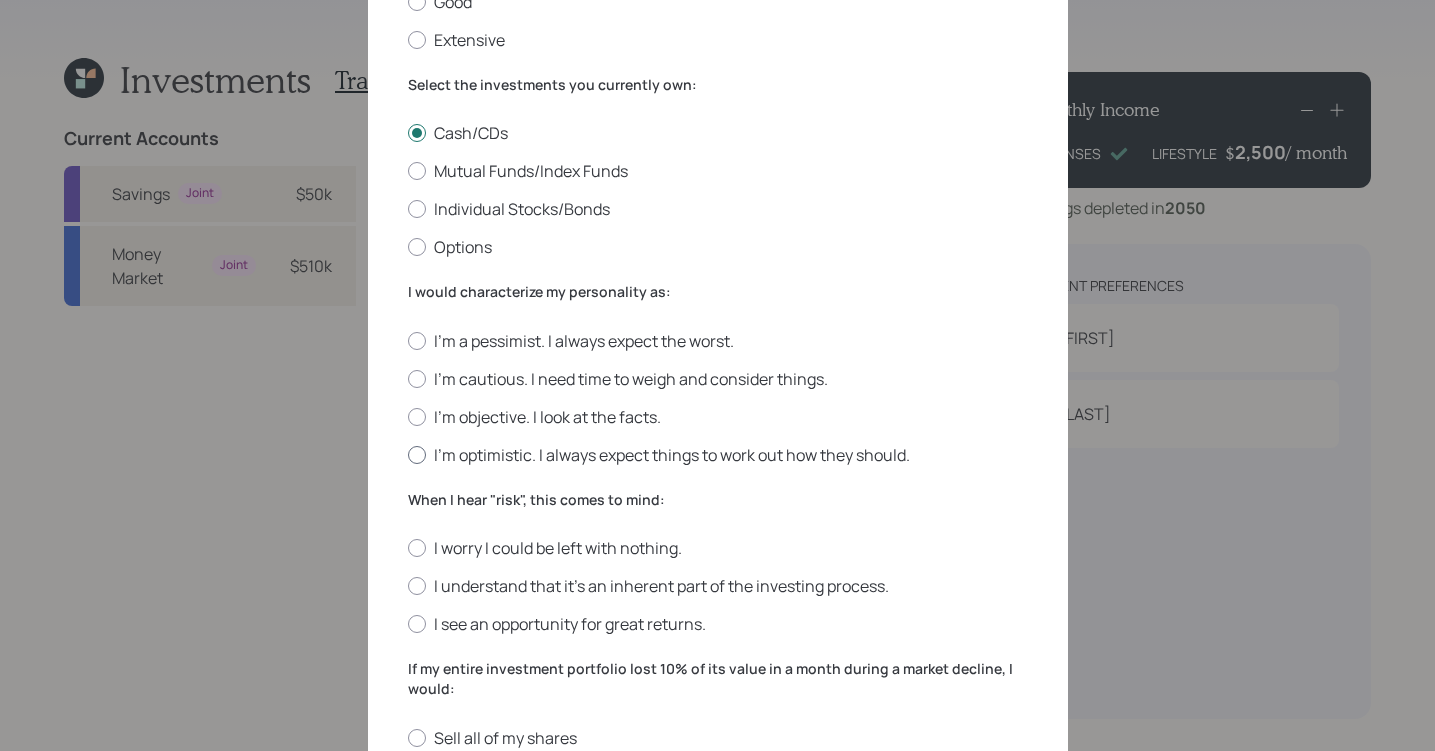 click on "I'm optimistic. I always expect things to work out how they should." at bounding box center (718, 455) 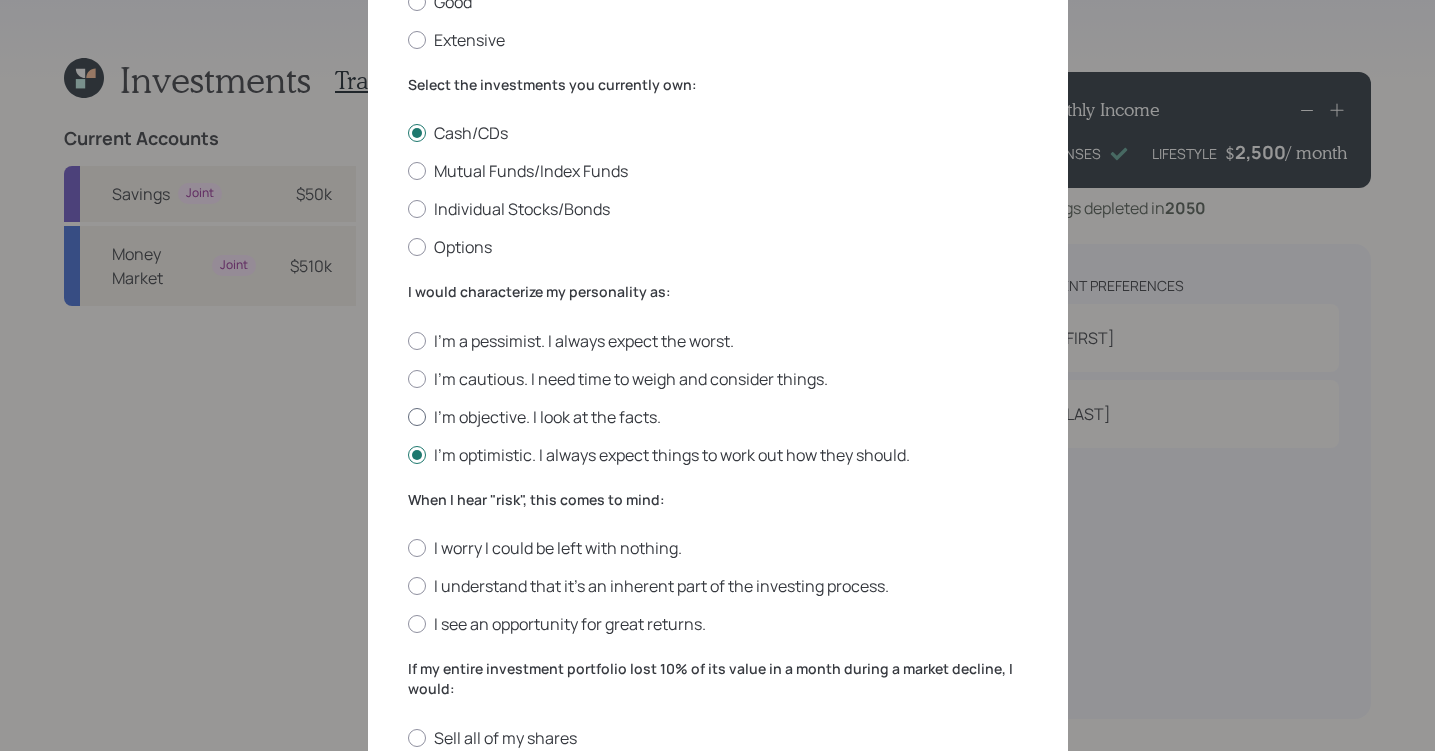 click on "I'm objective. I look at the facts." at bounding box center (718, 417) 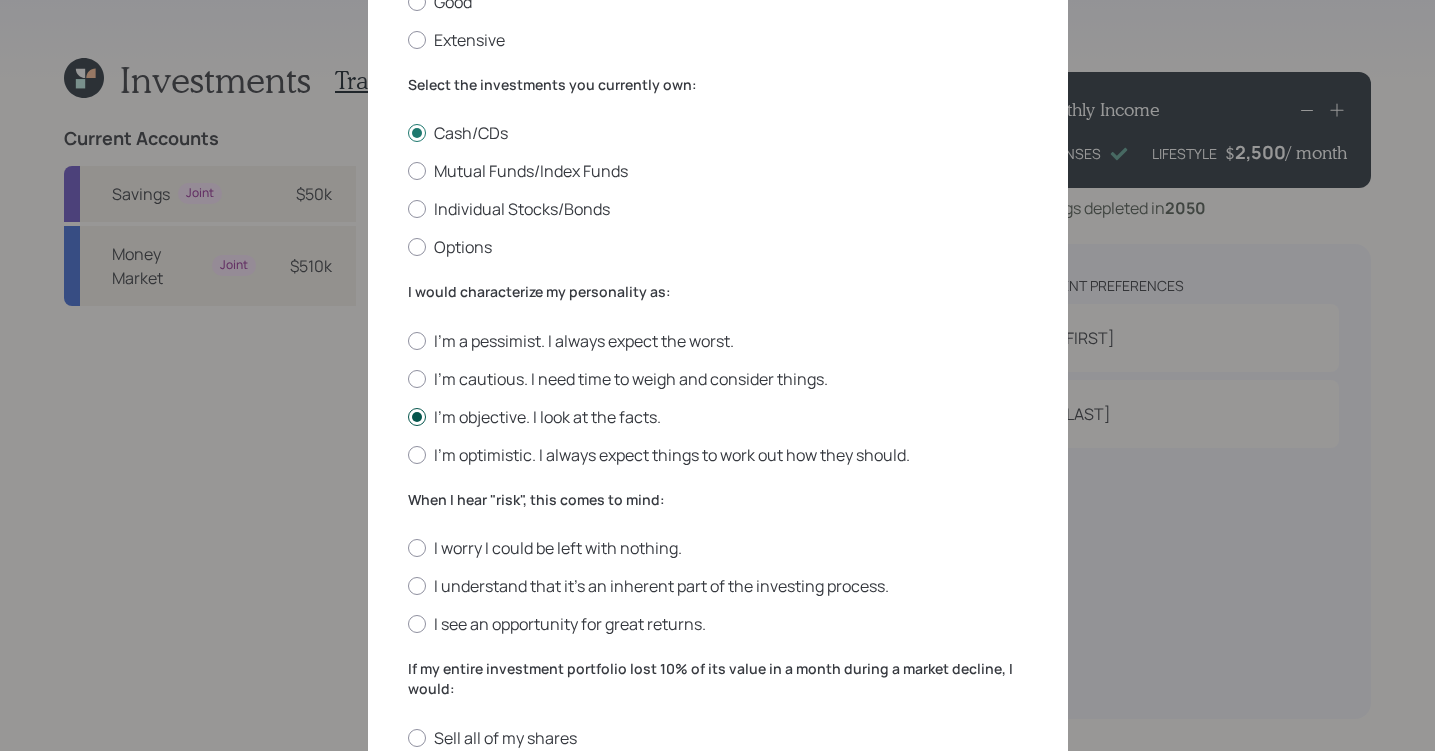 scroll, scrollTop: 305, scrollLeft: 0, axis: vertical 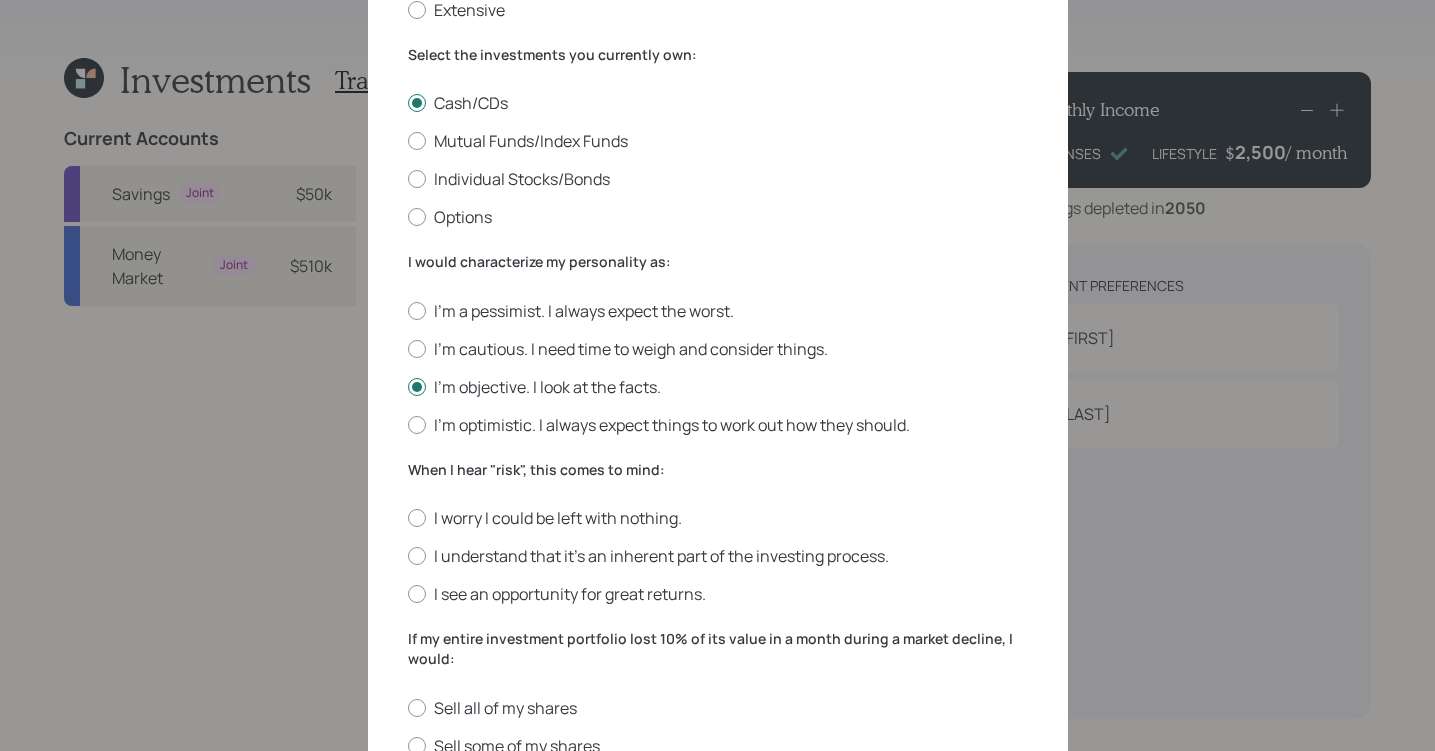 click on "I'm a pessimist. I always expect the worst. I'm cautious. I need time to weigh and consider things. I'm objective. I look at the facts. I'm optimistic. I always expect things to work out how they should." at bounding box center (718, 368) 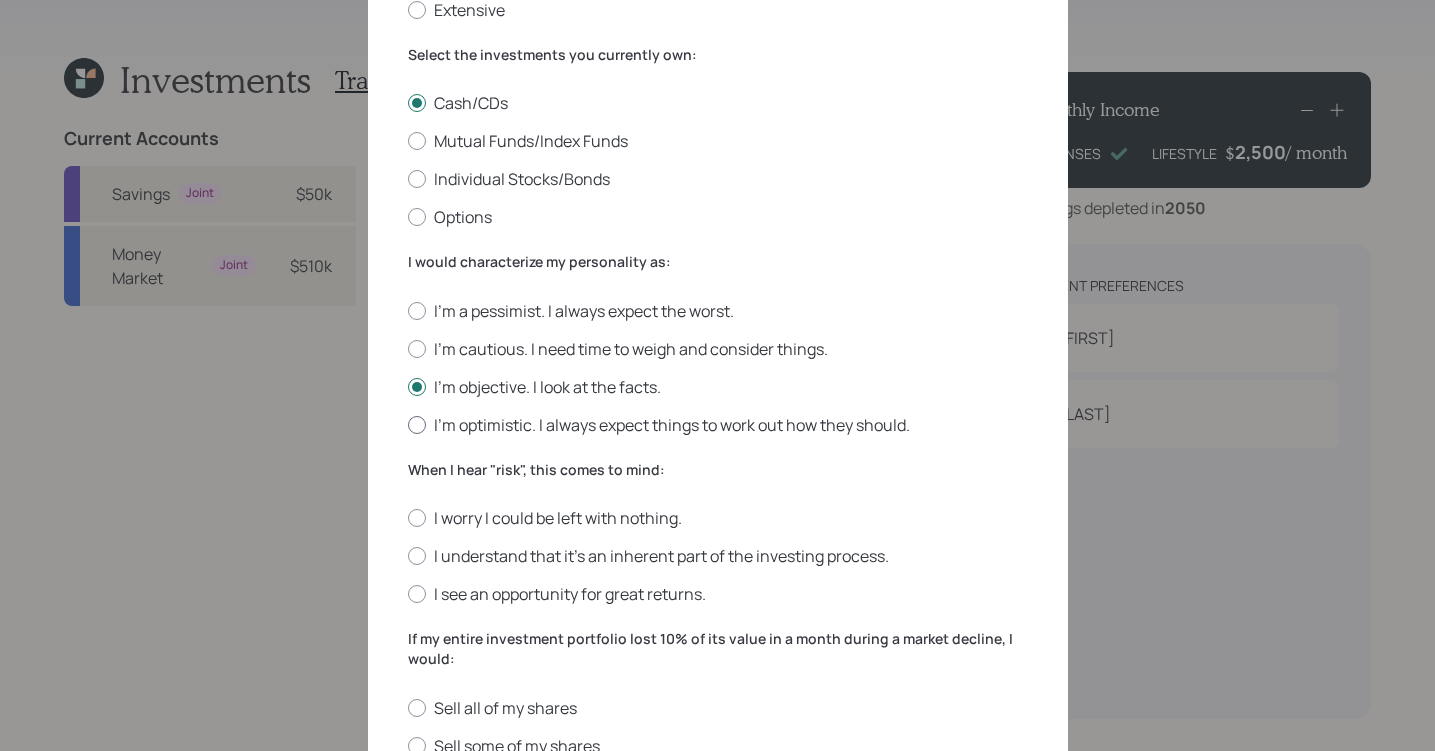 click on "I'm optimistic. I always expect things to work out how they should." at bounding box center (718, 425) 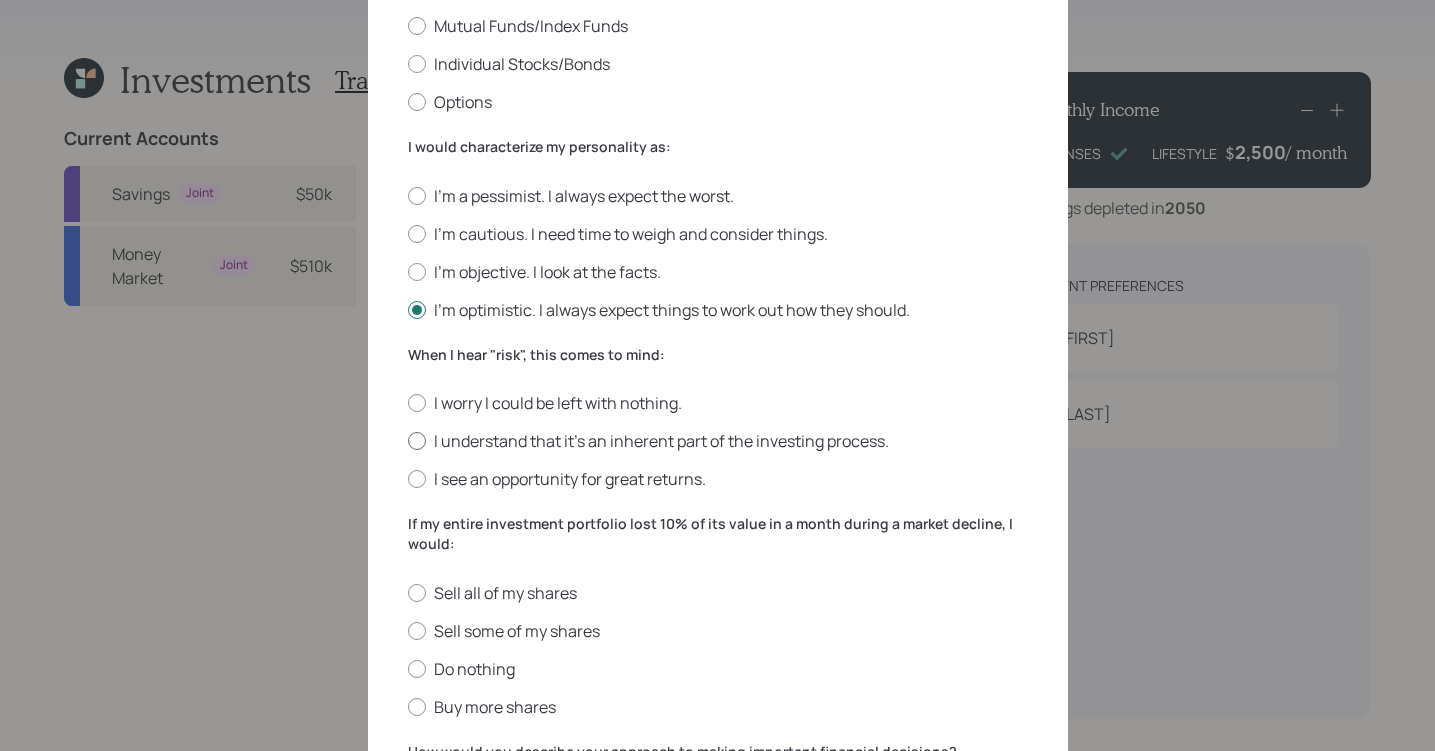 click on "I understand that it’s an inherent part of the investing process." at bounding box center [718, 441] 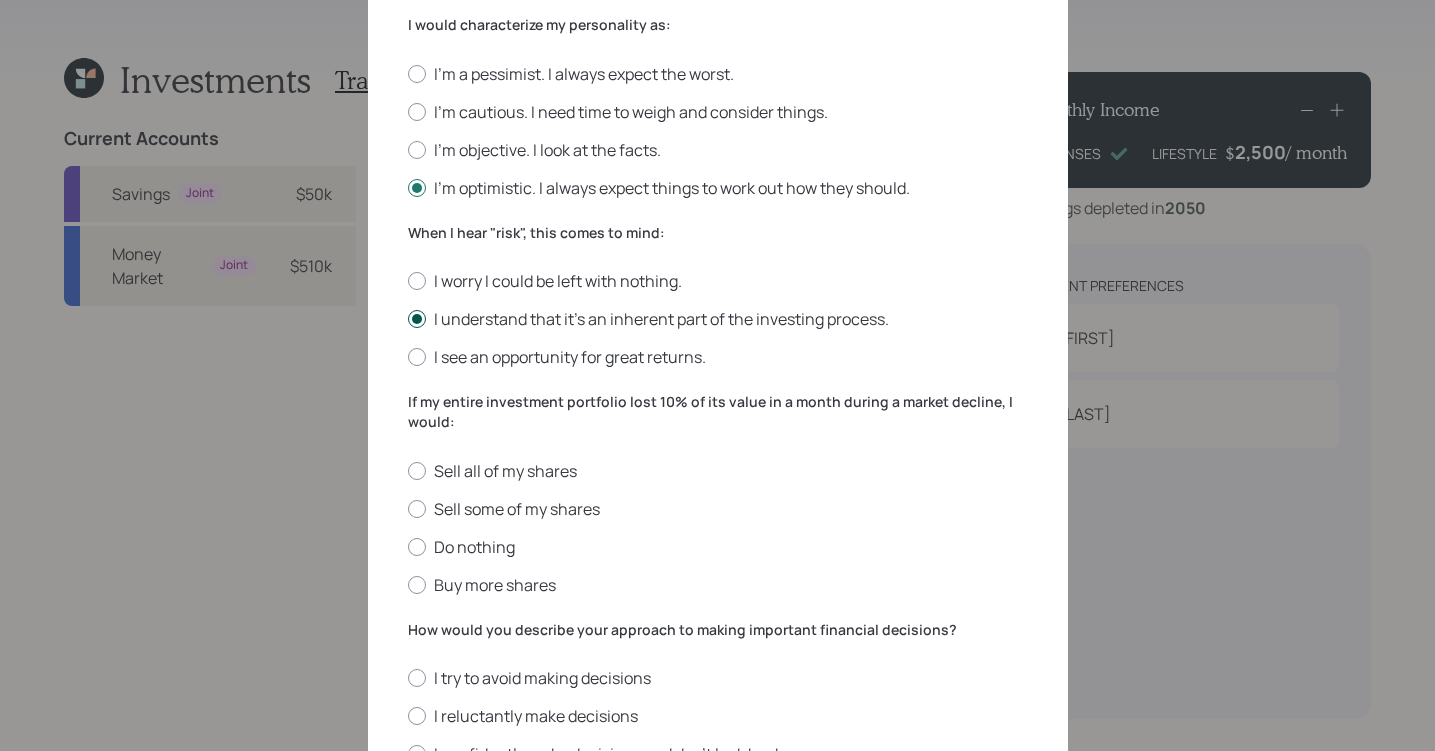 scroll, scrollTop: 681, scrollLeft: 0, axis: vertical 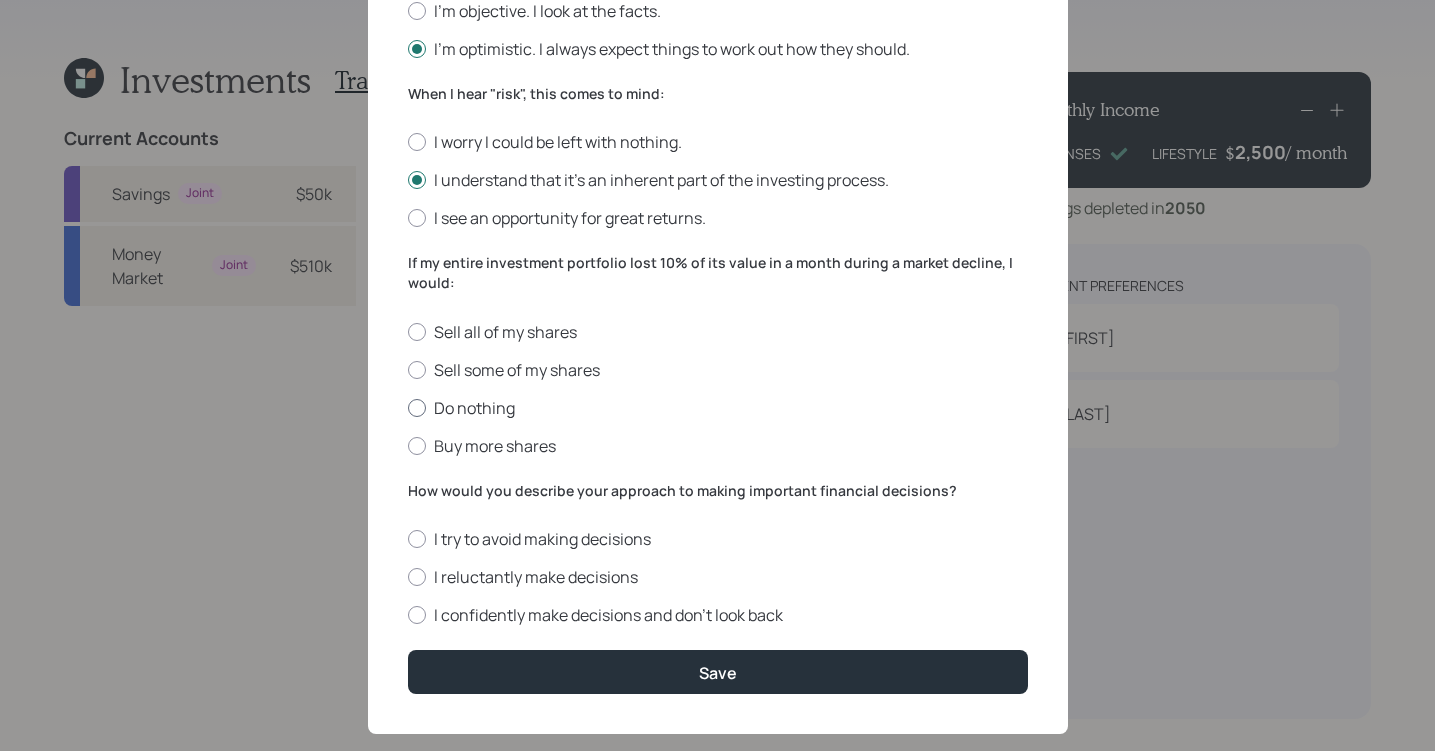 click on "Do nothing" at bounding box center (718, 408) 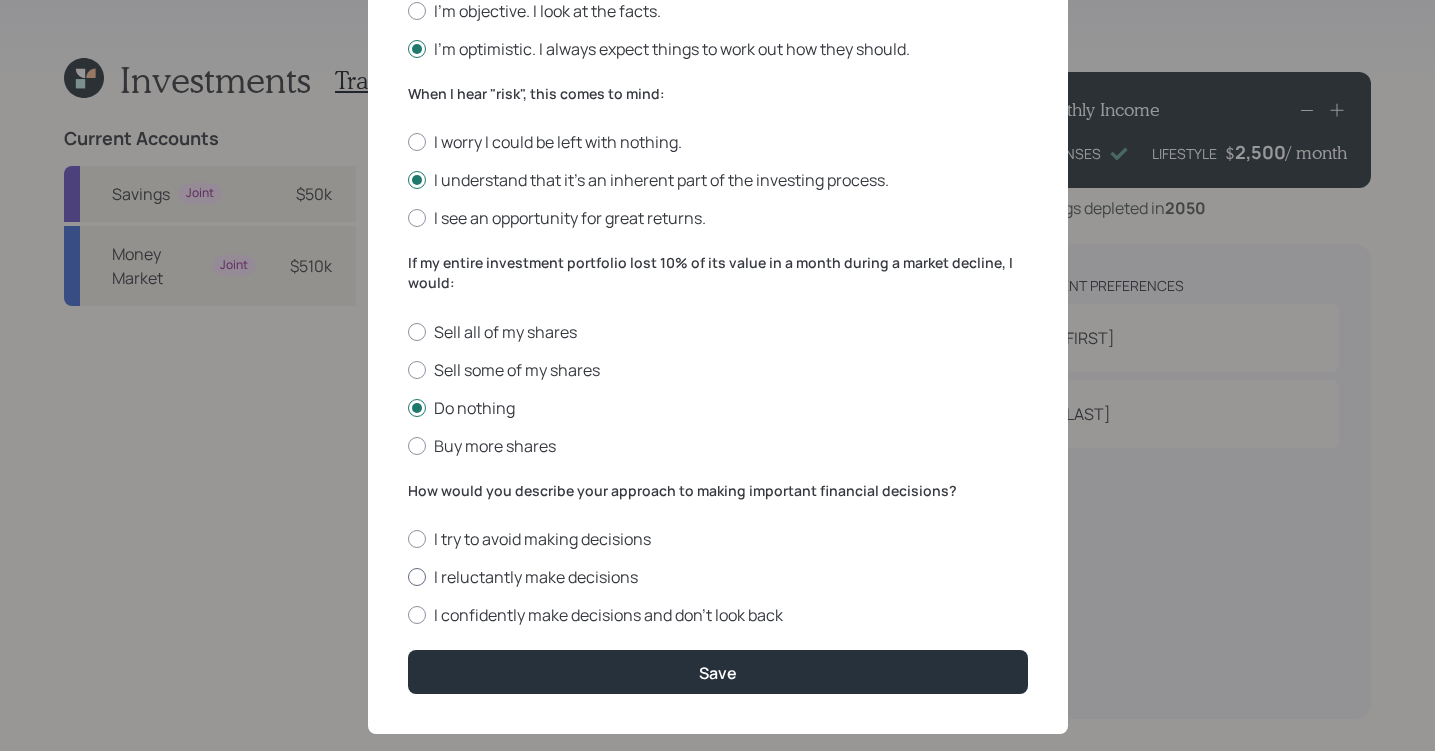 click on "I reluctantly make decisions" at bounding box center (718, 577) 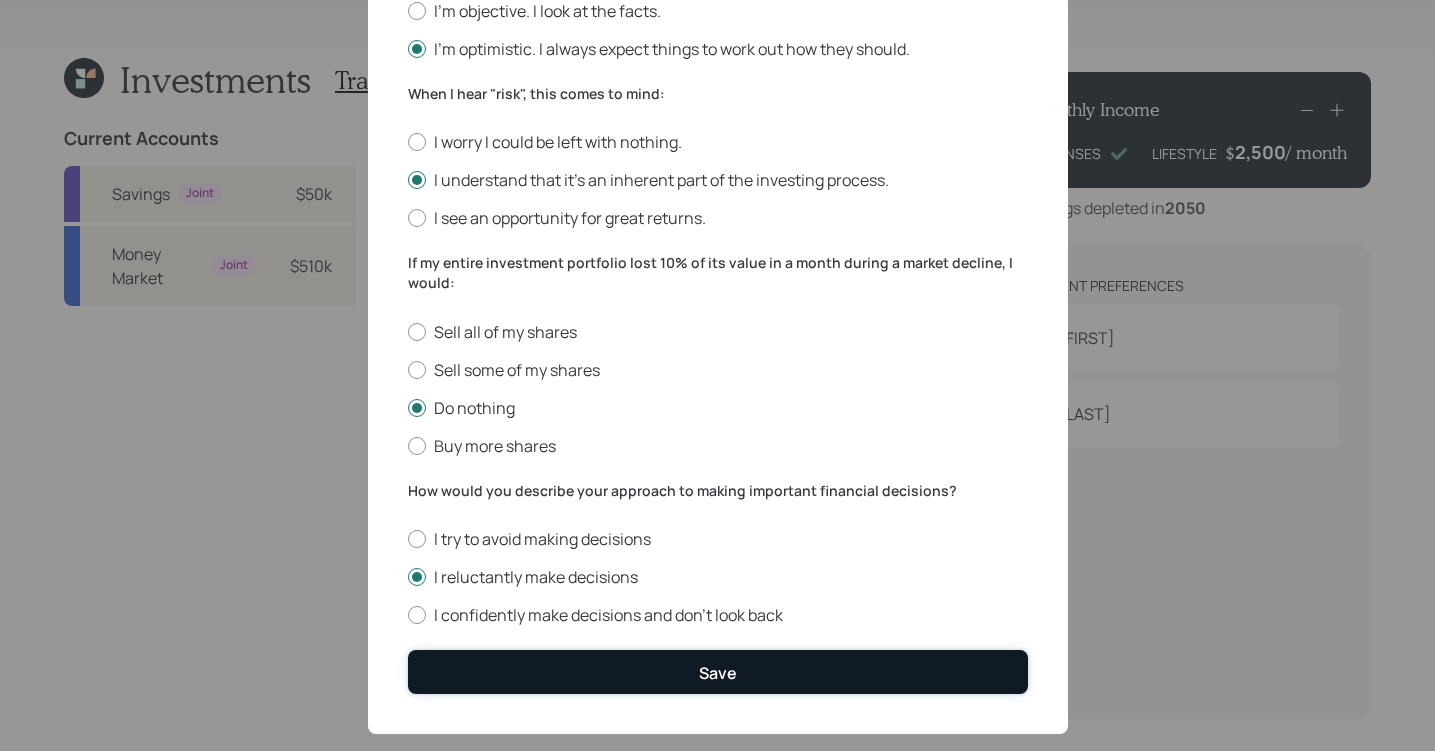 click on "Save" at bounding box center (718, 671) 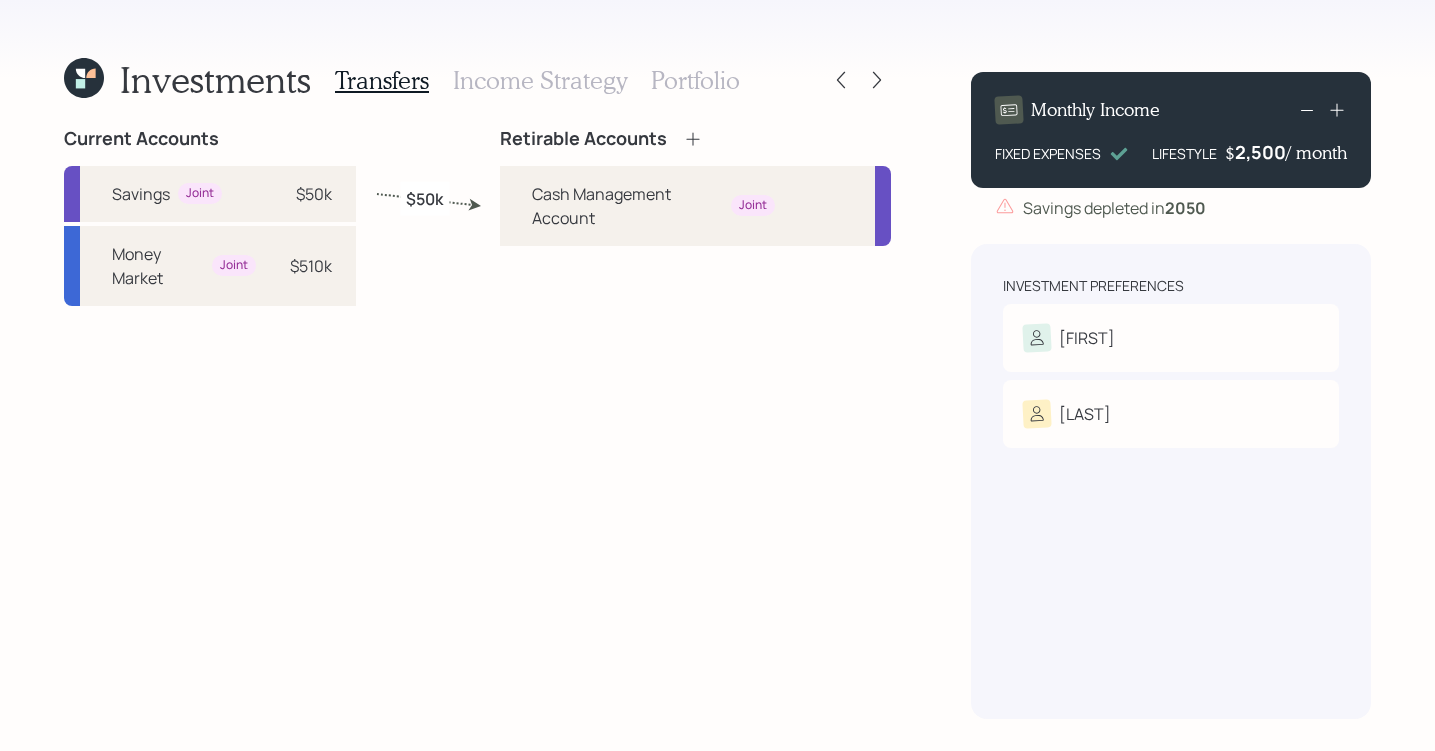 click 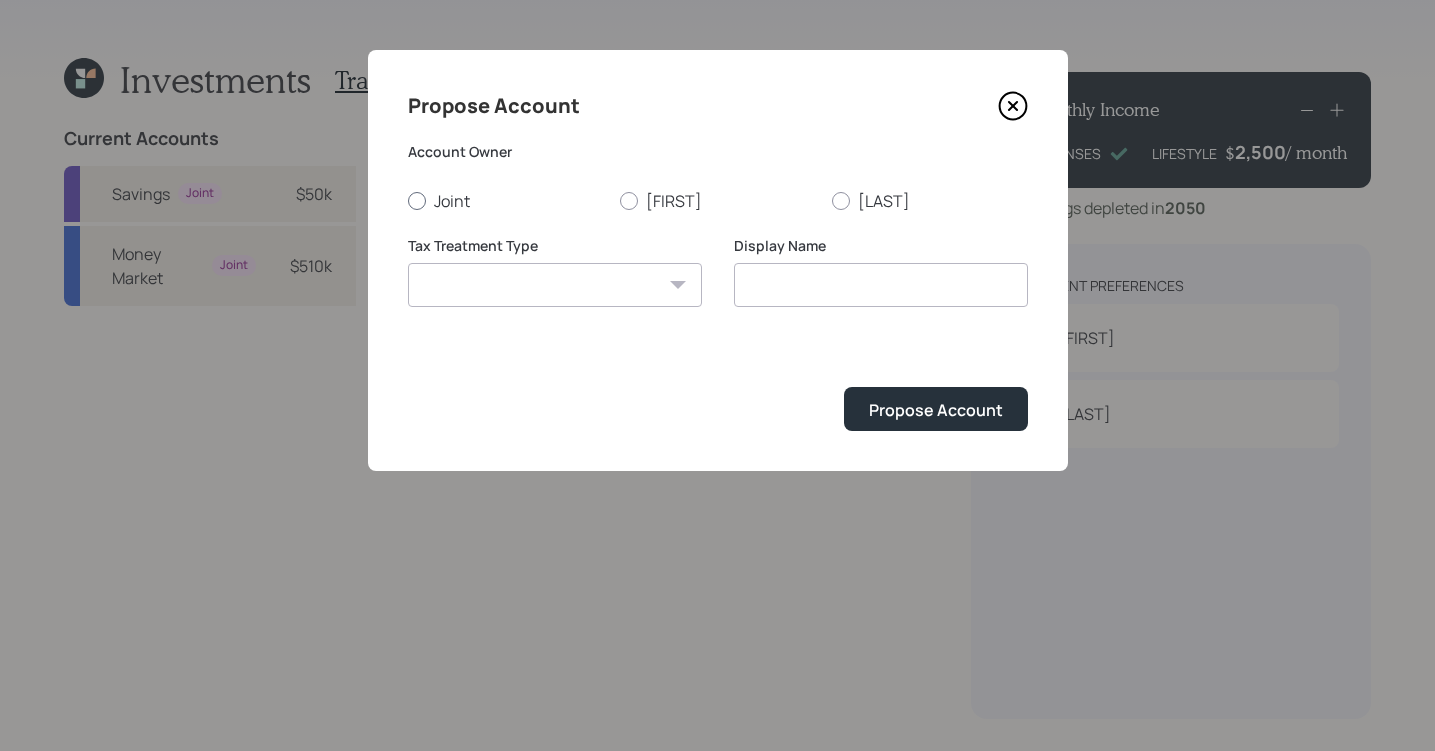 click on "Joint" at bounding box center [506, 201] 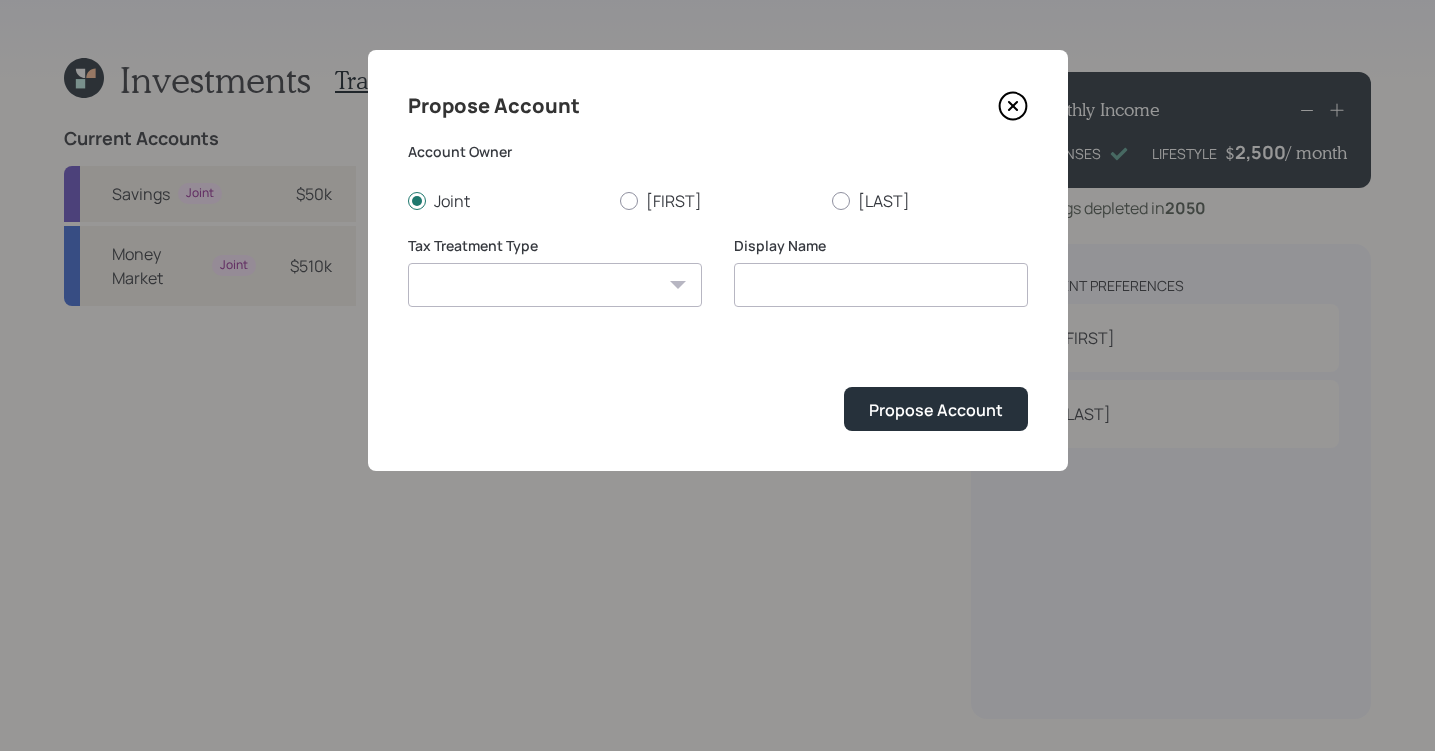 click on "Roth Taxable Traditional" at bounding box center [555, 285] 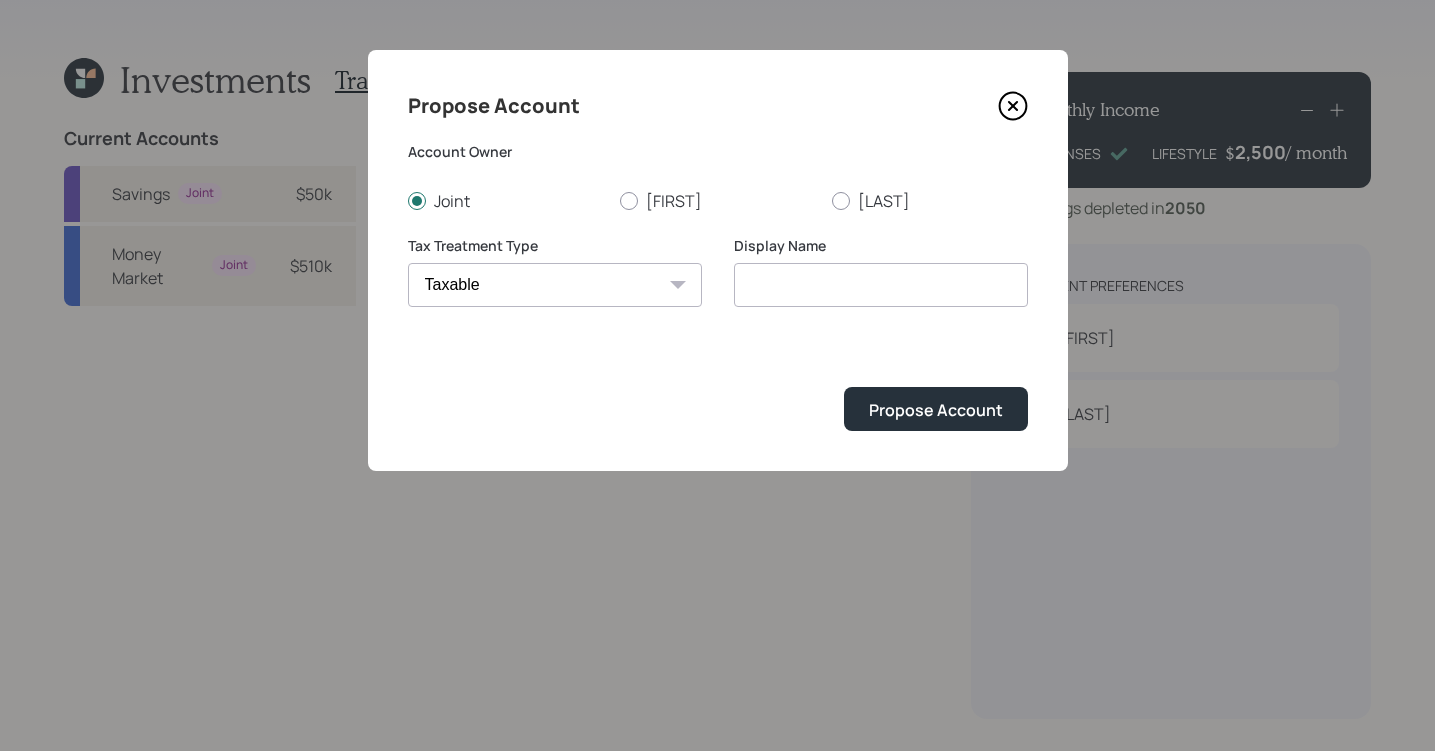 type on "Taxable" 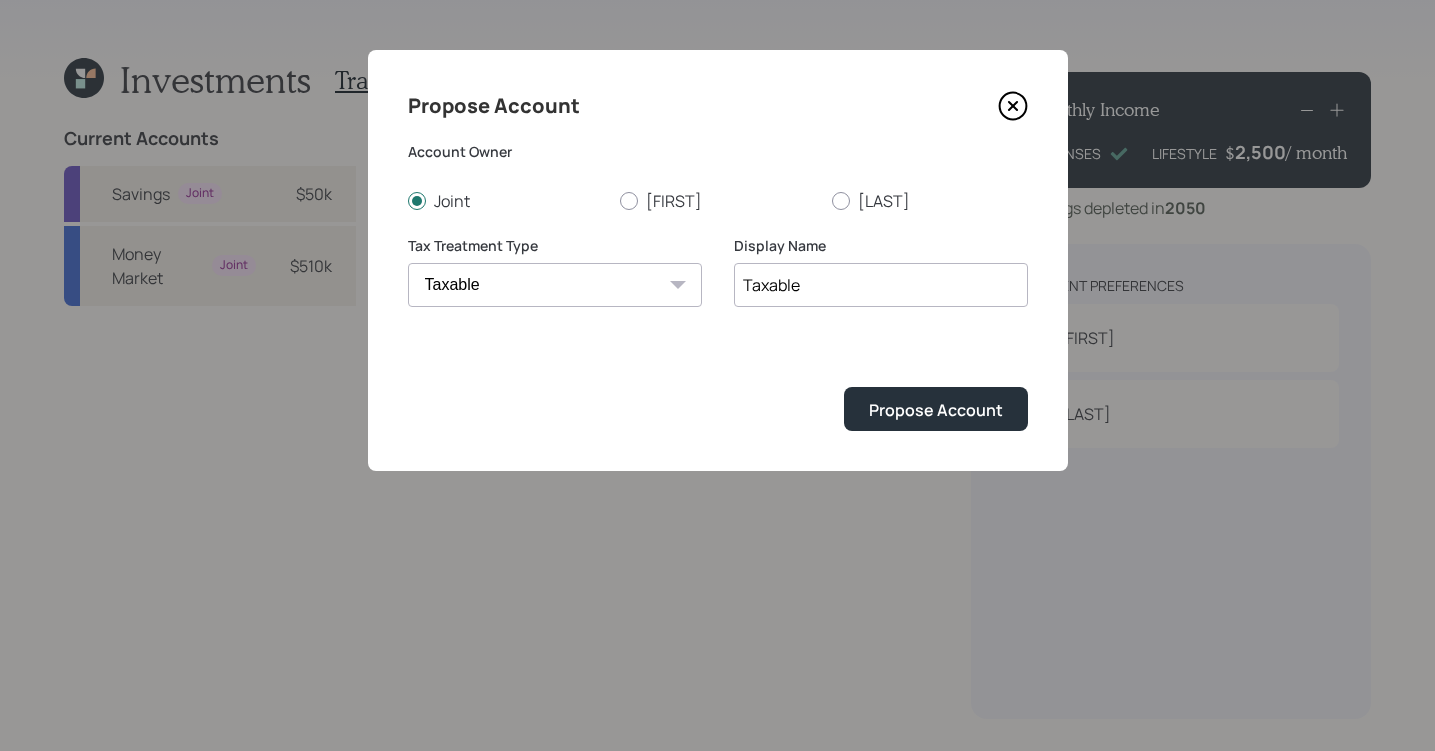 drag, startPoint x: 868, startPoint y: 288, endPoint x: 879, endPoint y: 308, distance: 22.825424 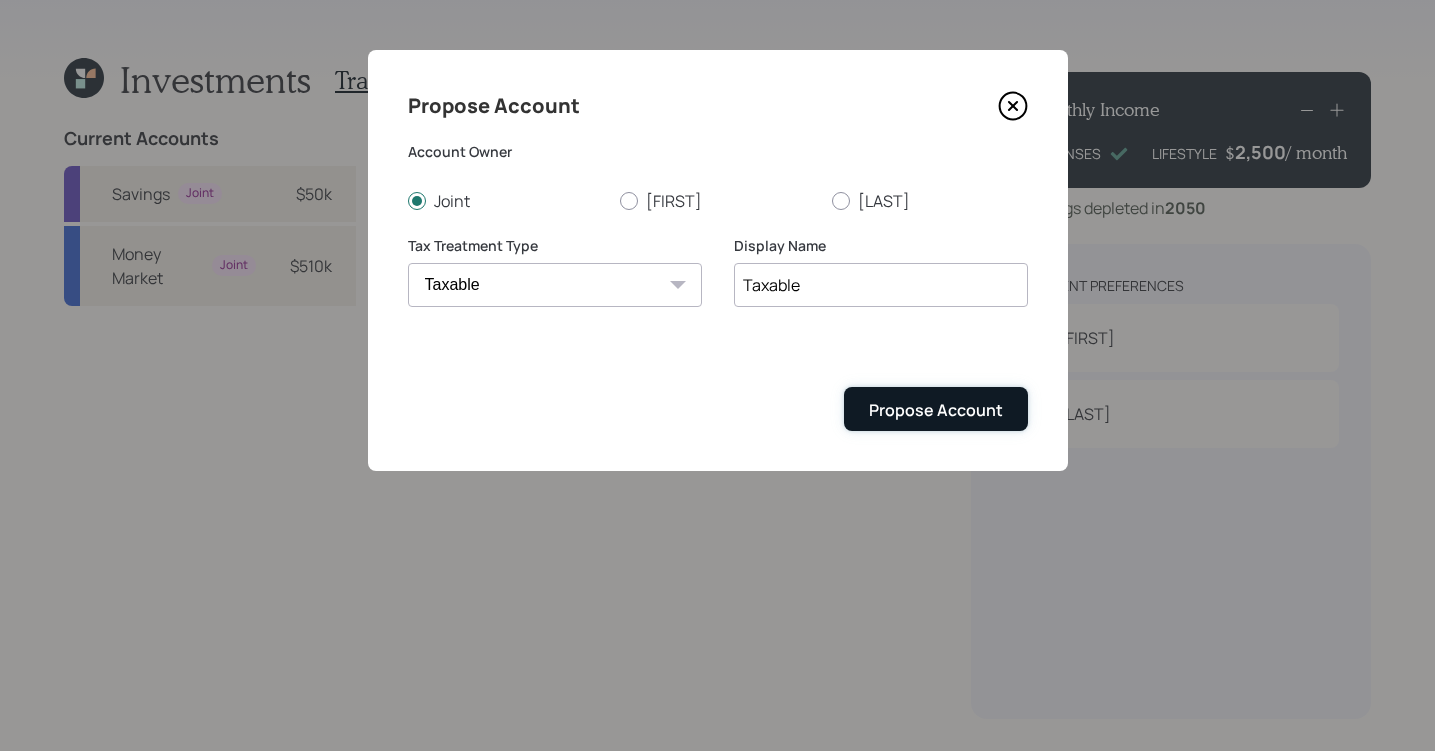 click on "Propose Account" at bounding box center (936, 410) 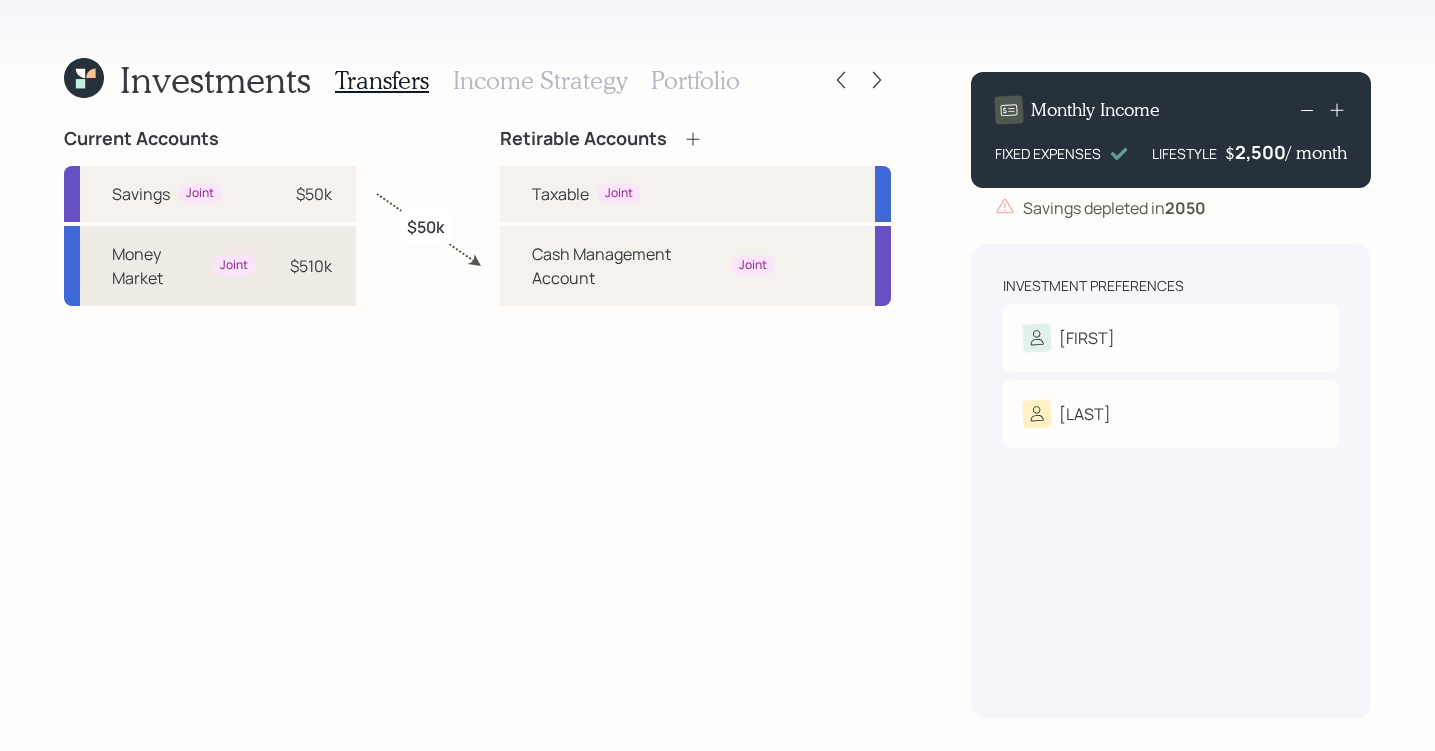 click on "Money Market" at bounding box center (158, 266) 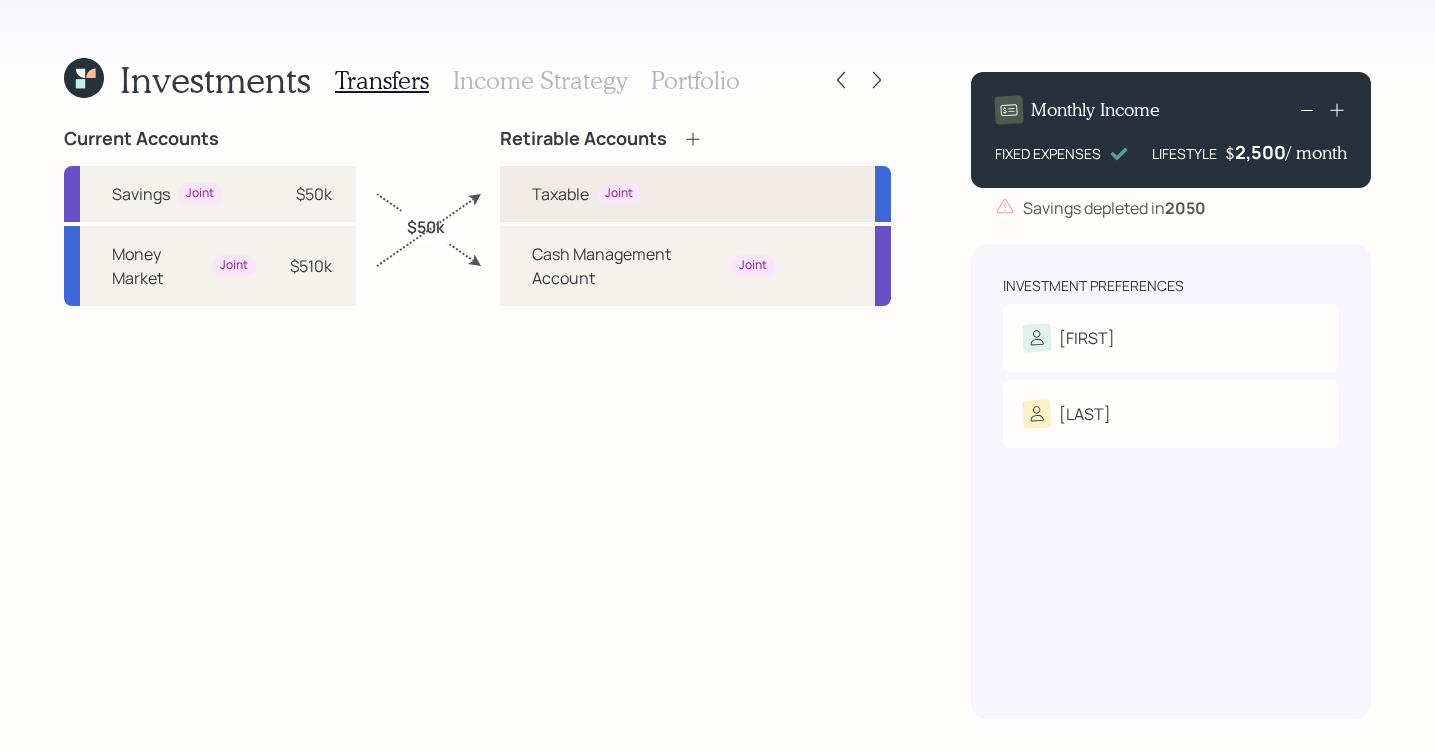 click on "Taxable Joint" at bounding box center [695, 194] 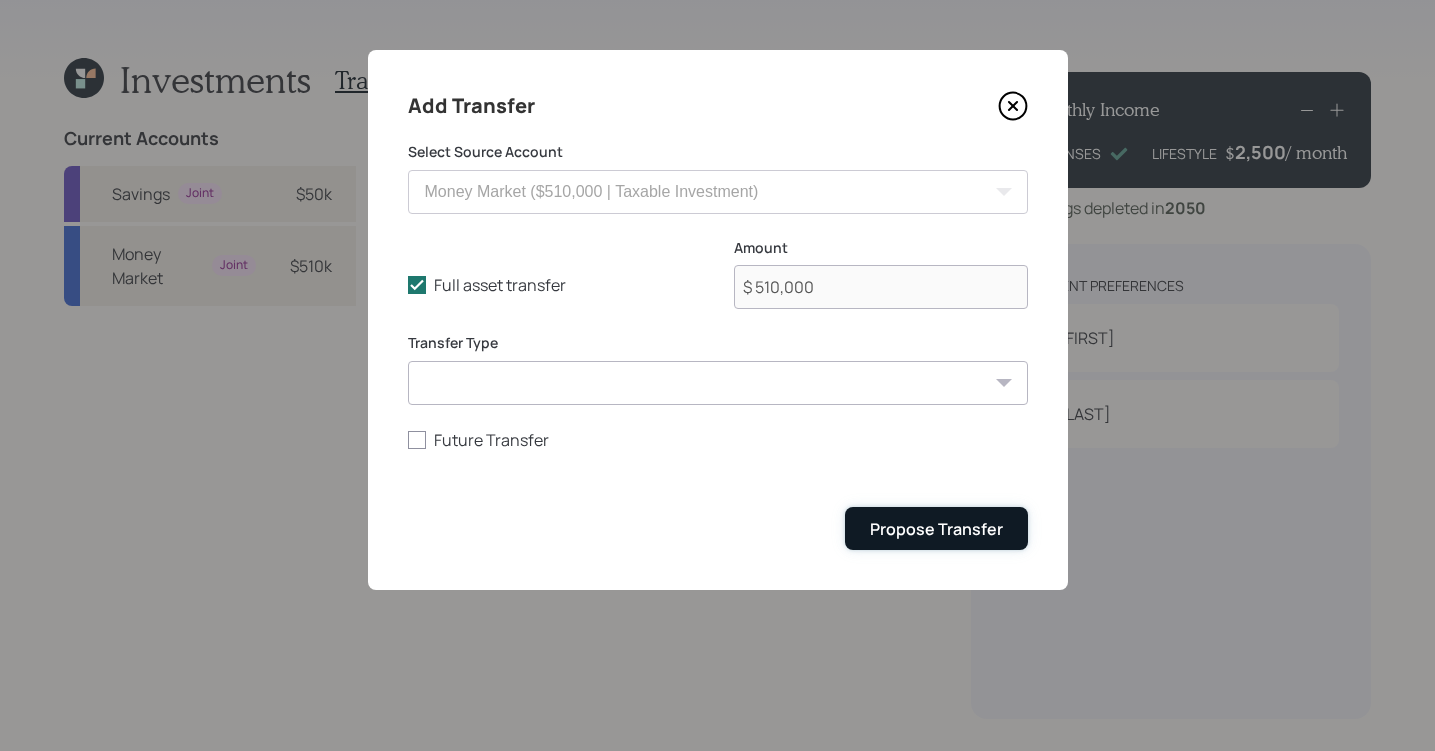 click on "Propose Transfer" at bounding box center (936, 528) 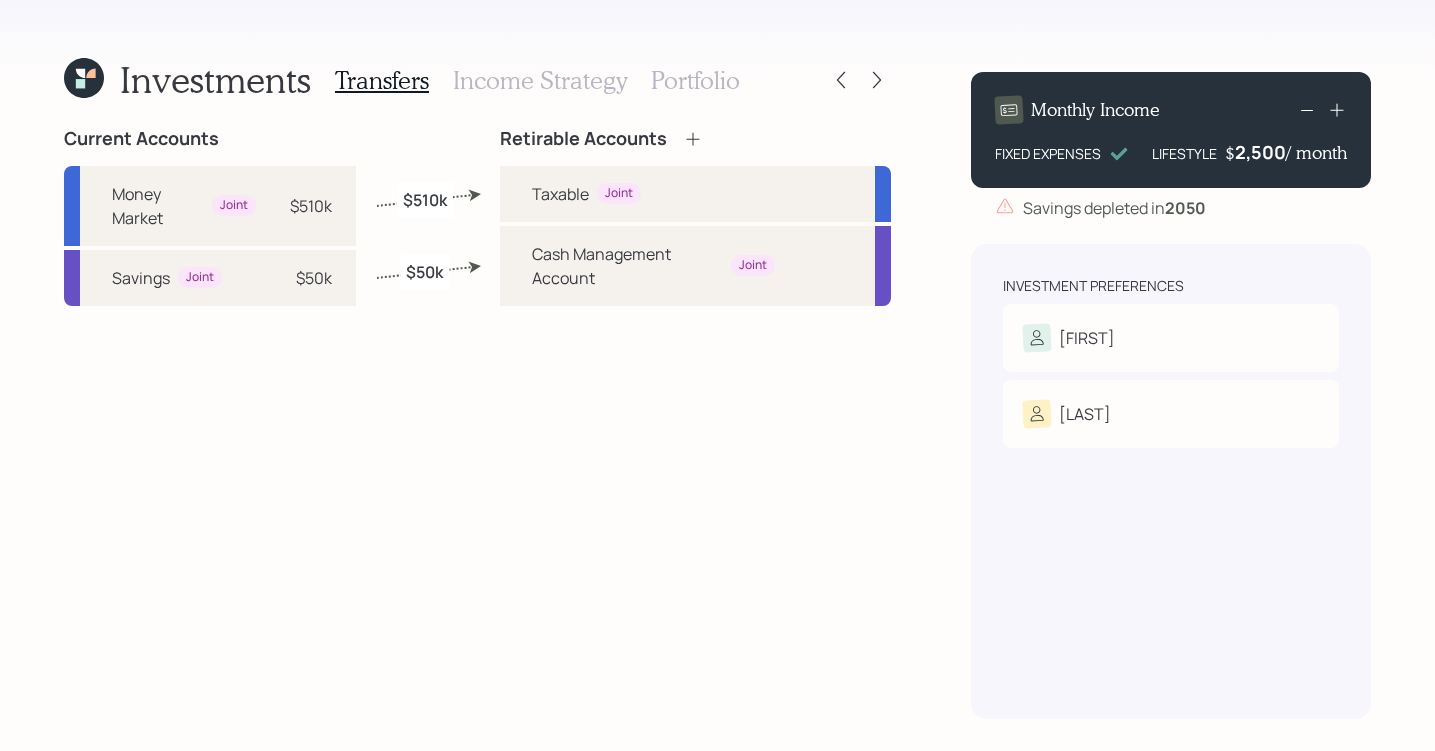 click on "Income Strategy" at bounding box center (540, 80) 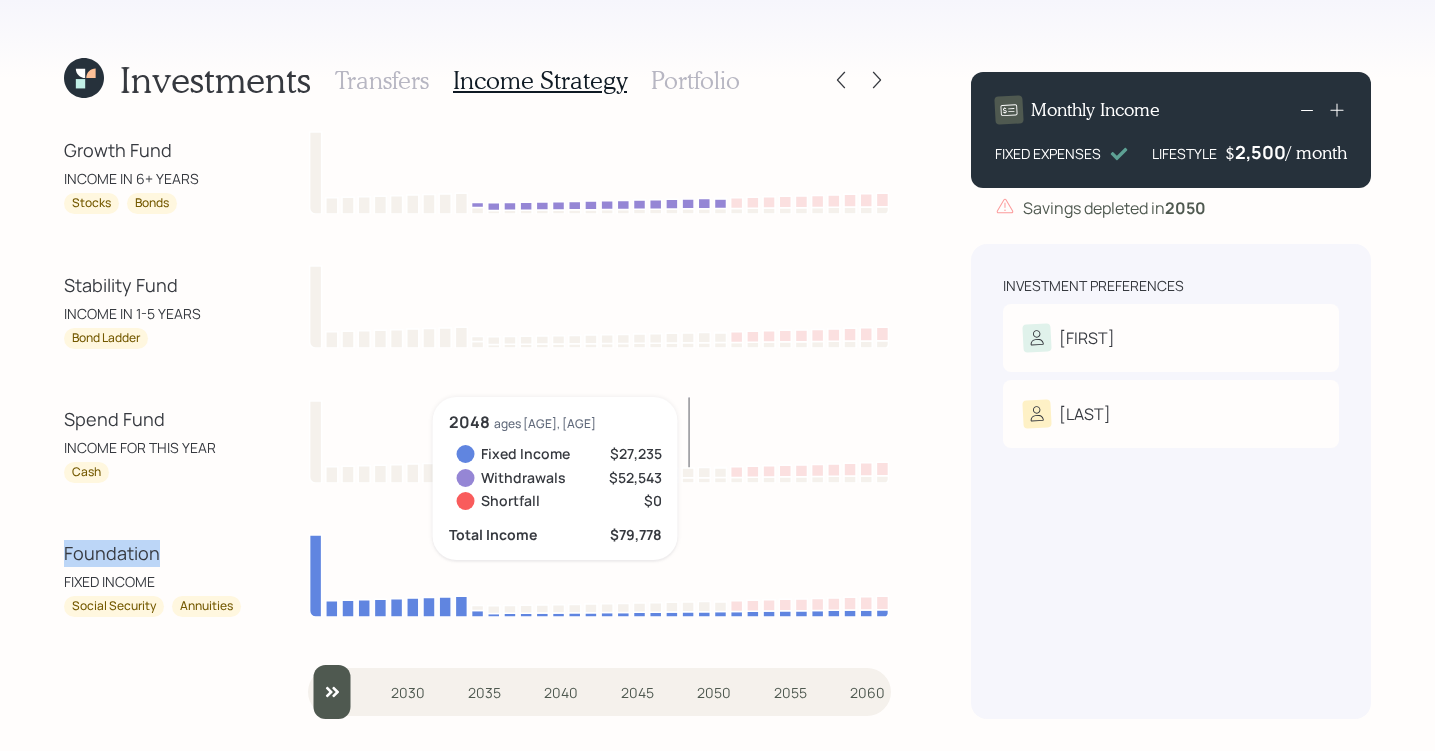 drag, startPoint x: 164, startPoint y: 556, endPoint x: 55, endPoint y: 556, distance: 109 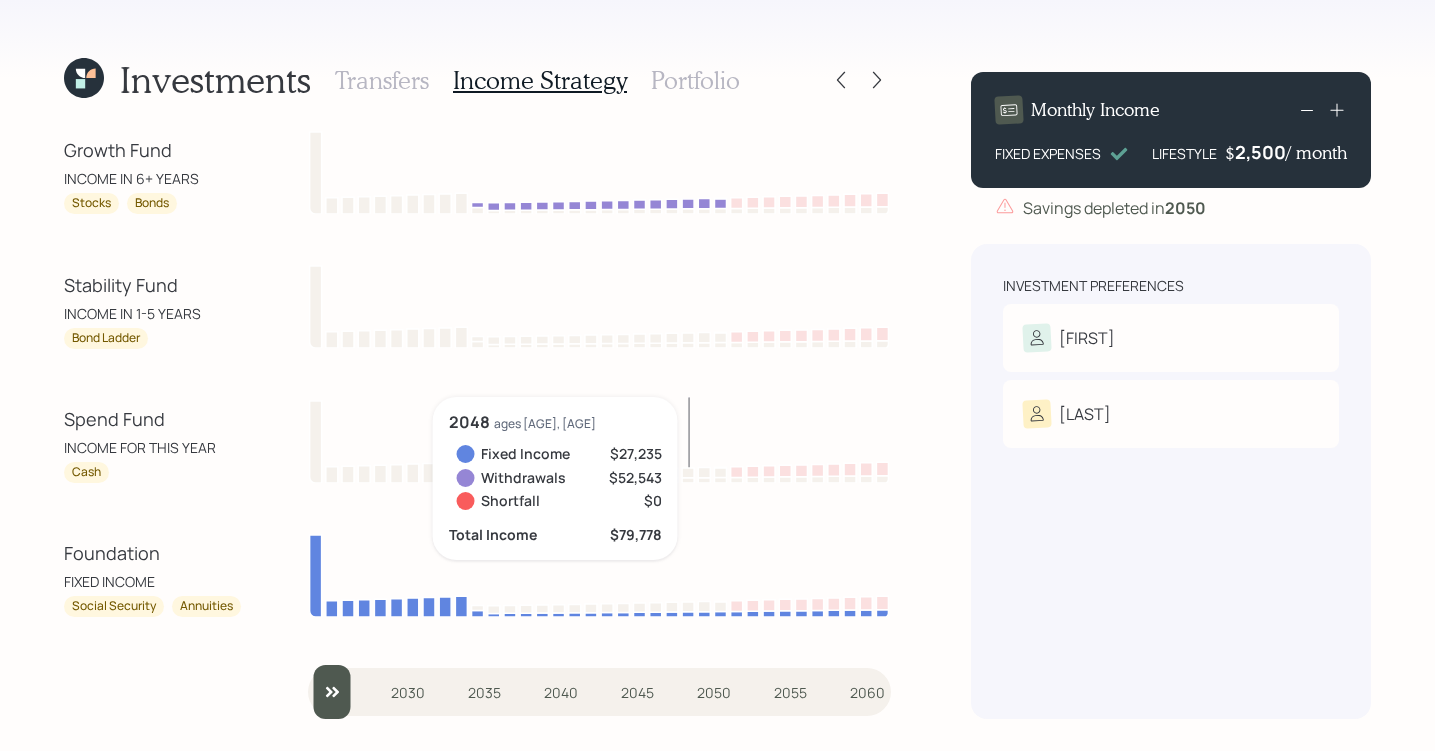click on "Bond Ladder" at bounding box center (106, 338) 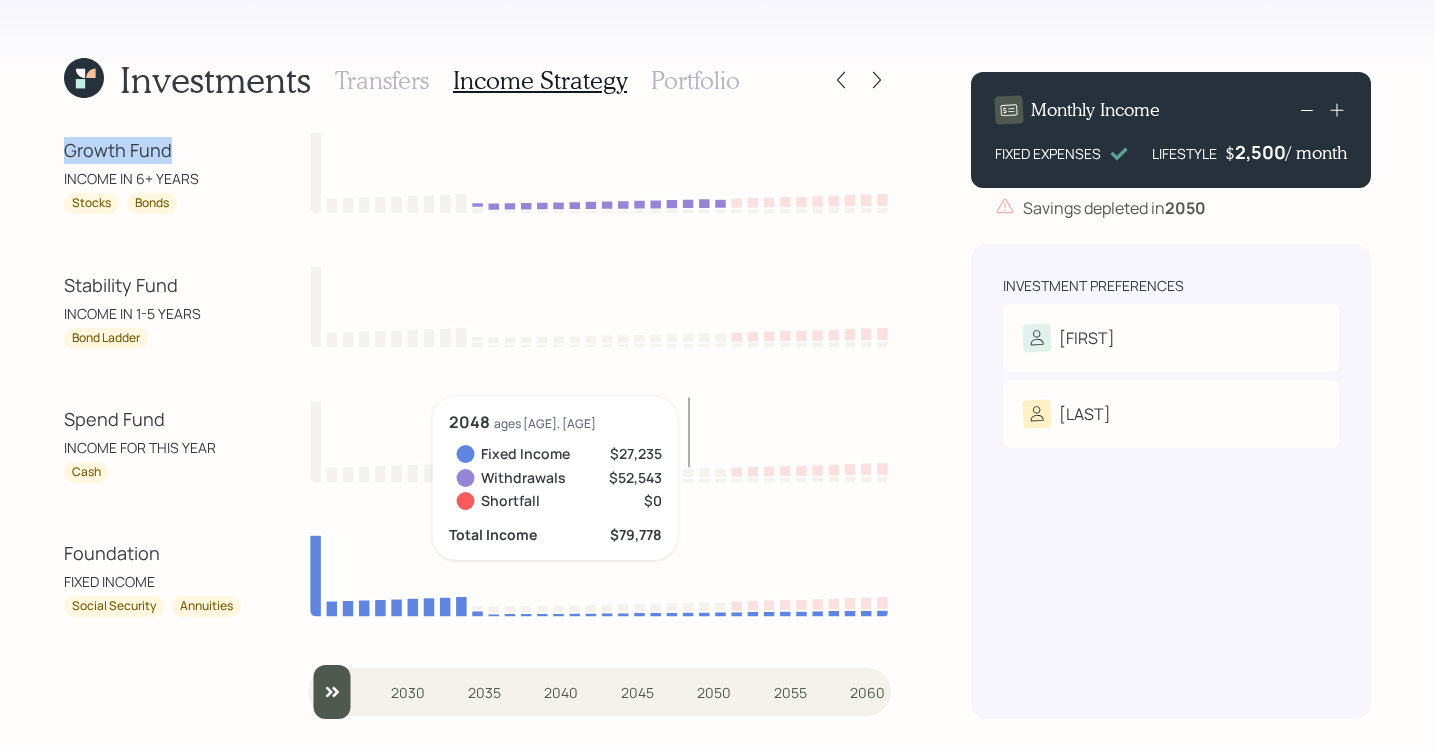 drag, startPoint x: 188, startPoint y: 162, endPoint x: 20, endPoint y: 162, distance: 168 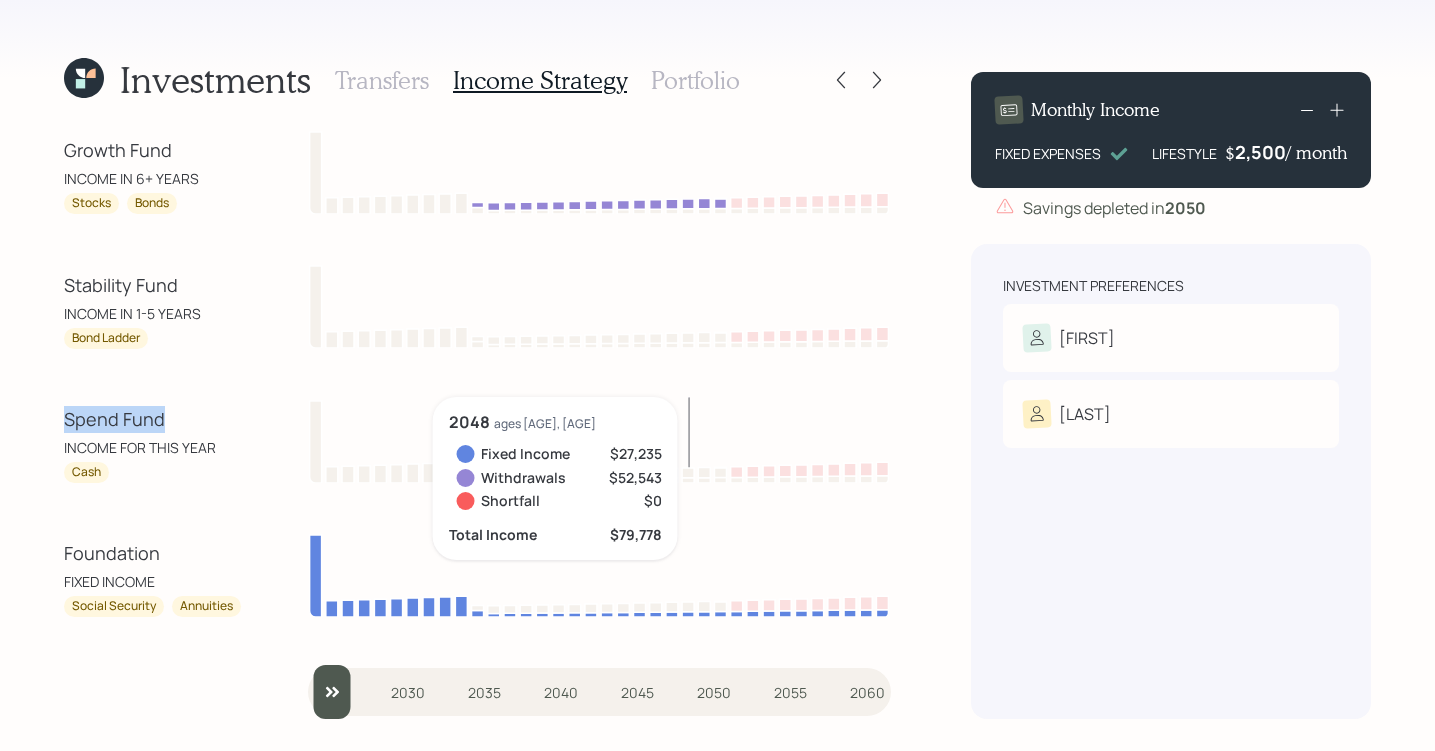 drag, startPoint x: 189, startPoint y: 414, endPoint x: 38, endPoint y: 418, distance: 151.05296 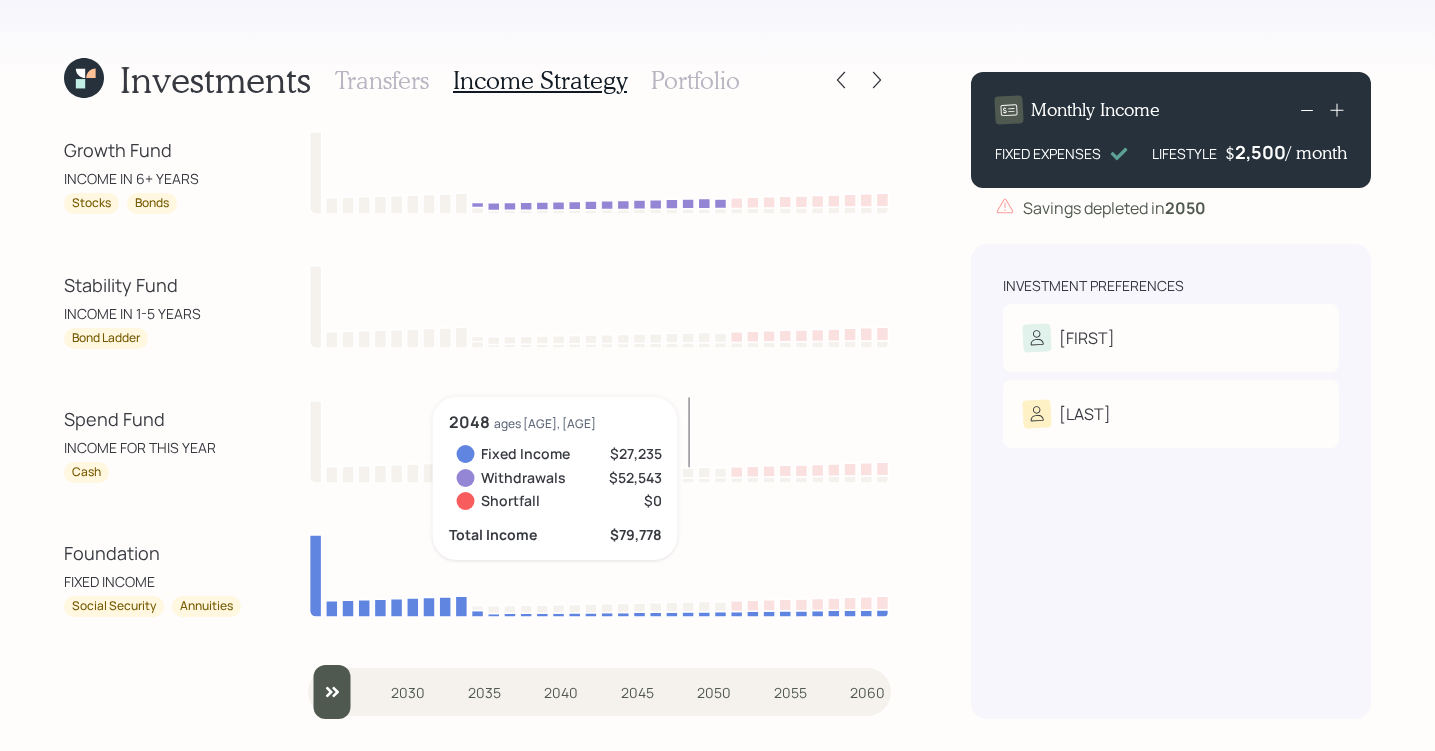 click on "FIXED INCOME" at bounding box center [154, 581] 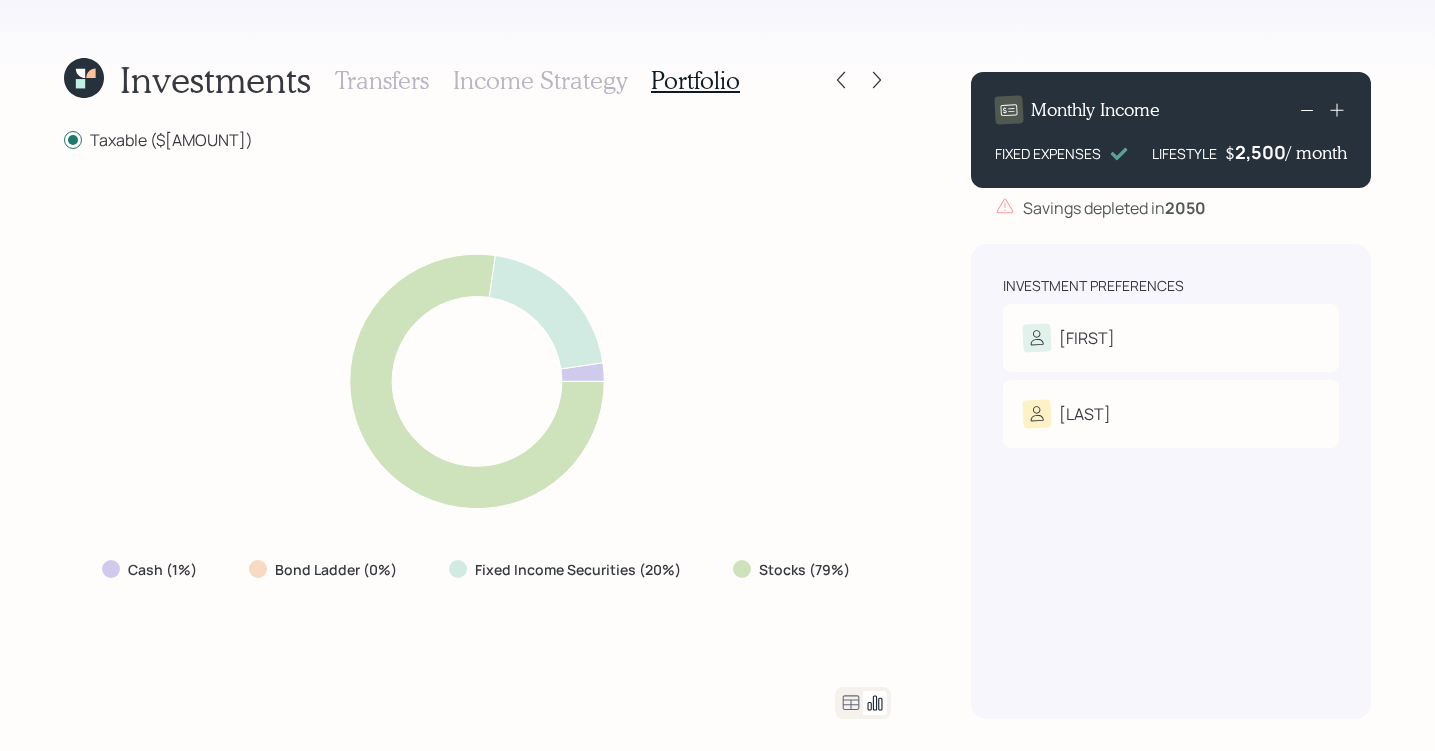 click on "Transfers" at bounding box center (382, 80) 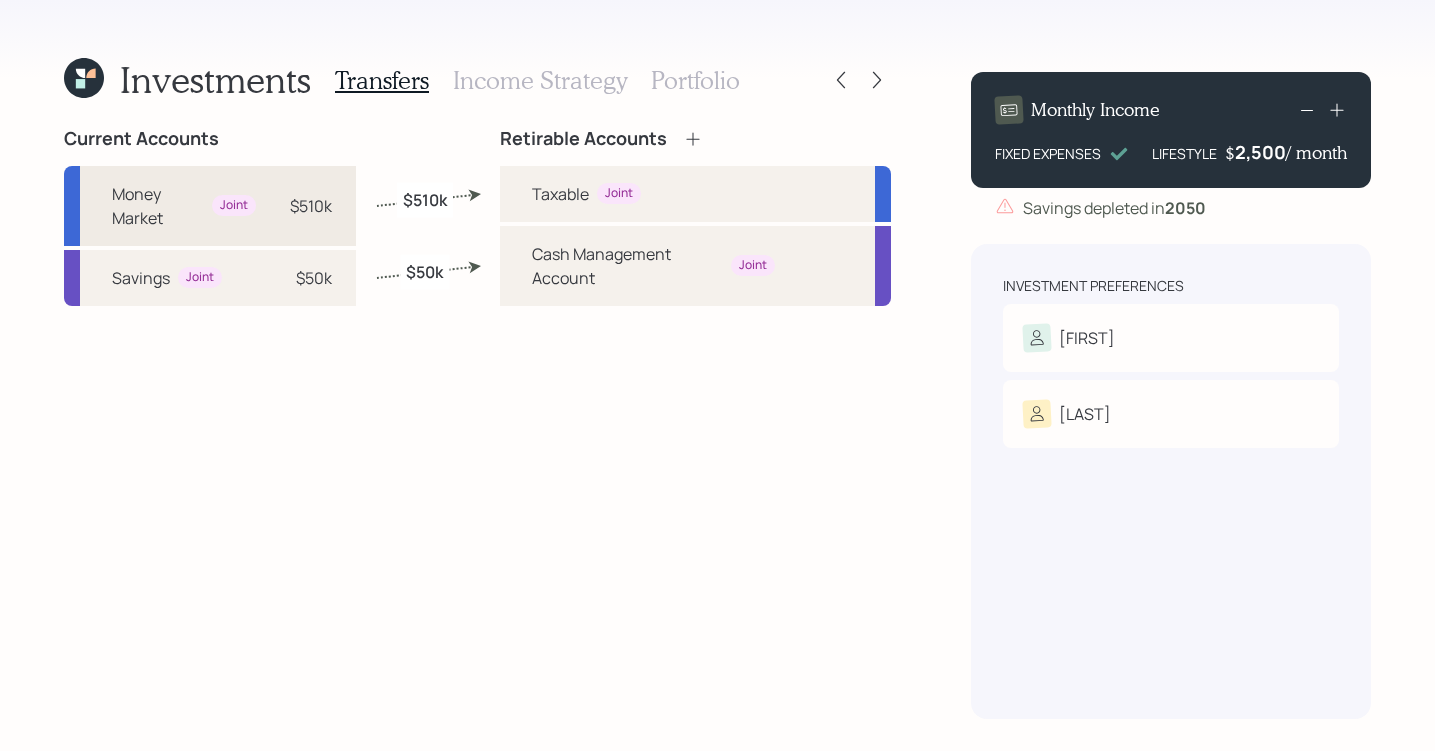 click on "Joint" at bounding box center (234, 205) 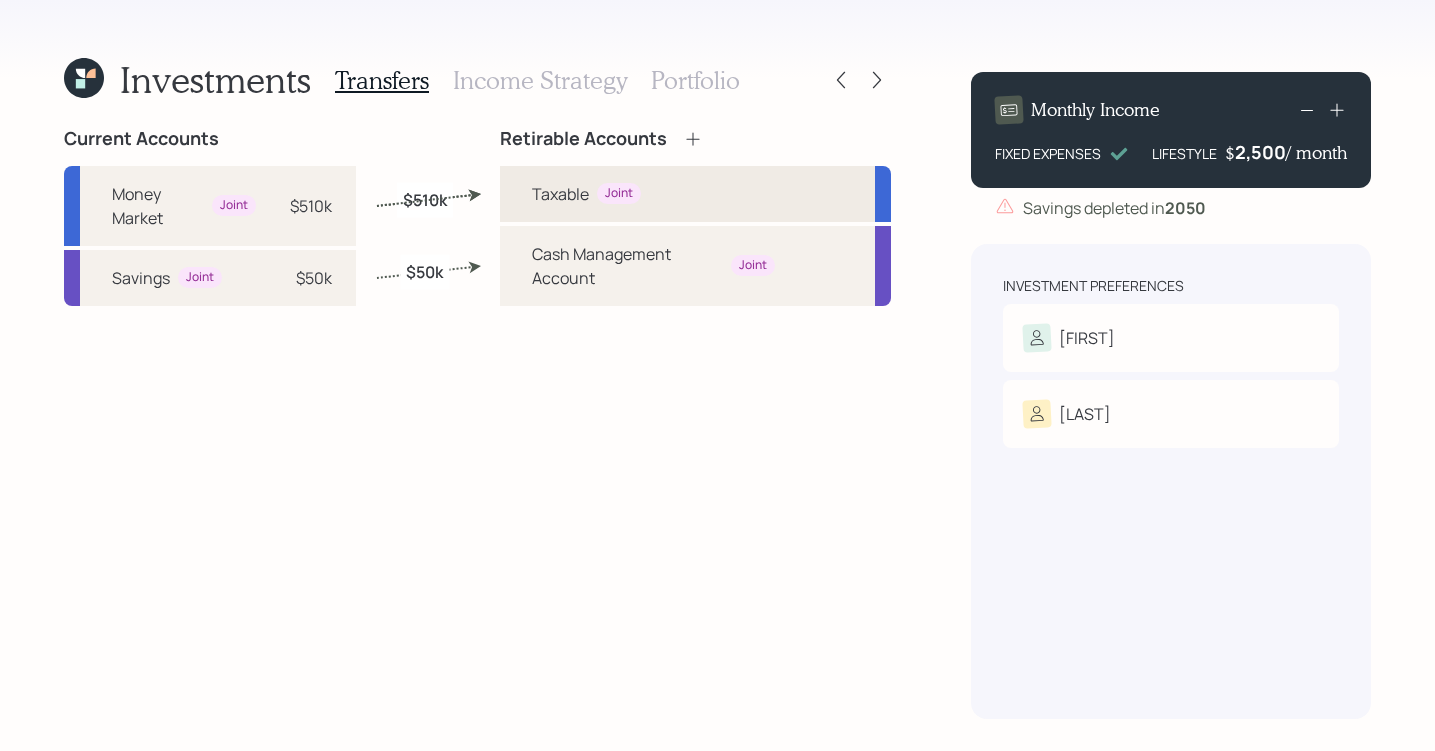 click on "Taxable" at bounding box center (560, 194) 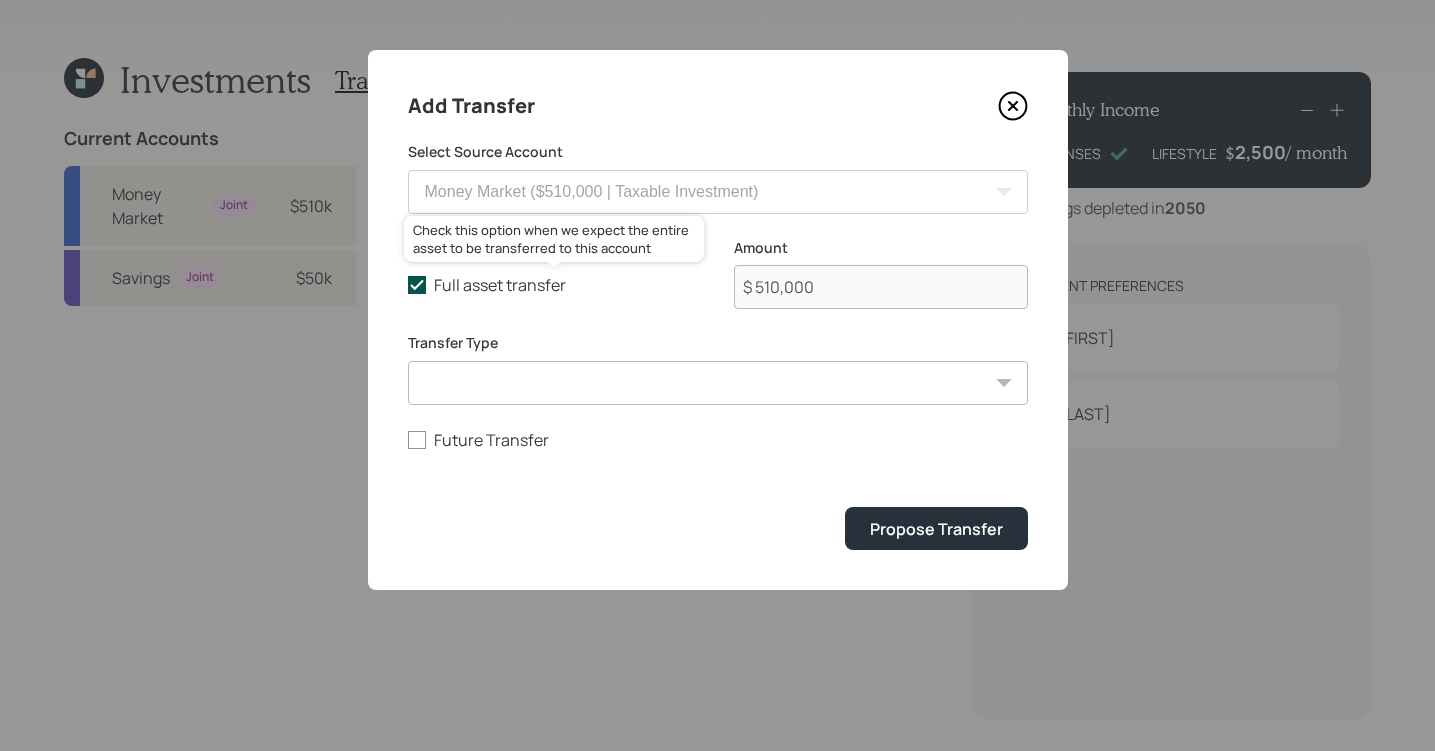 click on "Full asset transfer" at bounding box center (555, 285) 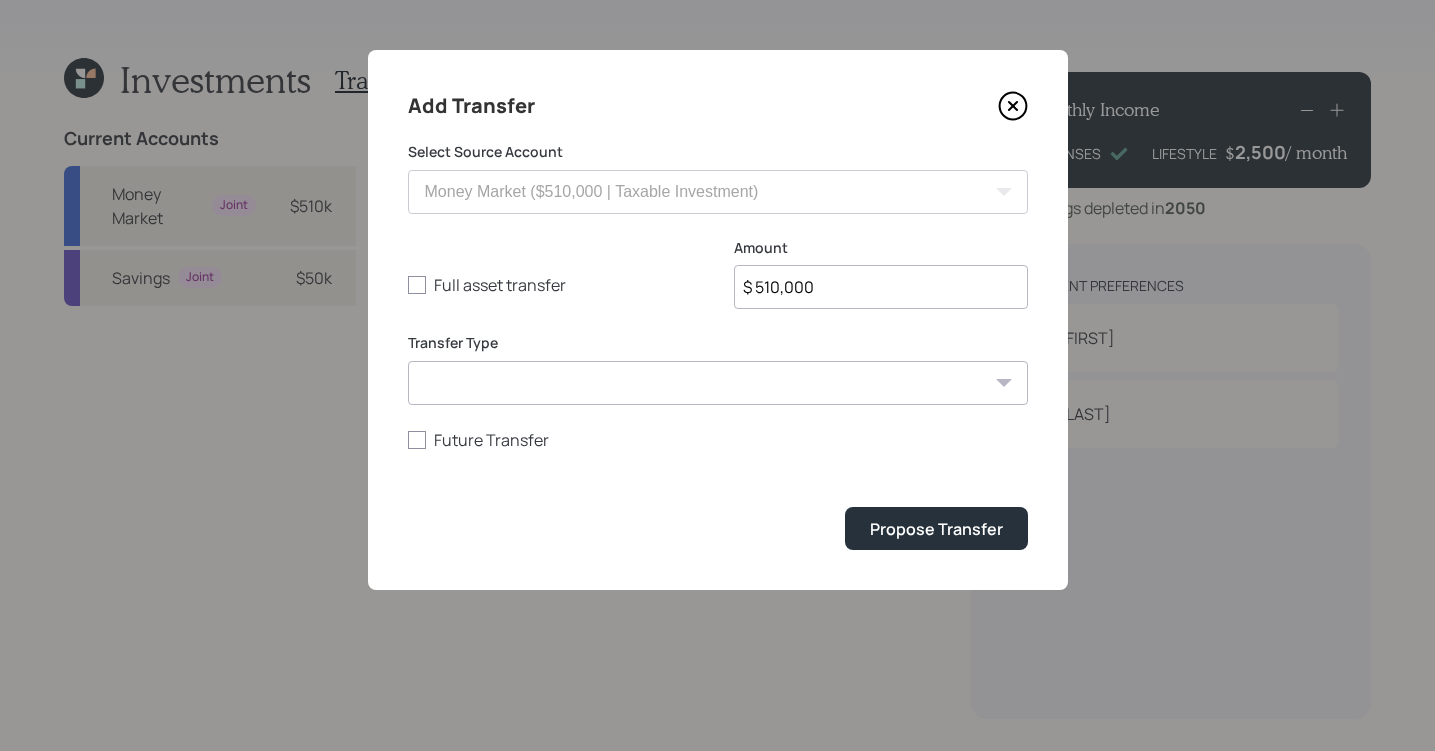 drag, startPoint x: 864, startPoint y: 294, endPoint x: 504, endPoint y: 272, distance: 360.6716 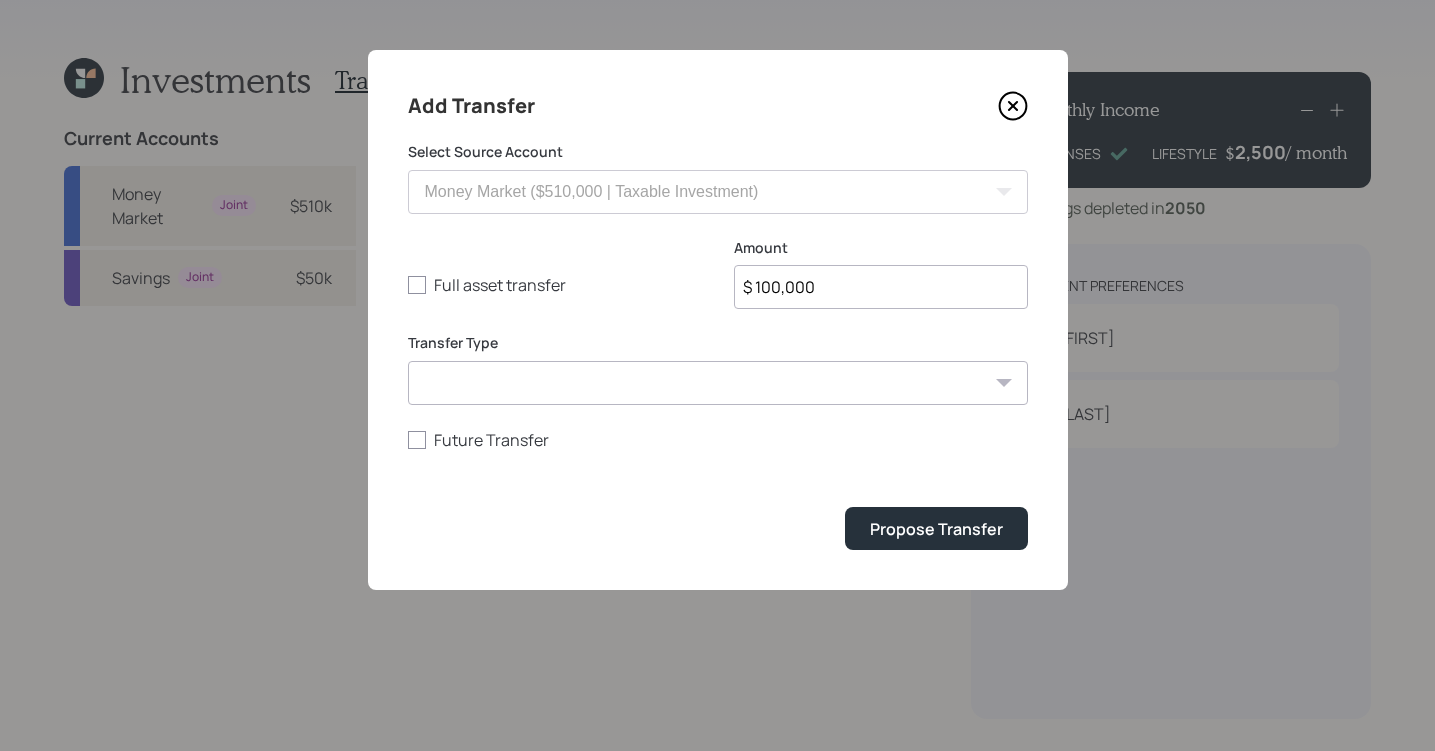type on "$ 100,000" 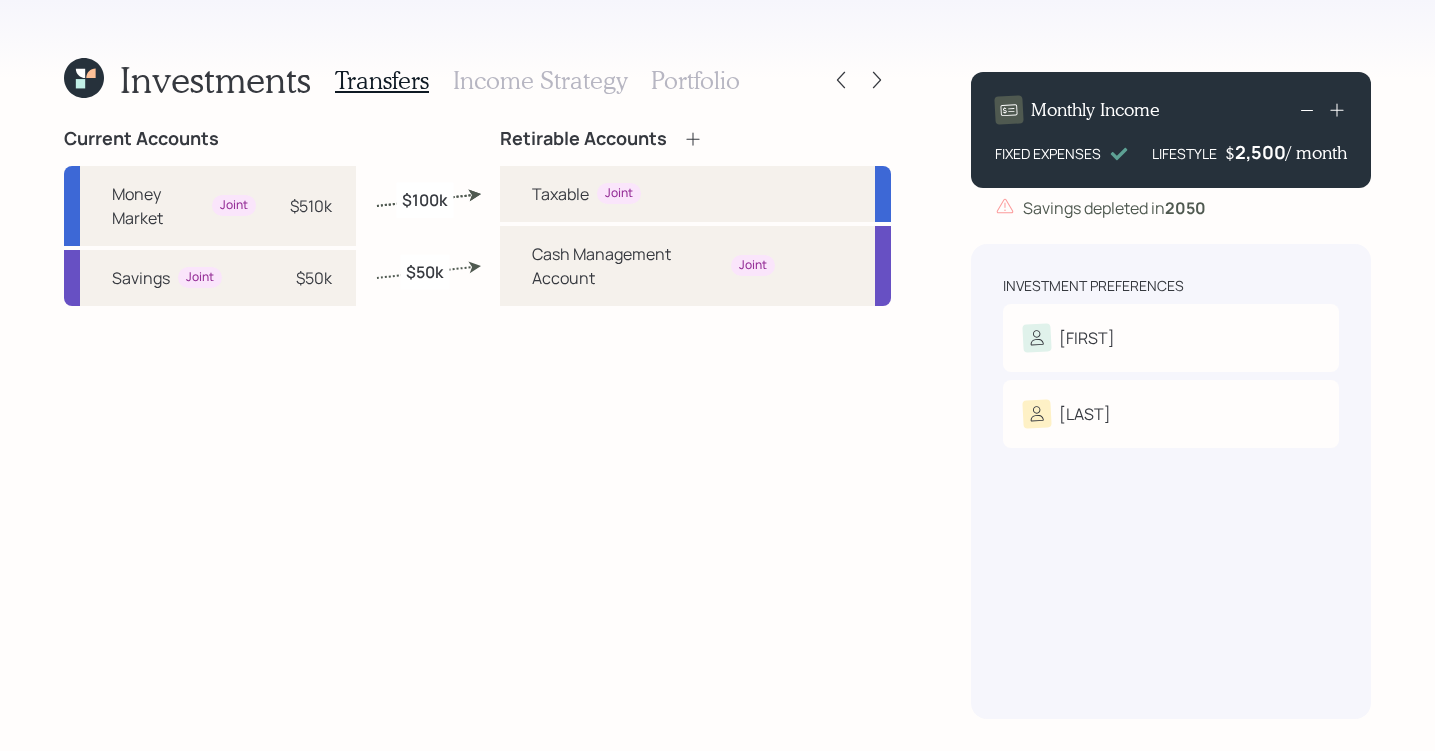 click on "Transfers Income Strategy Portfolio" at bounding box center [537, 80] 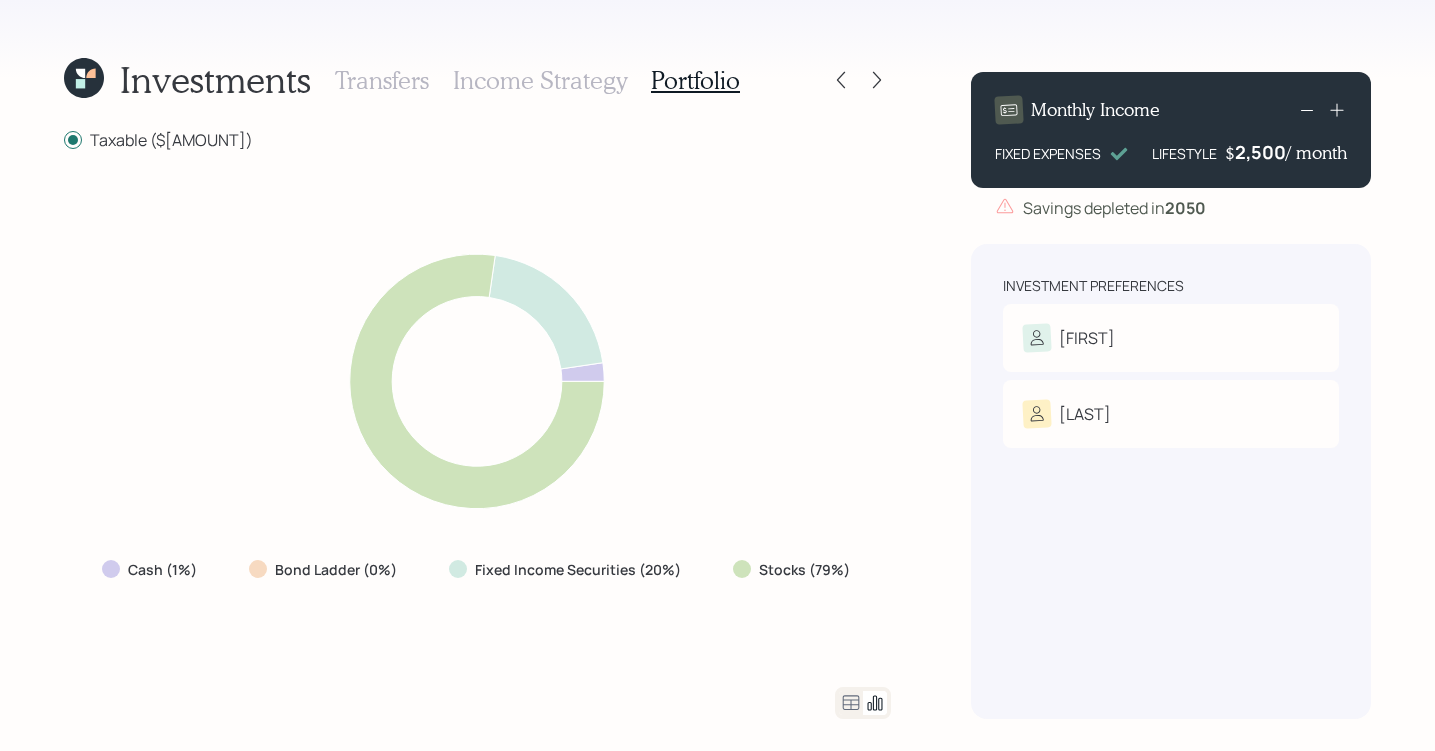 click on "Transfers" at bounding box center [382, 80] 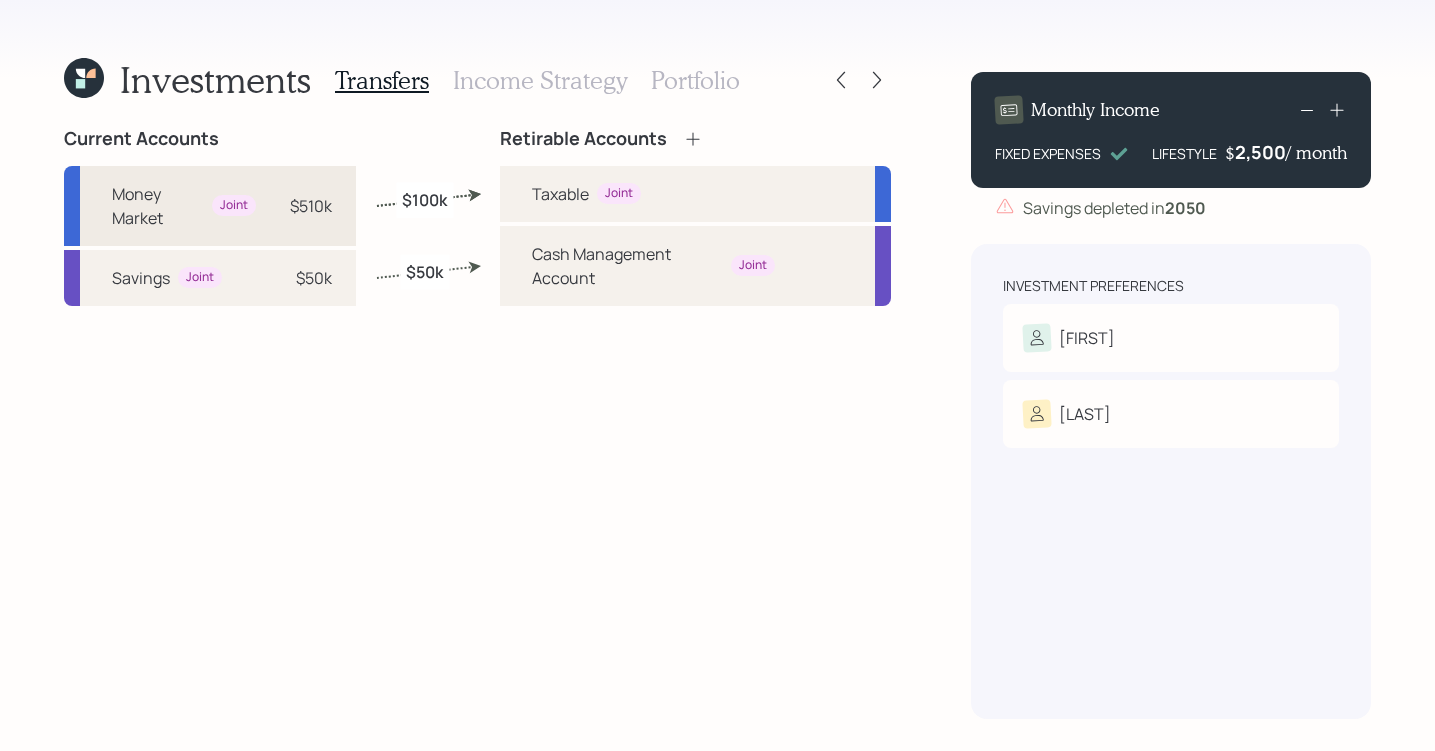 click on "$510k" at bounding box center (311, 206) 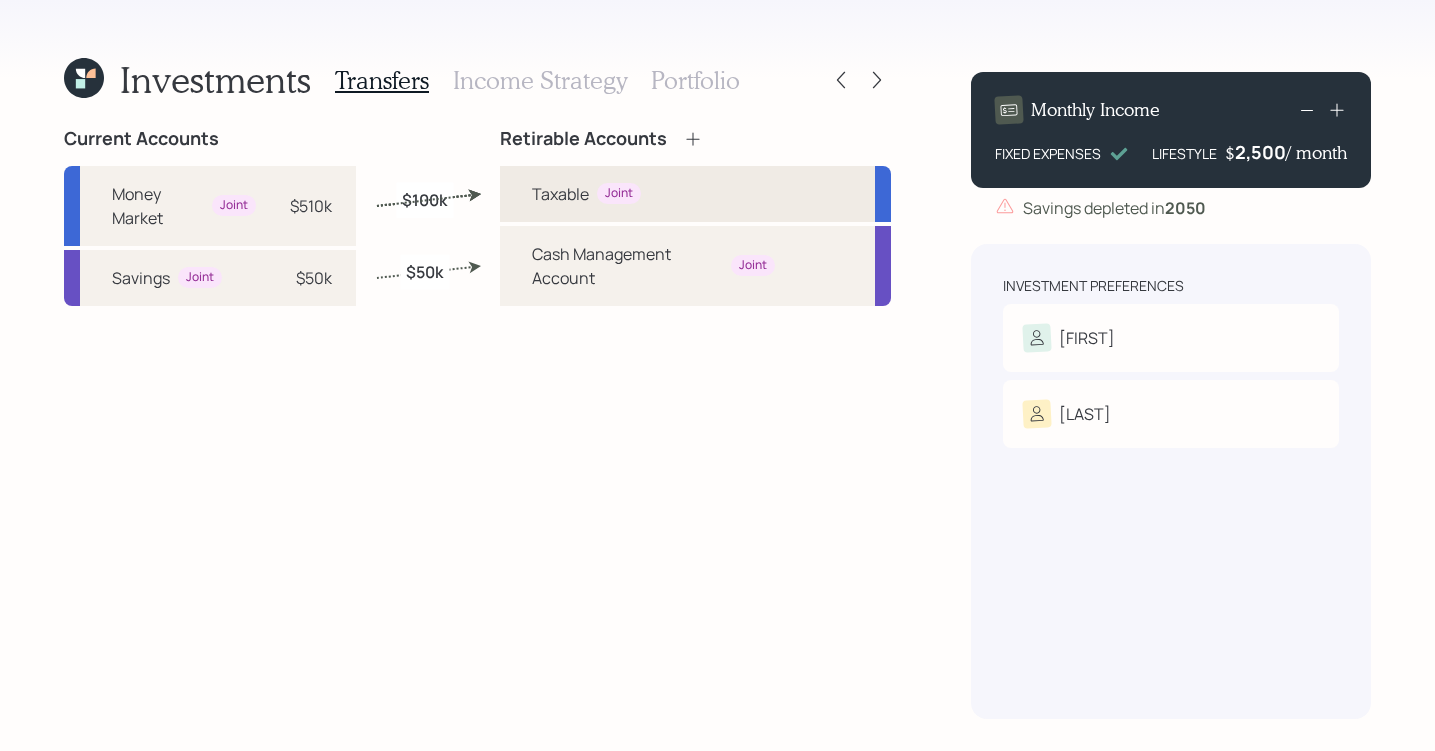 click on "Taxable" at bounding box center (560, 194) 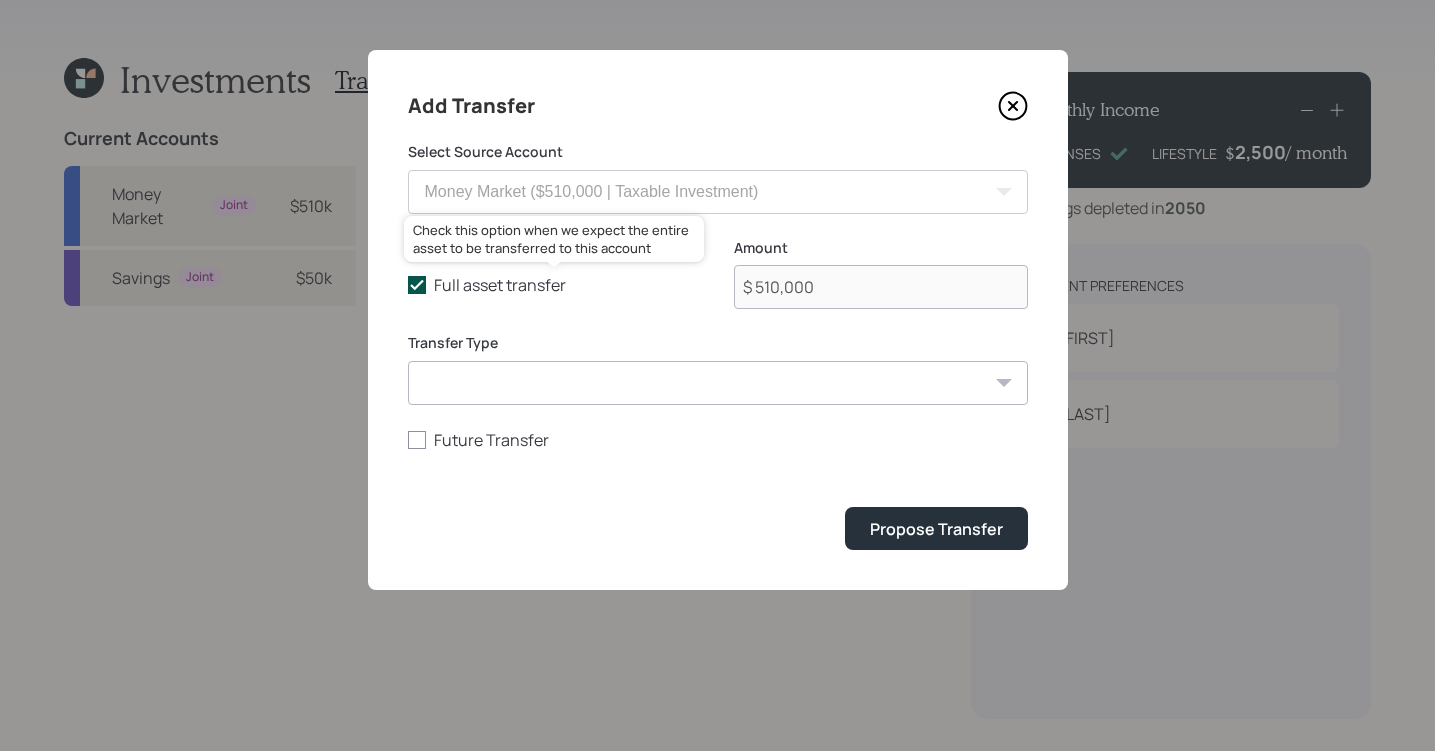 click on "Full asset transfer" at bounding box center (555, 285) 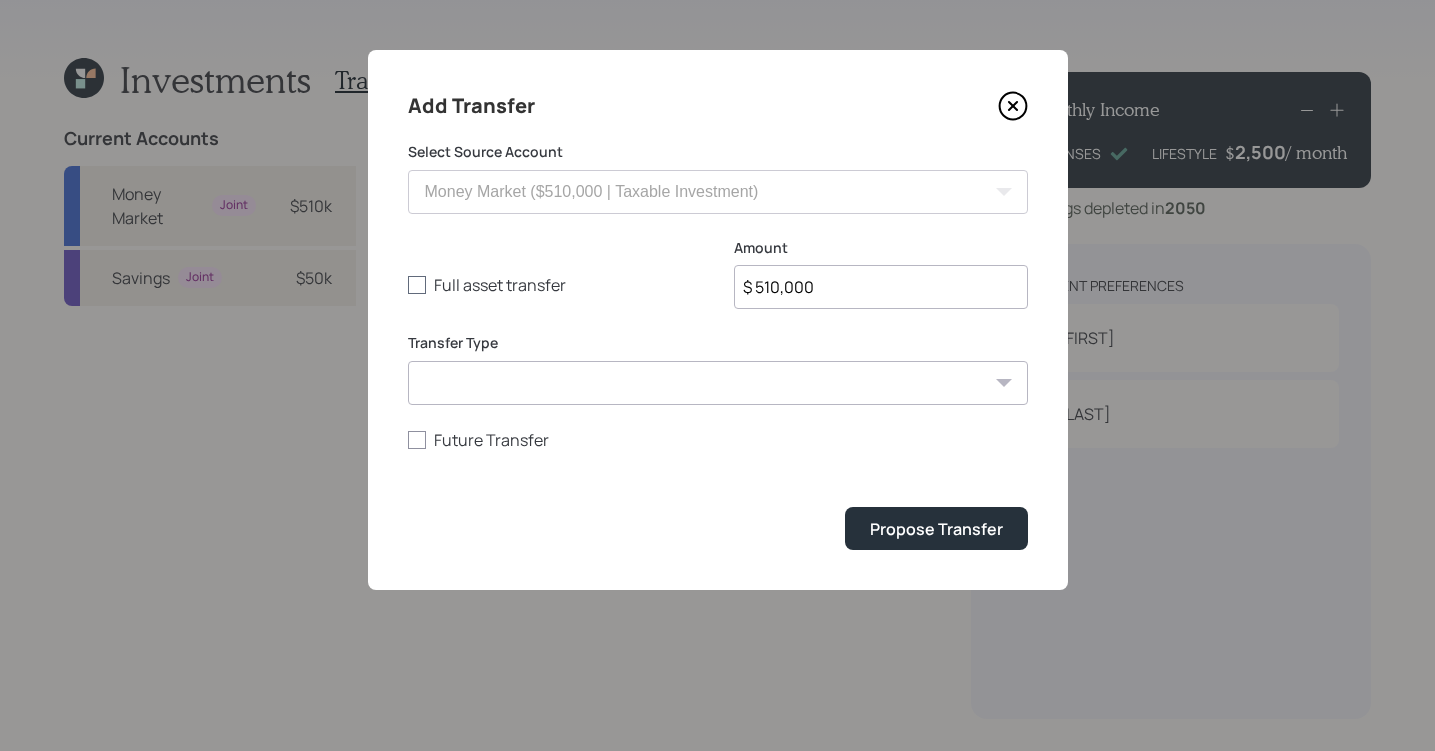 drag, startPoint x: 858, startPoint y: 289, endPoint x: 578, endPoint y: 286, distance: 280.01608 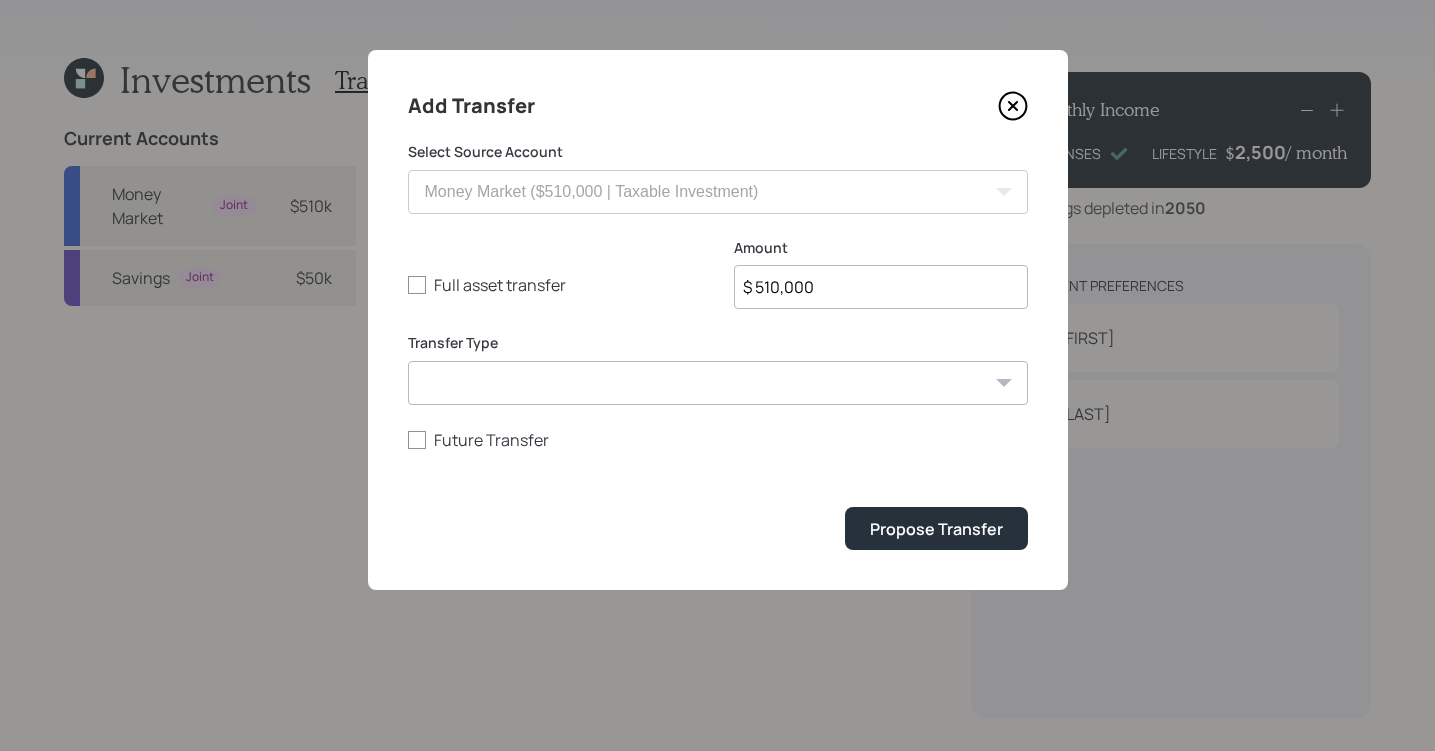 click 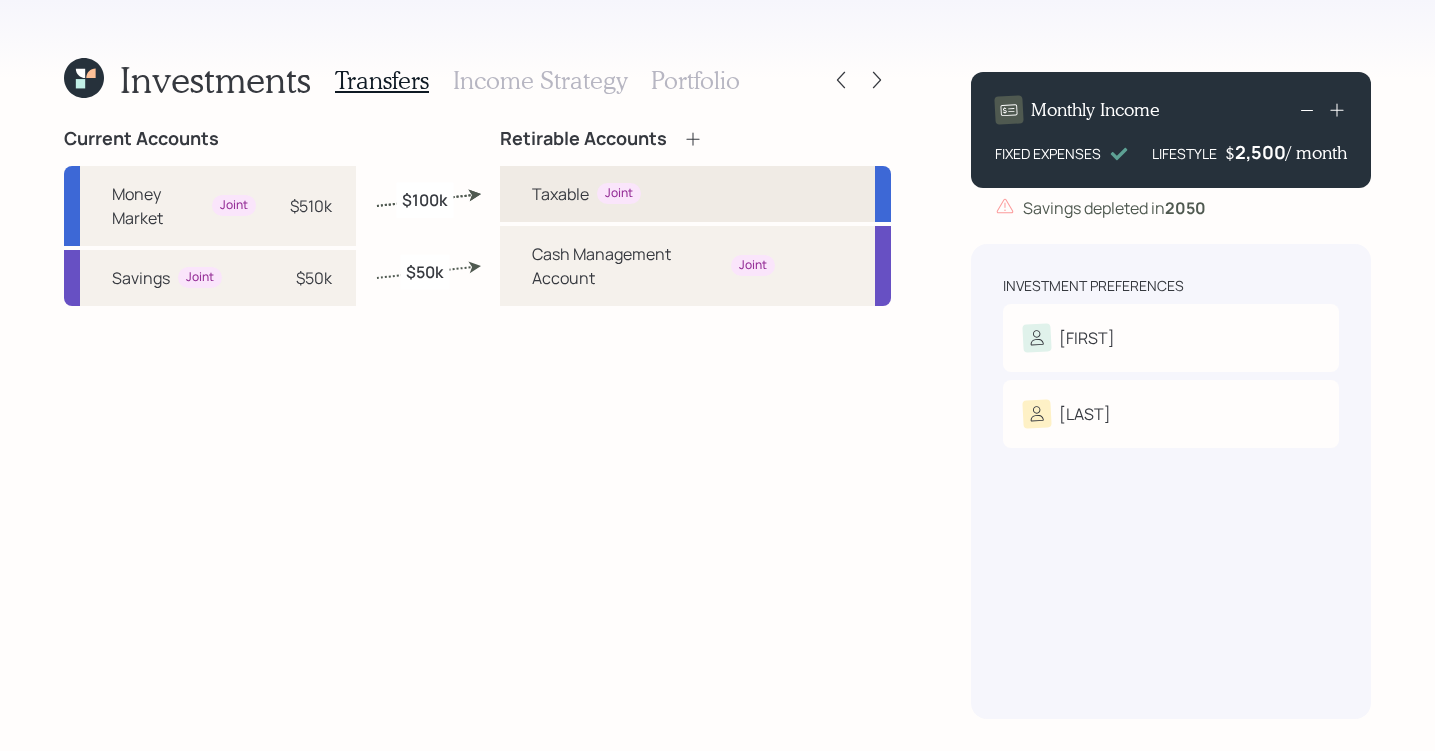 click on "Taxable Joint" at bounding box center [695, 194] 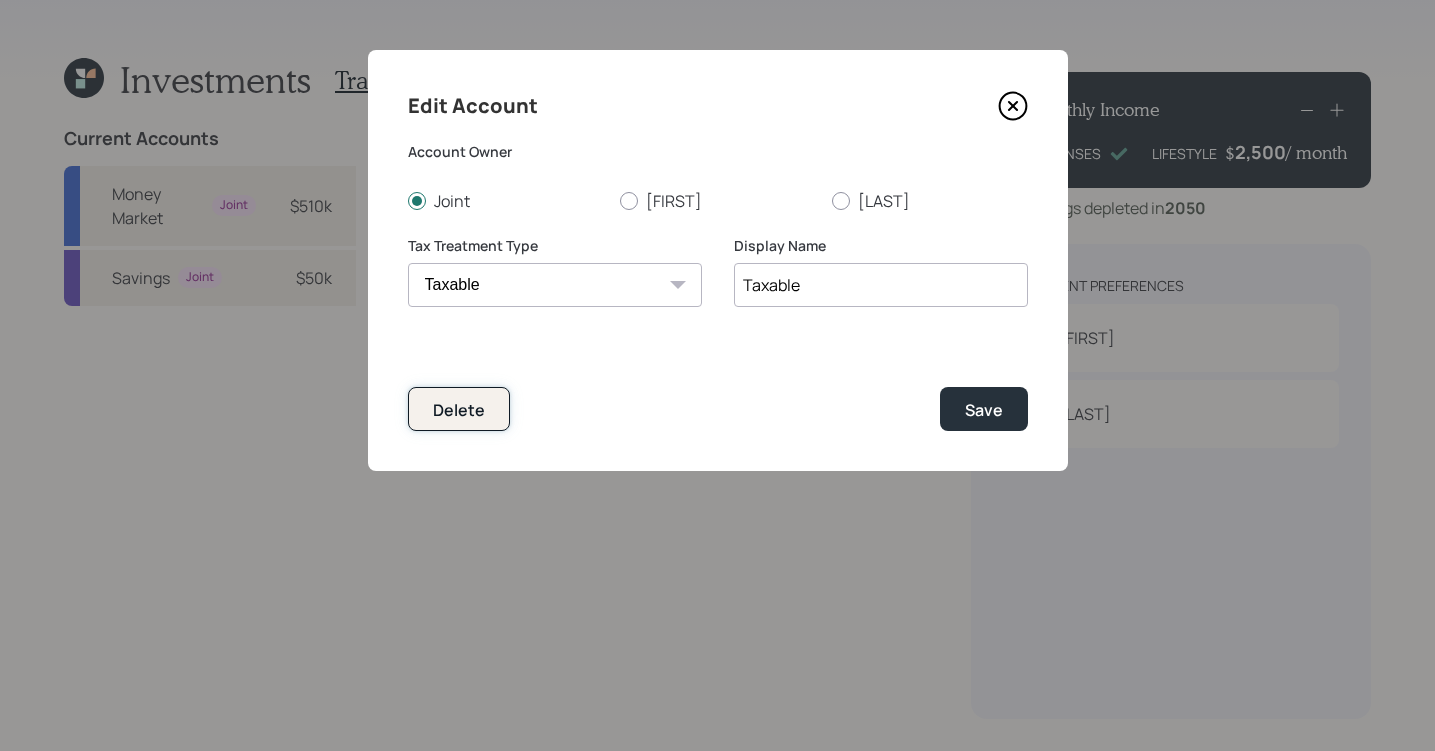 click on "Delete" at bounding box center (459, 408) 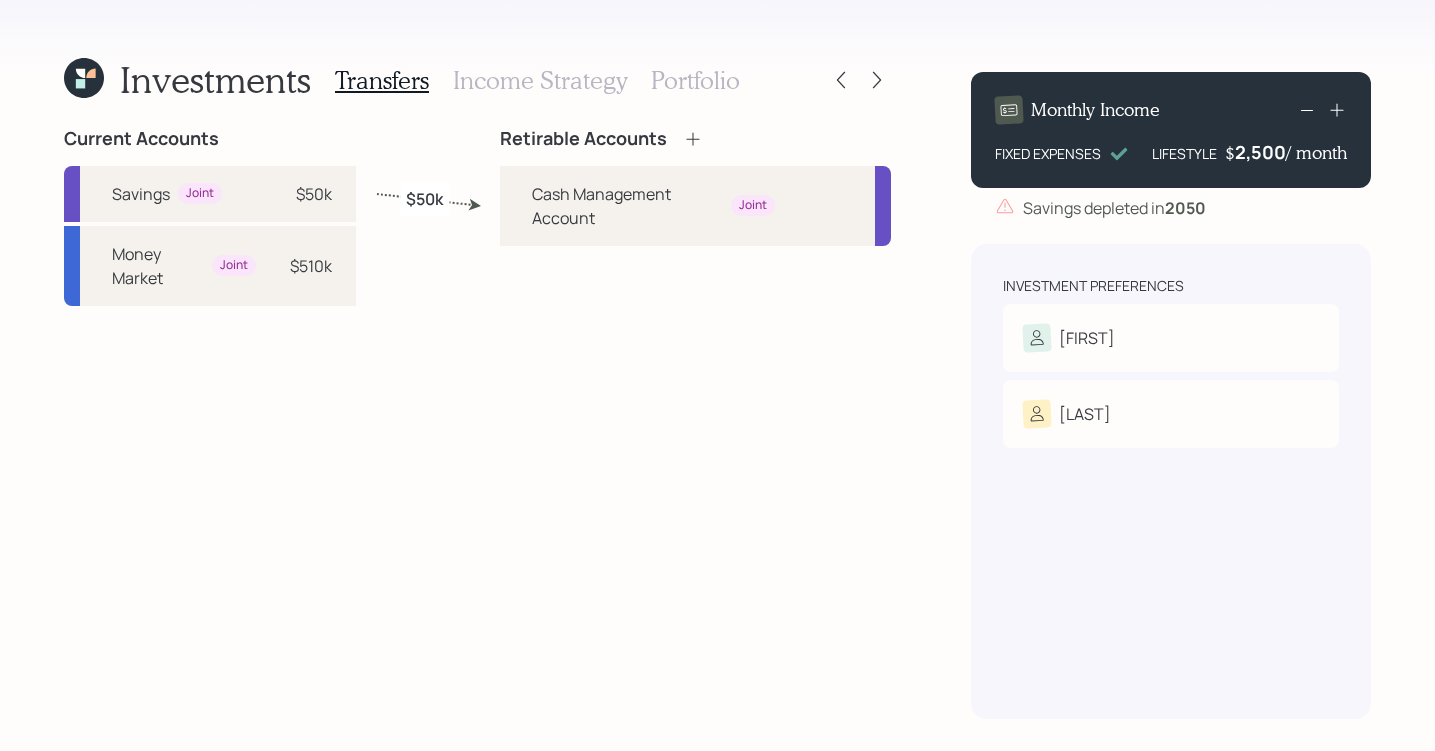 click 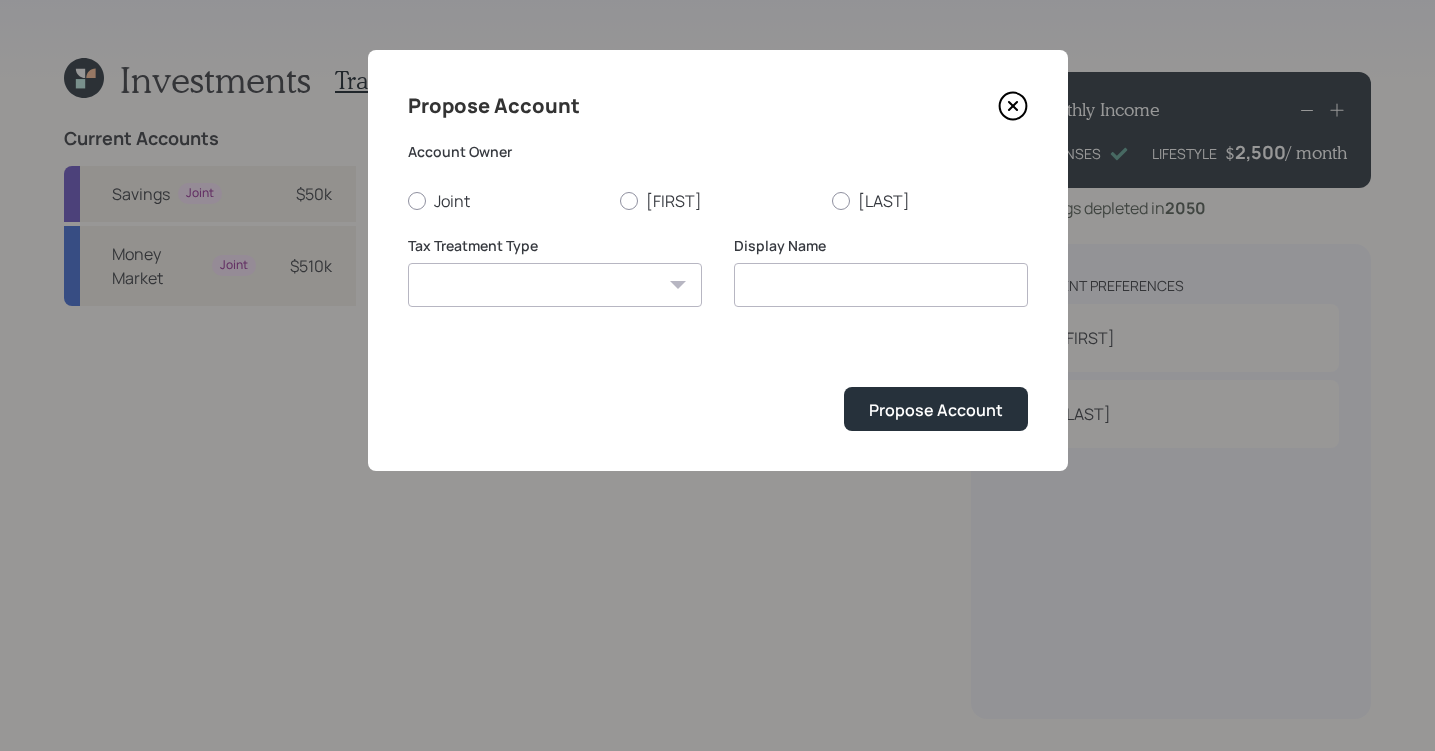click on "Account Owner Joint John Sharon Tax Treatment Type Roth Taxable Traditional Display Name Propose Account" at bounding box center [718, 286] 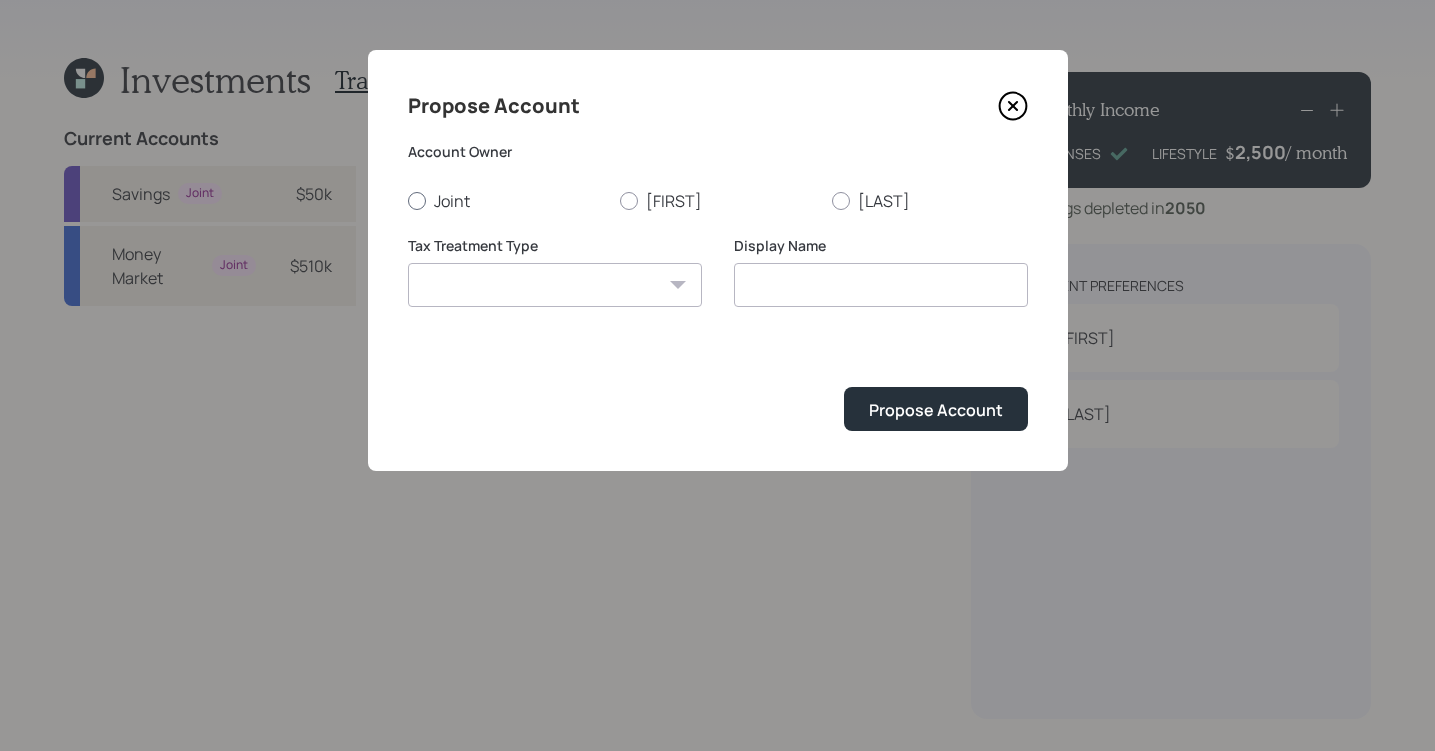 click on "Joint" at bounding box center (506, 201) 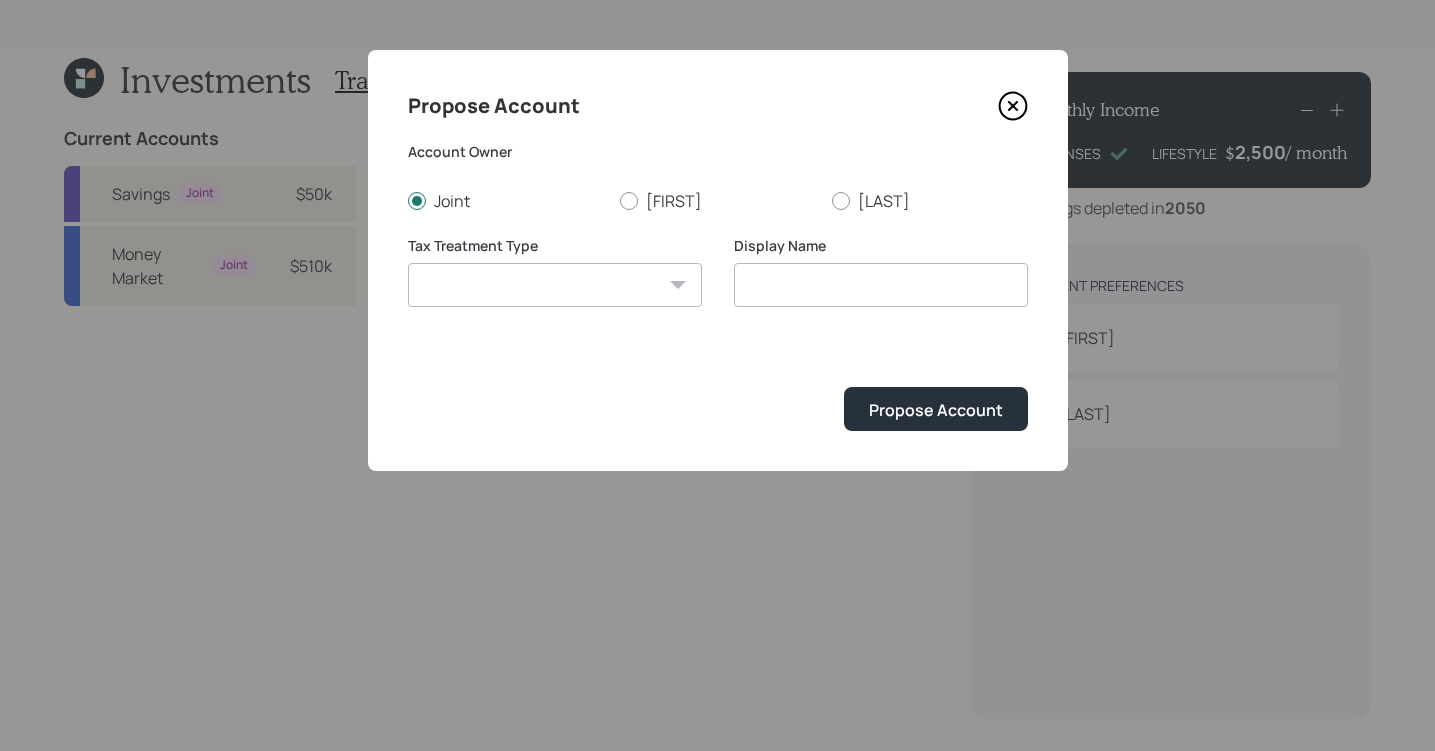 click on "Roth Taxable Traditional" at bounding box center (555, 285) 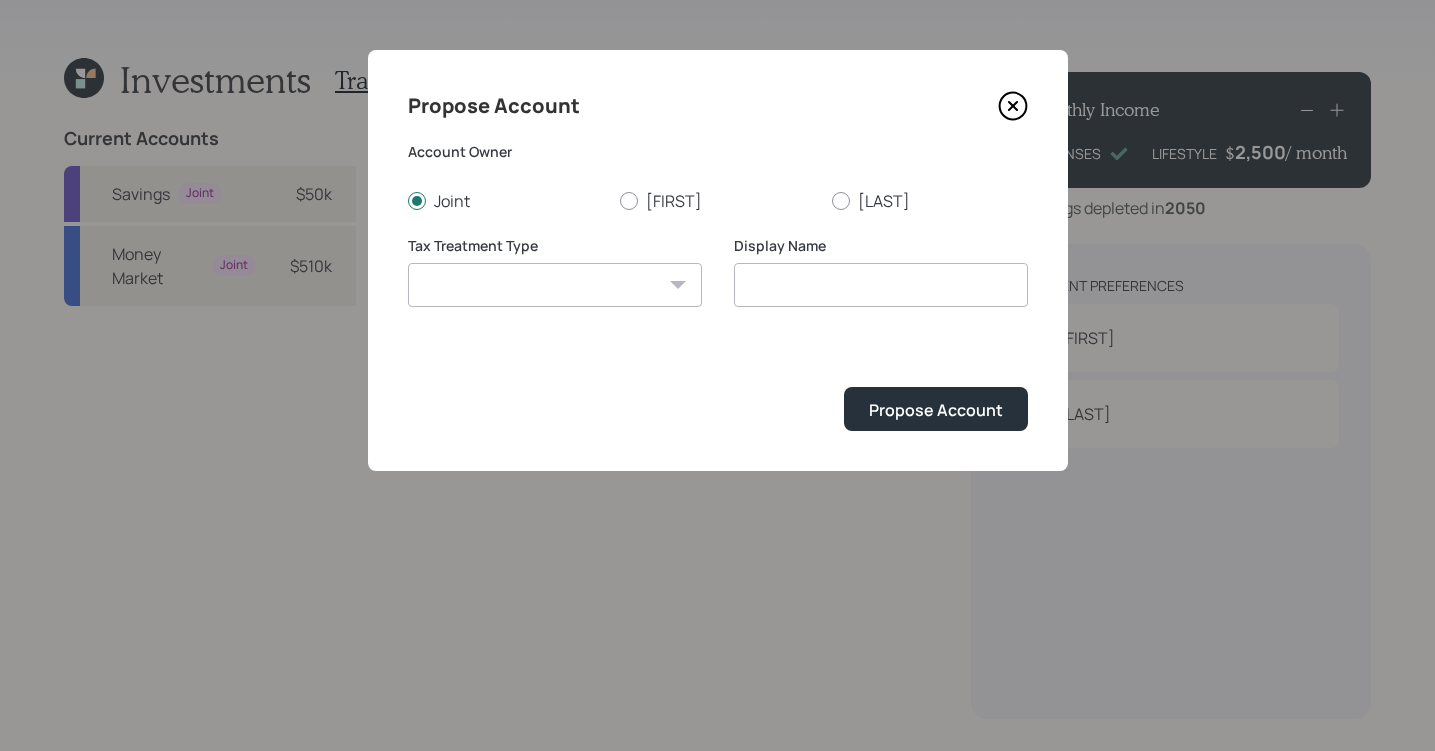 select on "taxable" 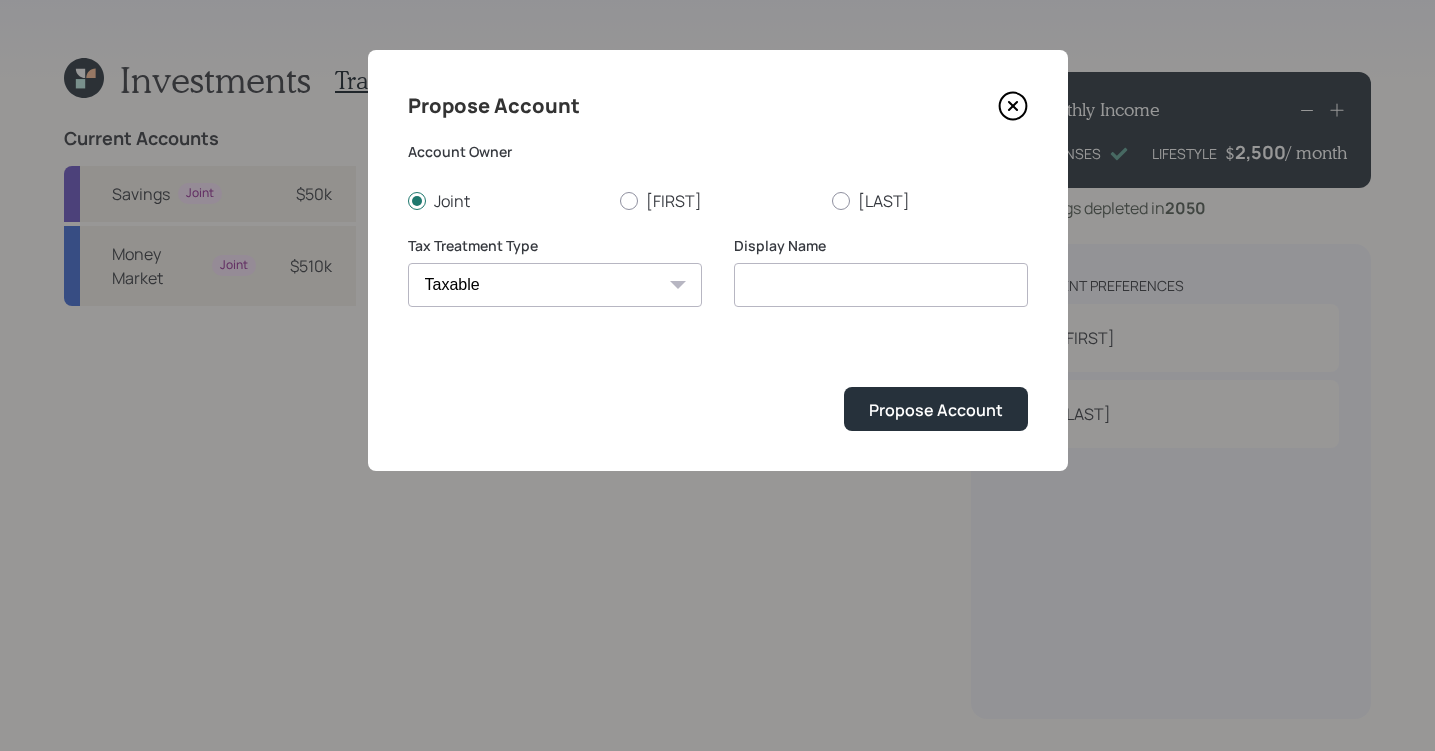 type on "Taxable" 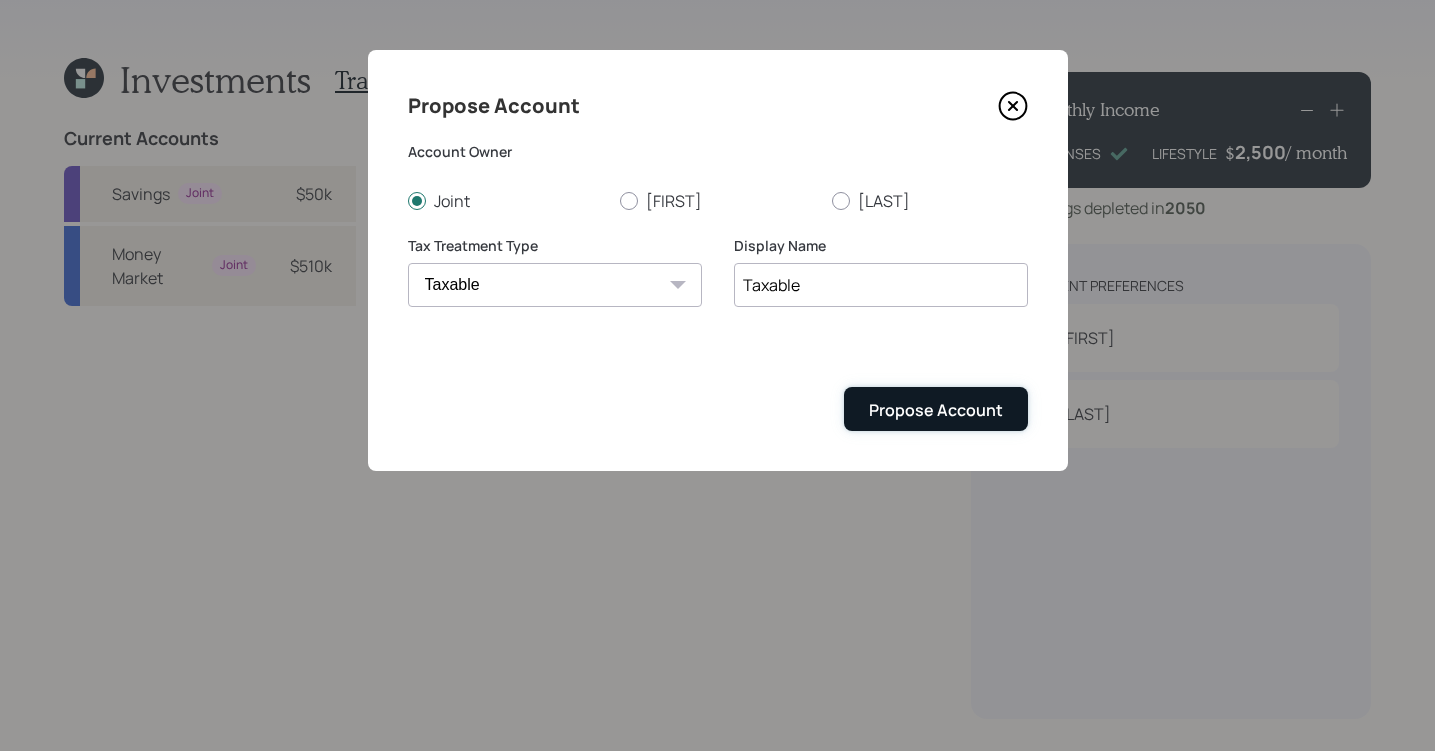 click on "Propose Account" at bounding box center [936, 408] 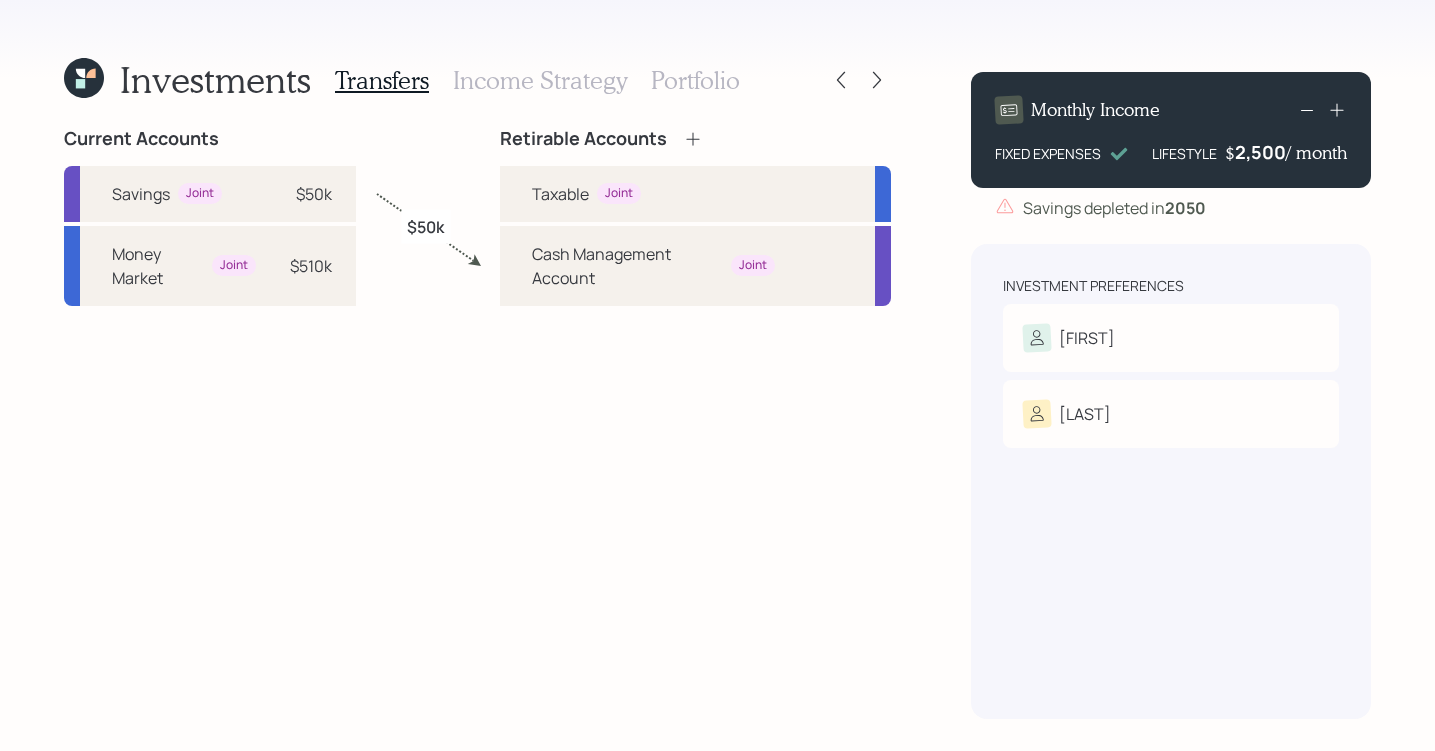 click on "Money Market Joint $[AMOUNT]" at bounding box center (210, 266) 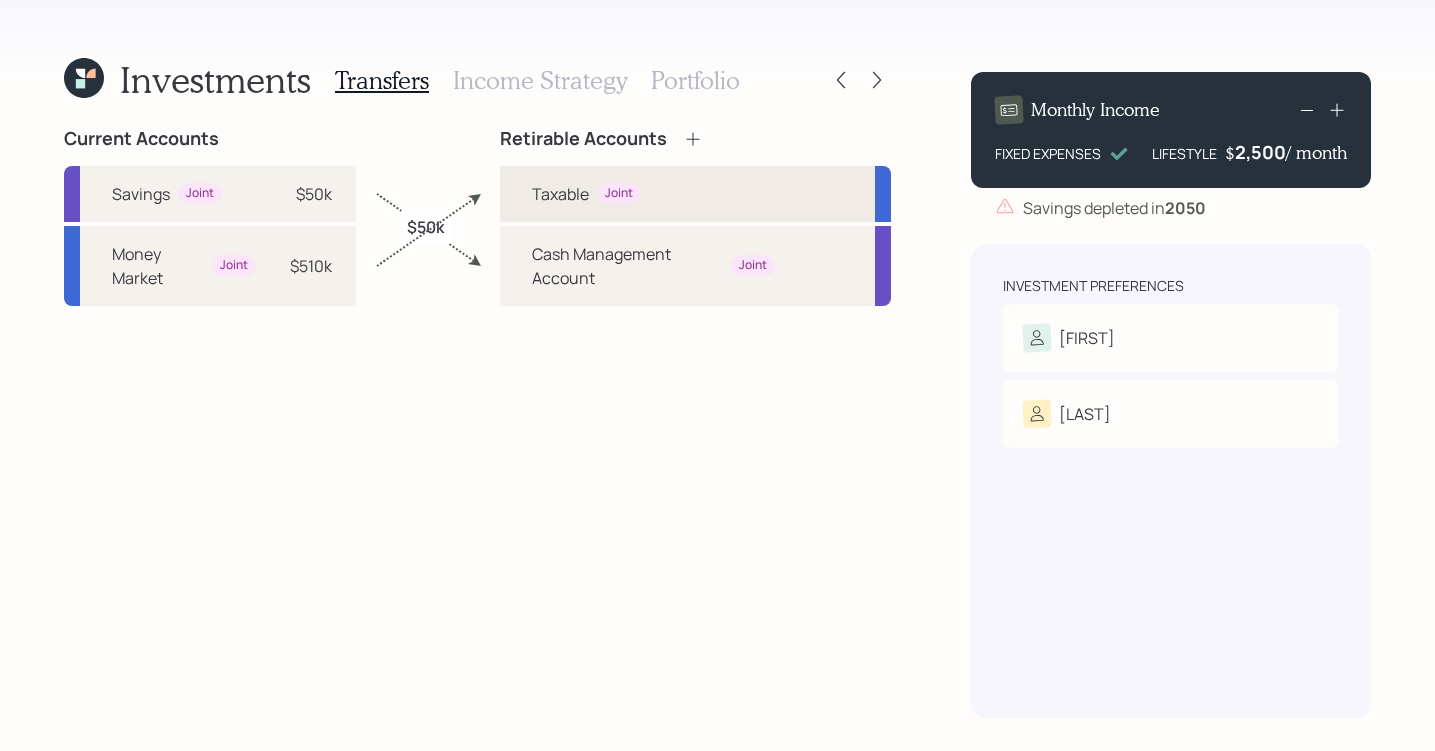 click on "Taxable Joint" at bounding box center [695, 194] 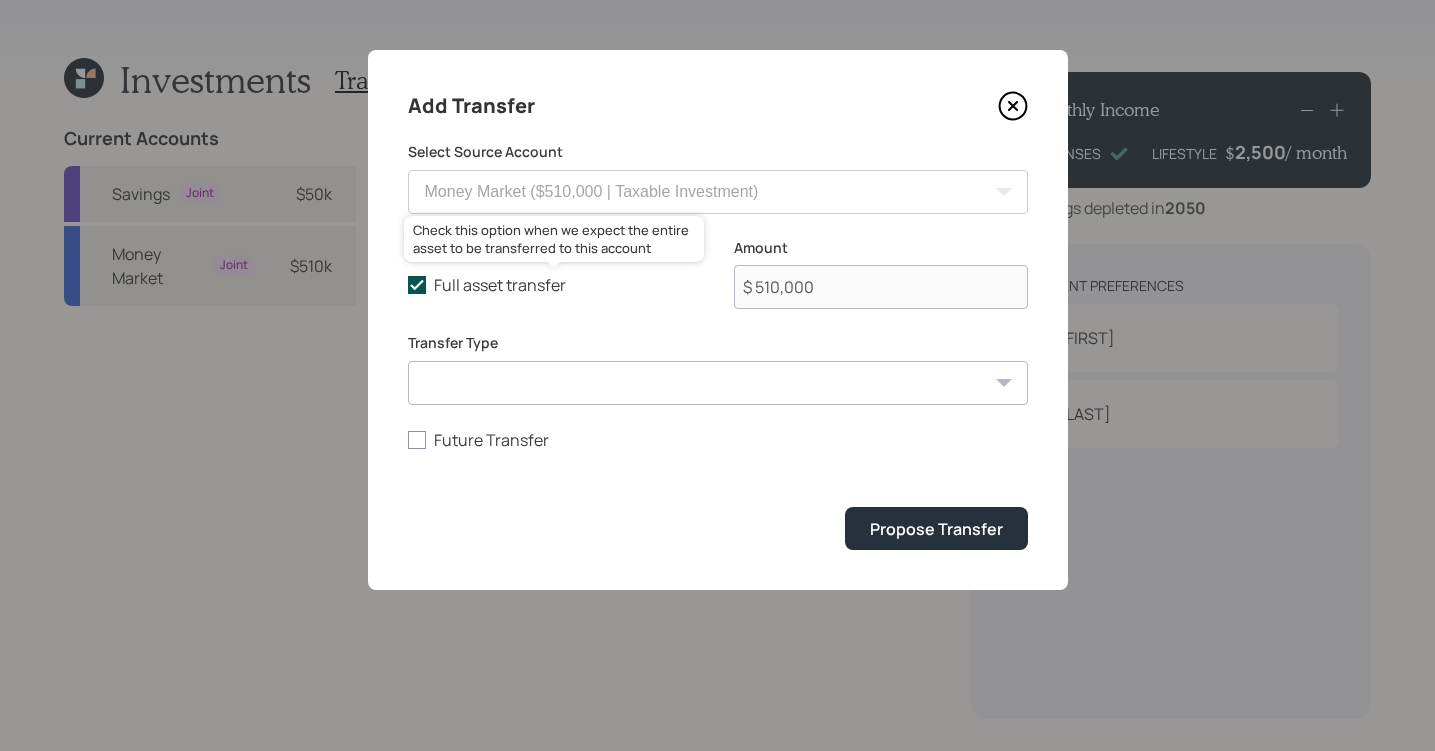 click on "Full asset transfer" at bounding box center [555, 285] 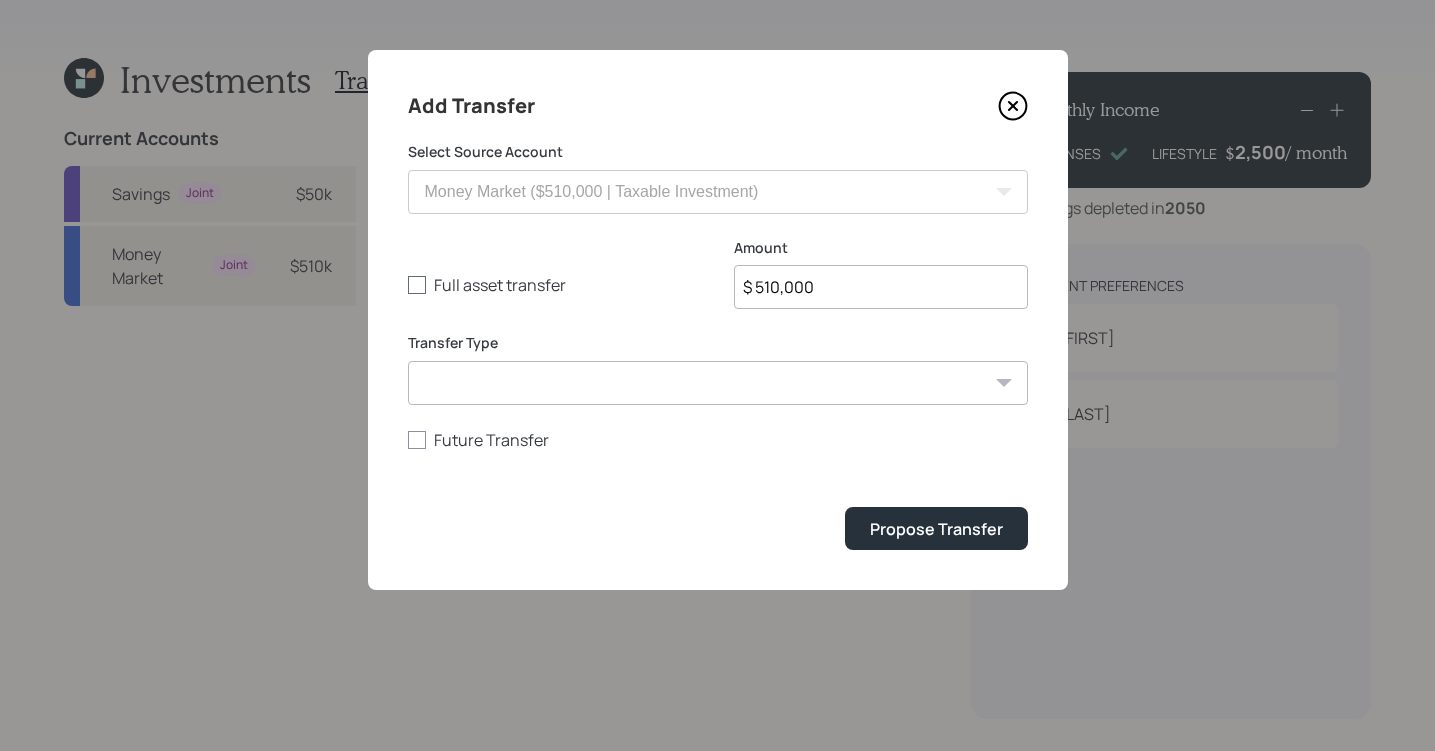 drag, startPoint x: 858, startPoint y: 292, endPoint x: 663, endPoint y: 290, distance: 195.01025 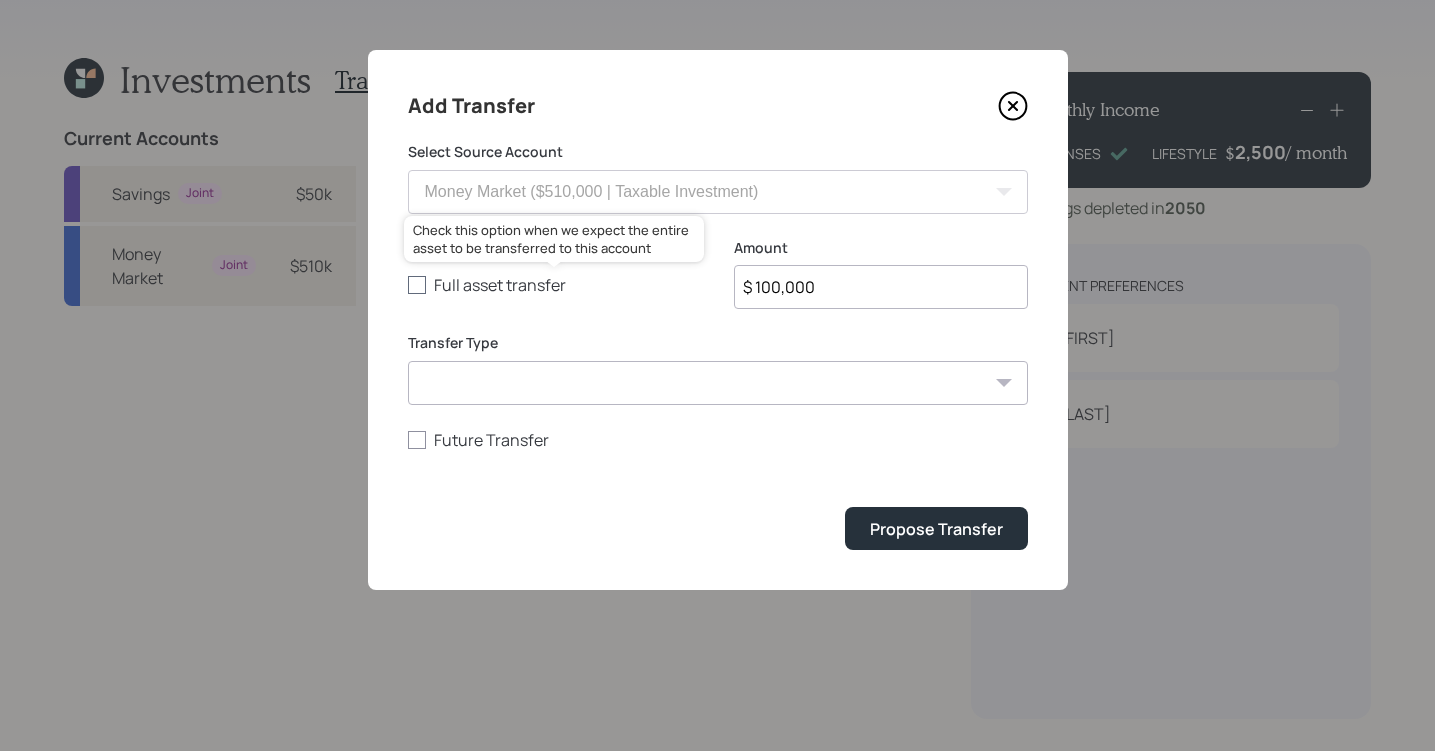type on "$ 100,000" 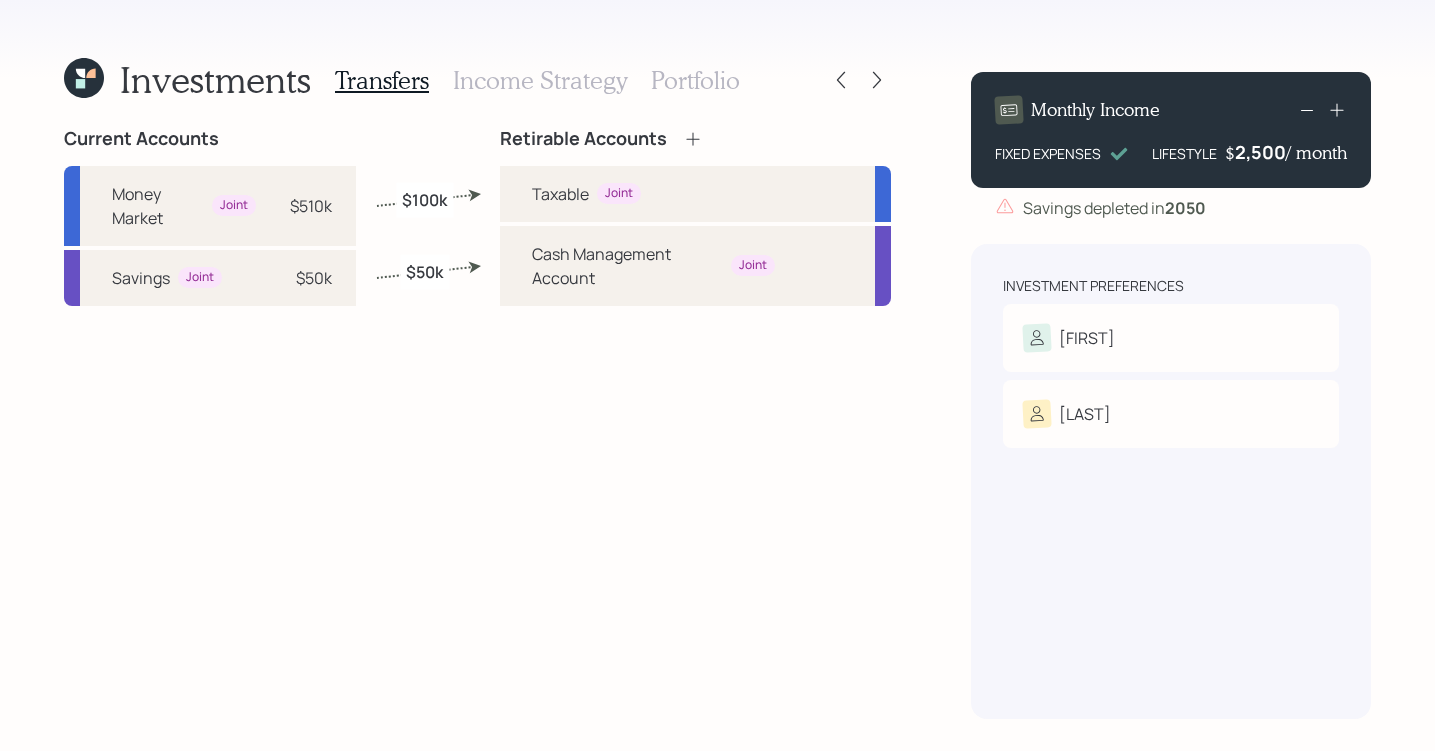 click on "Transfers Income Strategy Portfolio" at bounding box center [537, 80] 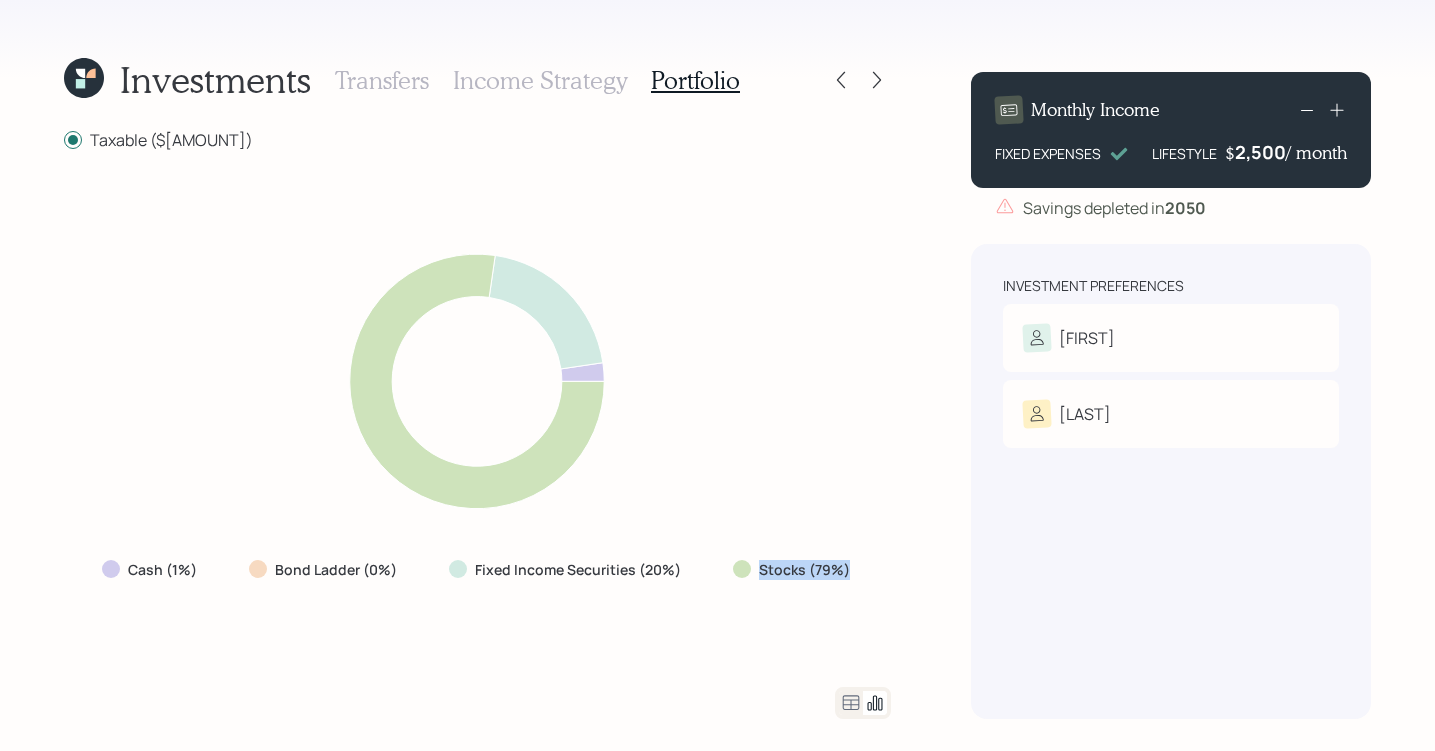 drag, startPoint x: 873, startPoint y: 588, endPoint x: 697, endPoint y: 587, distance: 176.00284 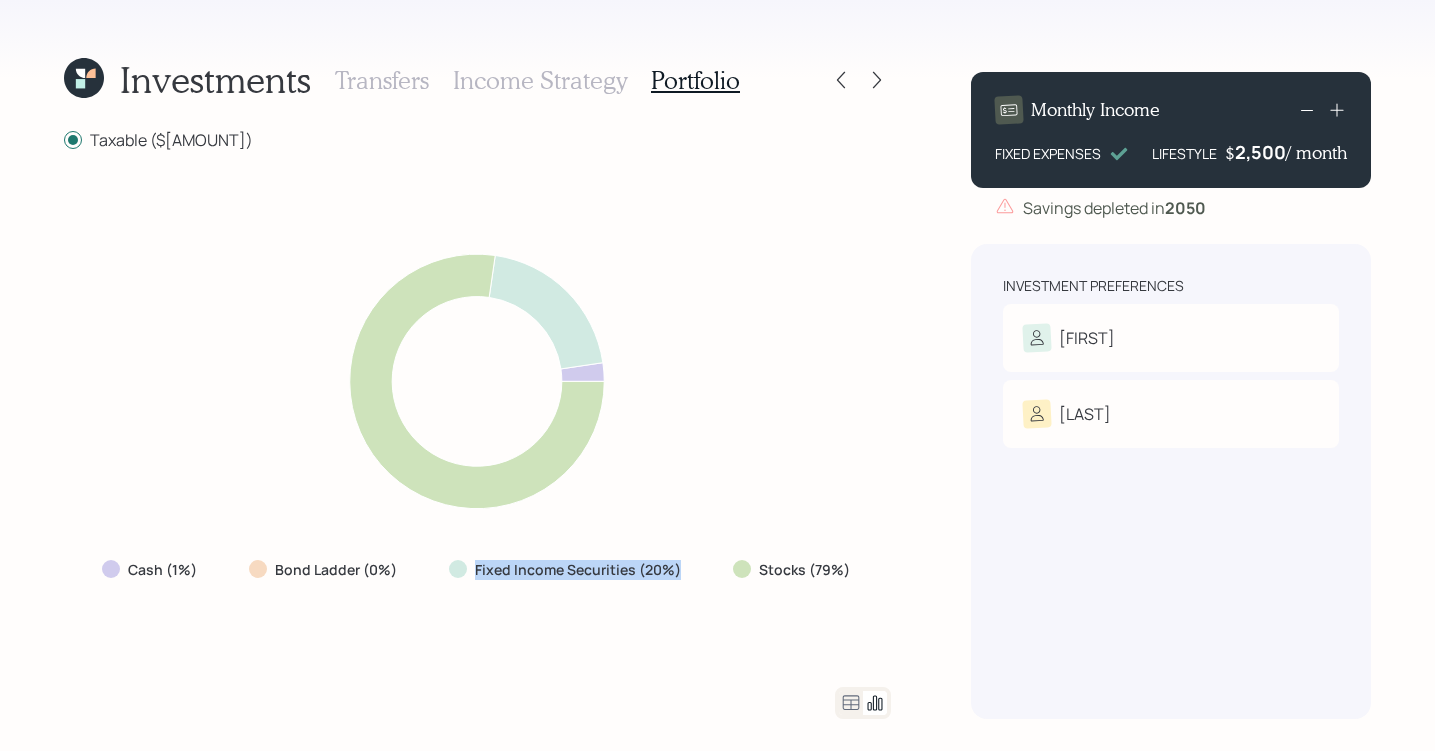drag, startPoint x: 701, startPoint y: 552, endPoint x: 705, endPoint y: 568, distance: 16.492422 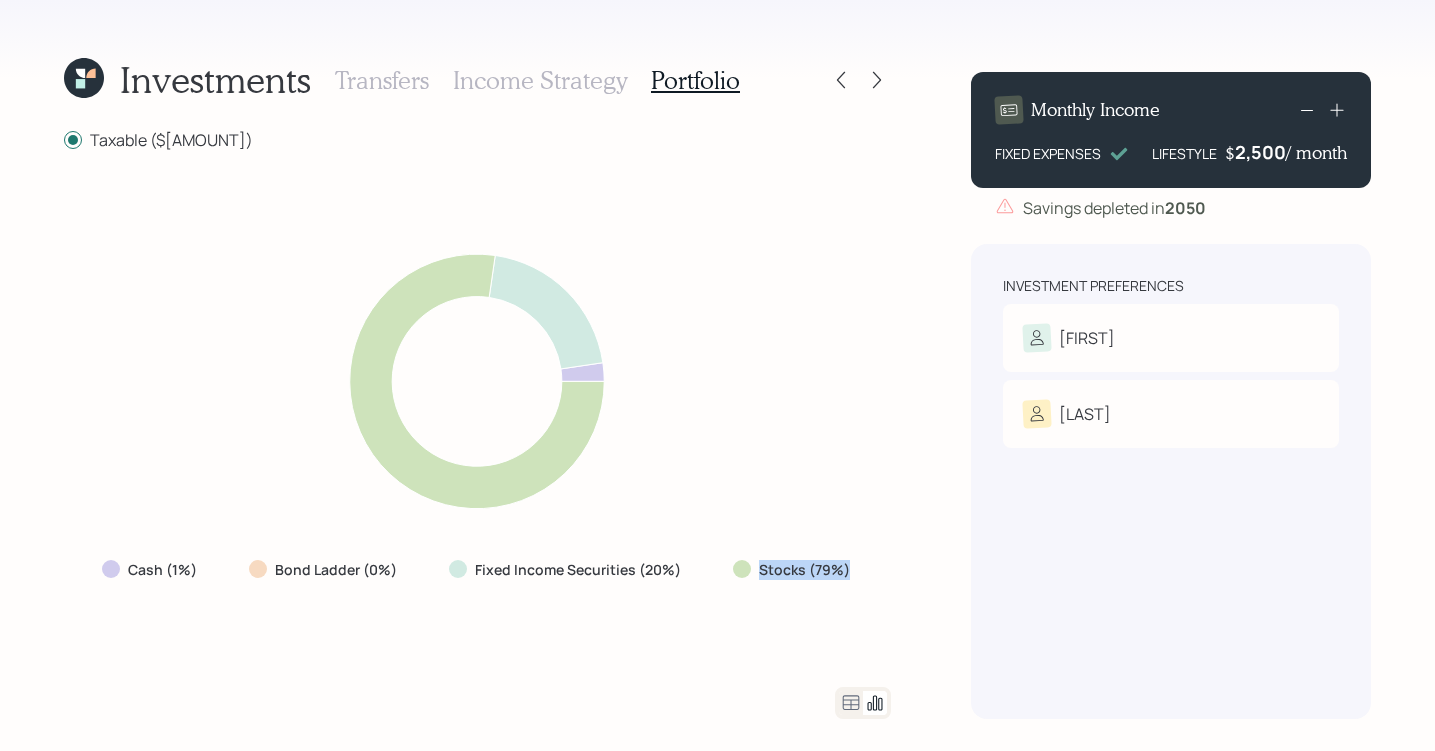 drag, startPoint x: 855, startPoint y: 568, endPoint x: 721, endPoint y: 581, distance: 134.62912 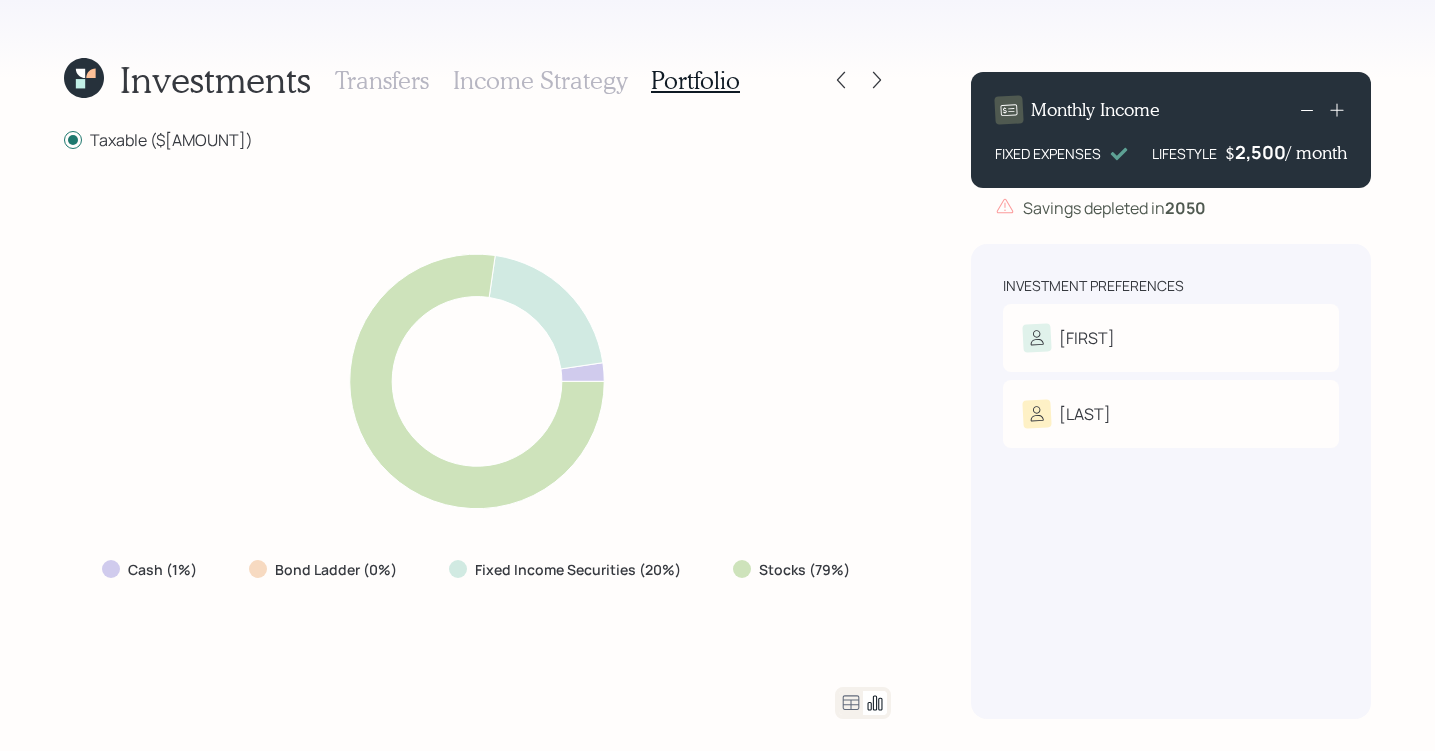 click on "Cash (1%) Bond Ladder (0%) Fixed Income Securities (20%) Stocks (79%)" at bounding box center (477, 419) 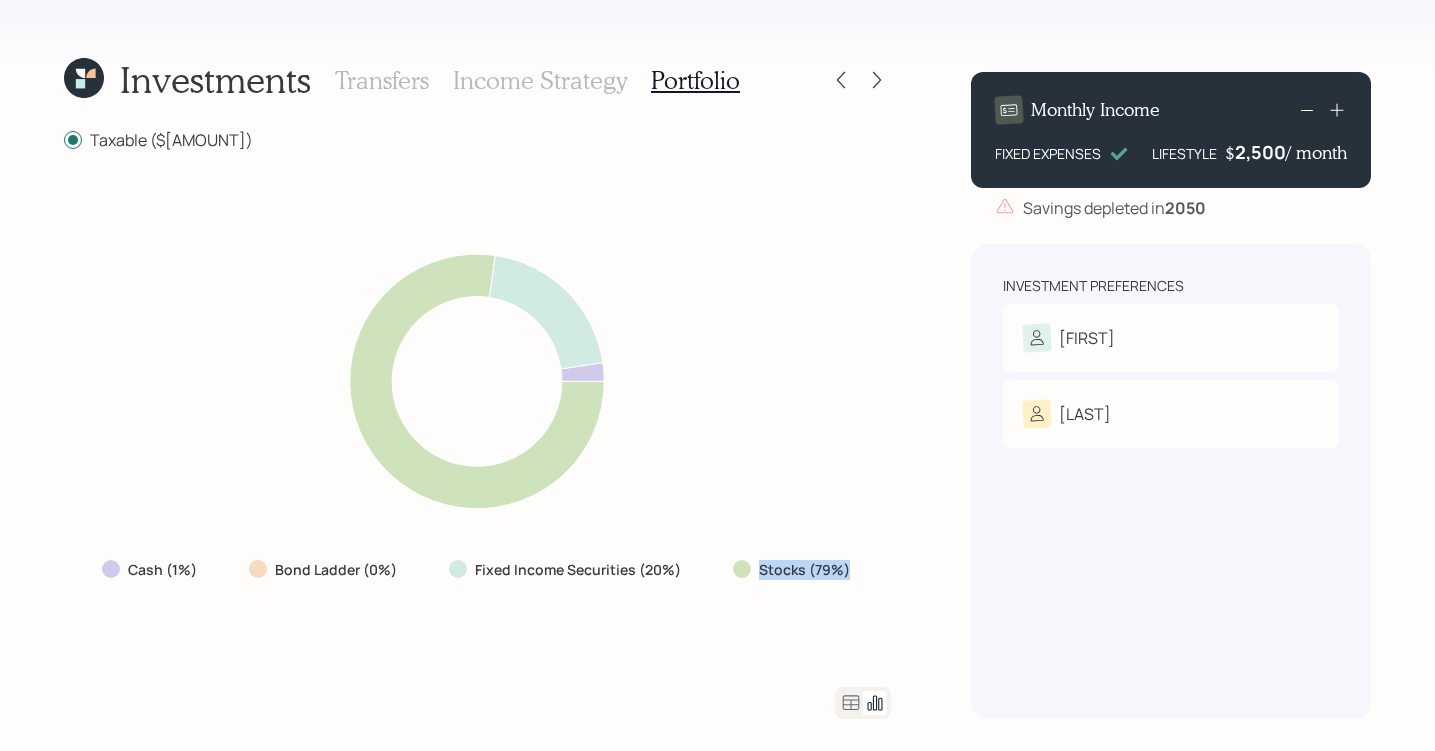 drag, startPoint x: 864, startPoint y: 576, endPoint x: 707, endPoint y: 576, distance: 157 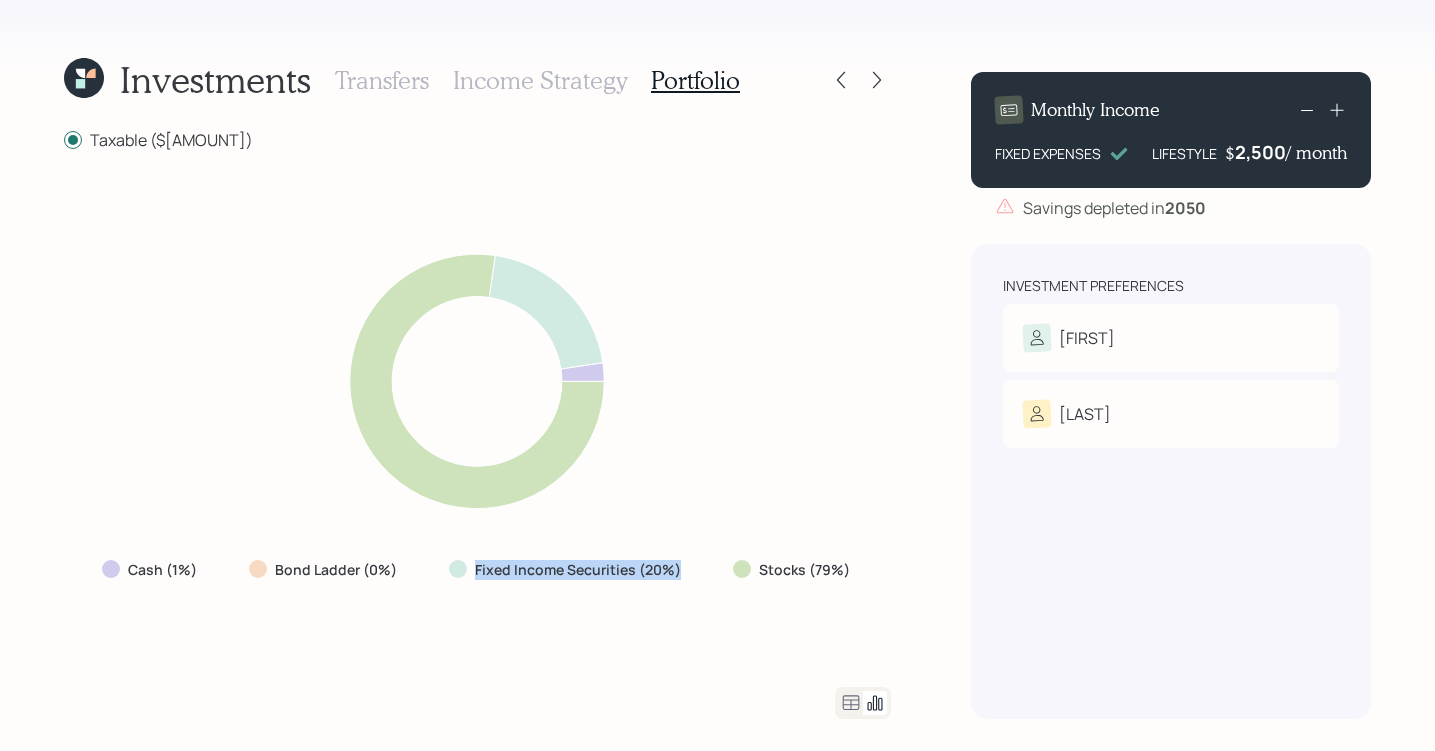 drag, startPoint x: 705, startPoint y: 571, endPoint x: 460, endPoint y: 580, distance: 245.16525 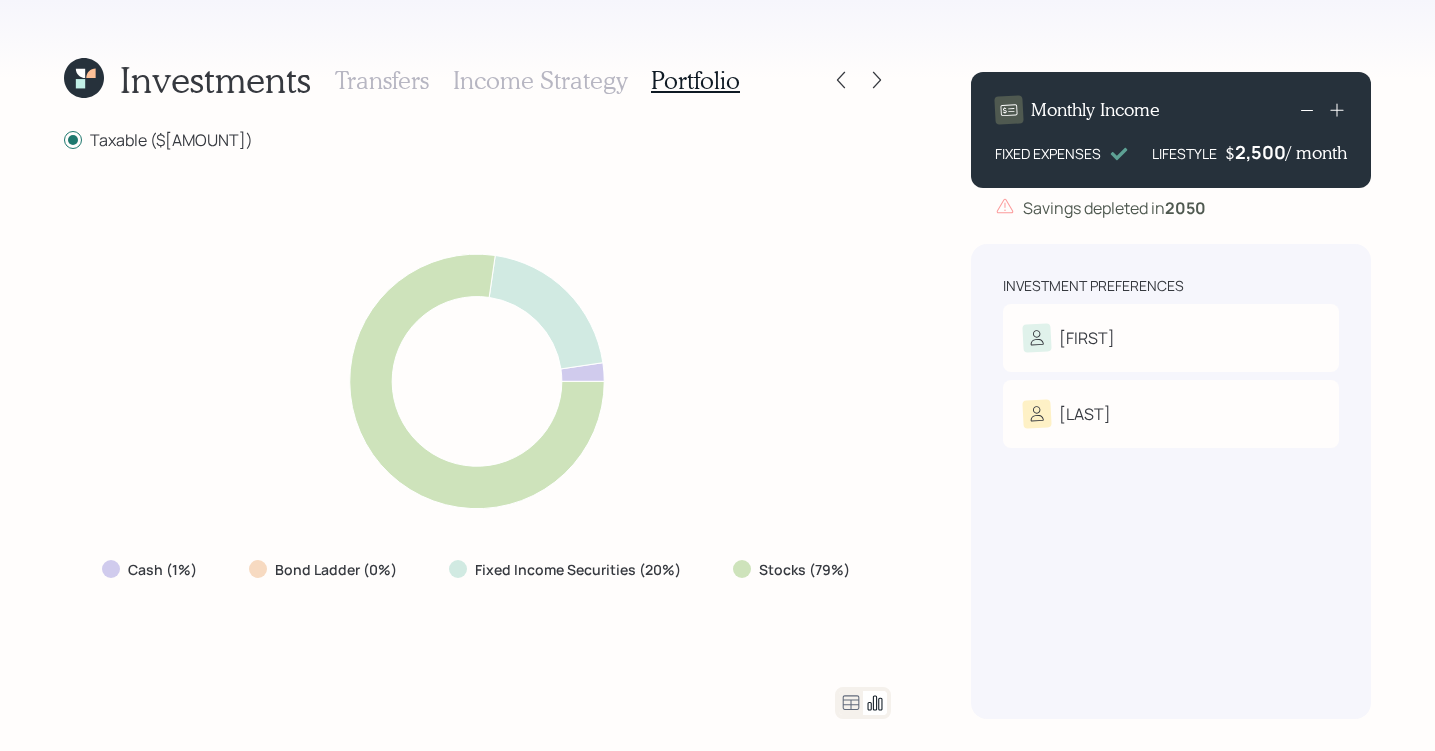 click on "Stocks (79%)" at bounding box center (804, 570) 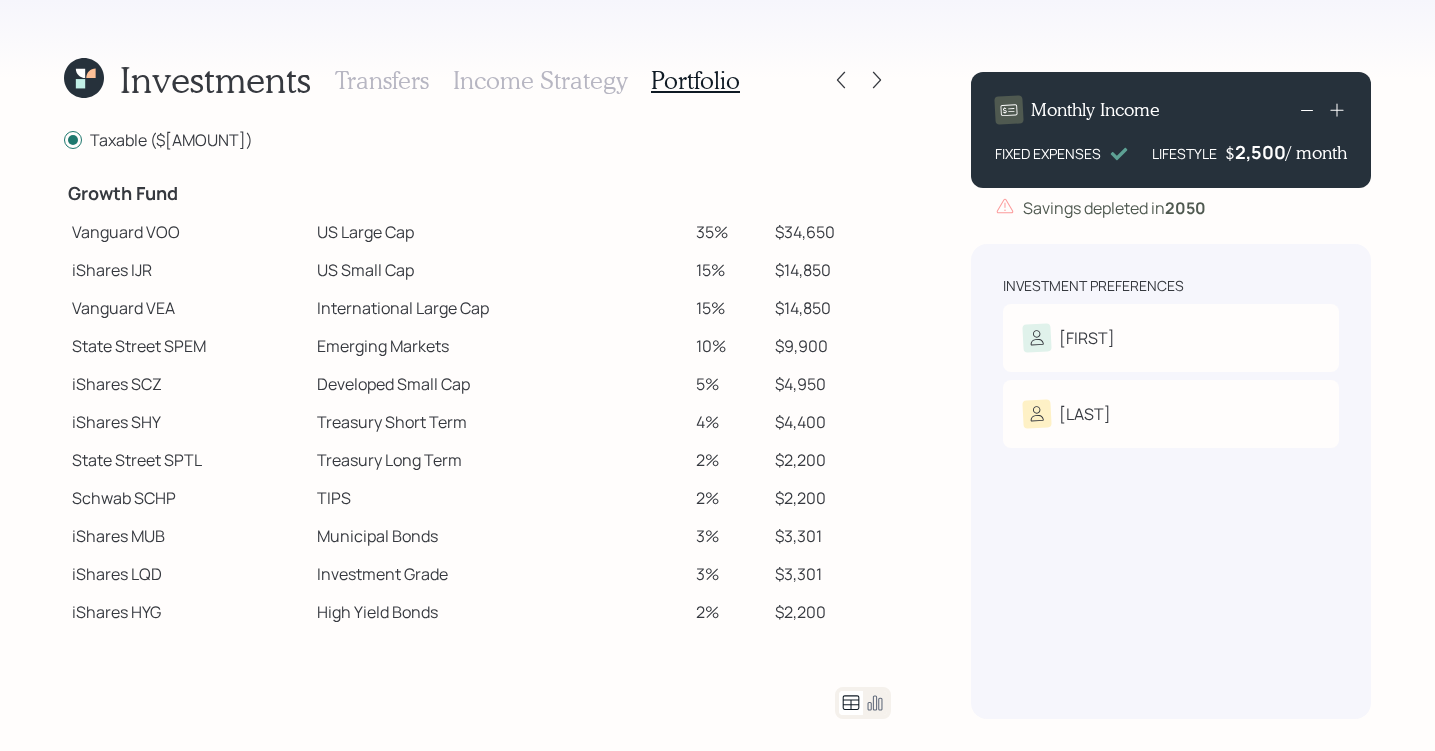 scroll, scrollTop: 322, scrollLeft: 0, axis: vertical 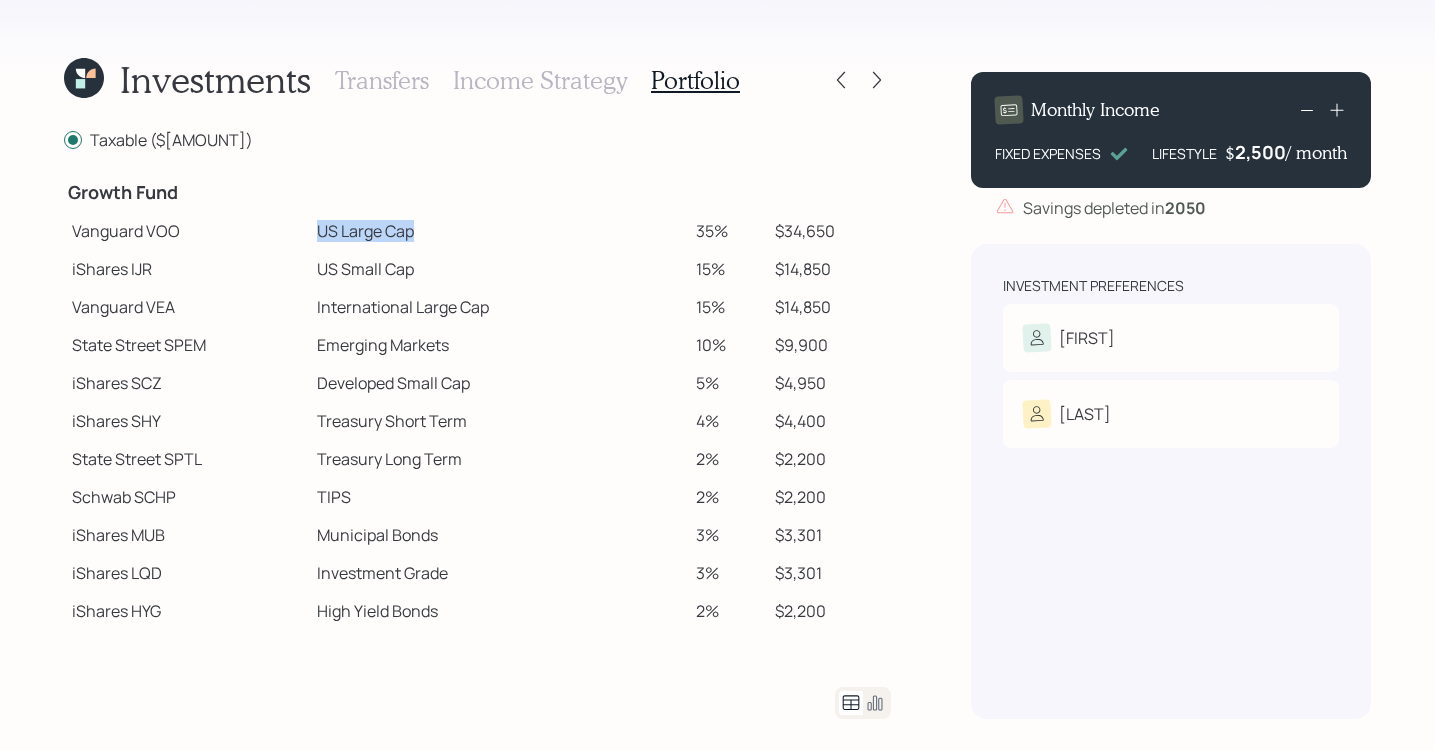 drag, startPoint x: 457, startPoint y: 242, endPoint x: 274, endPoint y: 238, distance: 183.04372 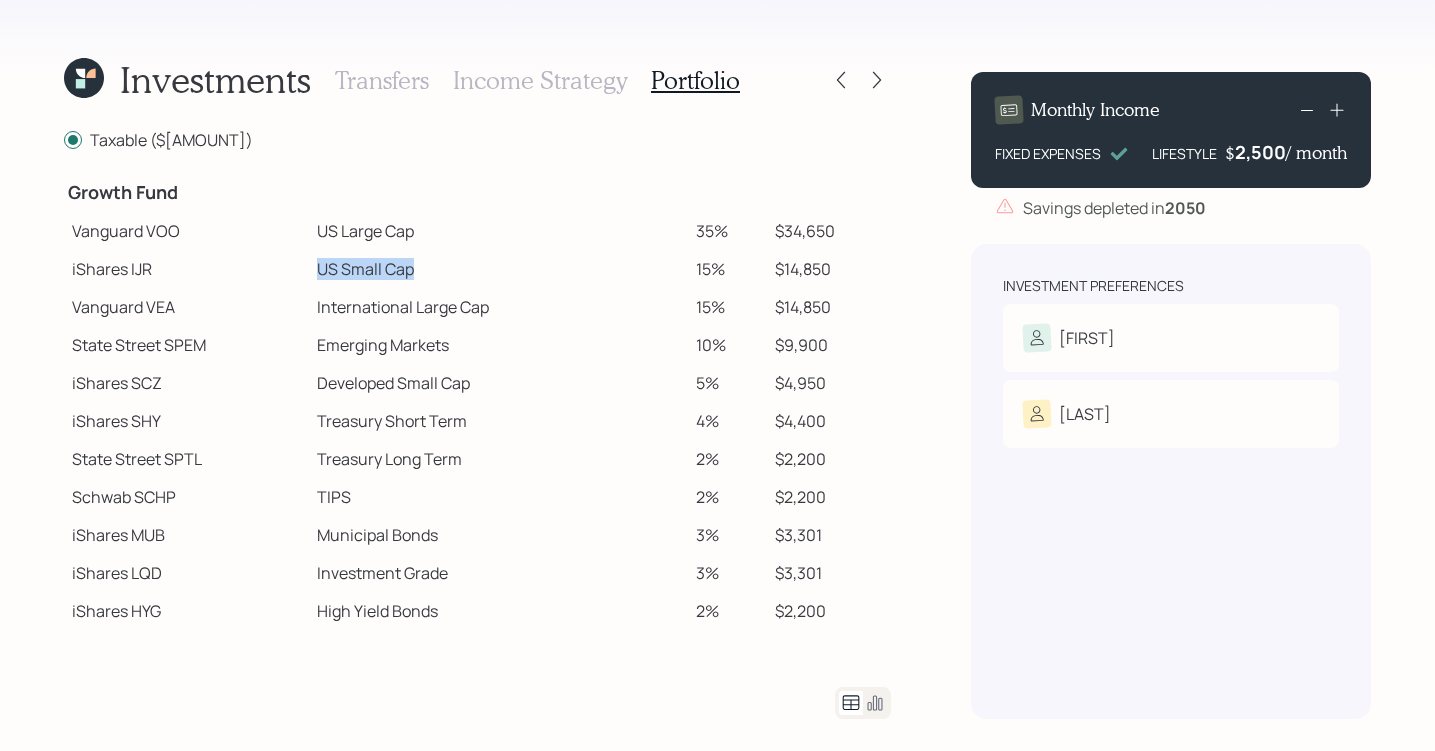 drag, startPoint x: 426, startPoint y: 271, endPoint x: 307, endPoint y: 271, distance: 119 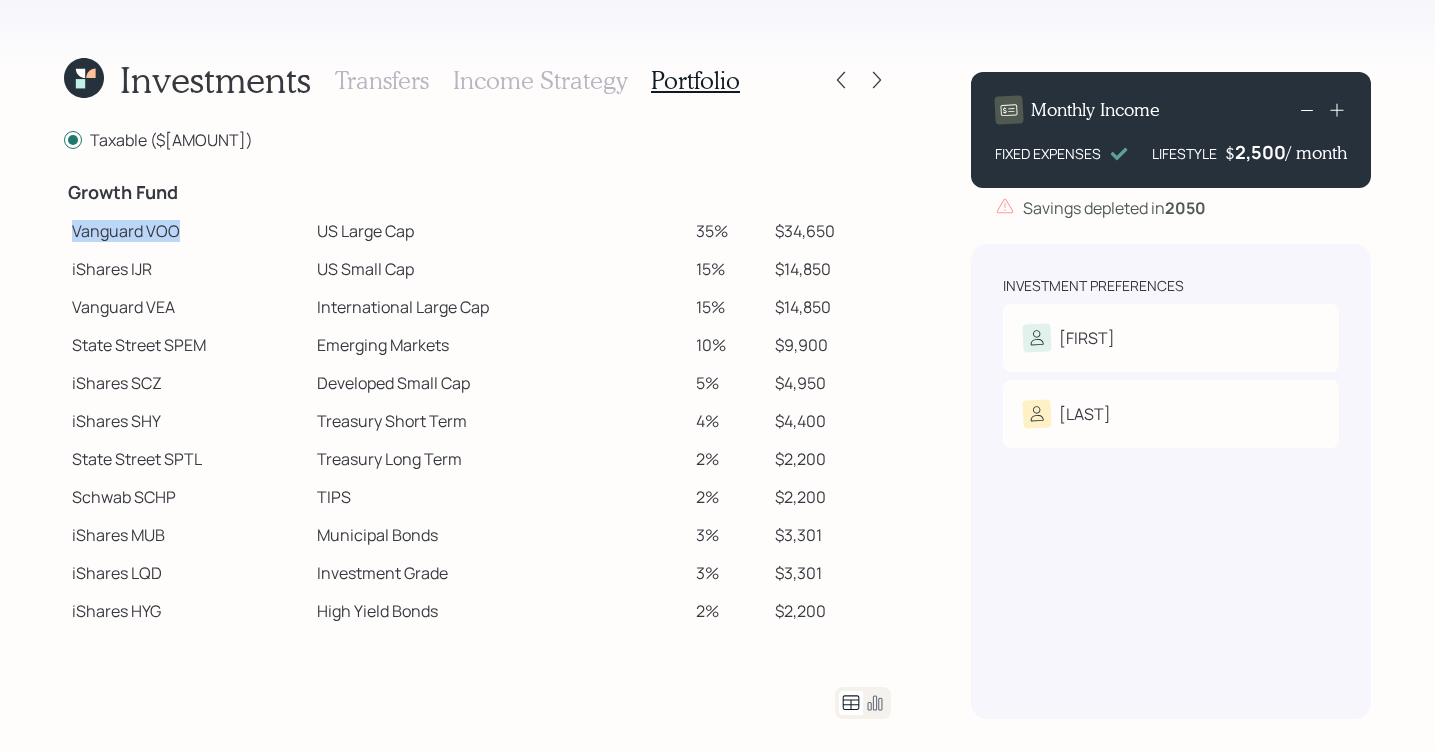 drag, startPoint x: 175, startPoint y: 226, endPoint x: 66, endPoint y: 235, distance: 109.370926 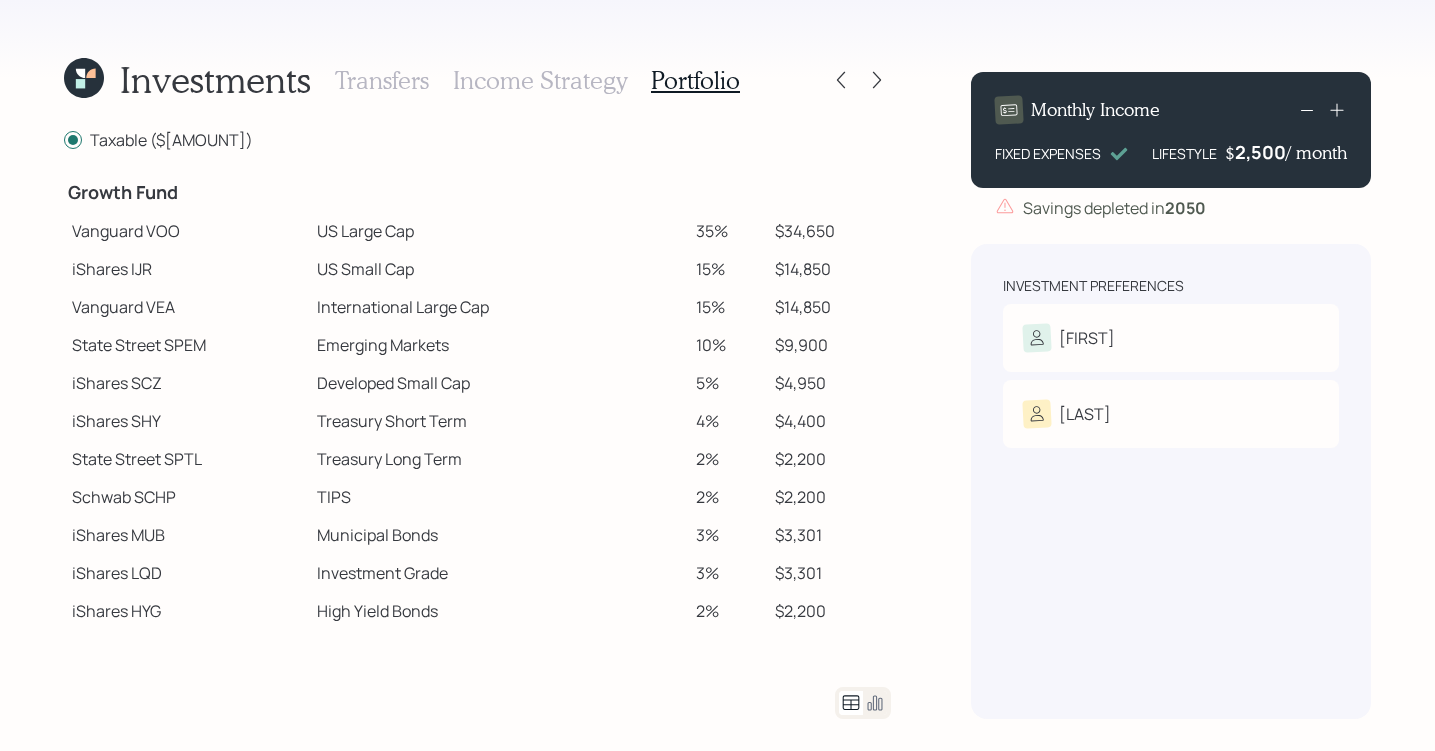 click on "US Large Cap" at bounding box center [498, 231] 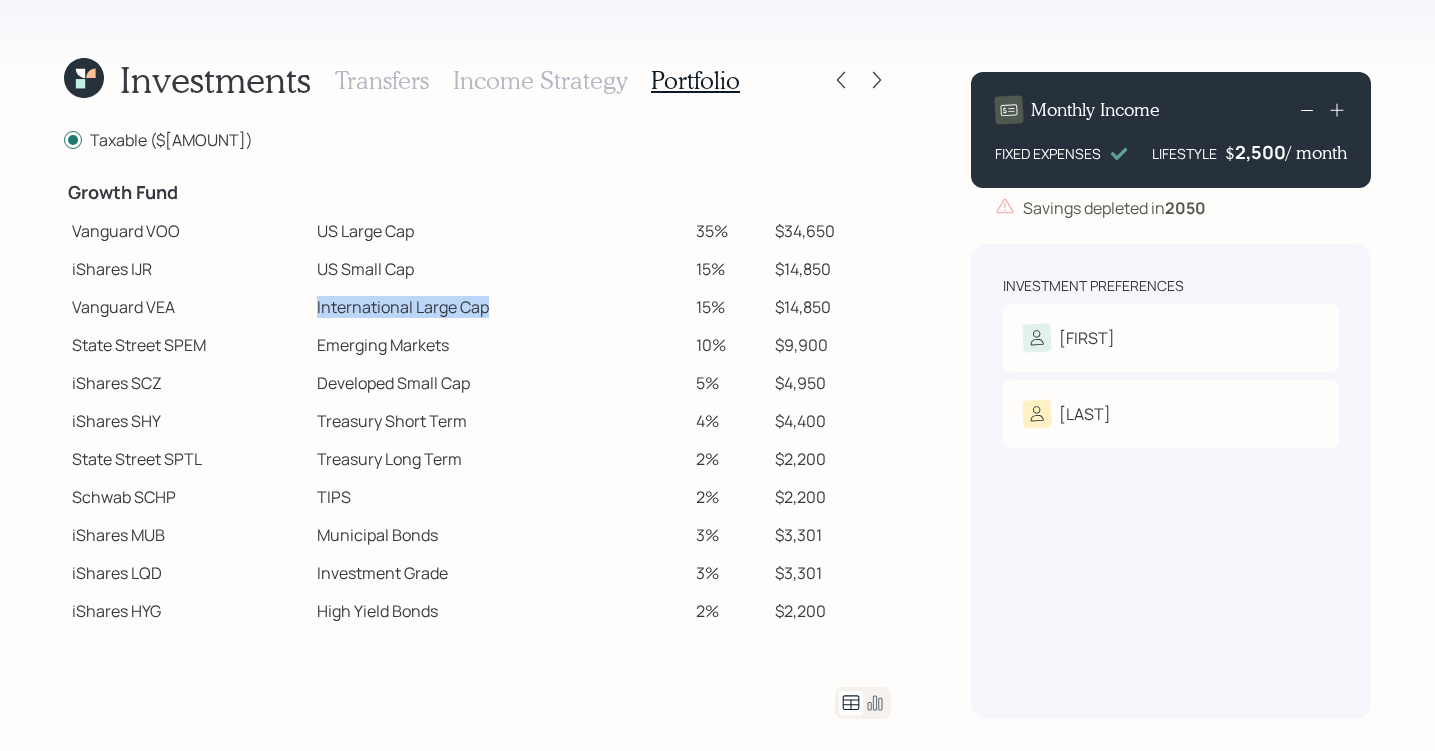 drag, startPoint x: 506, startPoint y: 309, endPoint x: 305, endPoint y: 315, distance: 201.08954 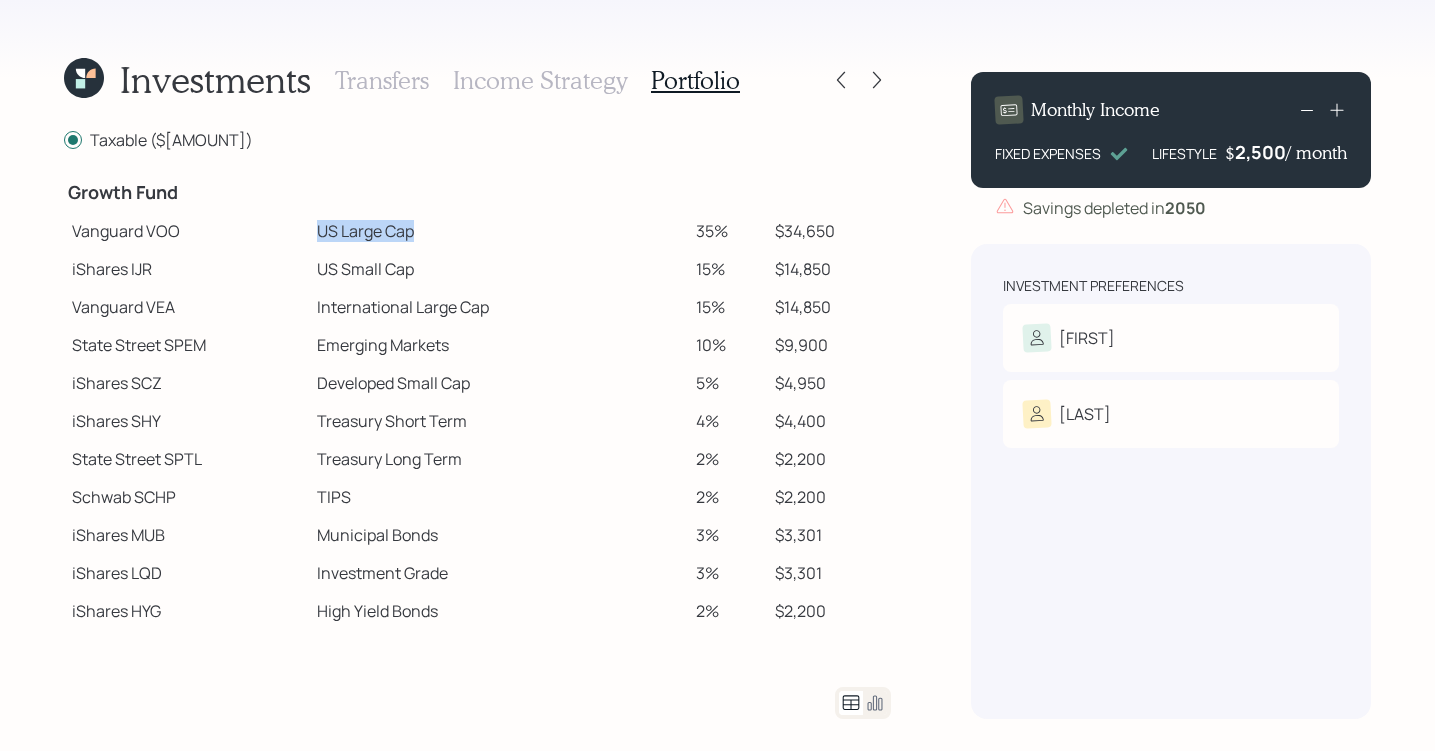 drag, startPoint x: 429, startPoint y: 232, endPoint x: 306, endPoint y: 232, distance: 123 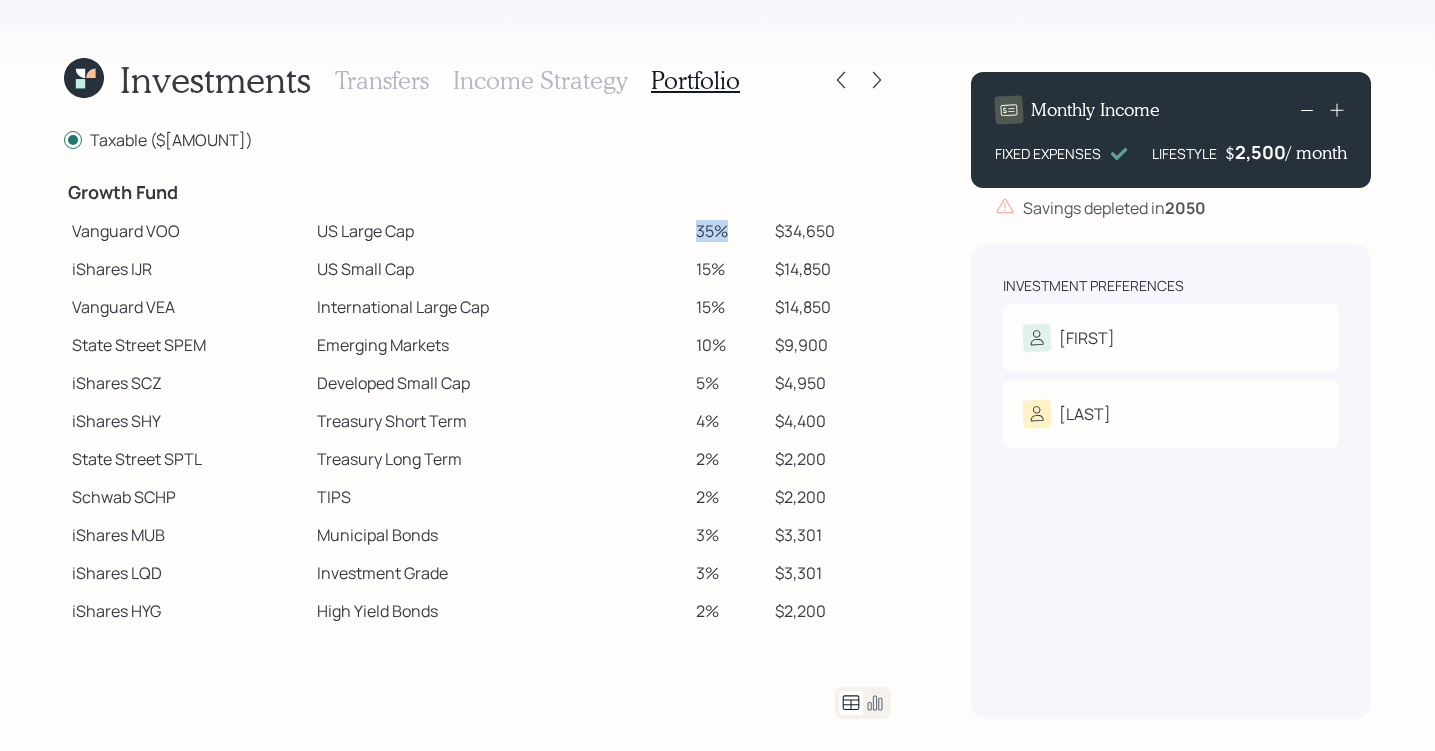 drag, startPoint x: 730, startPoint y: 228, endPoint x: 665, endPoint y: 229, distance: 65.00769 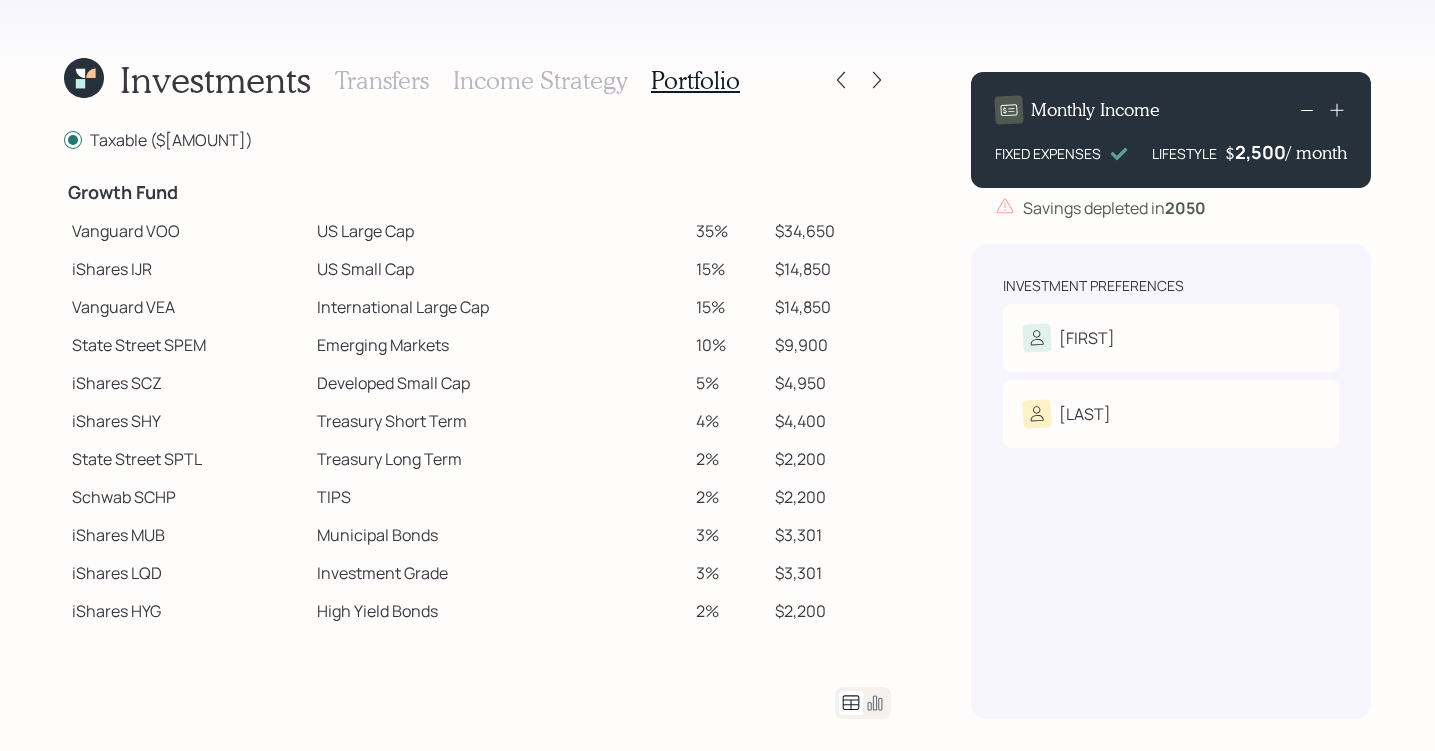 click on "15%" at bounding box center [727, 269] 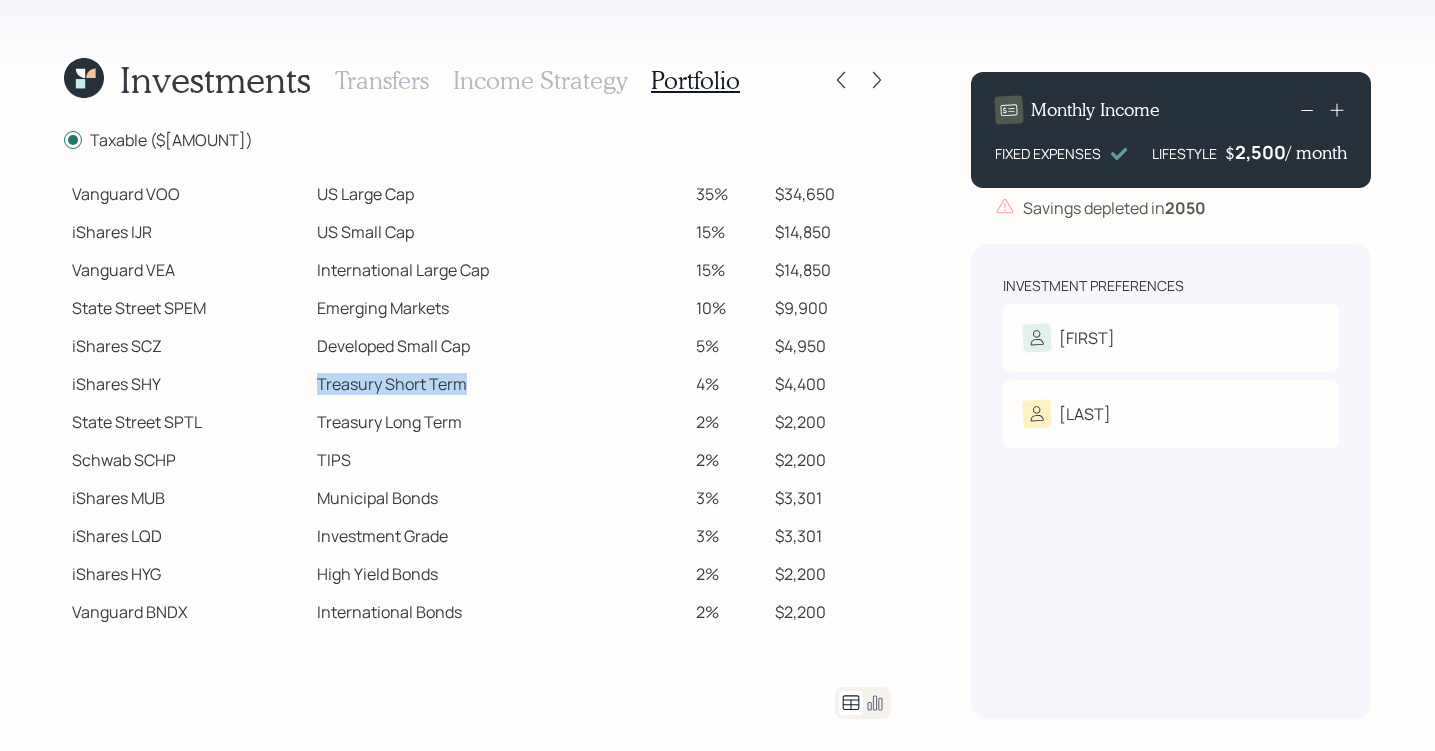 drag, startPoint x: 464, startPoint y: 384, endPoint x: 279, endPoint y: 386, distance: 185.0108 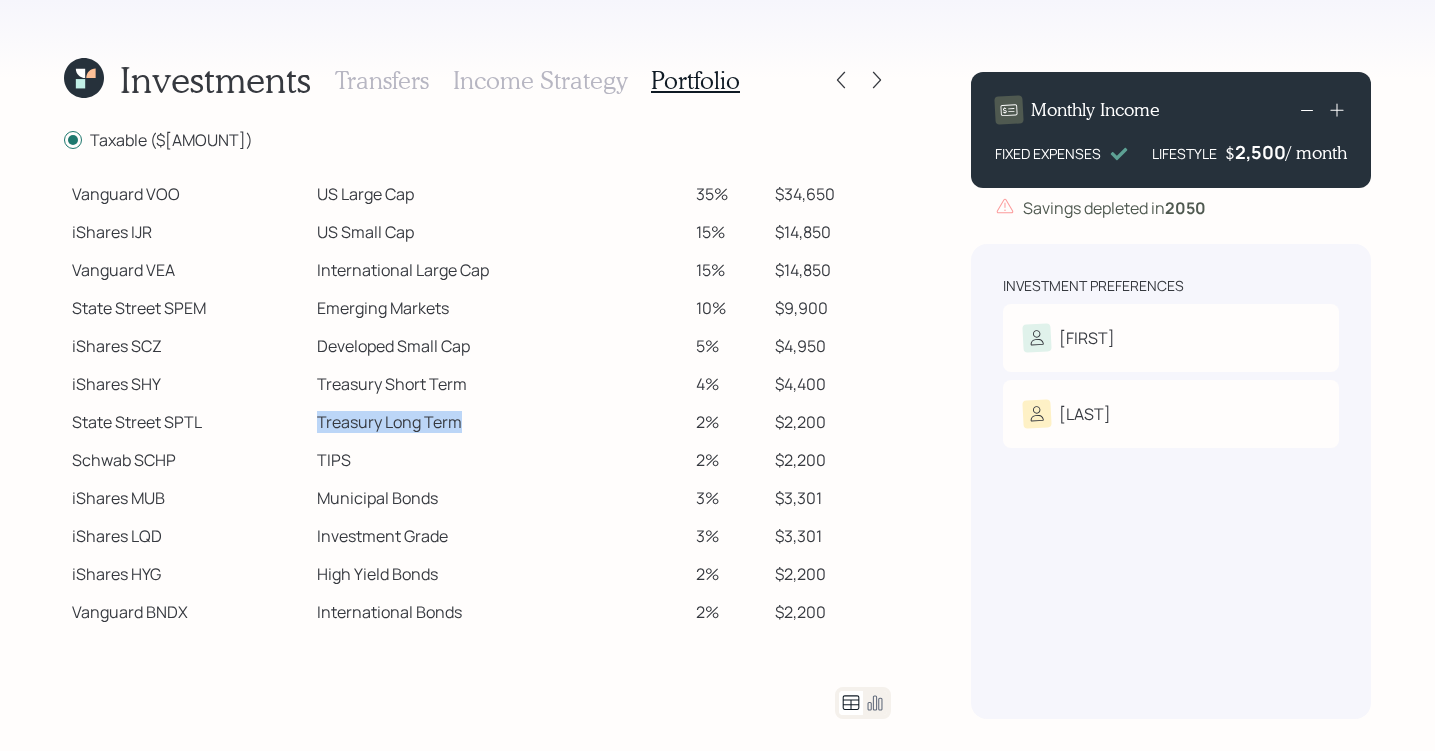 drag, startPoint x: 469, startPoint y: 417, endPoint x: 278, endPoint y: 423, distance: 191.09422 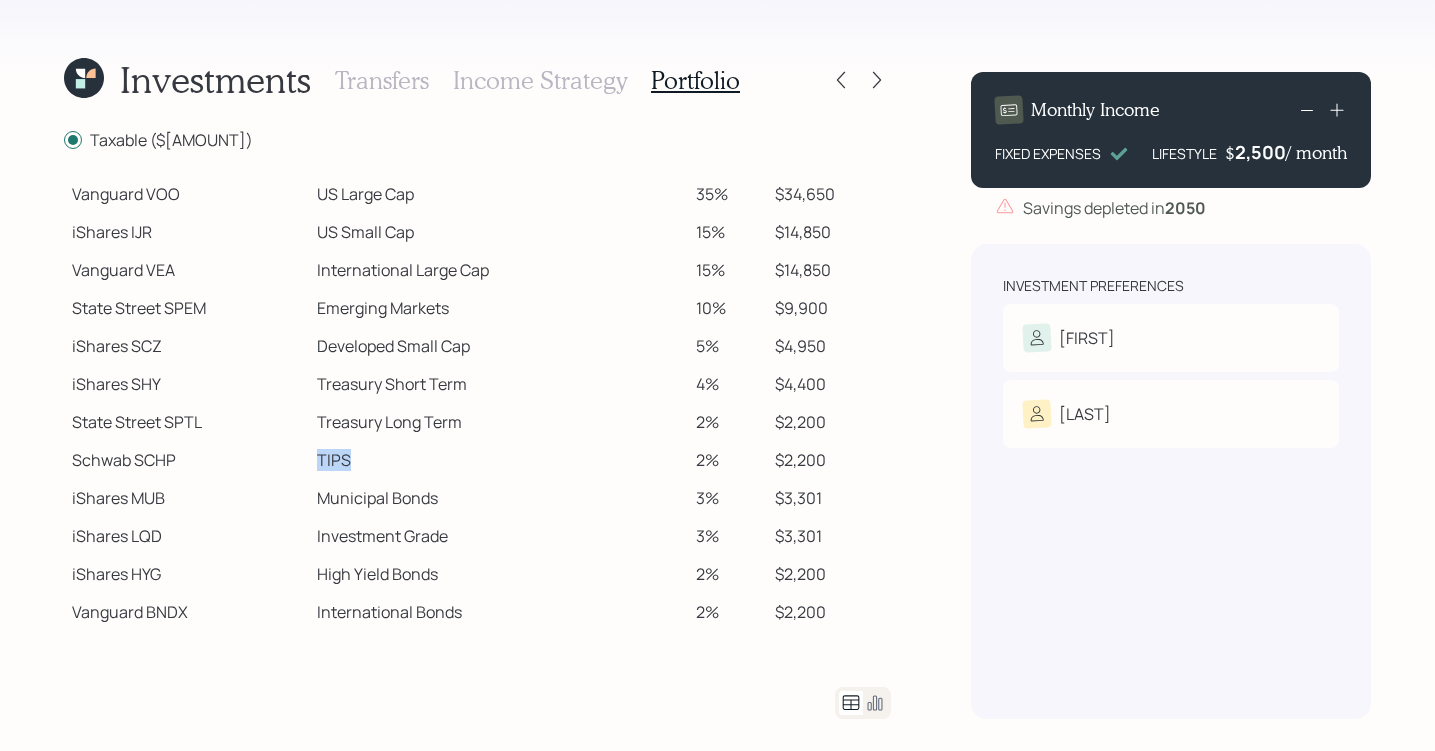 drag, startPoint x: 363, startPoint y: 454, endPoint x: 277, endPoint y: 454, distance: 86 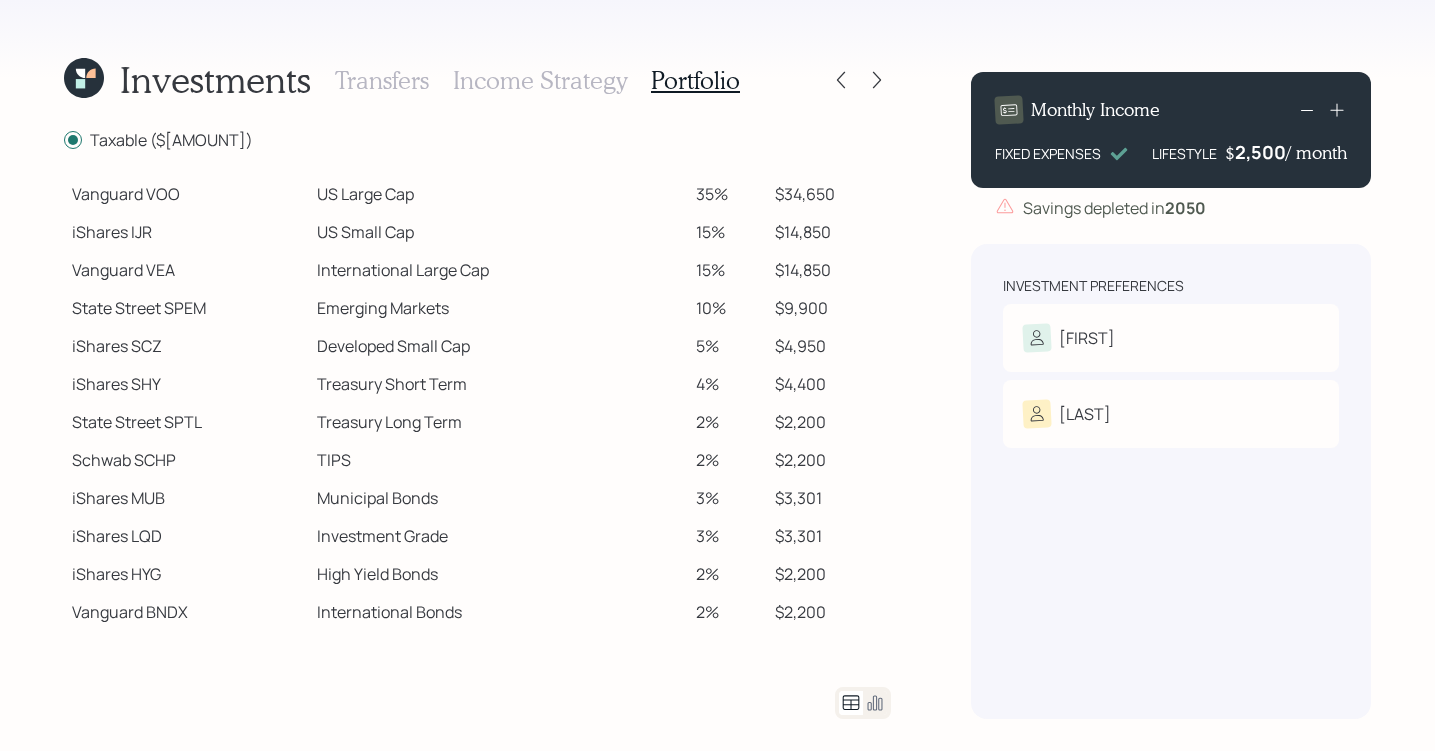 click on "Taxable ($100,000) Spend Fund   CASH Cash  (Account Management) 1% $1,000 Stability Fund Invesco   BSCP Bond ETF maturing in 2025 0% $0 Invesco   BSCQ Bond ETF maturing in 2026 0% $0 Invesco   BSCR Bond ETF maturing in 2027 0% $0 Invesco   BSCS Bond ETF maturing in 2028 0% $0 Invesco   BSCT Bond ETF maturing in 2029 0% $0 Growth Fund Vanguard   VOO US Large Cap 35% $34,650 iShares   IJR US Small Cap 15% $14,850 Vanguard   VEA International Large Cap 15% $14,850 State Street   SPEM Emerging Markets 10% $9,900 iShares   SCZ Developed Small Cap 5% $4,950 iShares   SHY Treasury Short Term 4% $4,400 State Street   SPTL Treasury Long Term 2% $2,200 Schwab   SCHP TIPS 2% $2,200 iShares   MUB Municipal Bonds 3% $3,301 iShares   LQD Investment Grade 3% $3,301 iShares   HYG High Yield Bonds 2% $2,200 Vanguard   BNDX International Bonds 2% $2,200" at bounding box center (477, 423) 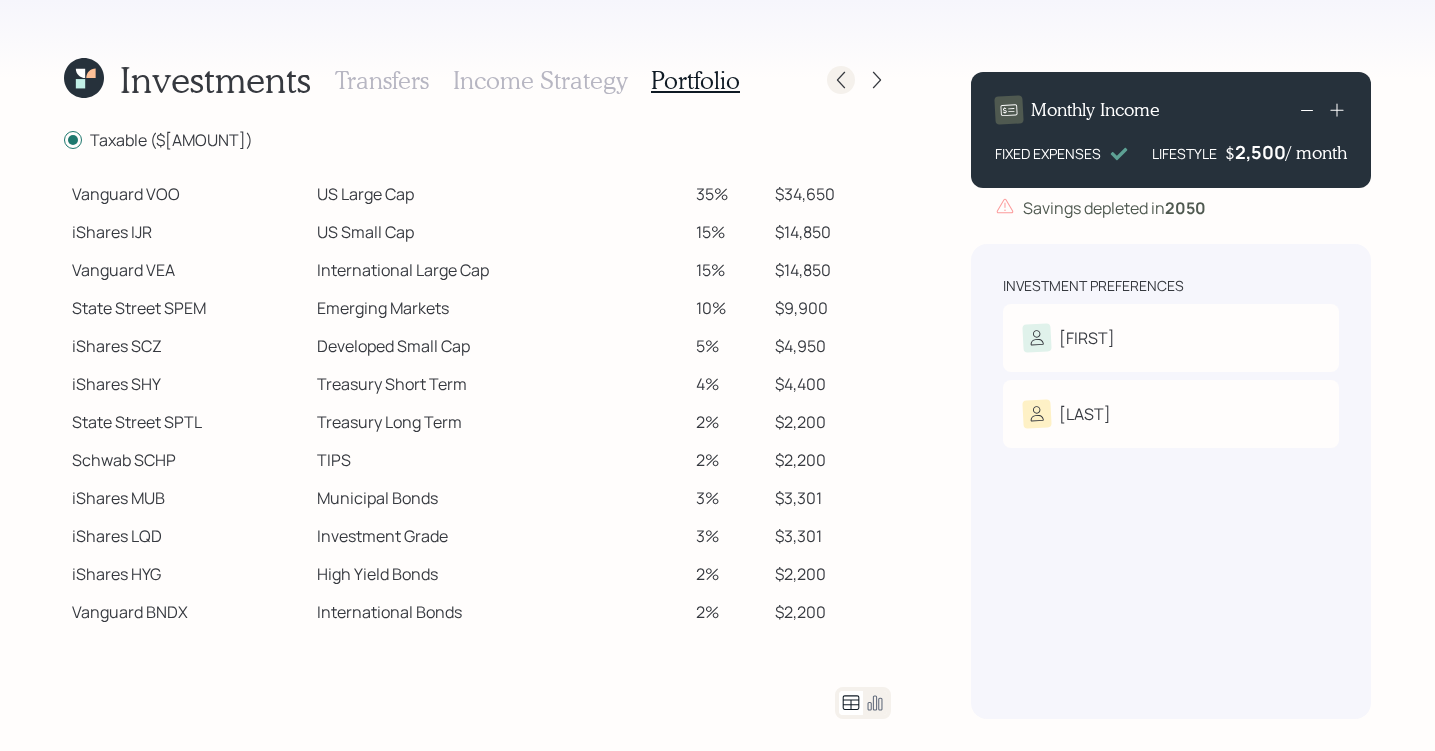 click 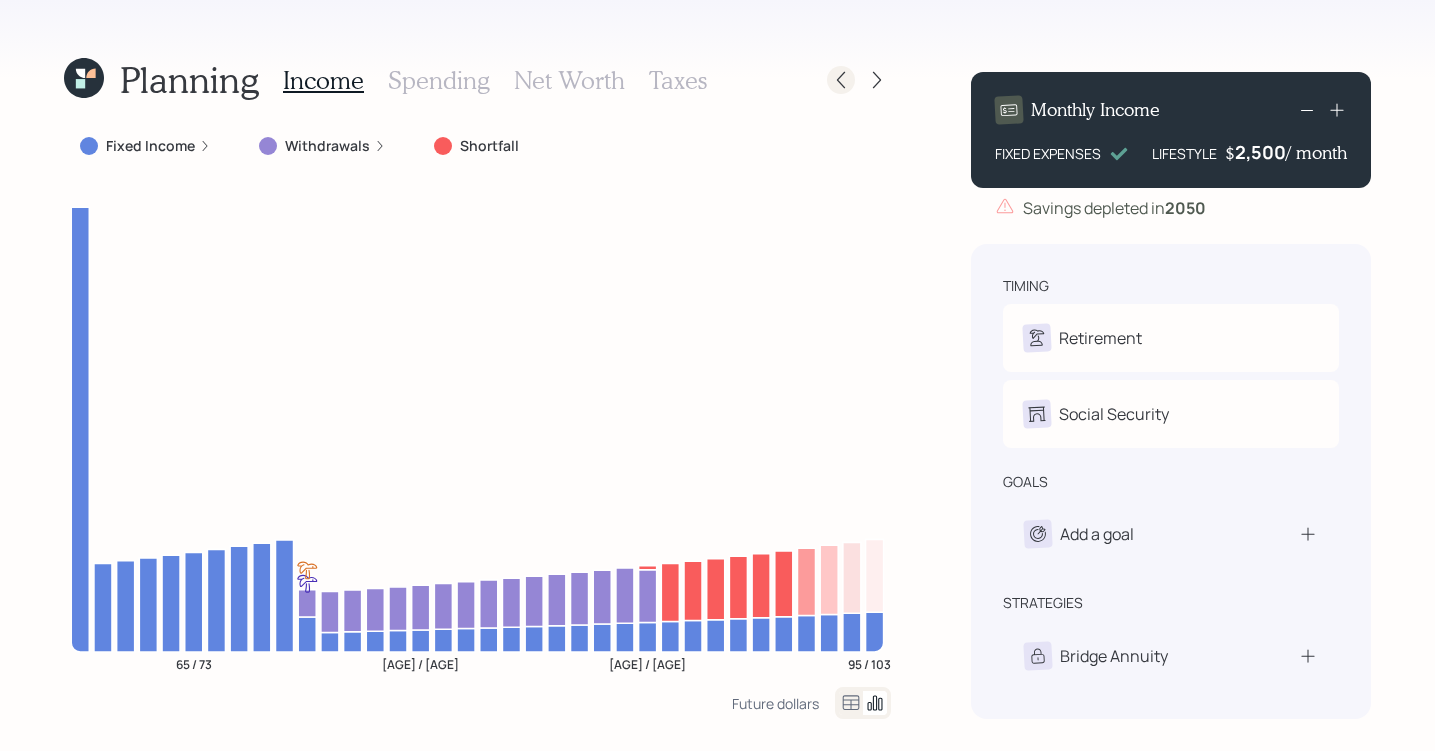 click 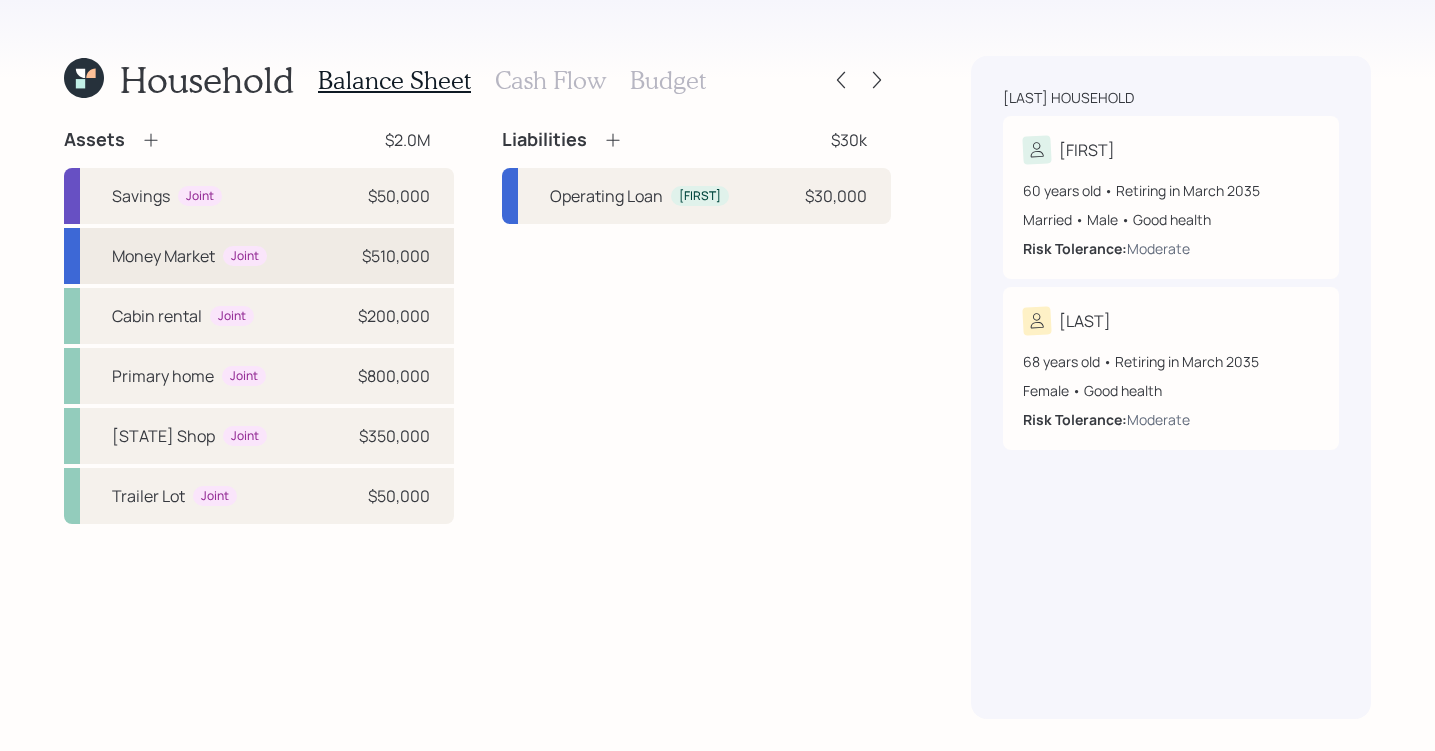 click on "Money Market Joint $[AMOUNT]" at bounding box center [259, 256] 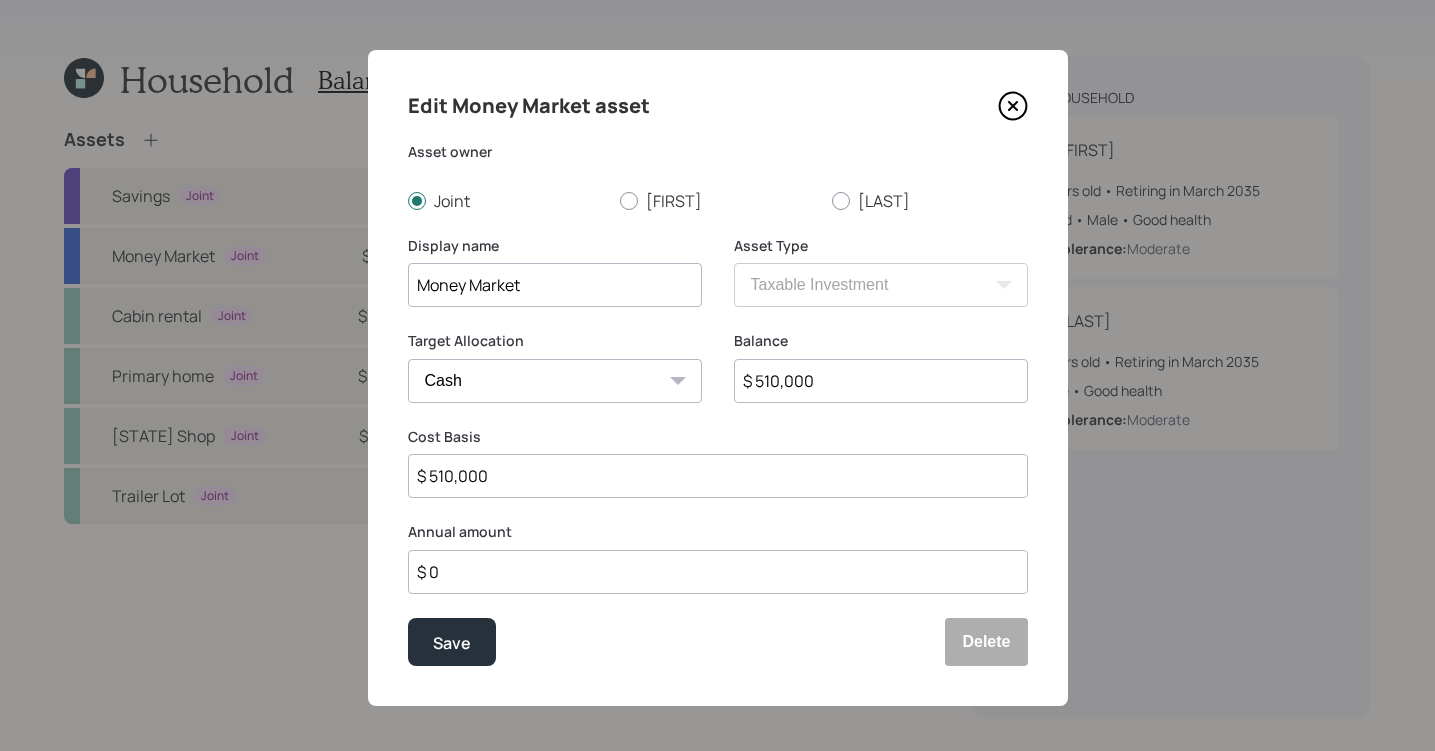 click on "Cash Conservative Balanced Aggressive" at bounding box center [555, 381] 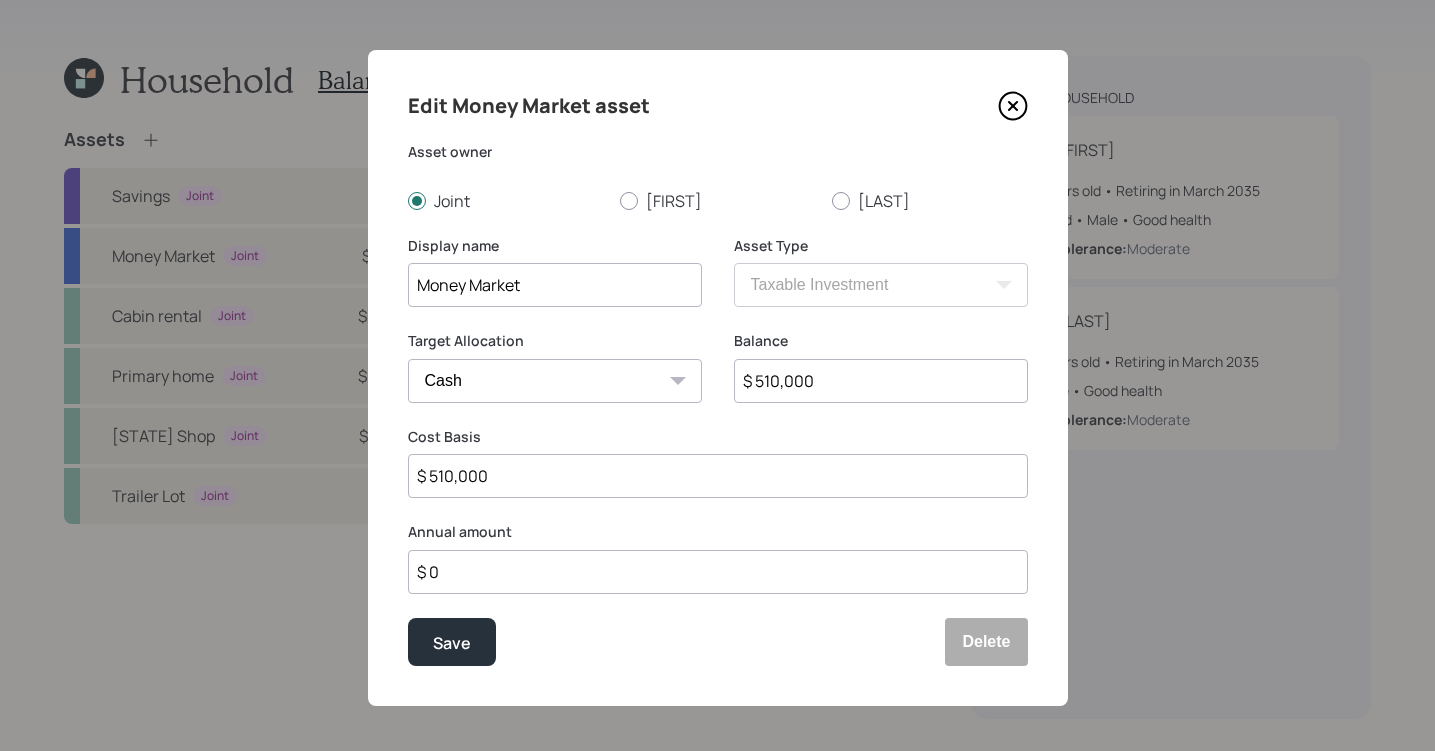select on "balanced" 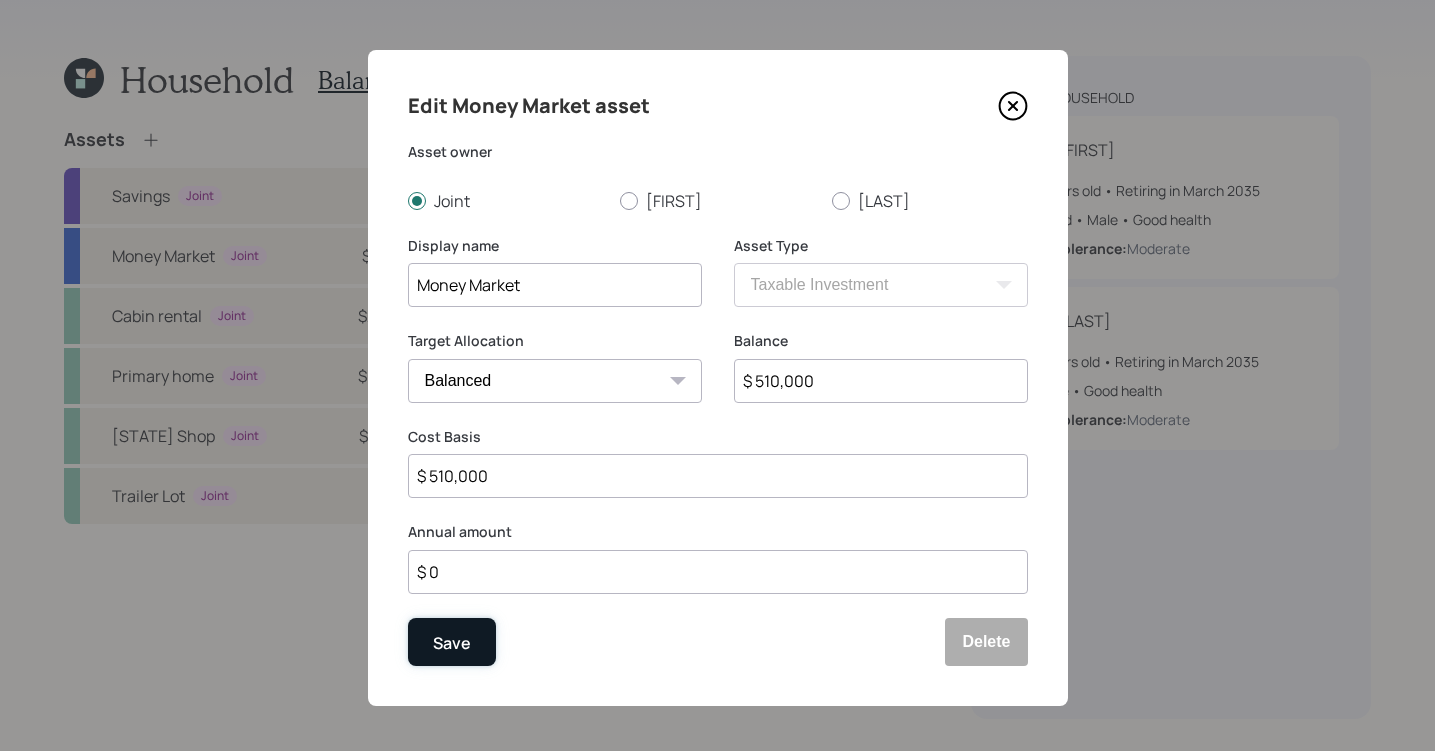click on "Save" at bounding box center [452, 642] 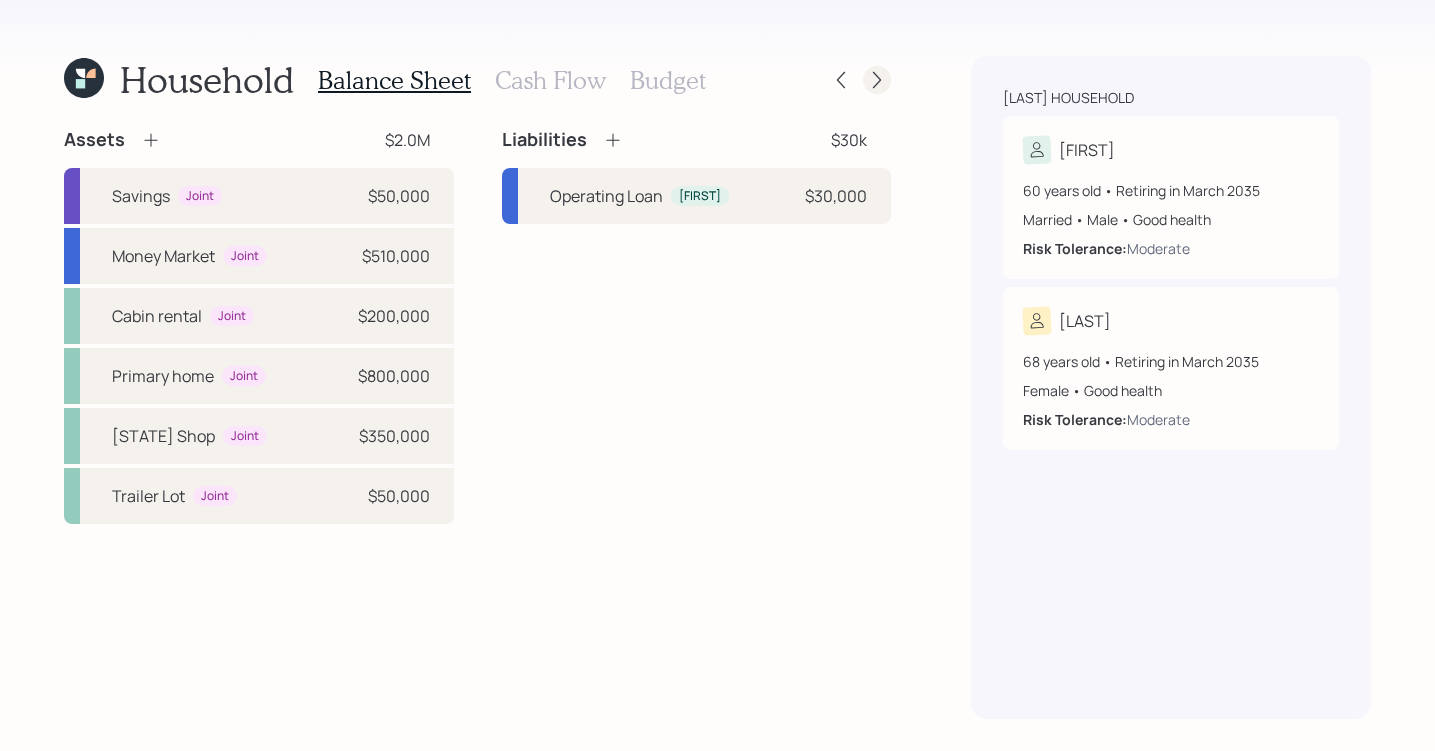 click 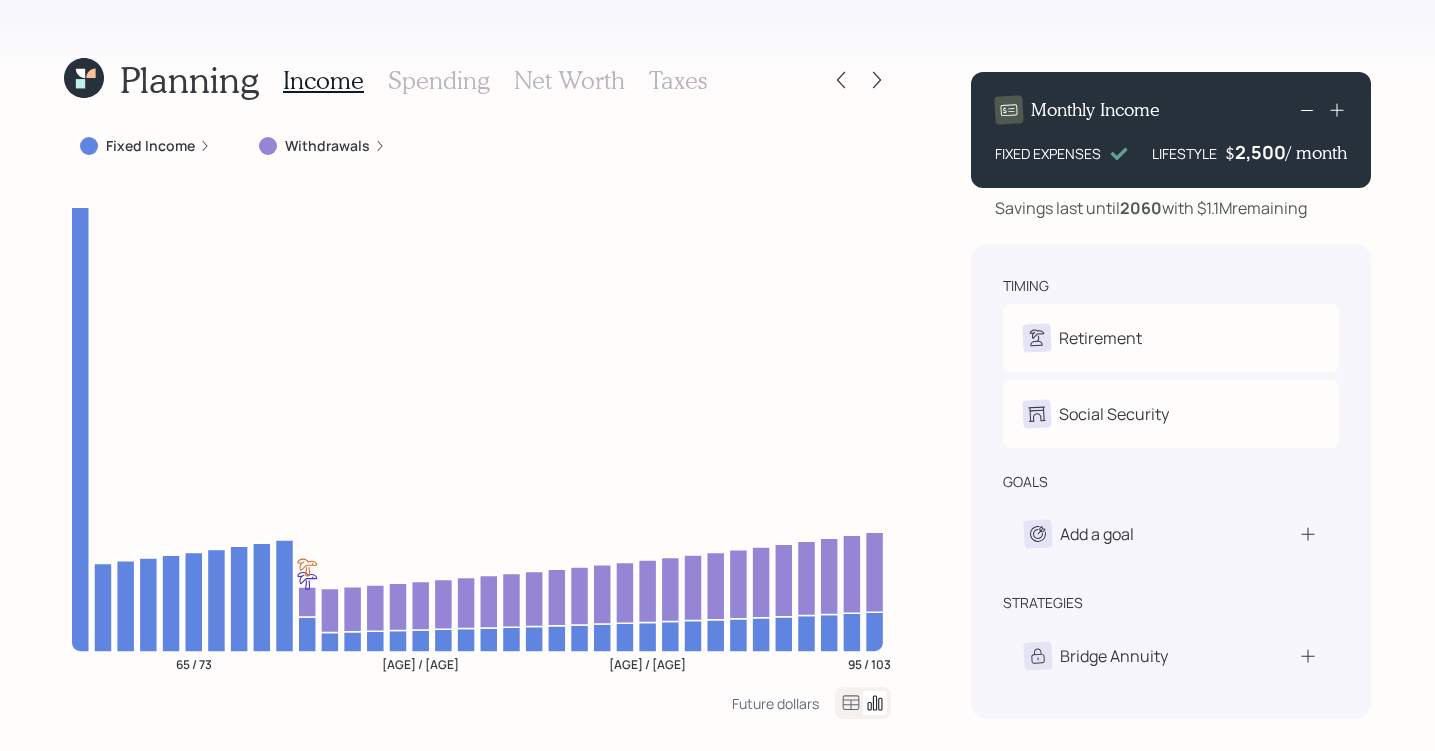 click on "Net Worth" at bounding box center (569, 80) 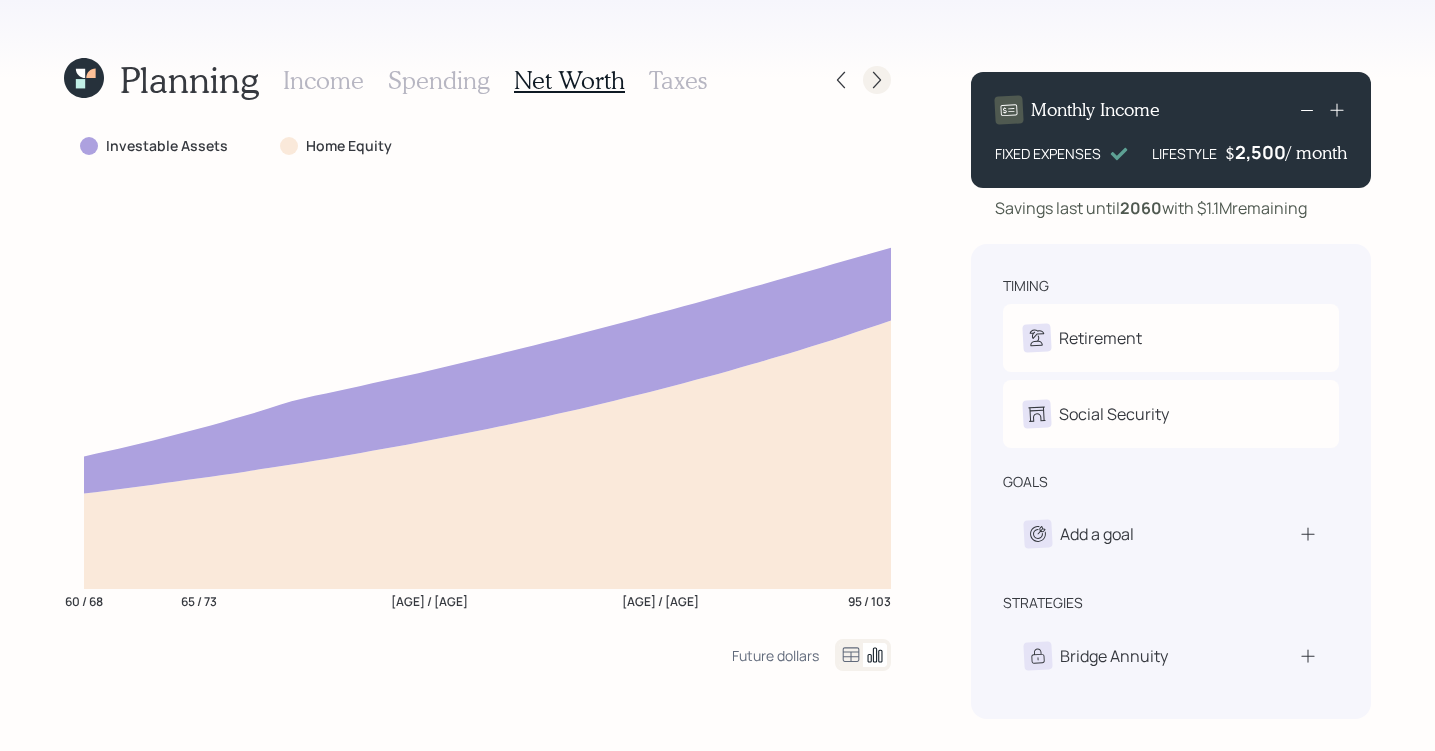 click 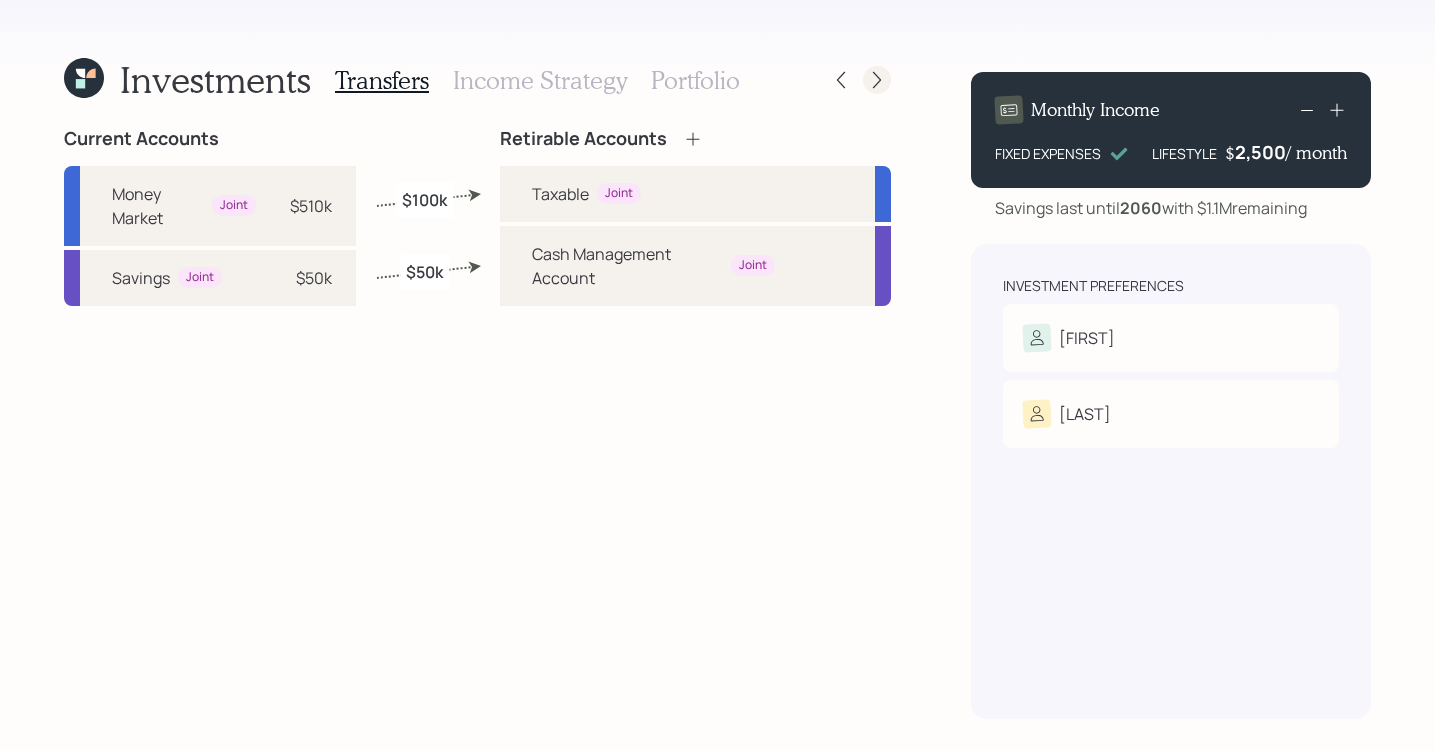 click 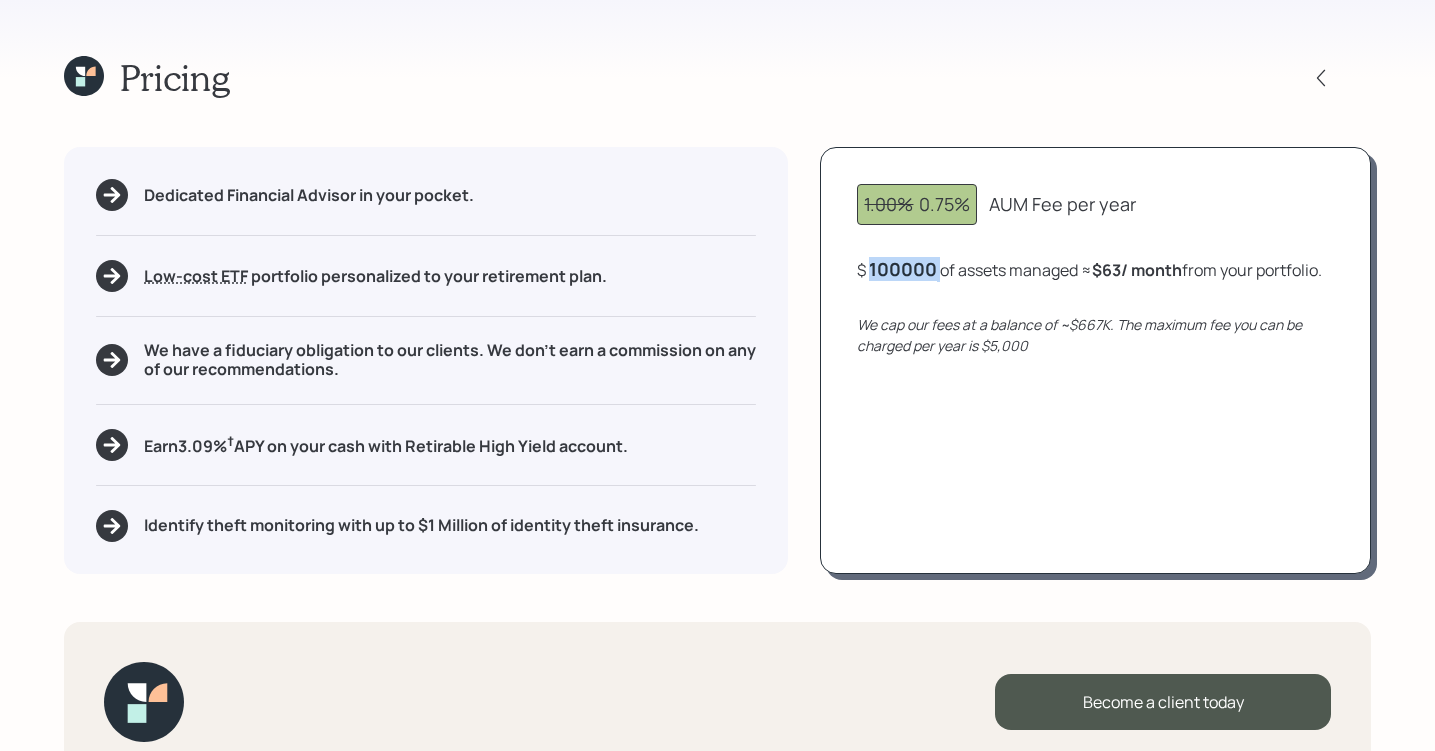 drag, startPoint x: 947, startPoint y: 270, endPoint x: 851, endPoint y: 272, distance: 96.02083 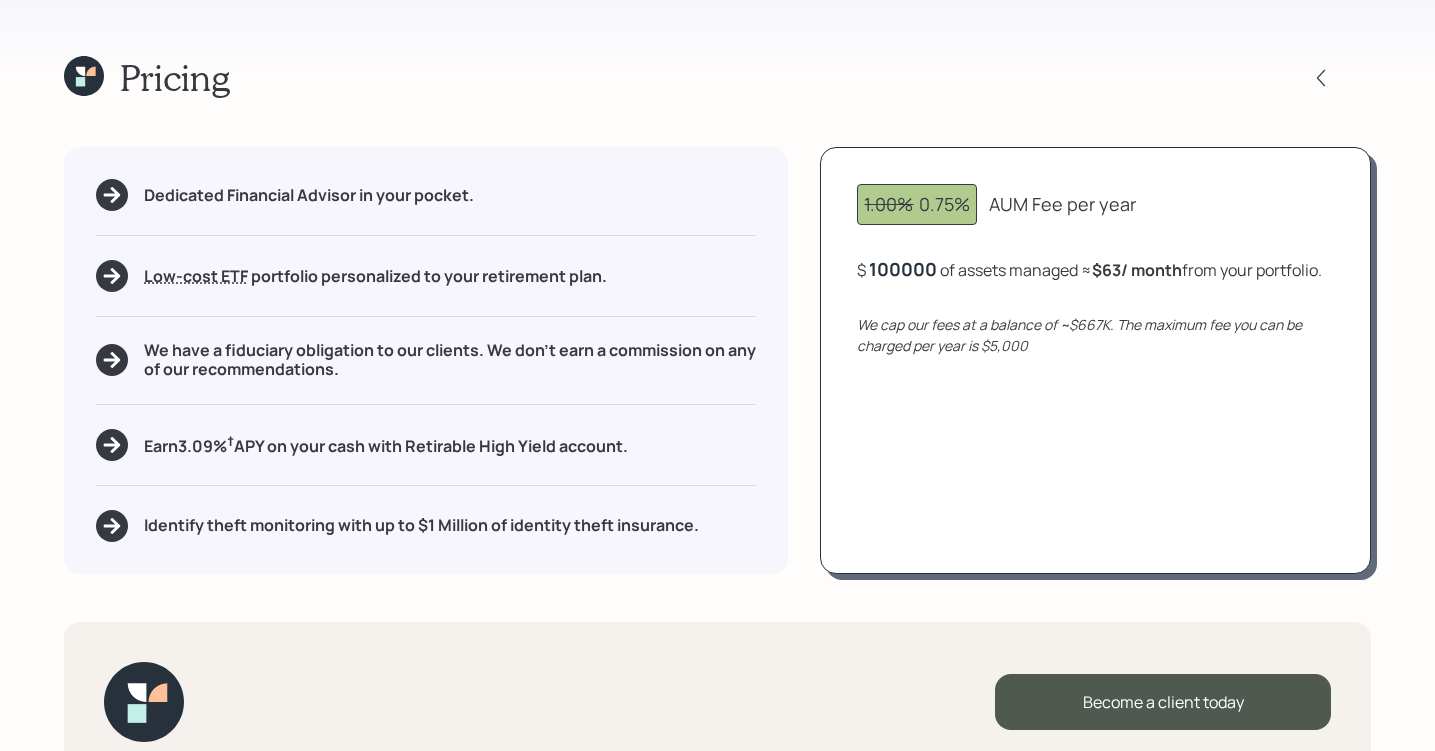 click on "100000" at bounding box center (903, 269) 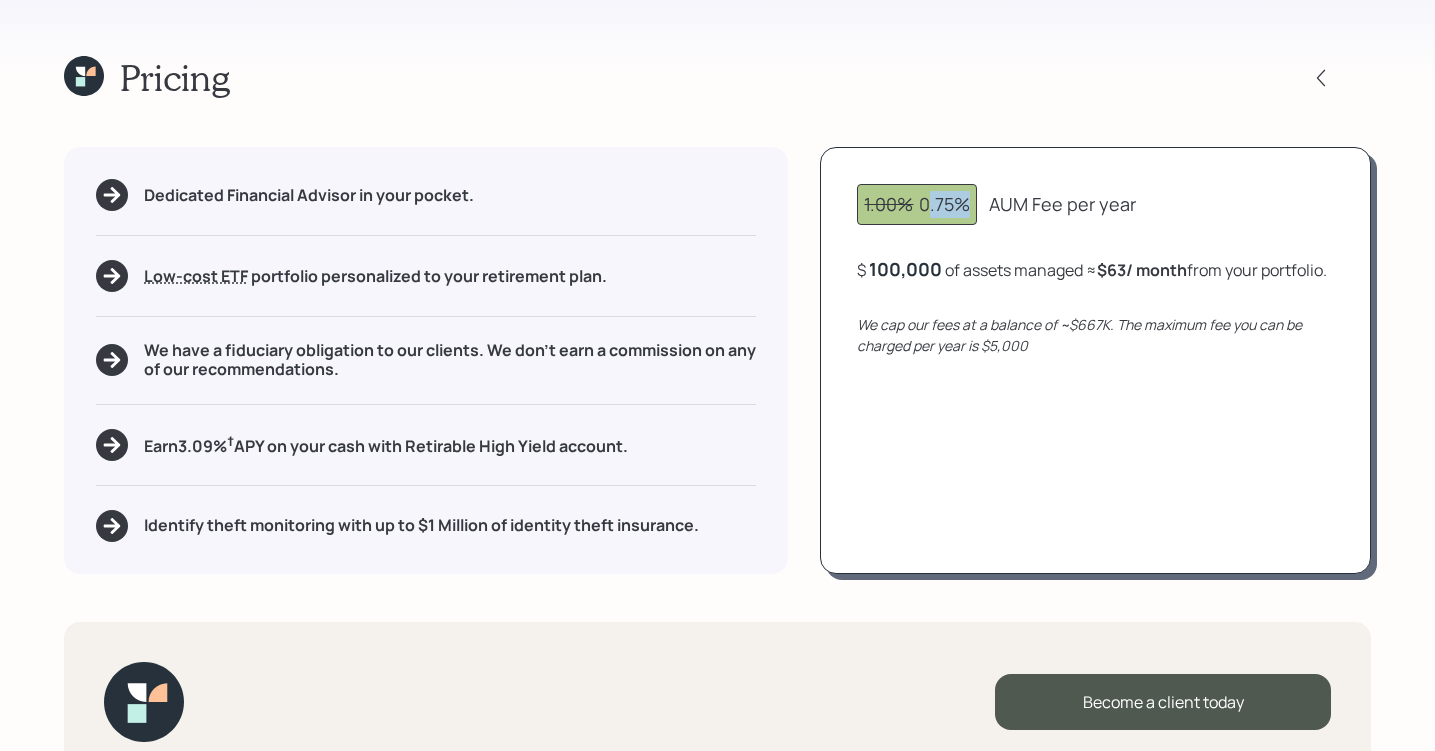 drag, startPoint x: 972, startPoint y: 207, endPoint x: 933, endPoint y: 207, distance: 39 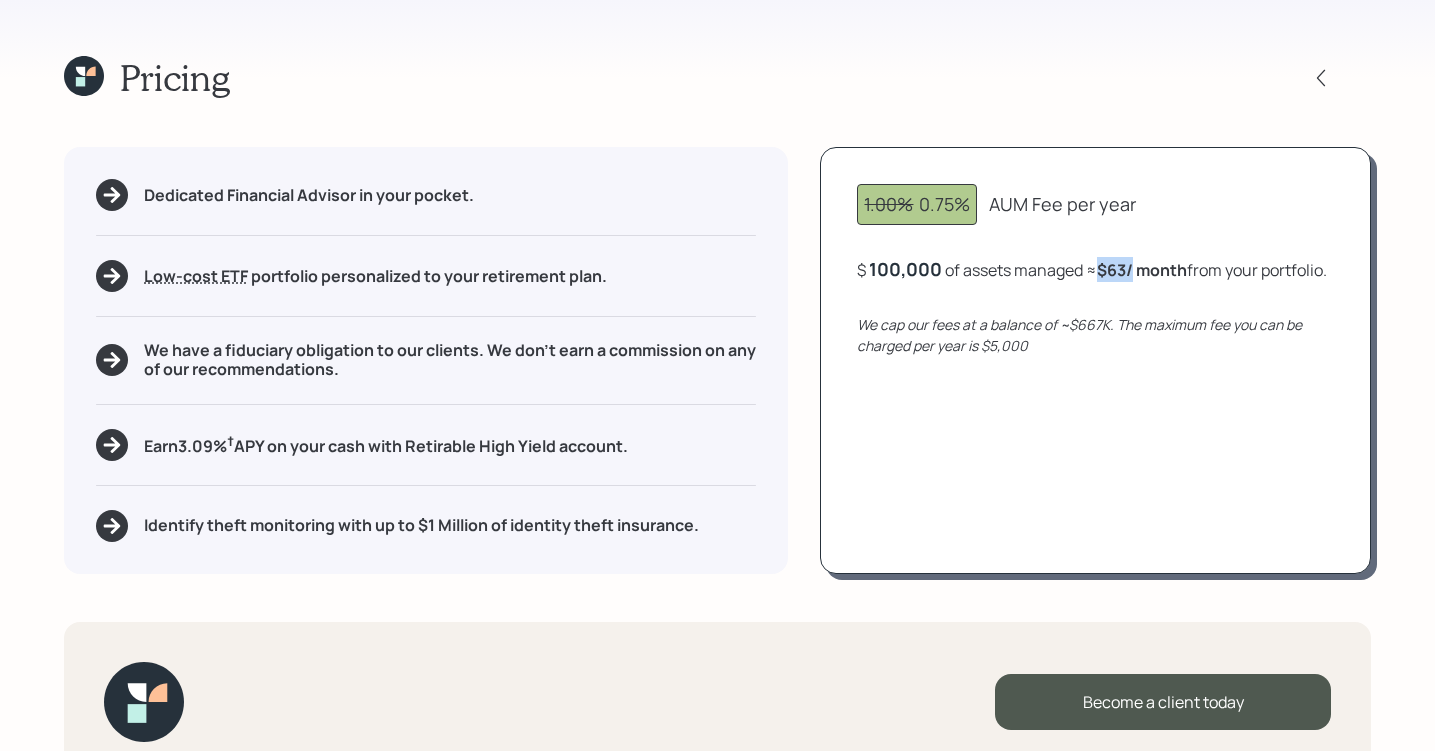 drag, startPoint x: 1136, startPoint y: 278, endPoint x: 1102, endPoint y: 278, distance: 34 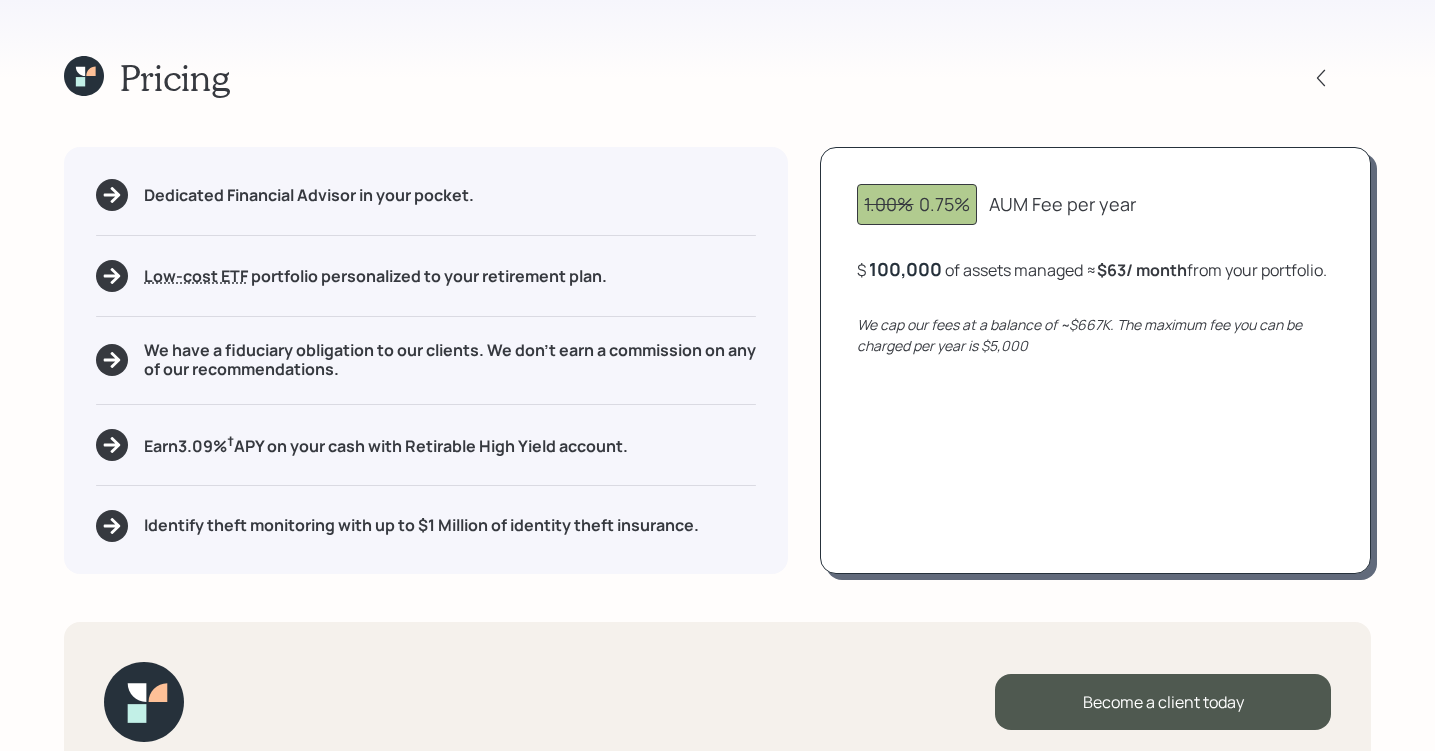 click on "$   100,000   of assets managed ≈  $63  / month  from your portfolio ." at bounding box center [1092, 269] 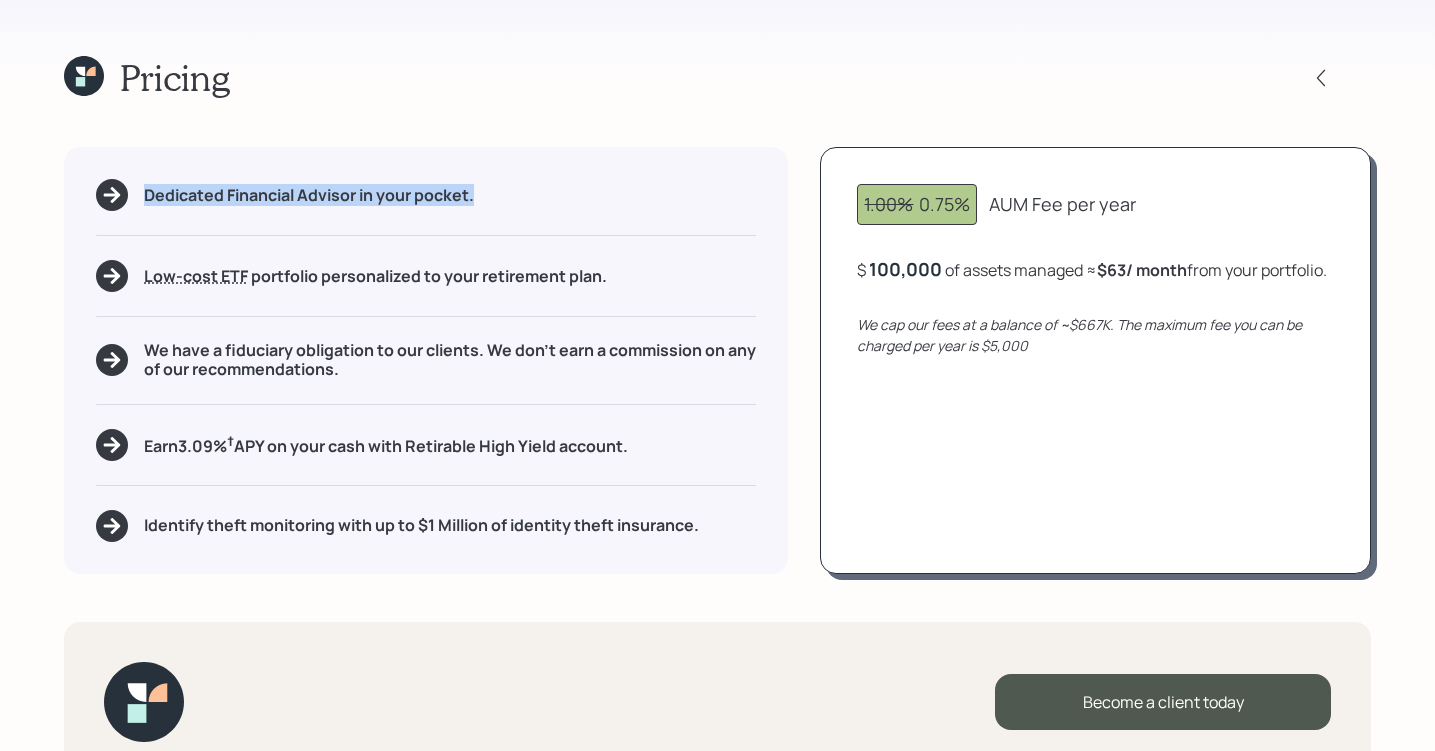 drag, startPoint x: 511, startPoint y: 197, endPoint x: 32, endPoint y: 186, distance: 479.12628 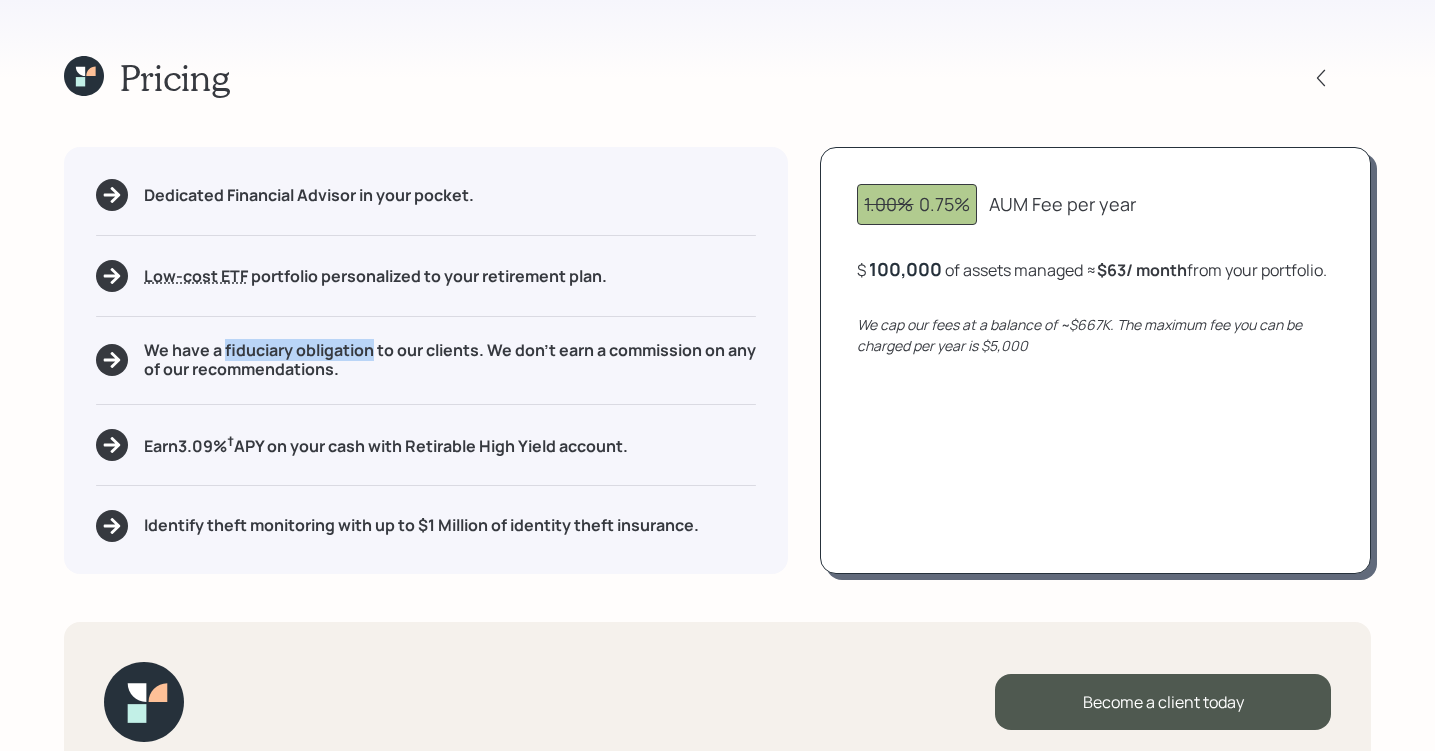 drag, startPoint x: 224, startPoint y: 349, endPoint x: 373, endPoint y: 355, distance: 149.12076 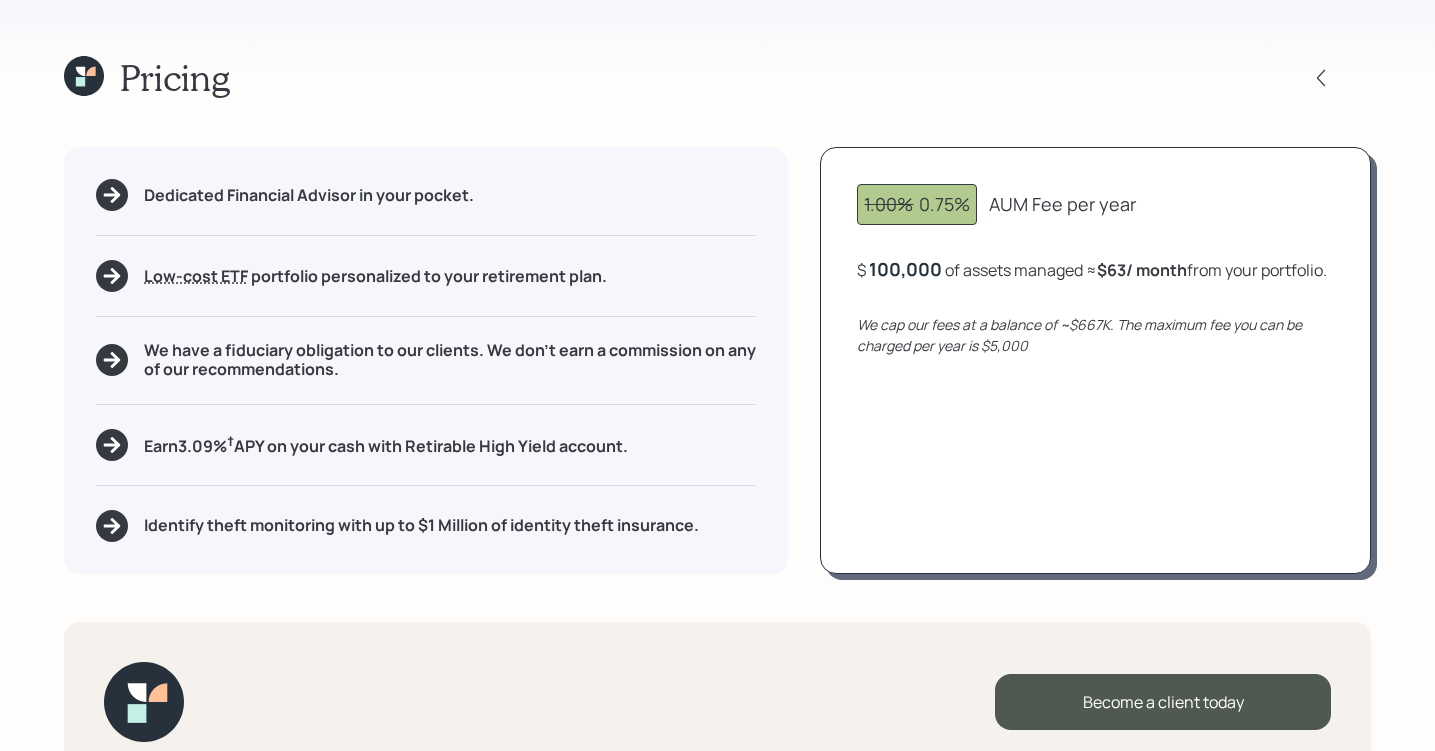click on "Dedicated Financial Advisor in your pocket. Low-cost ETF Retirable uses diversified Exchange Traded Funds from trusted managers such as Vanguard, iShares, and Invesco. We select ETFs that have low-cost expense ratios, typically < 0.15%   portfolio personalized to your retirement plan. We have a fiduciary obligation to our clients. We don't earn a commission on any of our recommendations. Earn  3.09 % †  APY on your cash with Retirable High Yield account. Identify theft monitoring with up to $1 Million of identity theft insurance." at bounding box center [426, 360] 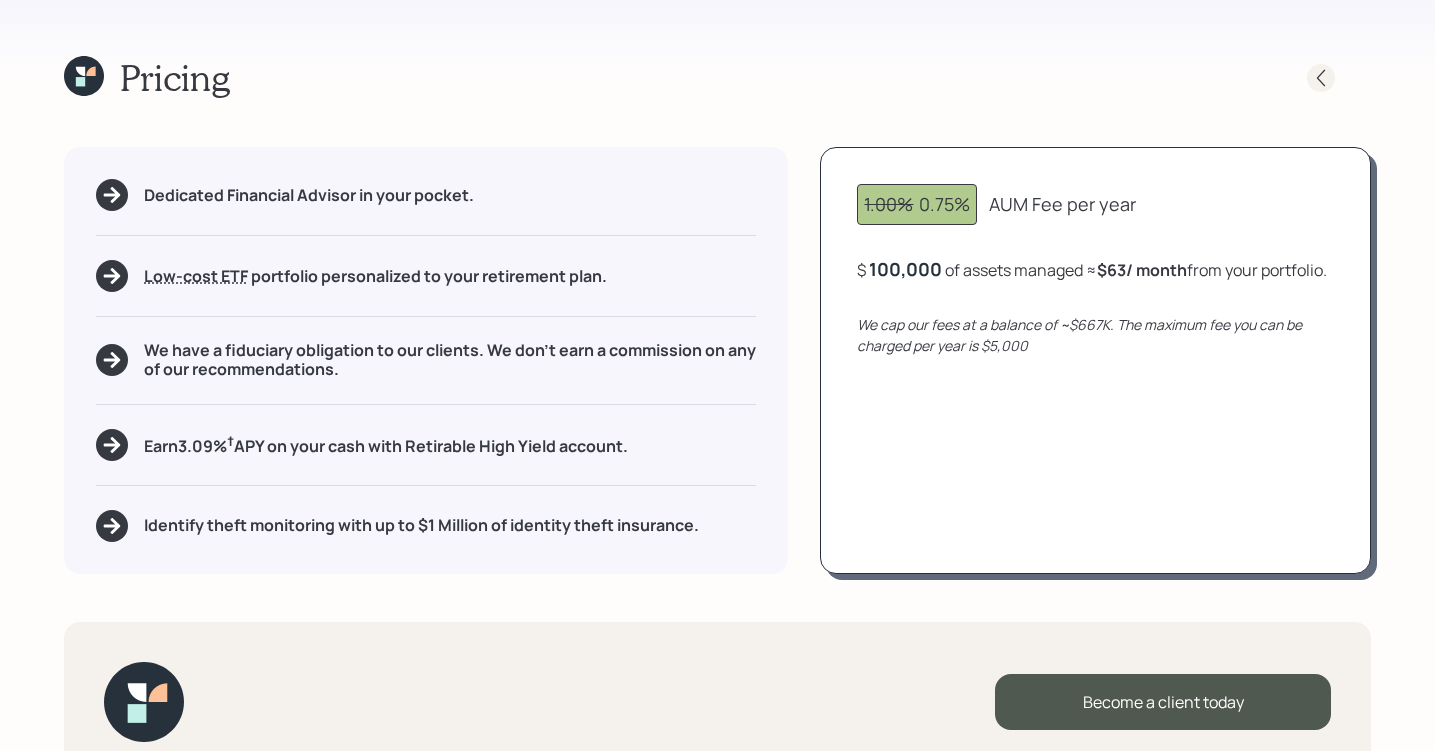 click 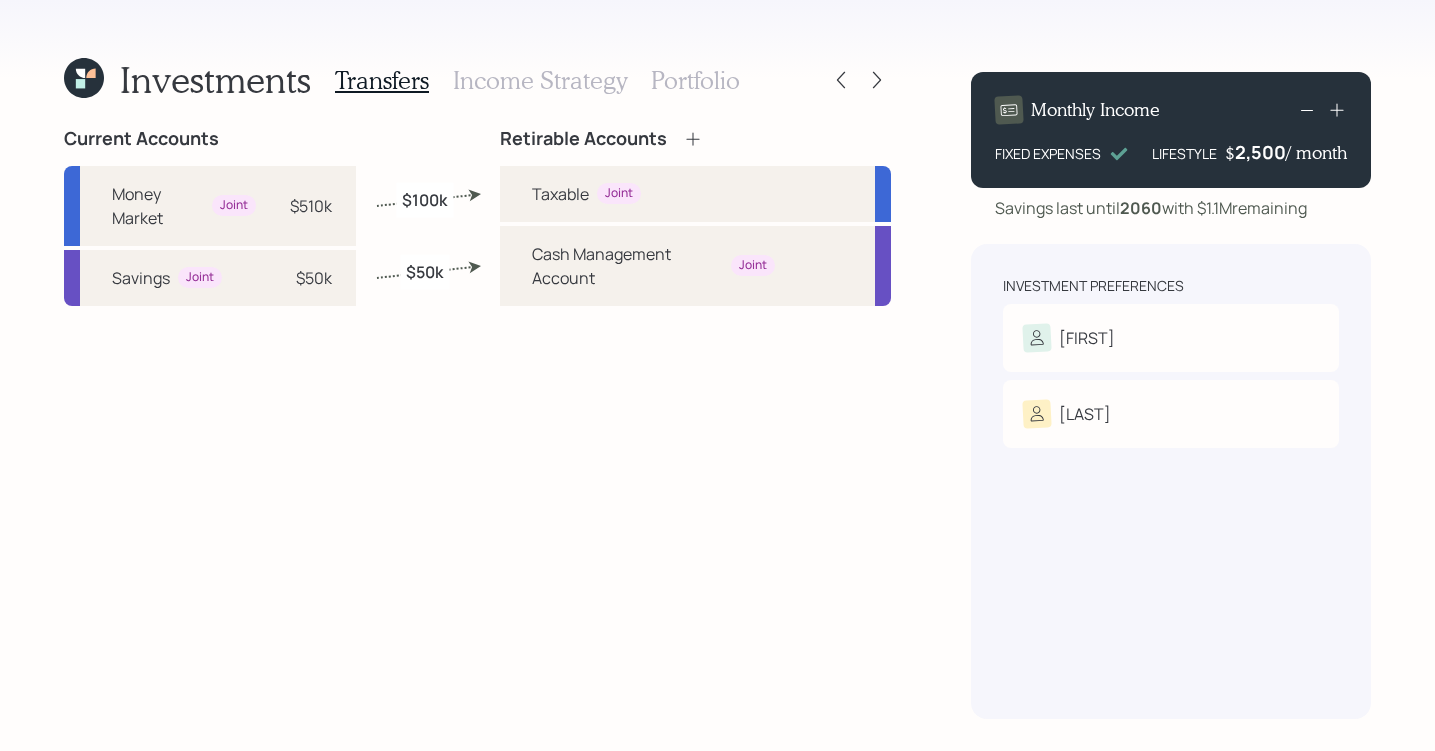 click on "Transfers Income Strategy Portfolio" at bounding box center [537, 80] 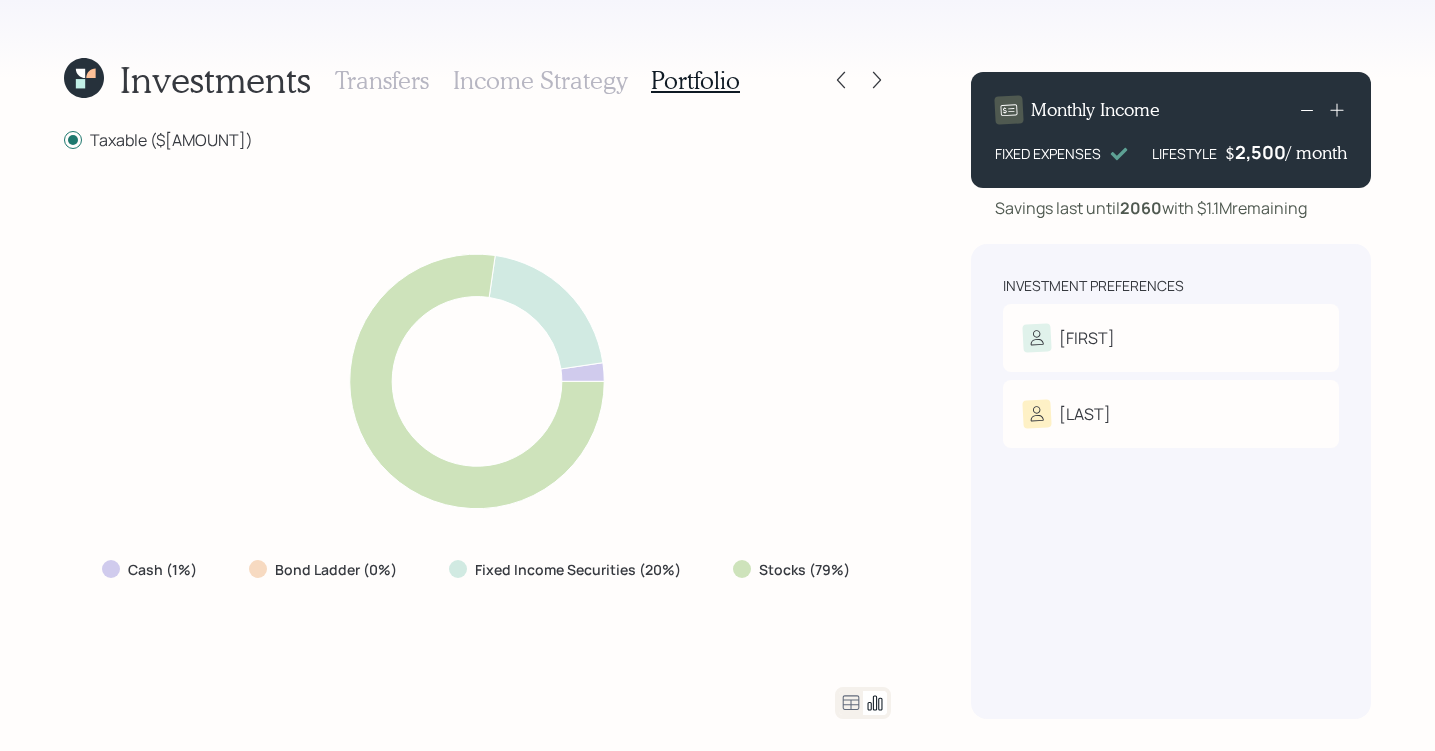 click on "Taxable ($100,000) Cash (1%) Bond Ladder (0%) Fixed Income Securities (20%) Stocks (79%)" at bounding box center (477, 423) 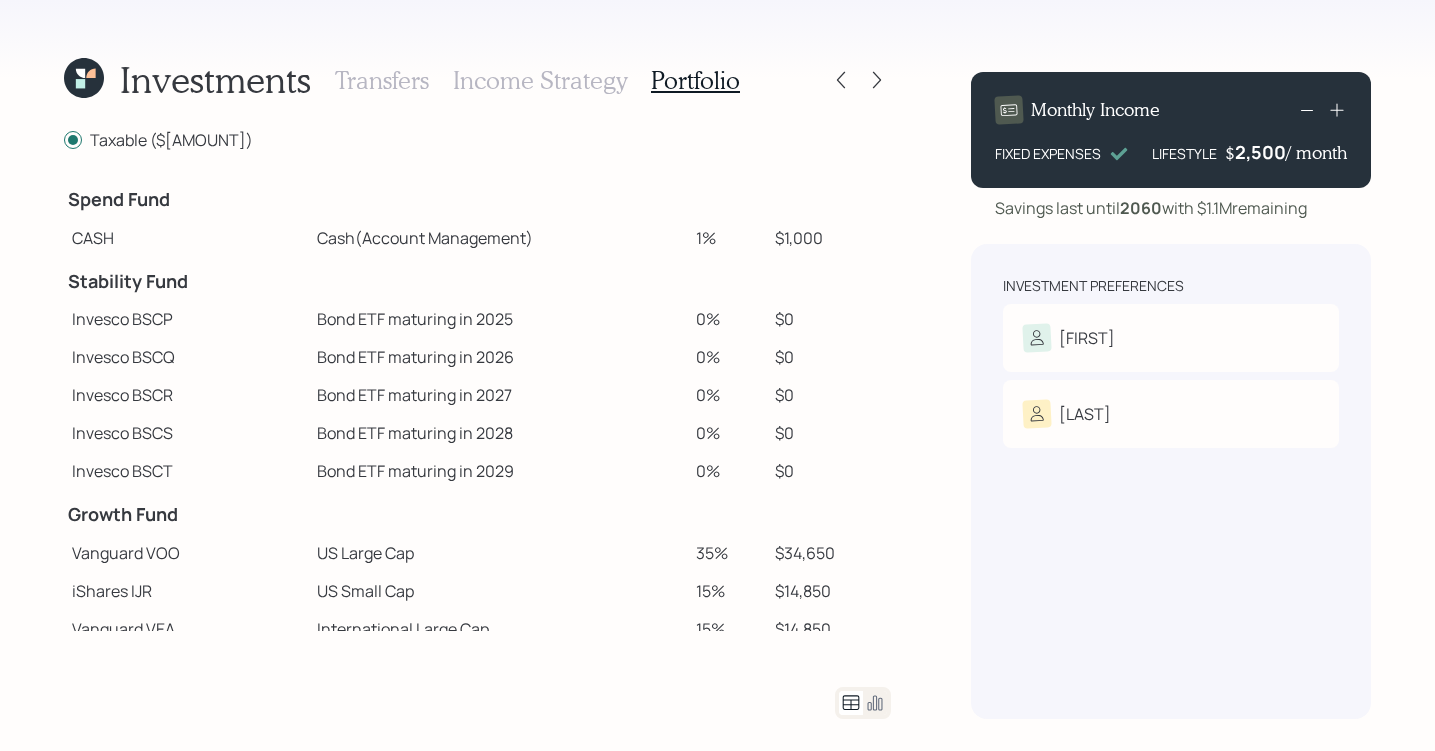 scroll, scrollTop: 359, scrollLeft: 0, axis: vertical 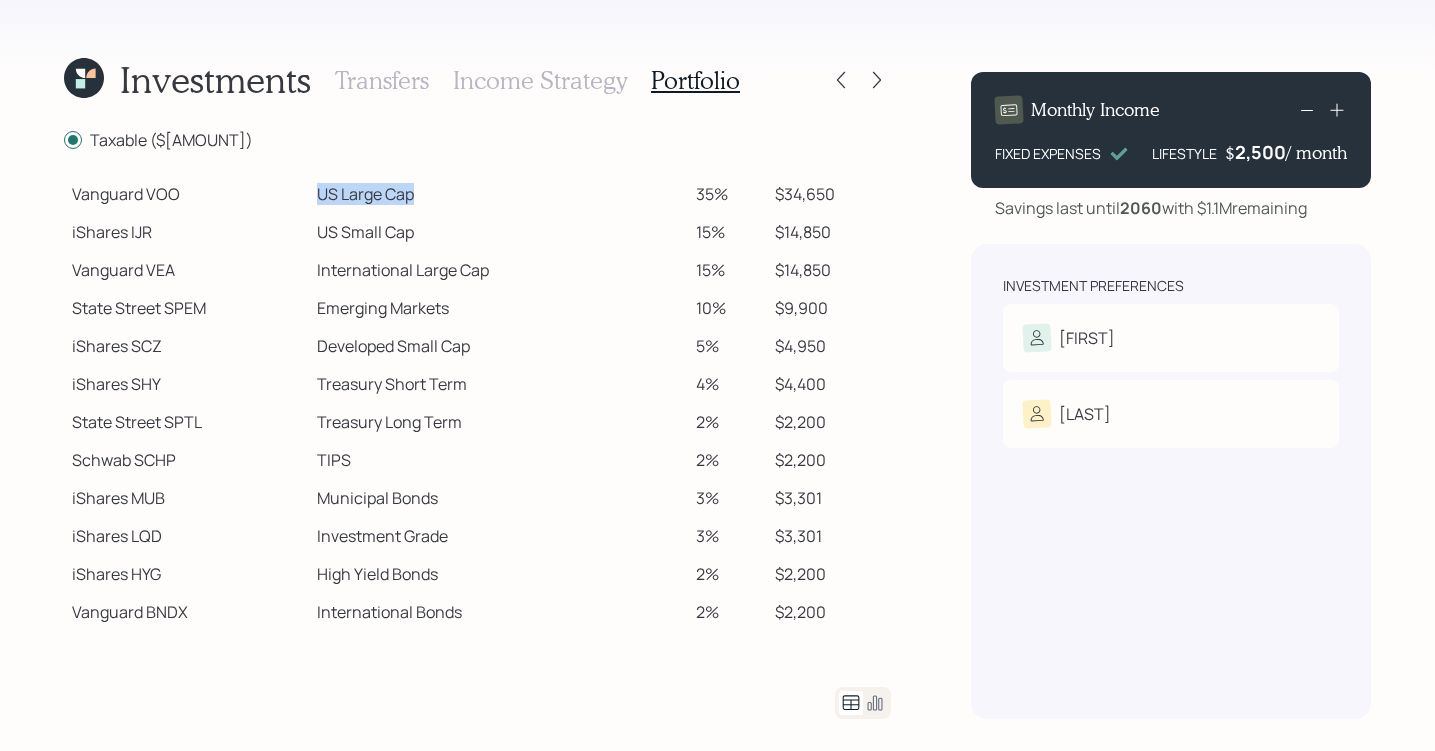 drag, startPoint x: 422, startPoint y: 194, endPoint x: 305, endPoint y: 194, distance: 117 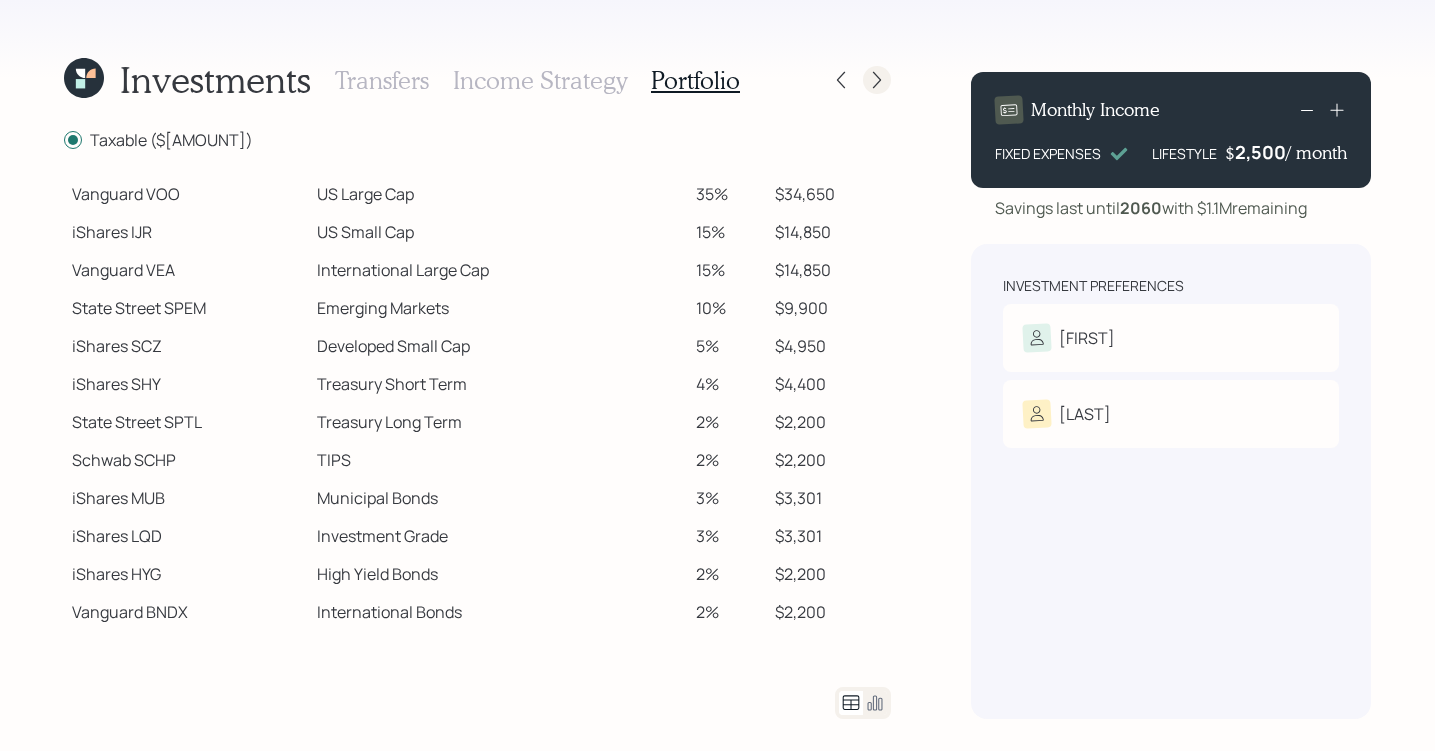 click 